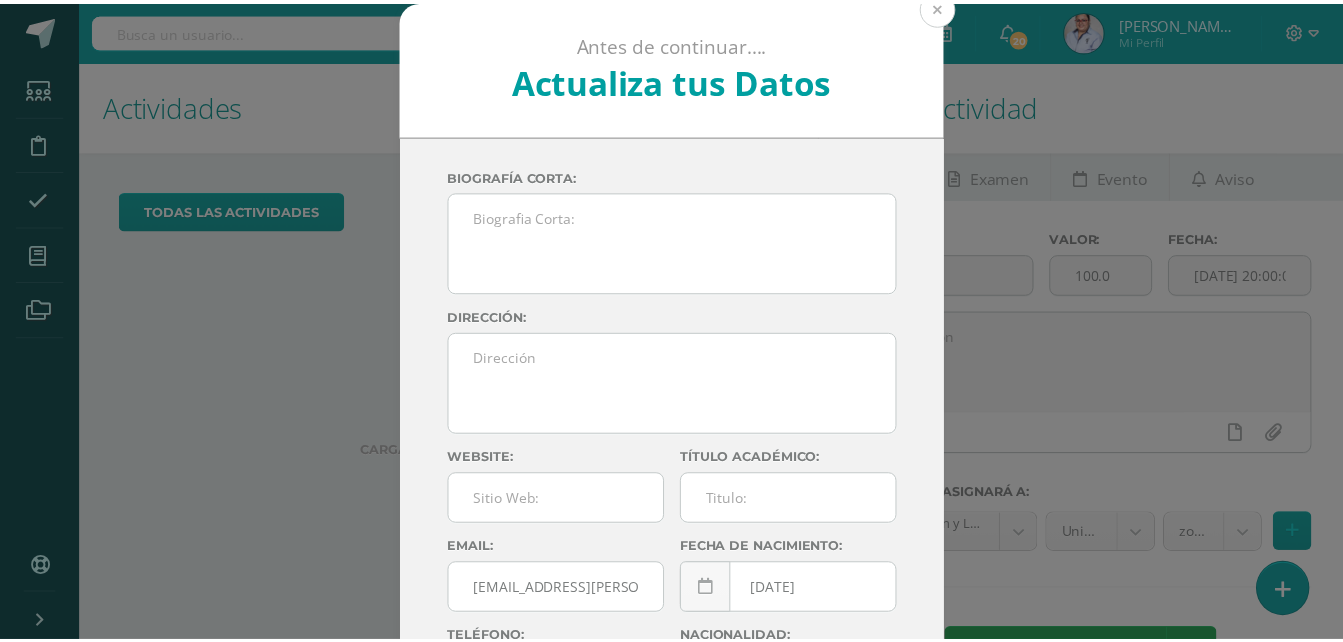 scroll, scrollTop: 0, scrollLeft: 0, axis: both 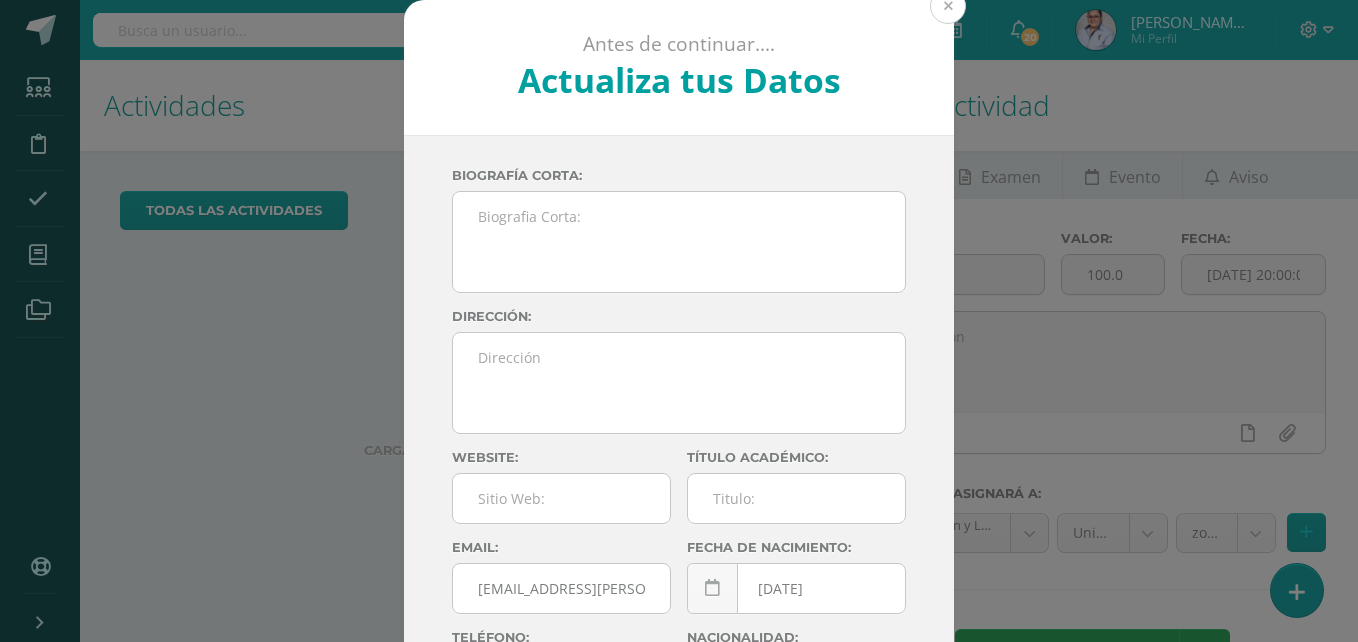 click at bounding box center (948, 6) 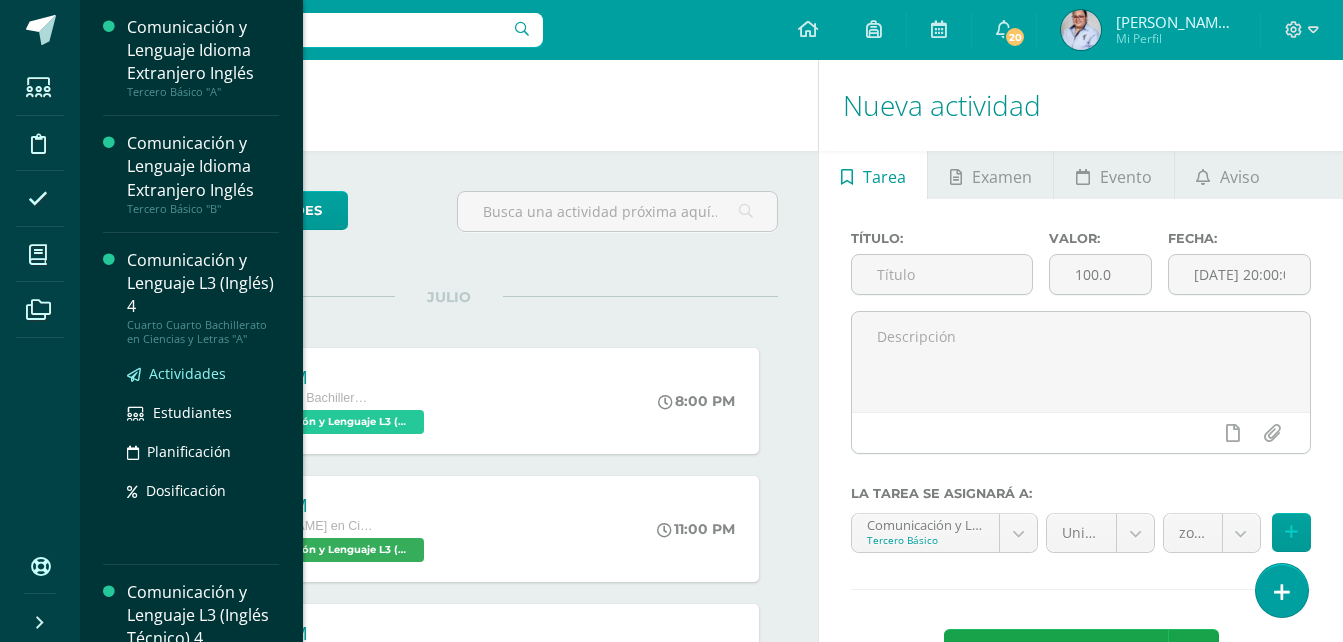 click on "Actividades" at bounding box center [187, 373] 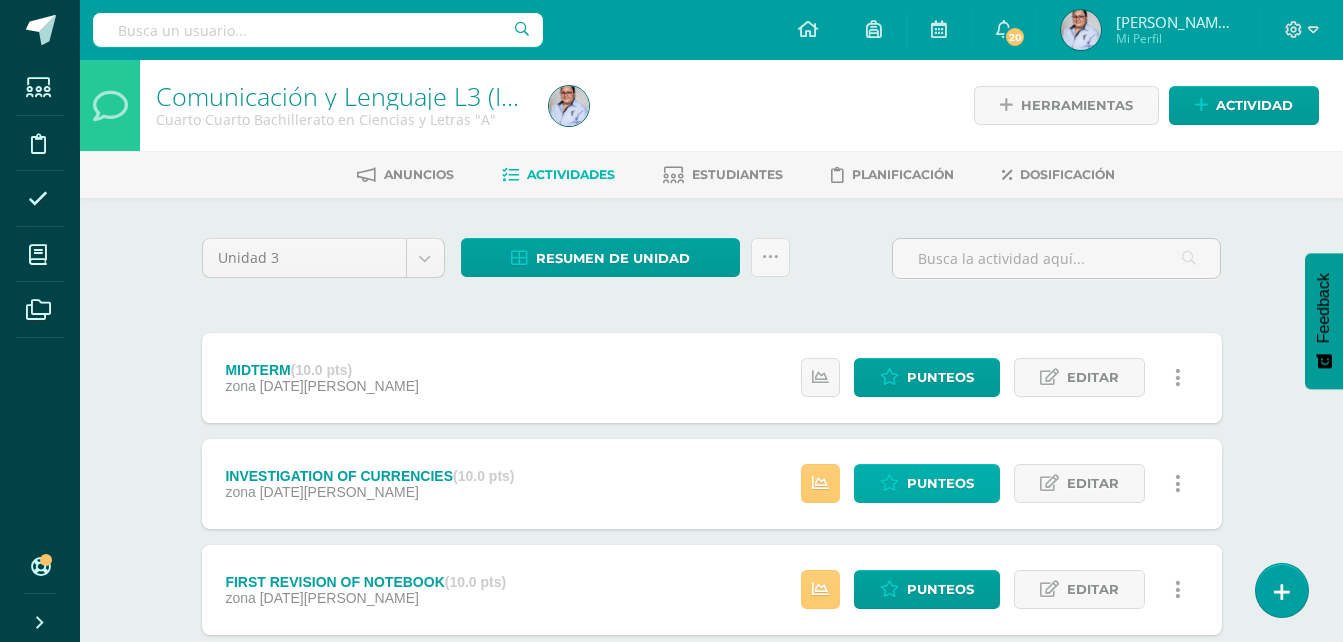 scroll, scrollTop: 300, scrollLeft: 0, axis: vertical 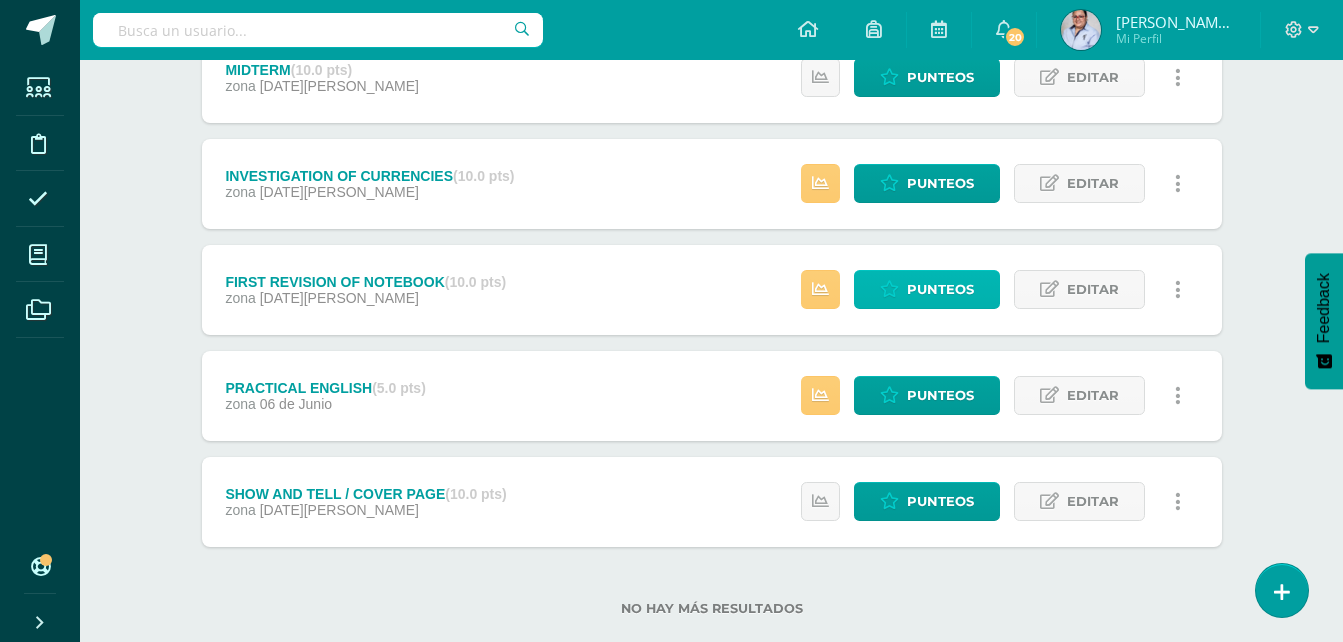 click on "Punteos" at bounding box center [940, 289] 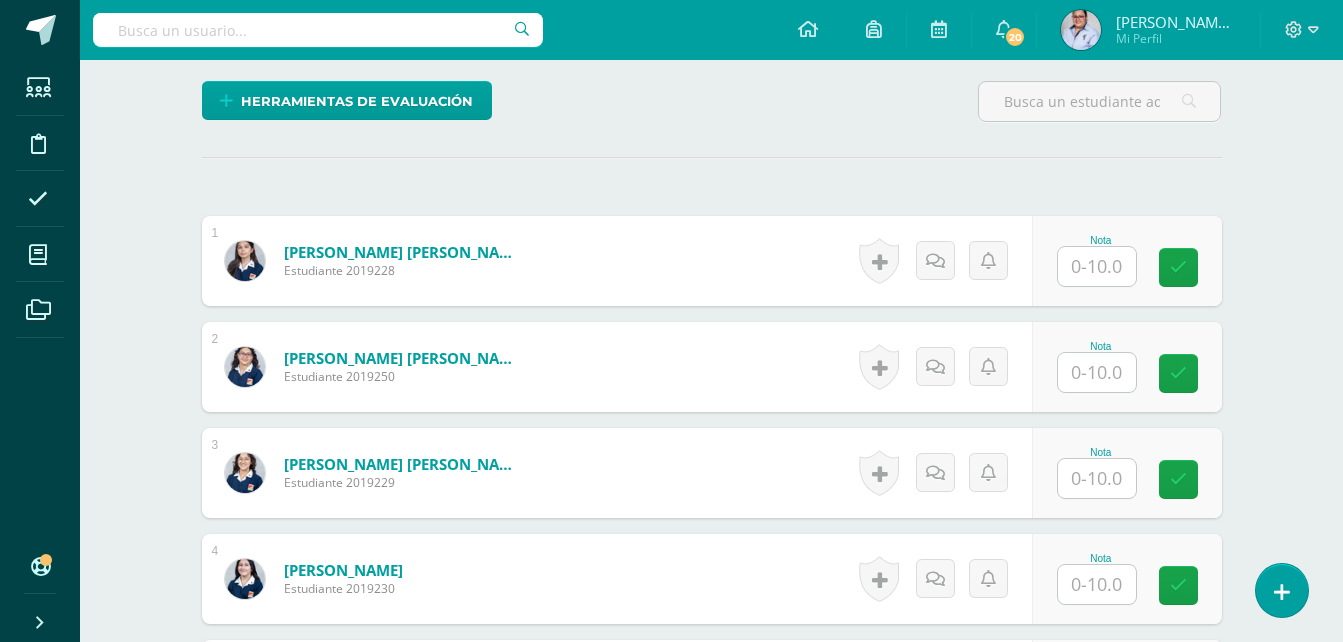 scroll, scrollTop: 499, scrollLeft: 0, axis: vertical 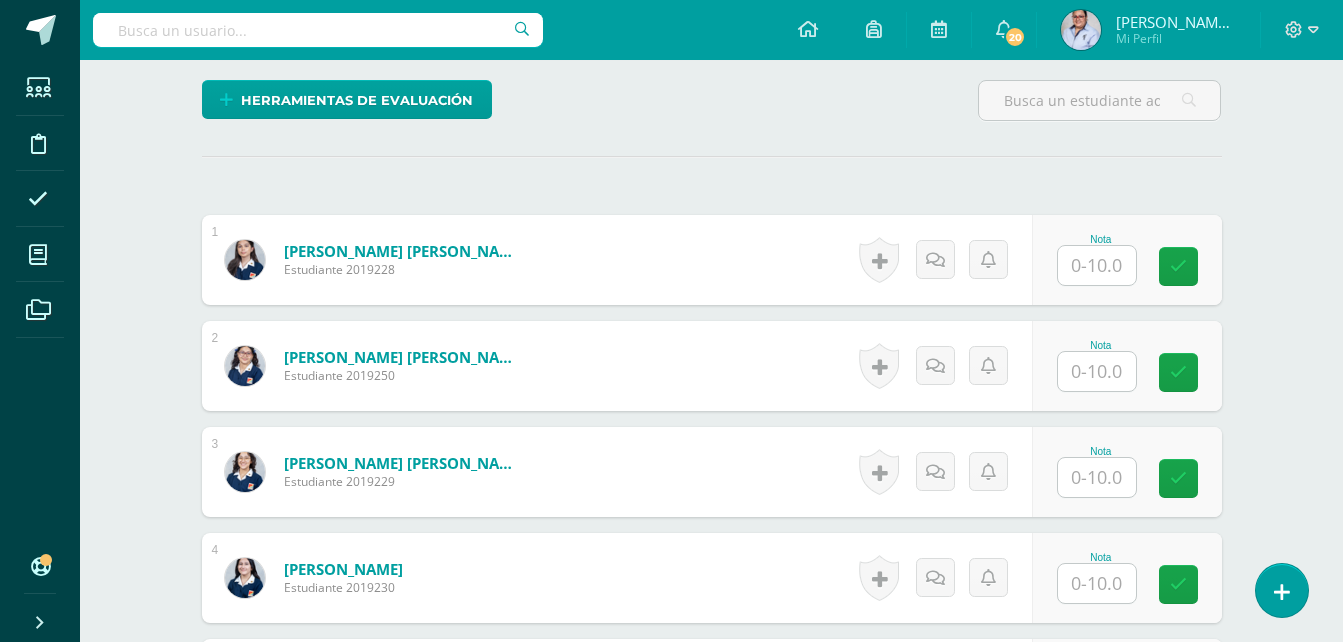 click at bounding box center (1097, 265) 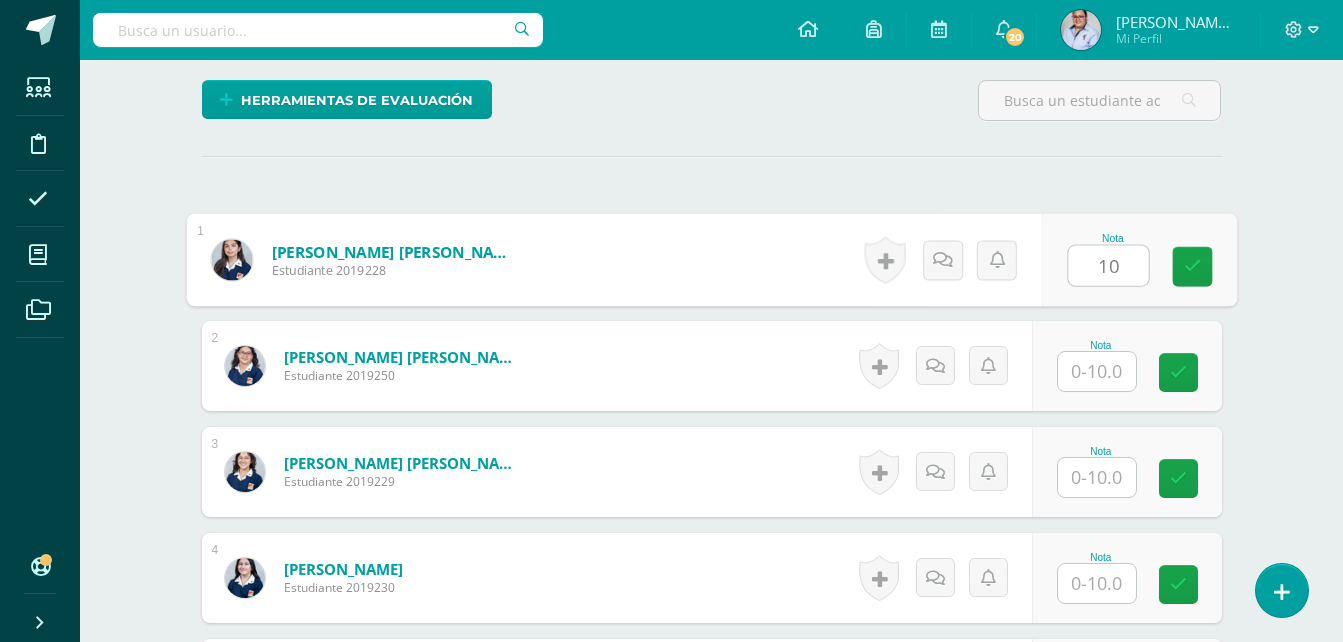 type on "10" 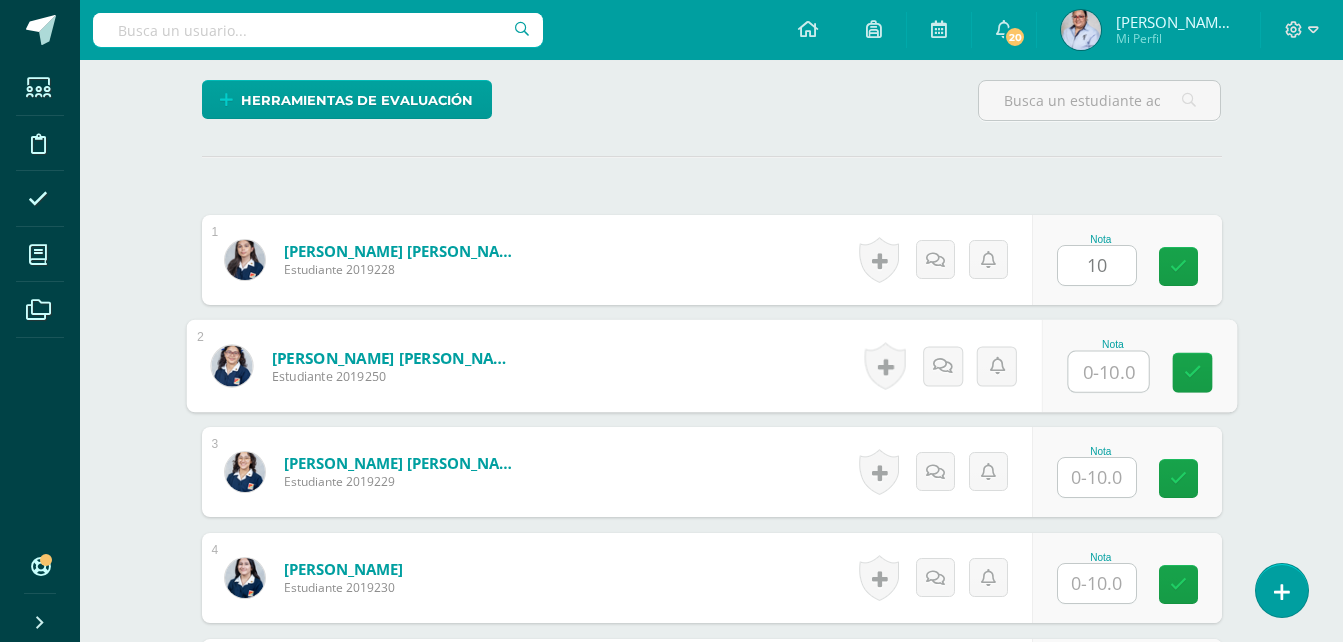 click at bounding box center (1108, 372) 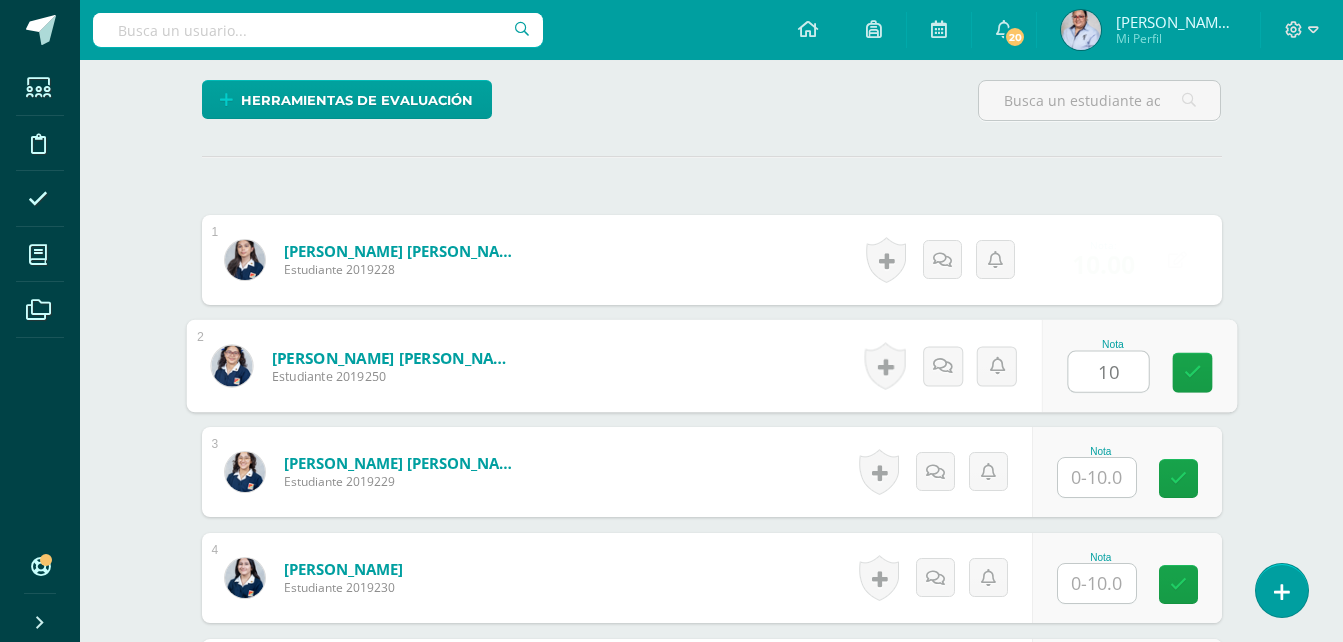 type on "10" 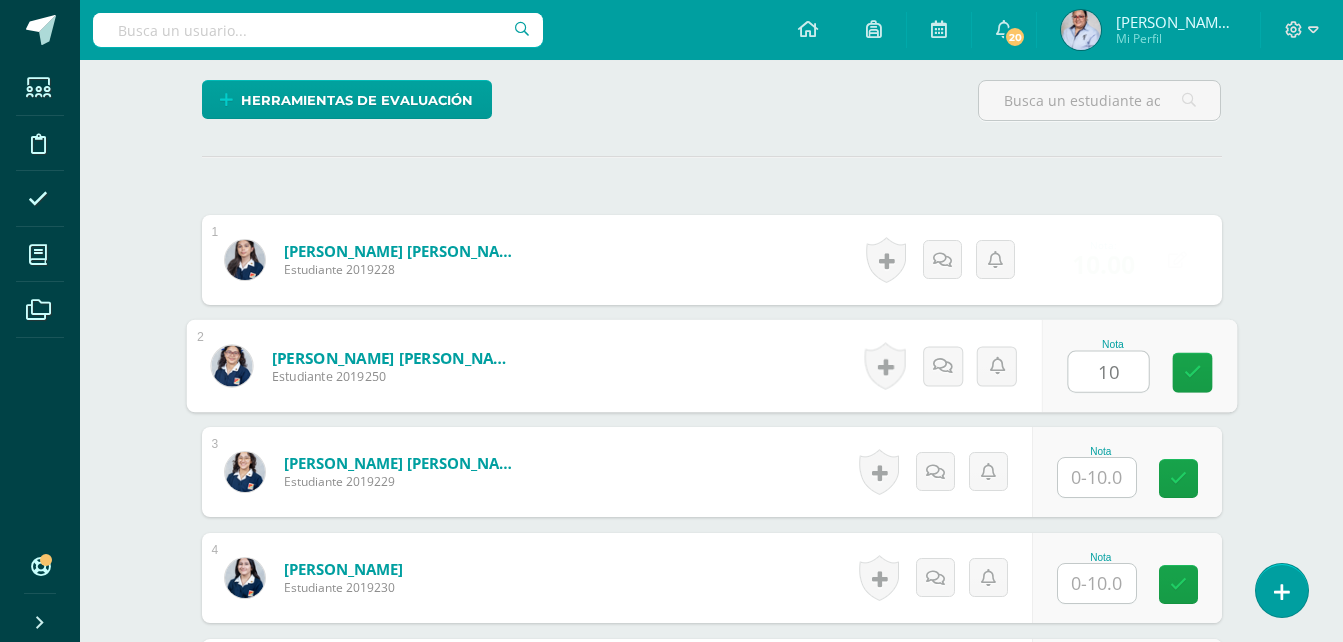 click at bounding box center (1097, 477) 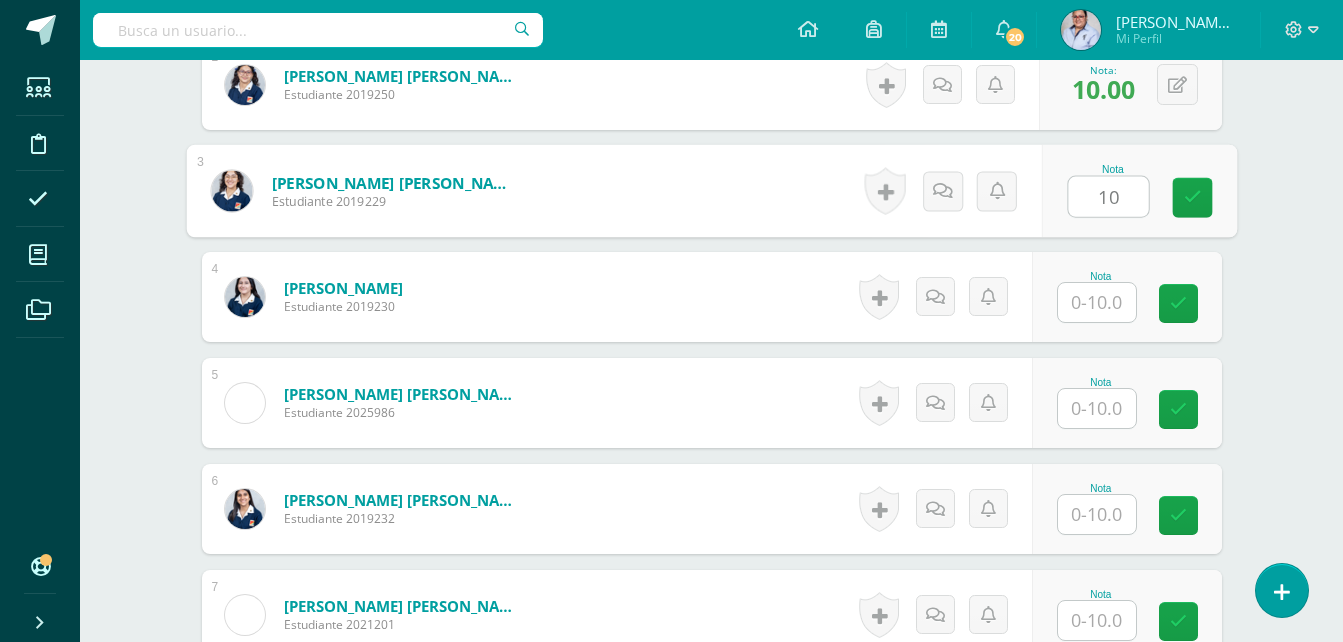 scroll, scrollTop: 799, scrollLeft: 0, axis: vertical 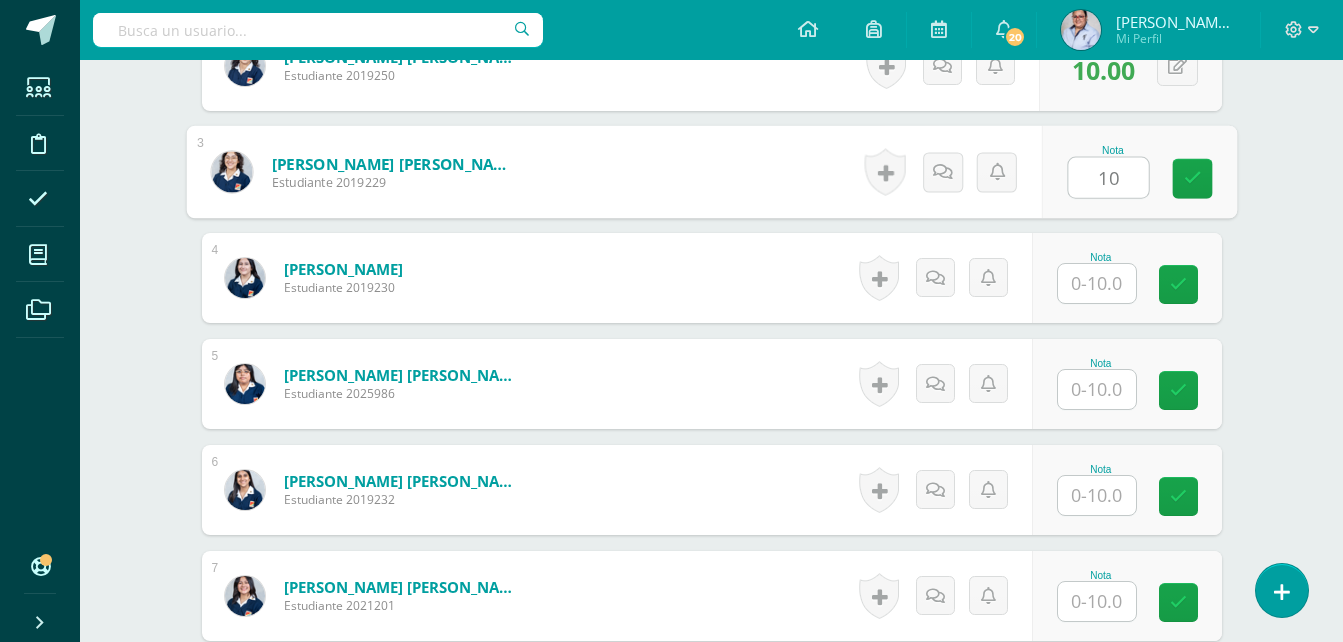 type on "10" 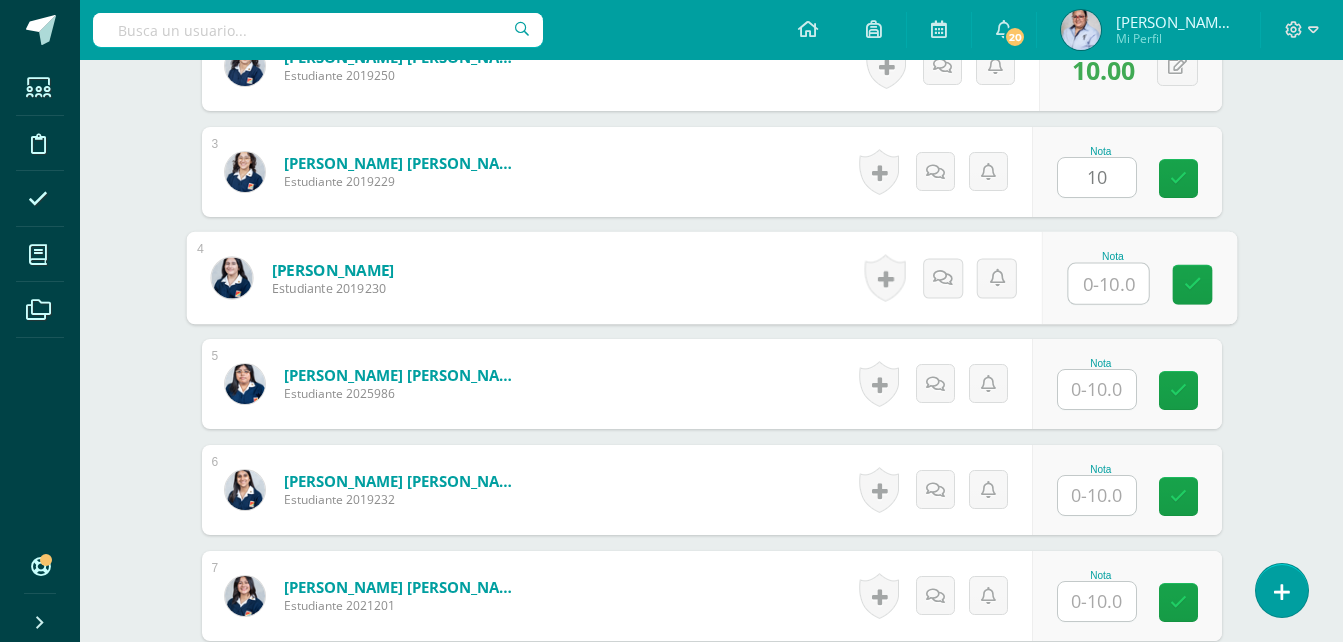 click at bounding box center [1108, 284] 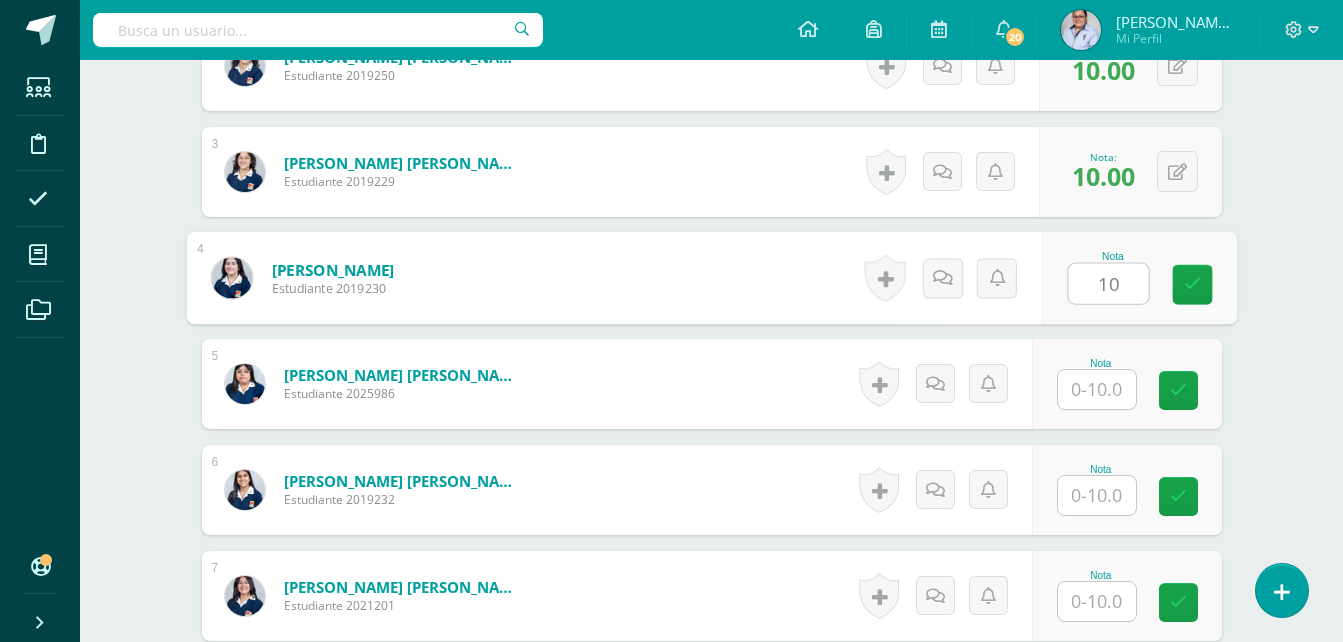 type on "10" 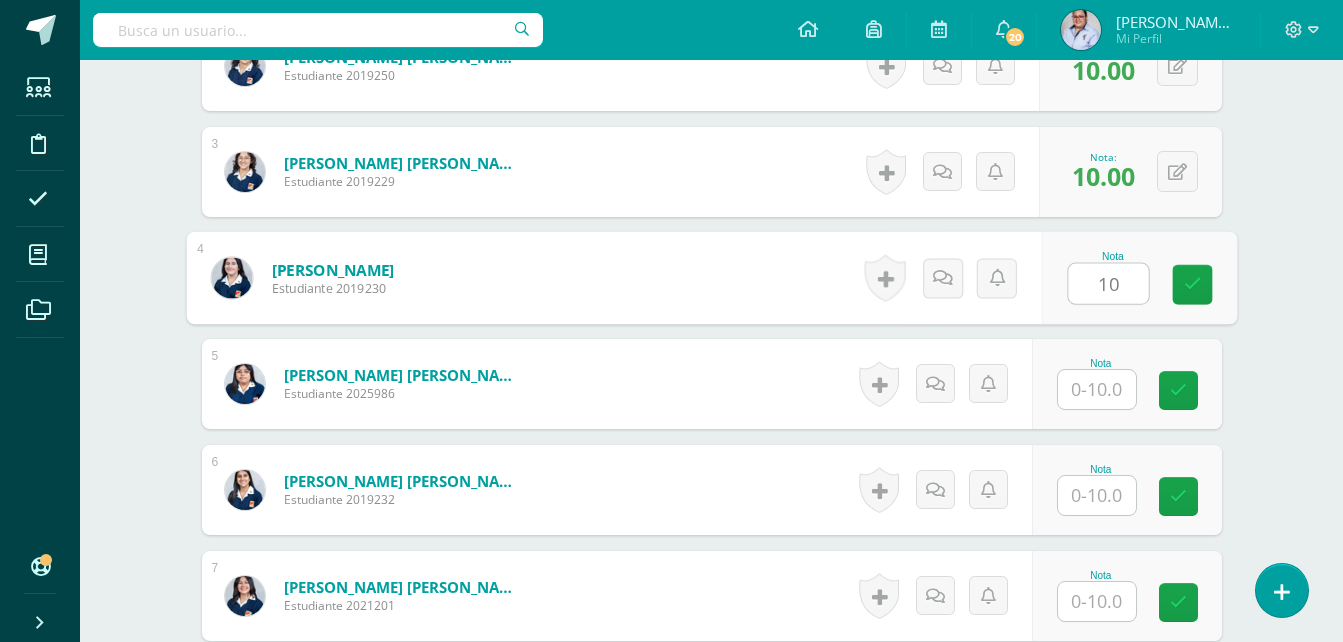 click at bounding box center (1097, 389) 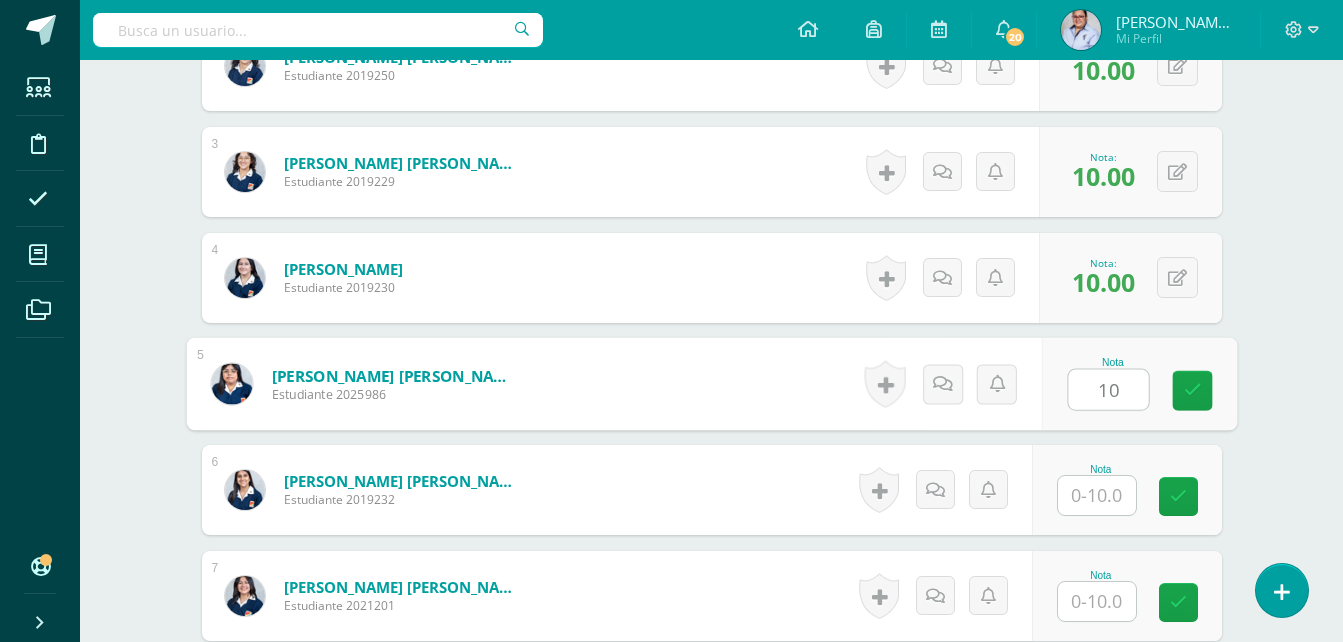 type on "10" 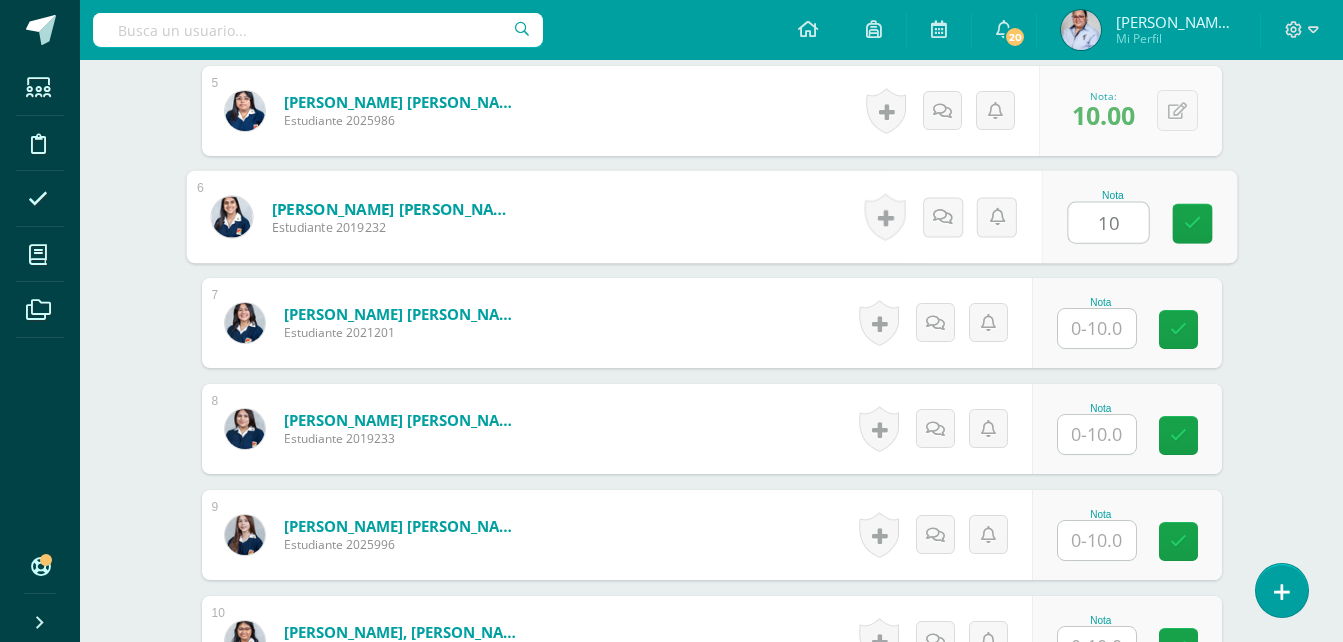 scroll, scrollTop: 1099, scrollLeft: 0, axis: vertical 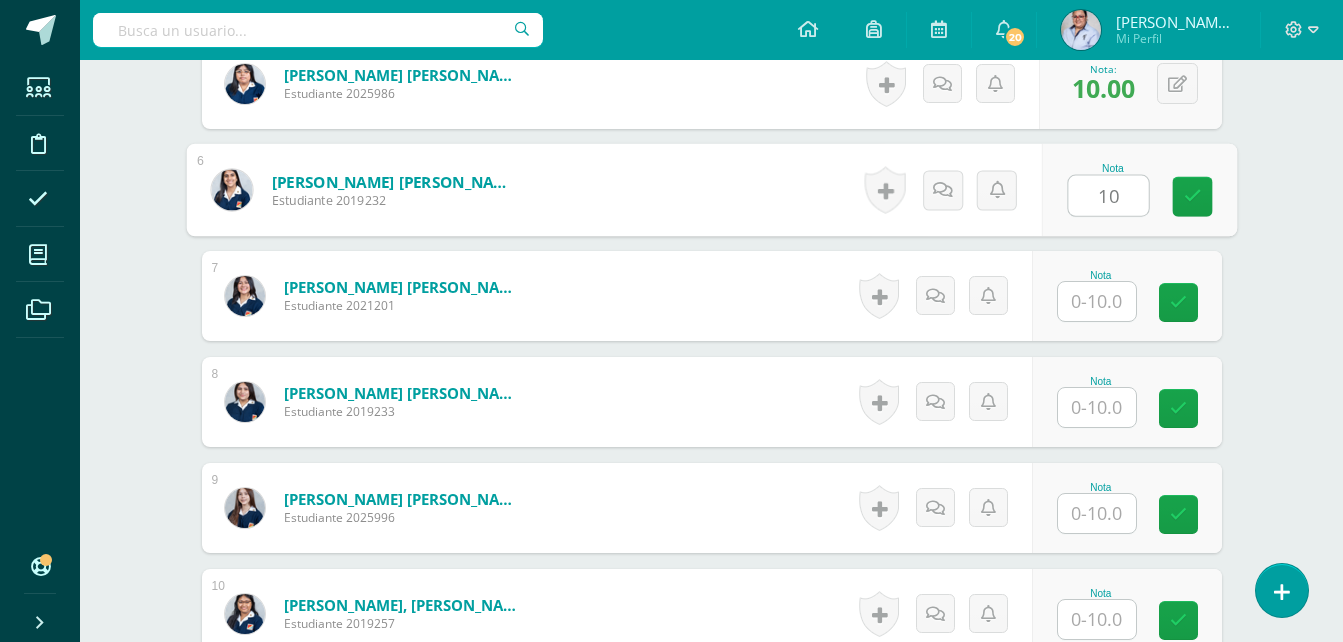type on "10" 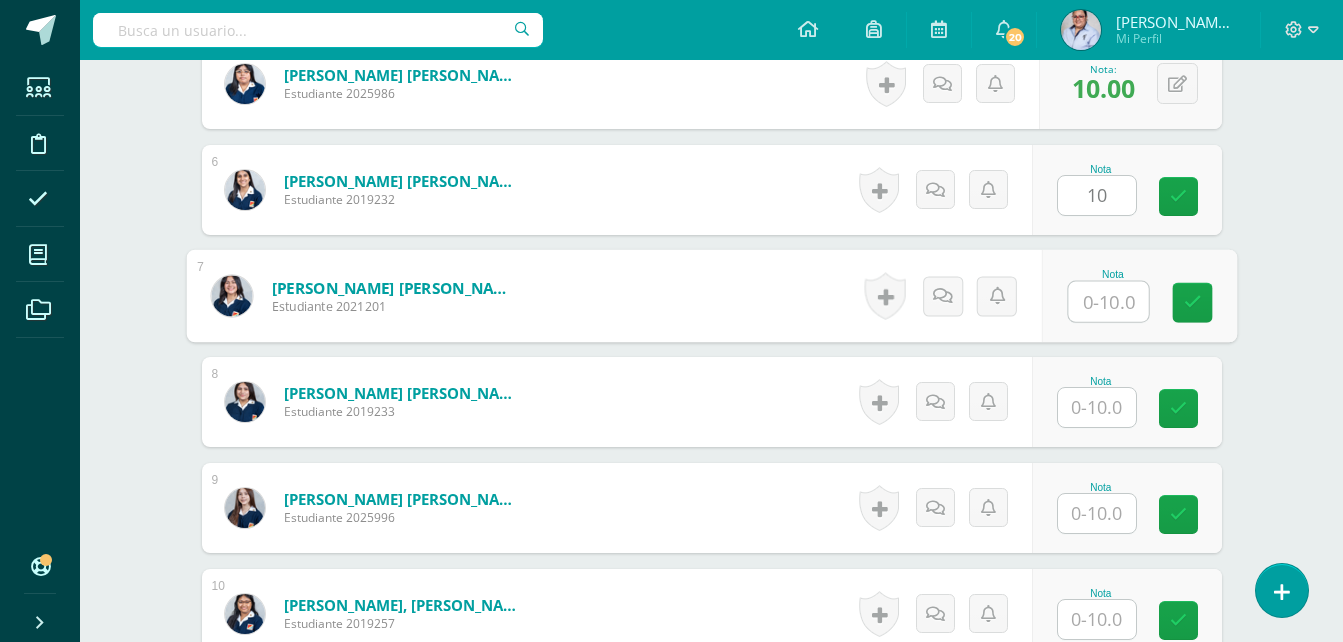 click at bounding box center (1108, 302) 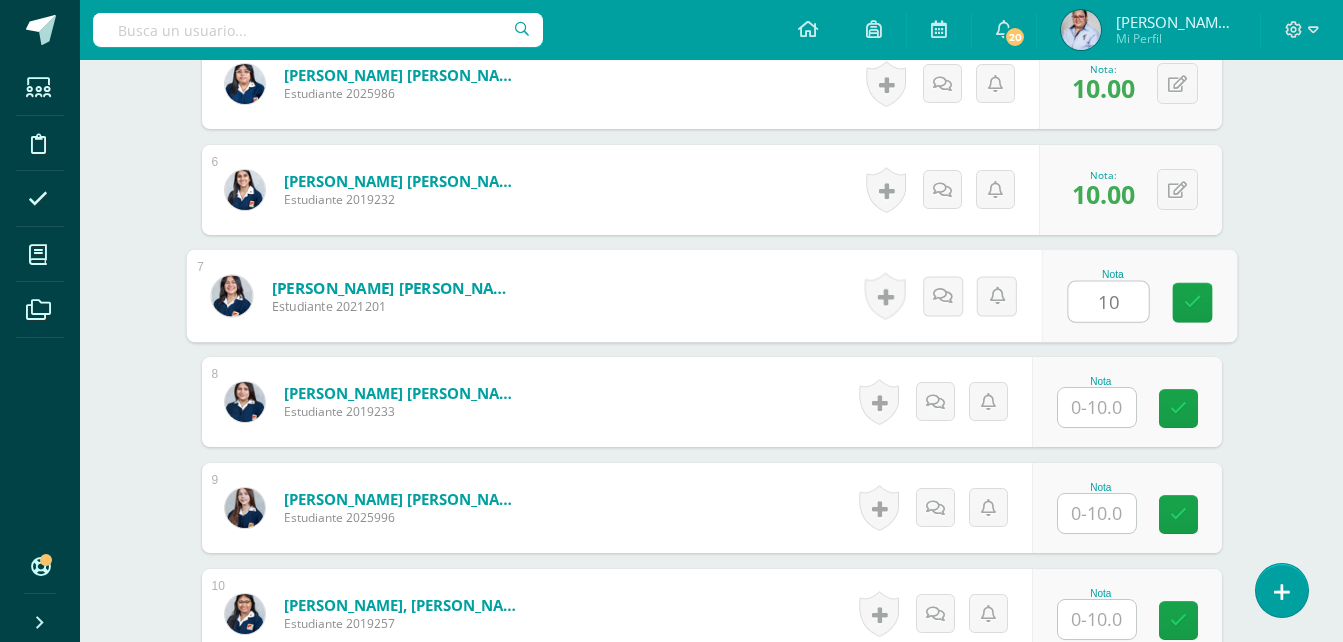 type on "10" 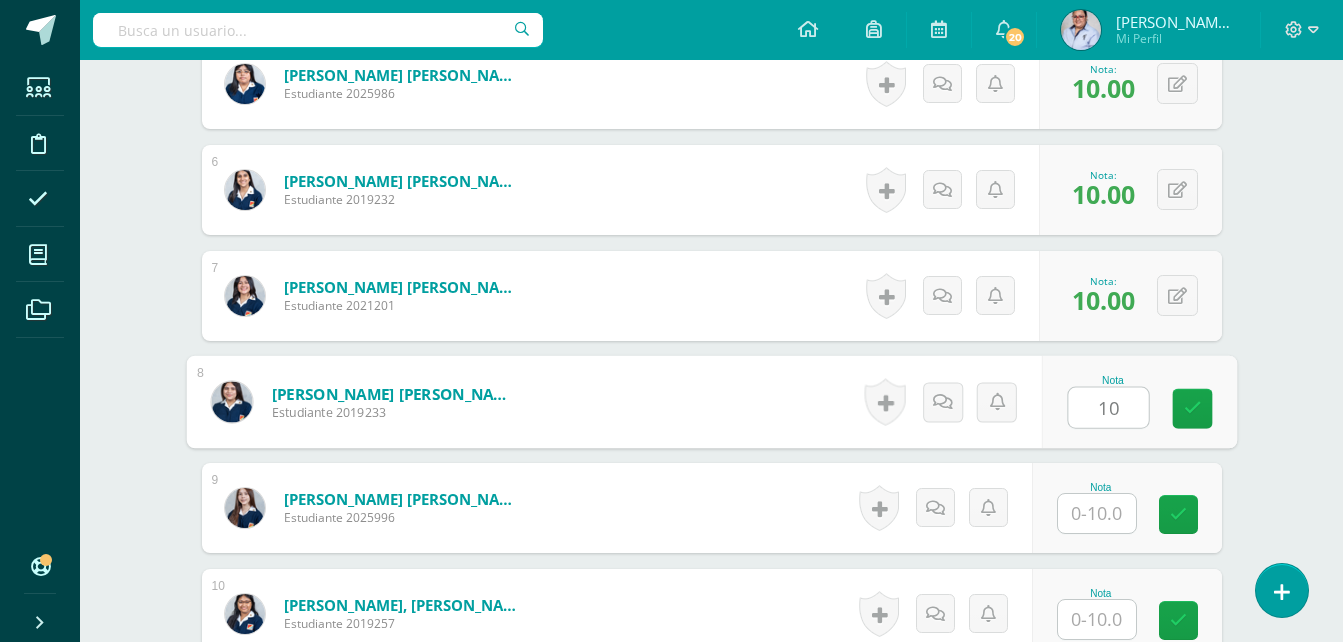 type on "10" 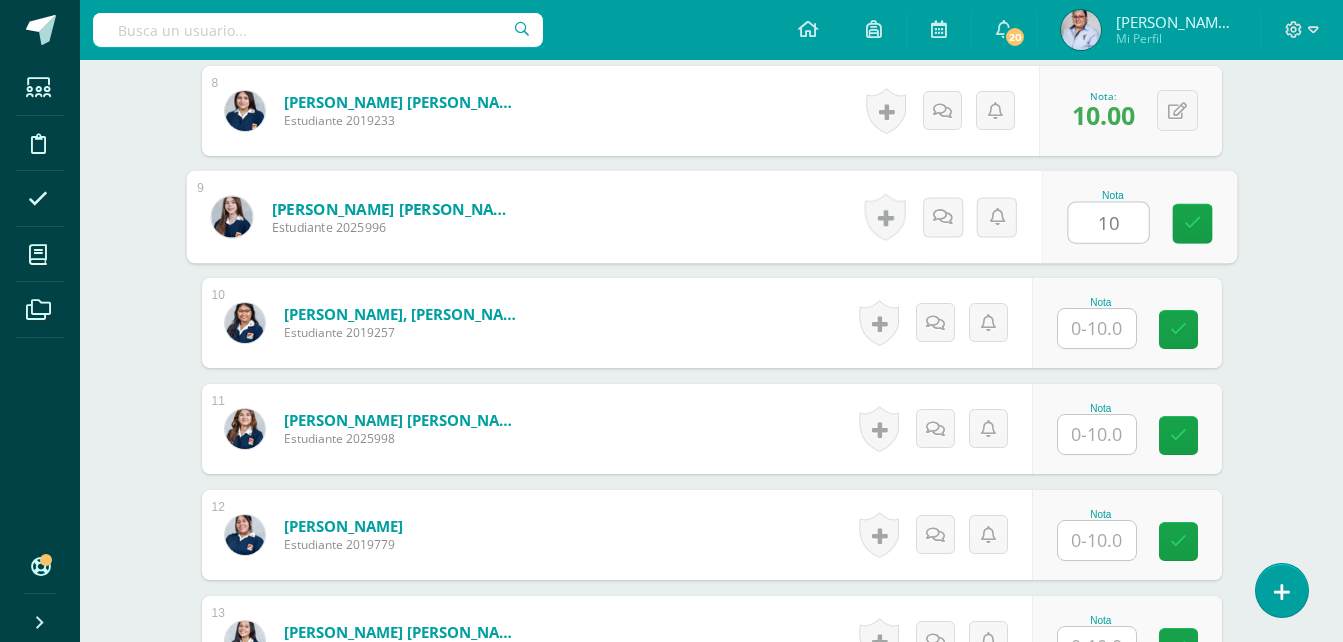 scroll, scrollTop: 1399, scrollLeft: 0, axis: vertical 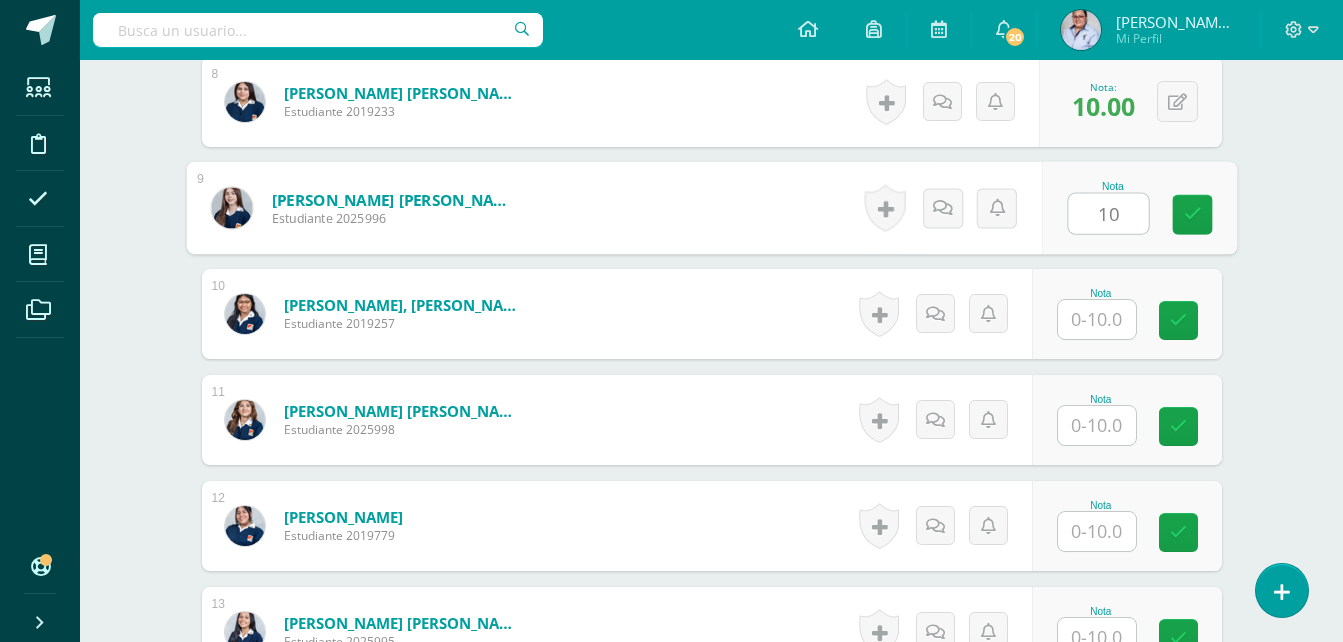 type on "10" 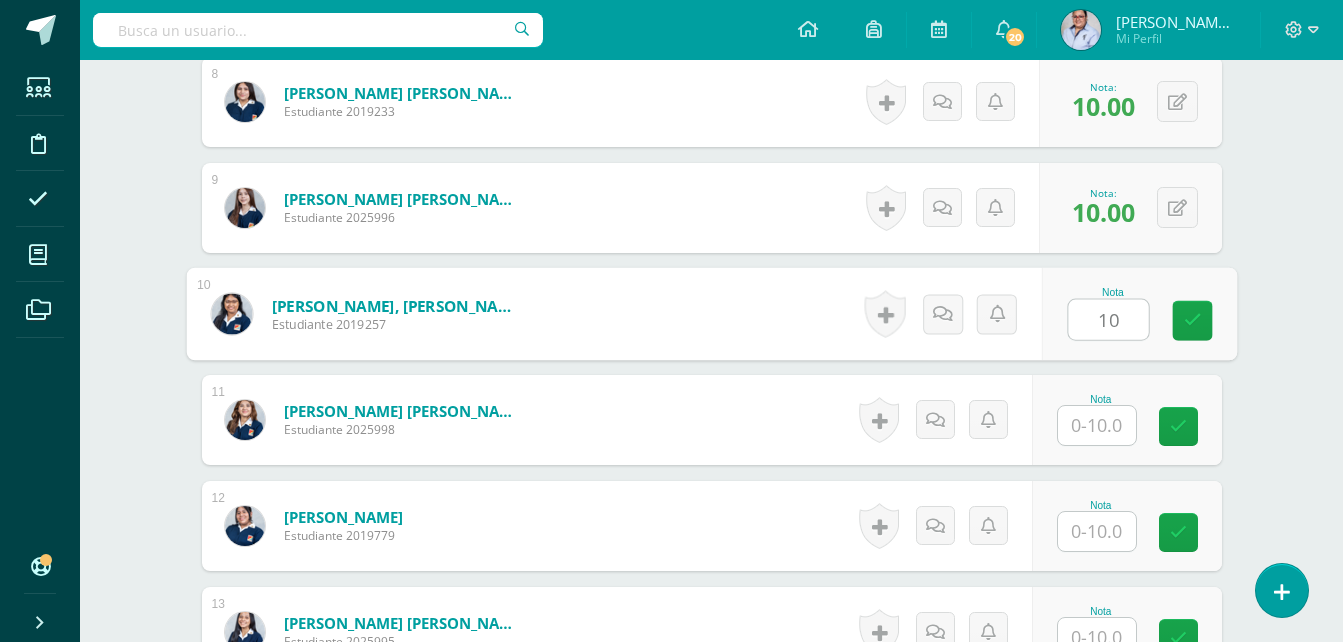 type on "10" 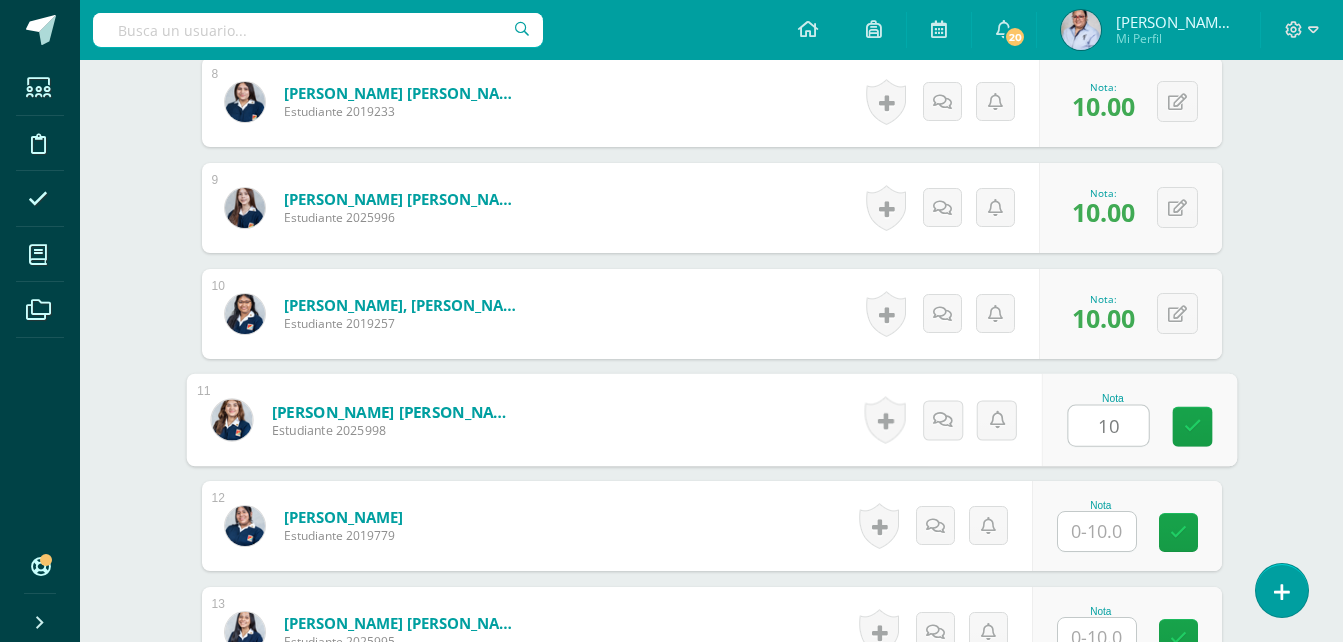 type on "10" 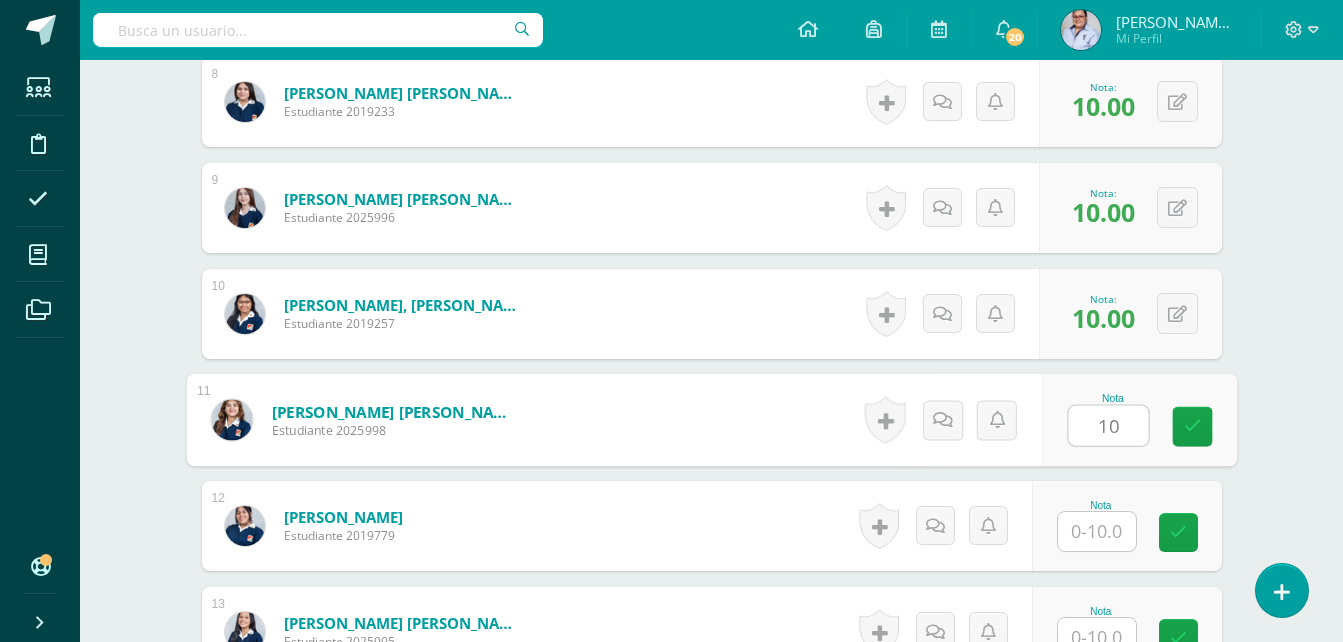 click at bounding box center (1097, 531) 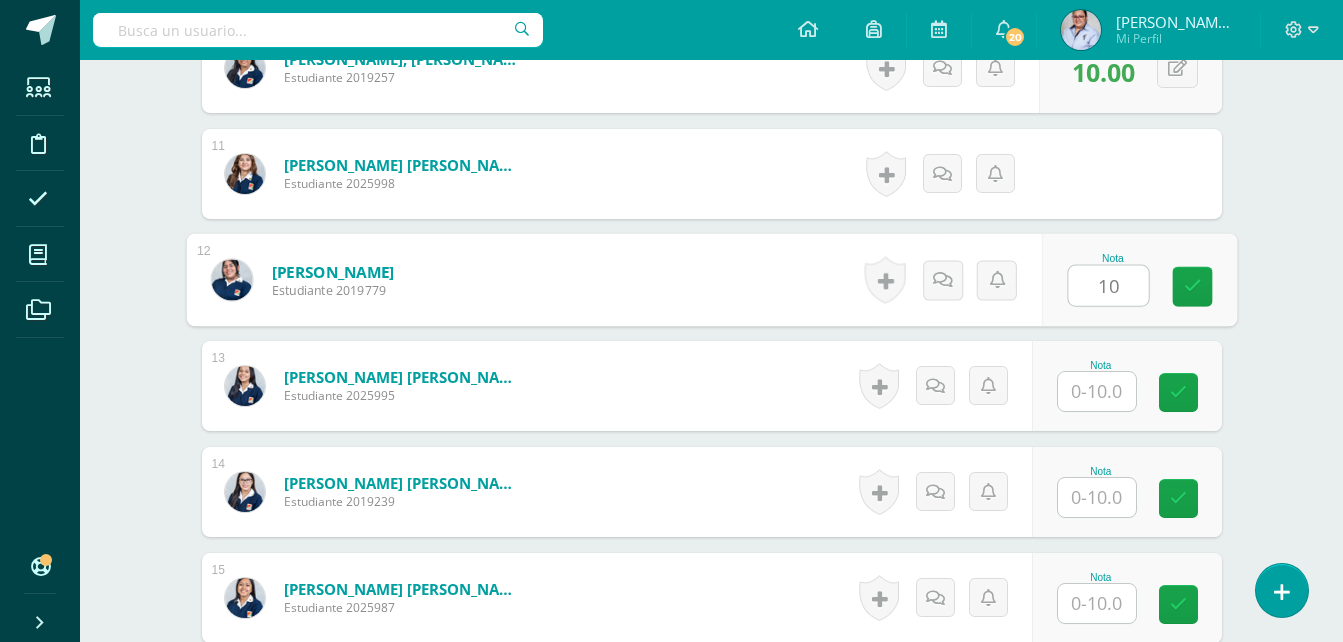 scroll, scrollTop: 1699, scrollLeft: 0, axis: vertical 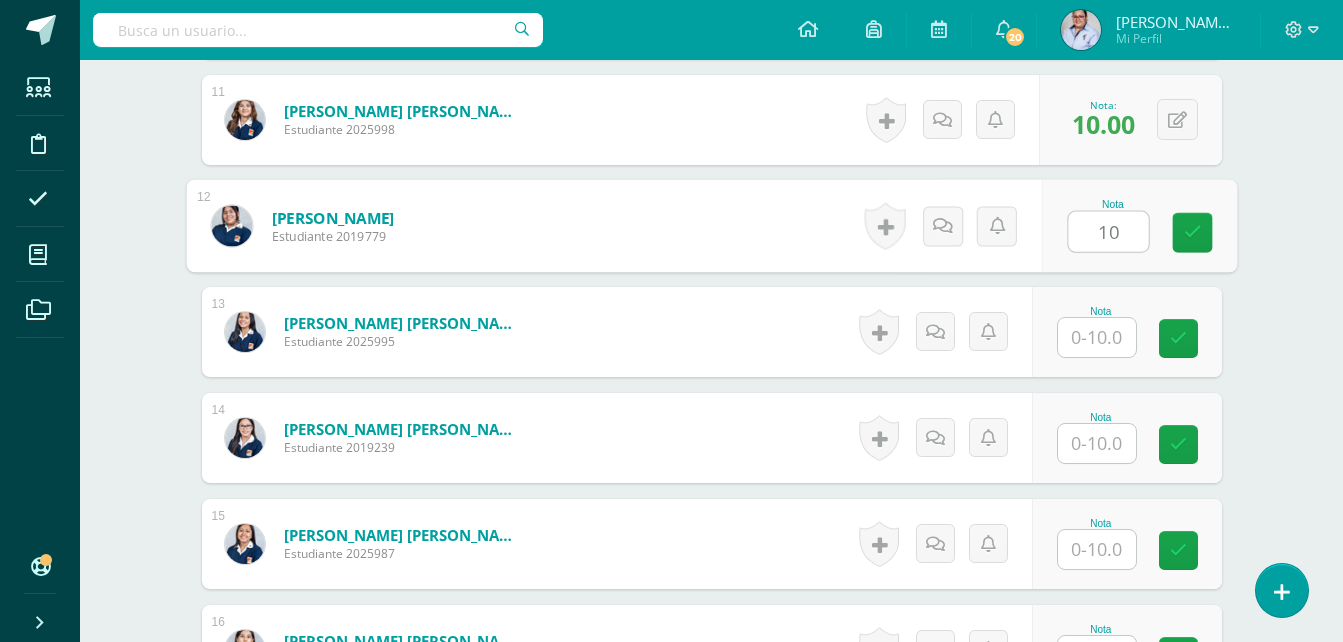 type on "10" 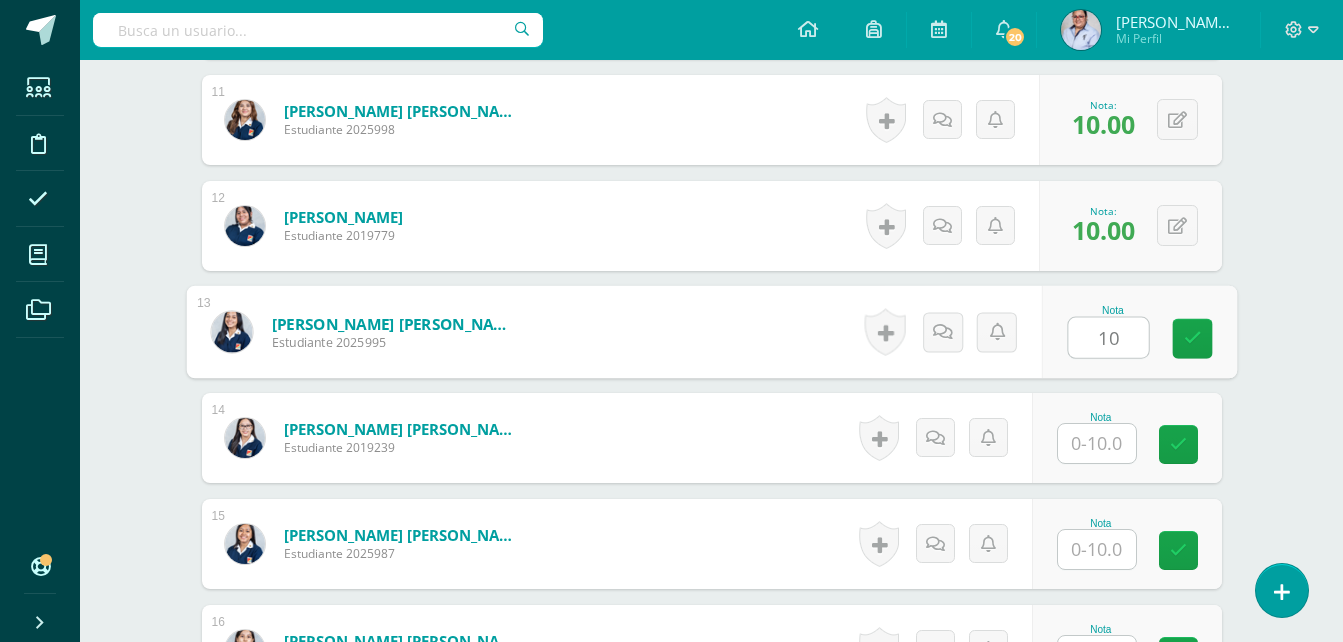 type on "10" 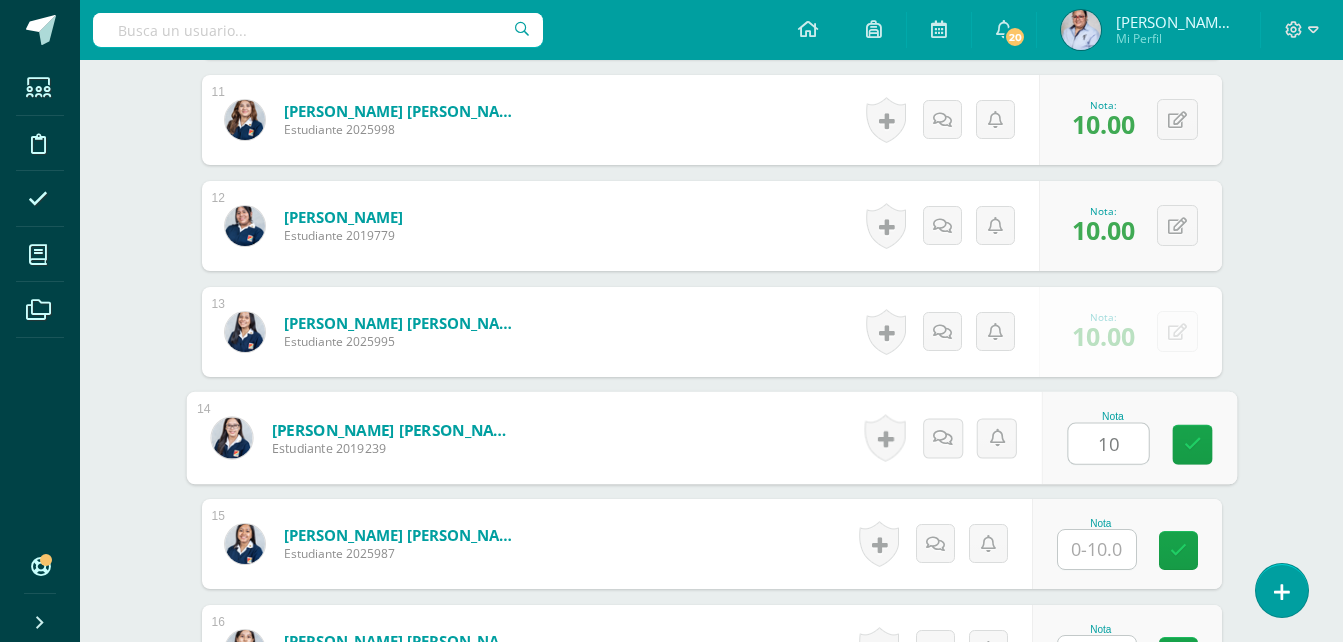type on "10" 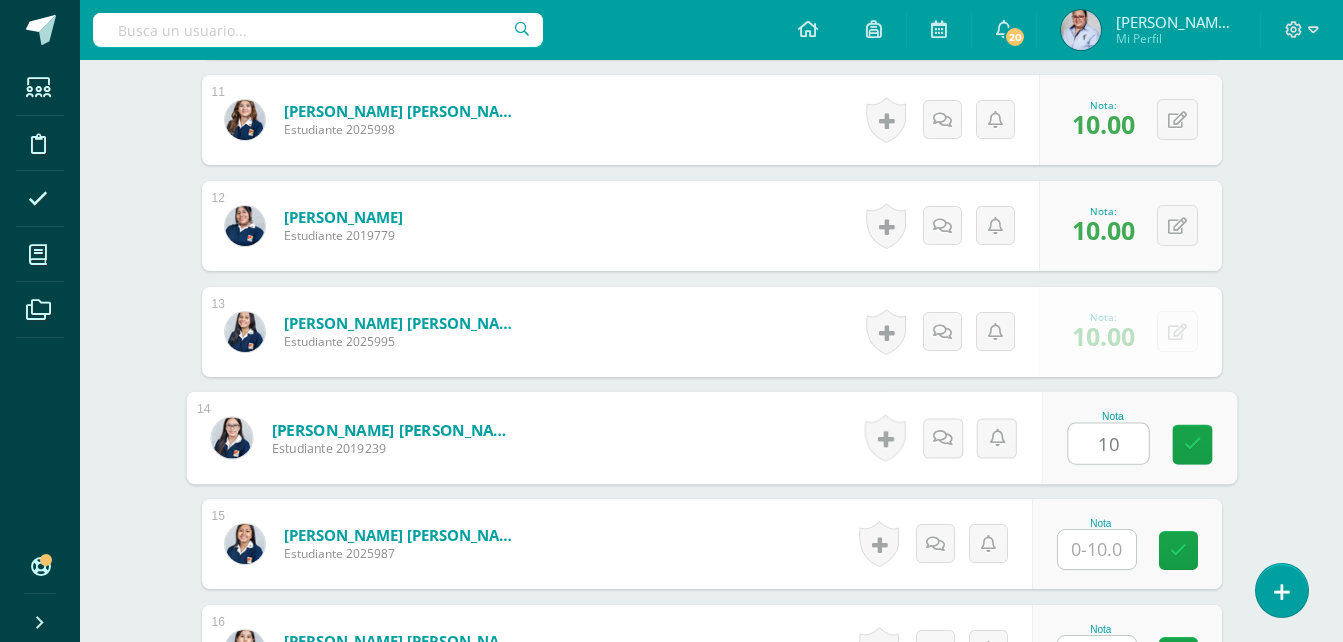 click at bounding box center (1097, 549) 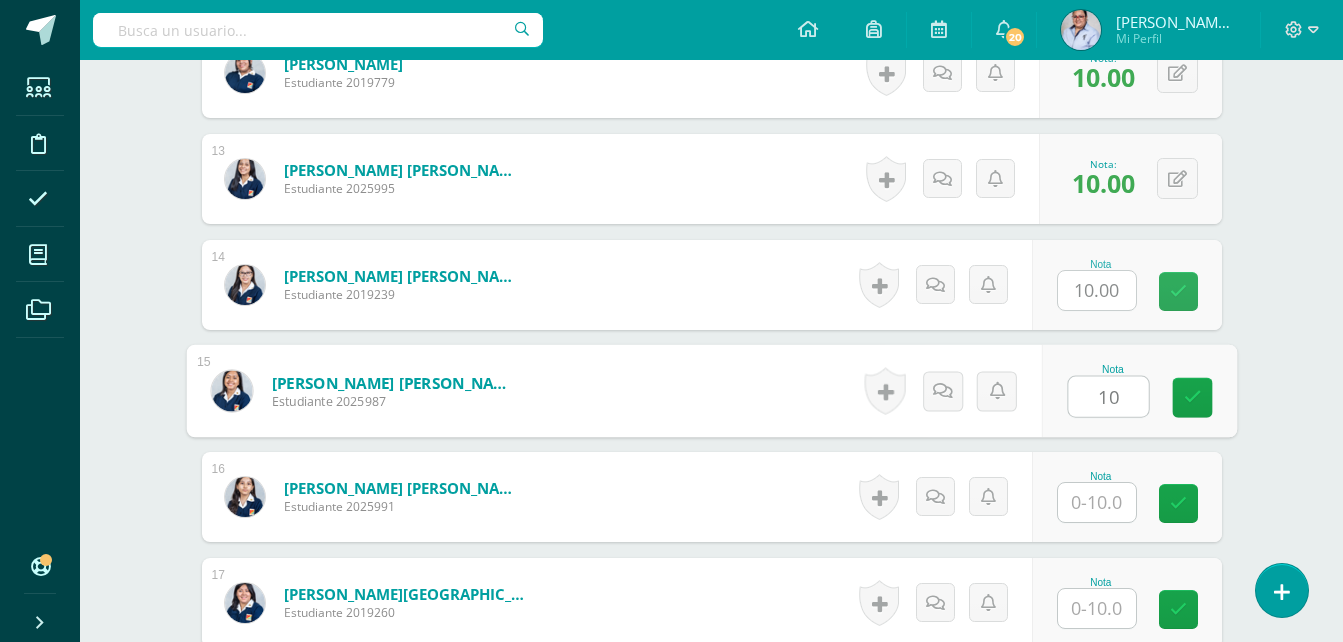scroll, scrollTop: 2099, scrollLeft: 0, axis: vertical 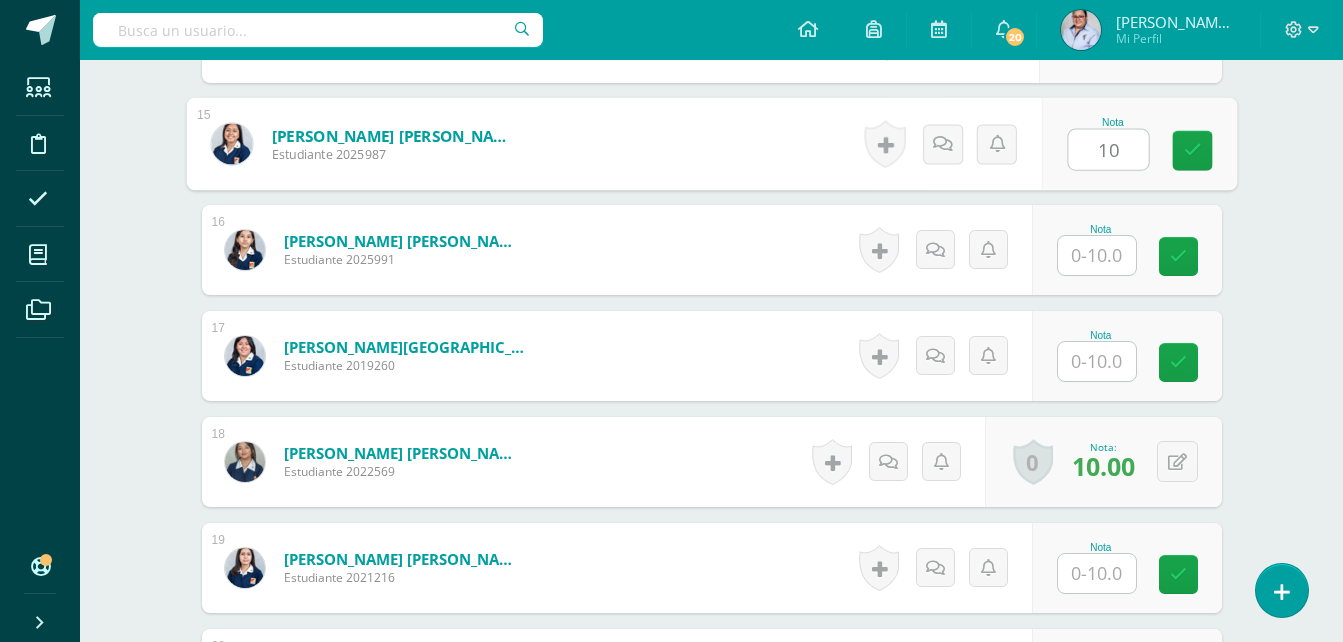 type on "10" 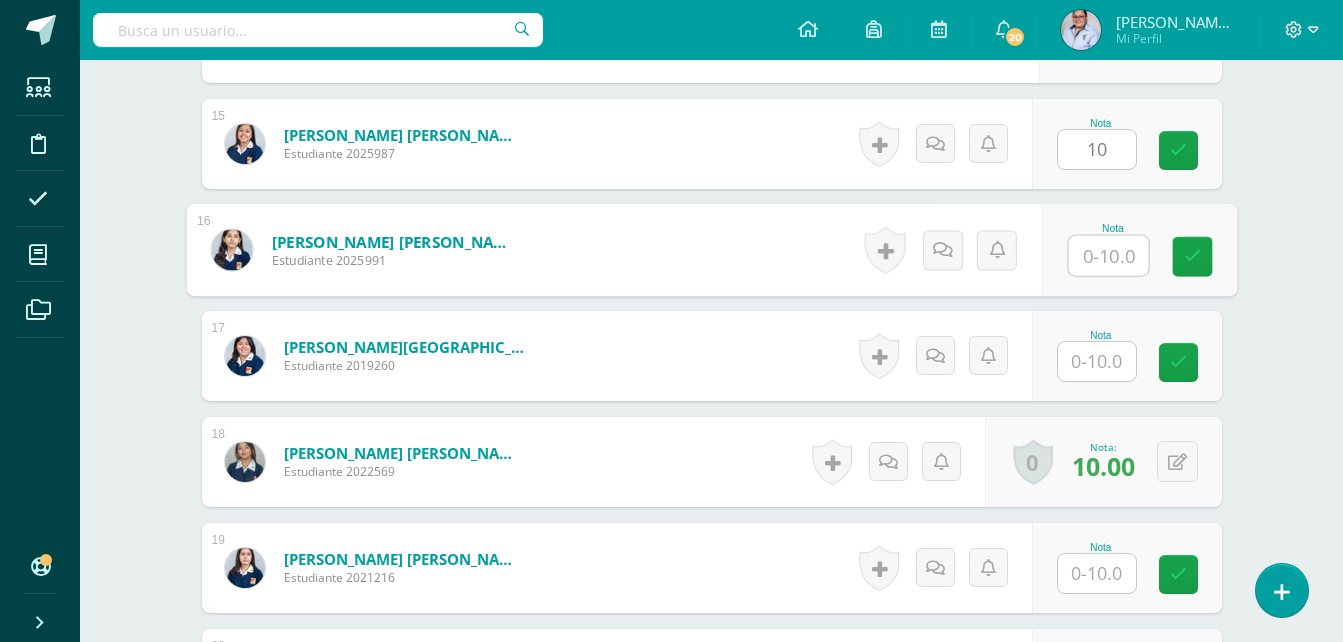 click at bounding box center (1108, 256) 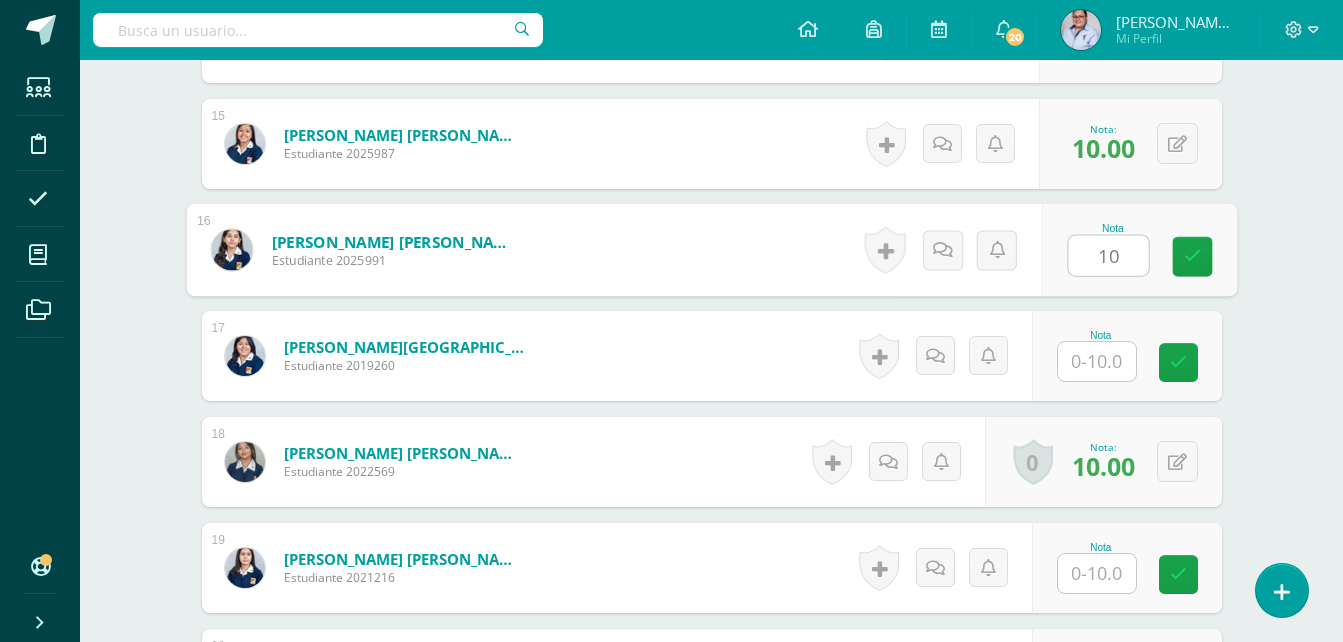 type on "10" 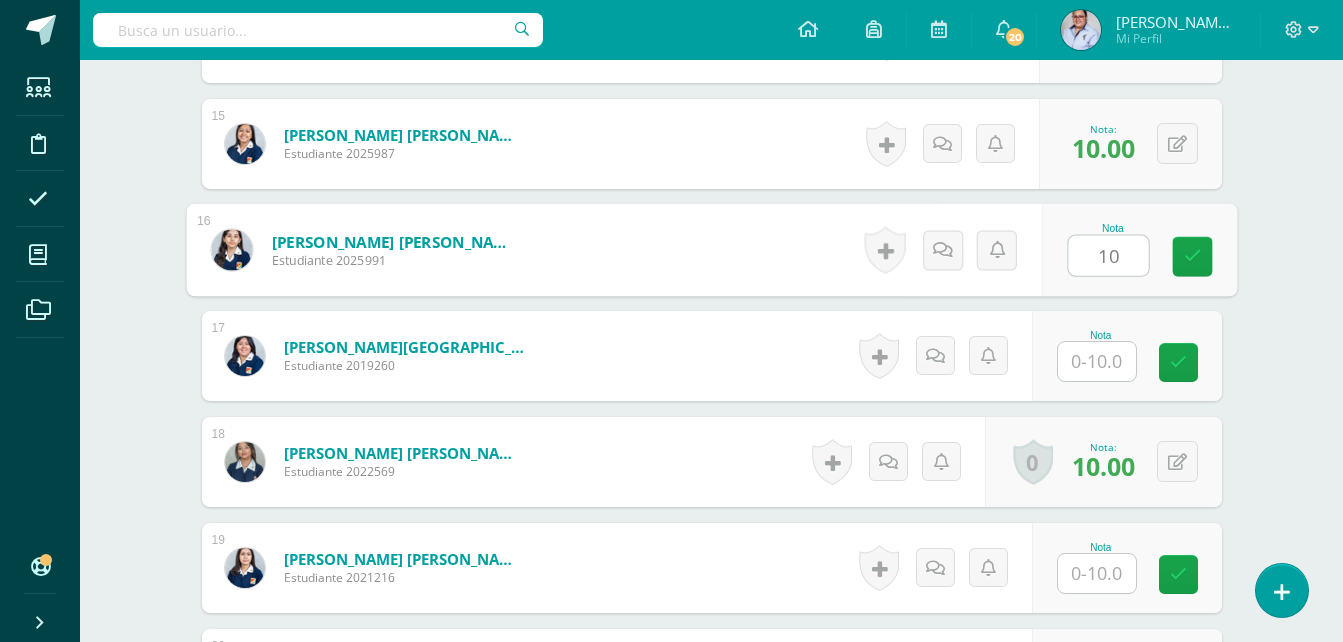 click at bounding box center (1097, 361) 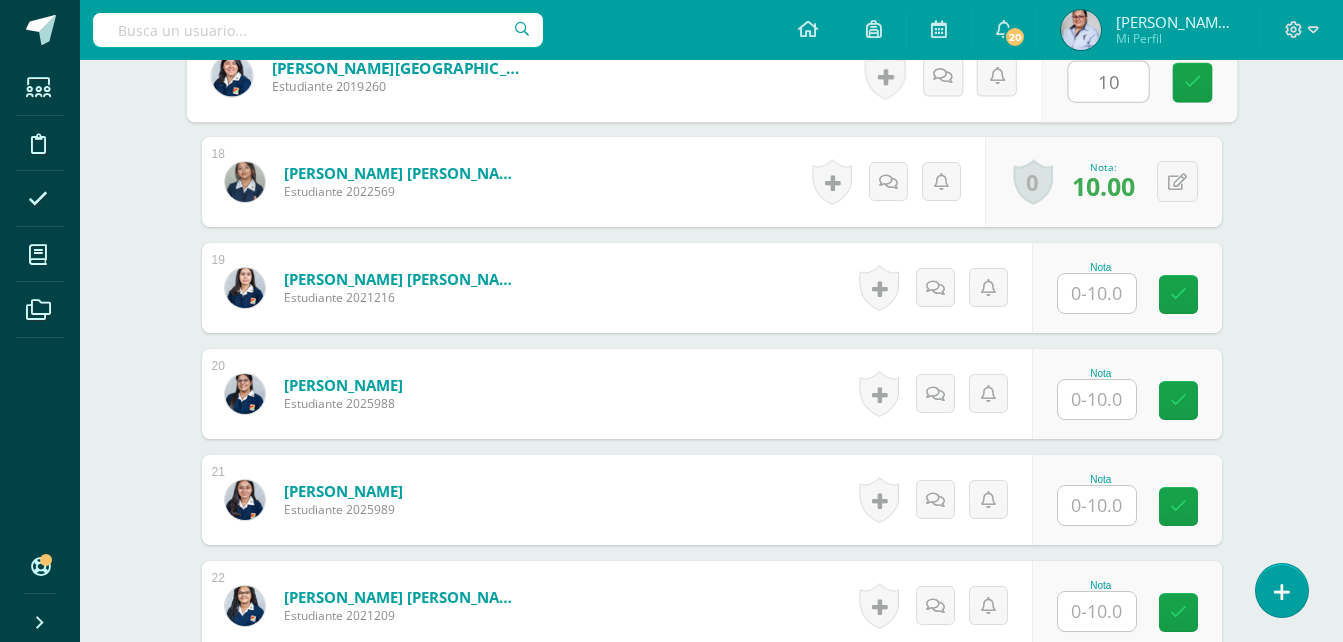 scroll, scrollTop: 2399, scrollLeft: 0, axis: vertical 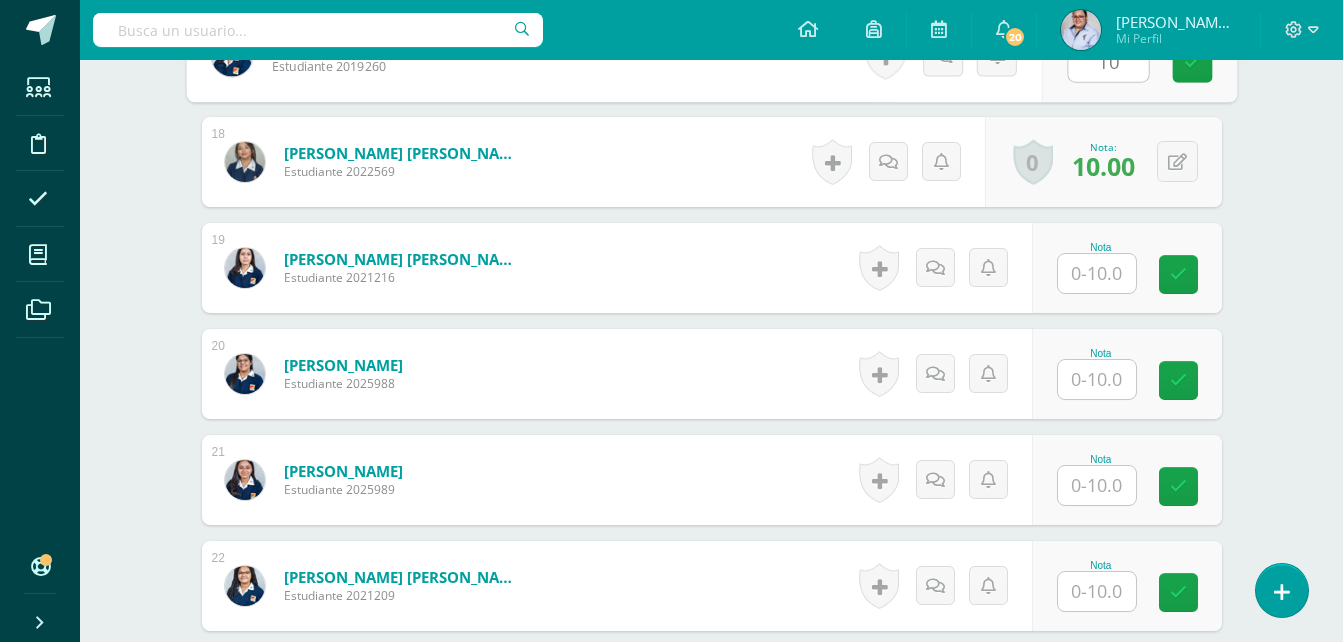 type on "10" 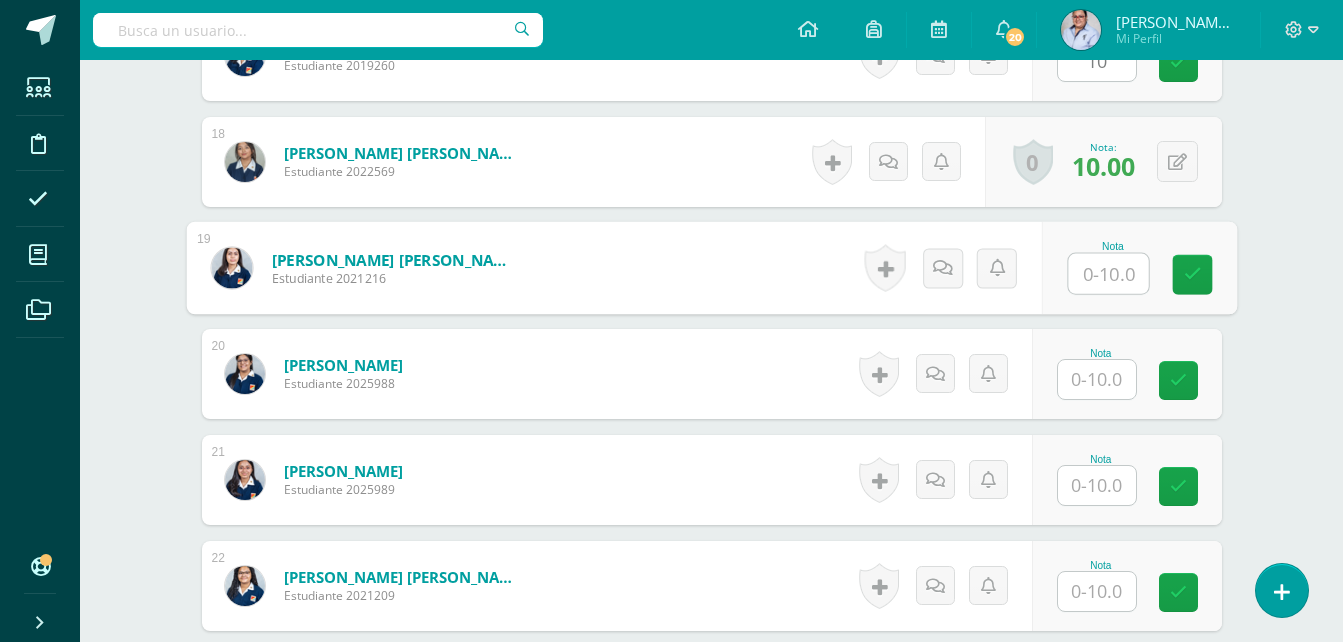 click at bounding box center (1108, 274) 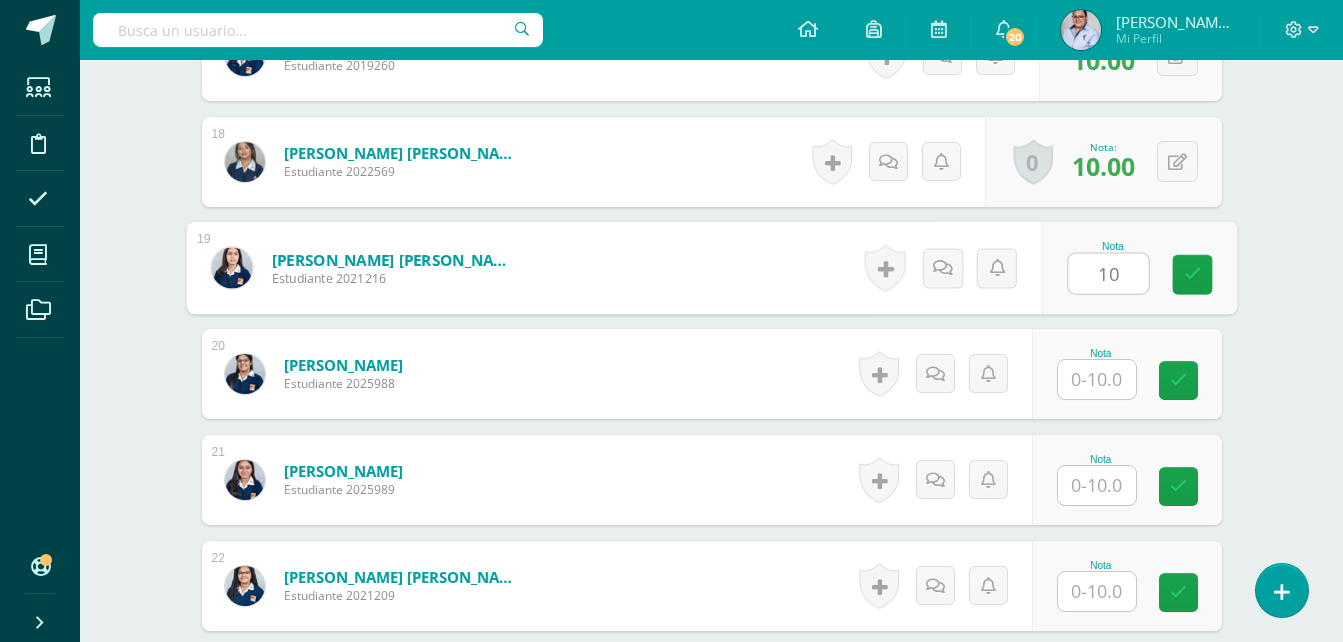 type on "10" 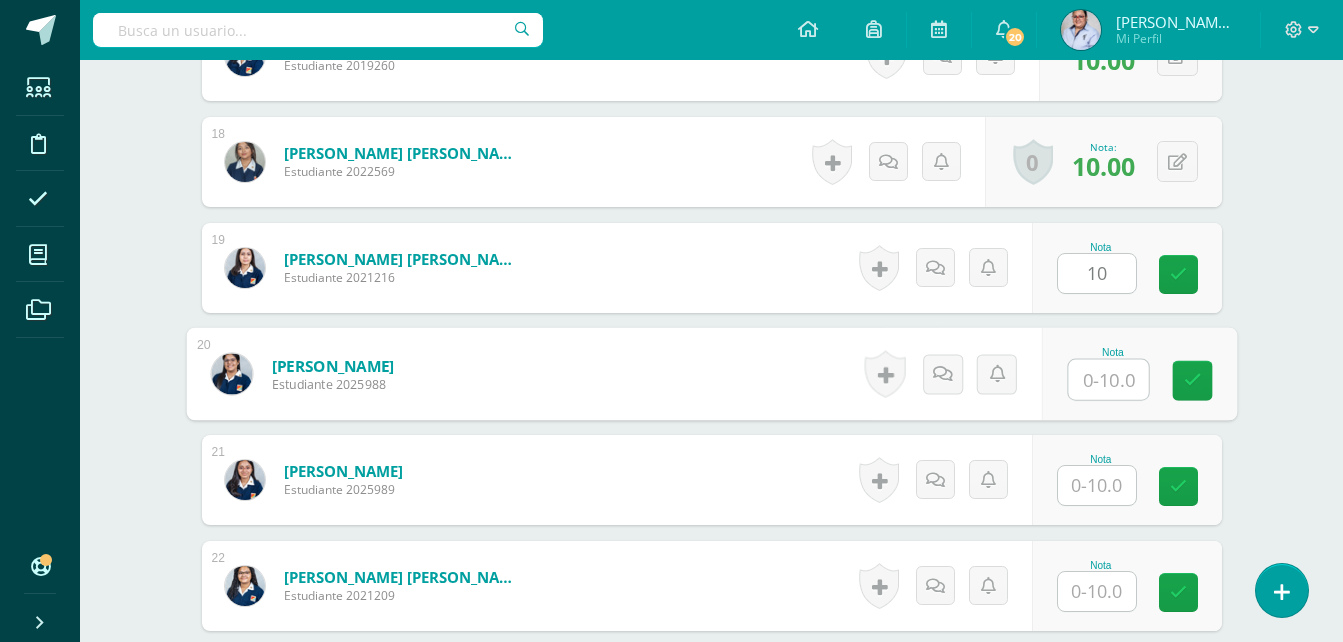 click at bounding box center [1108, 380] 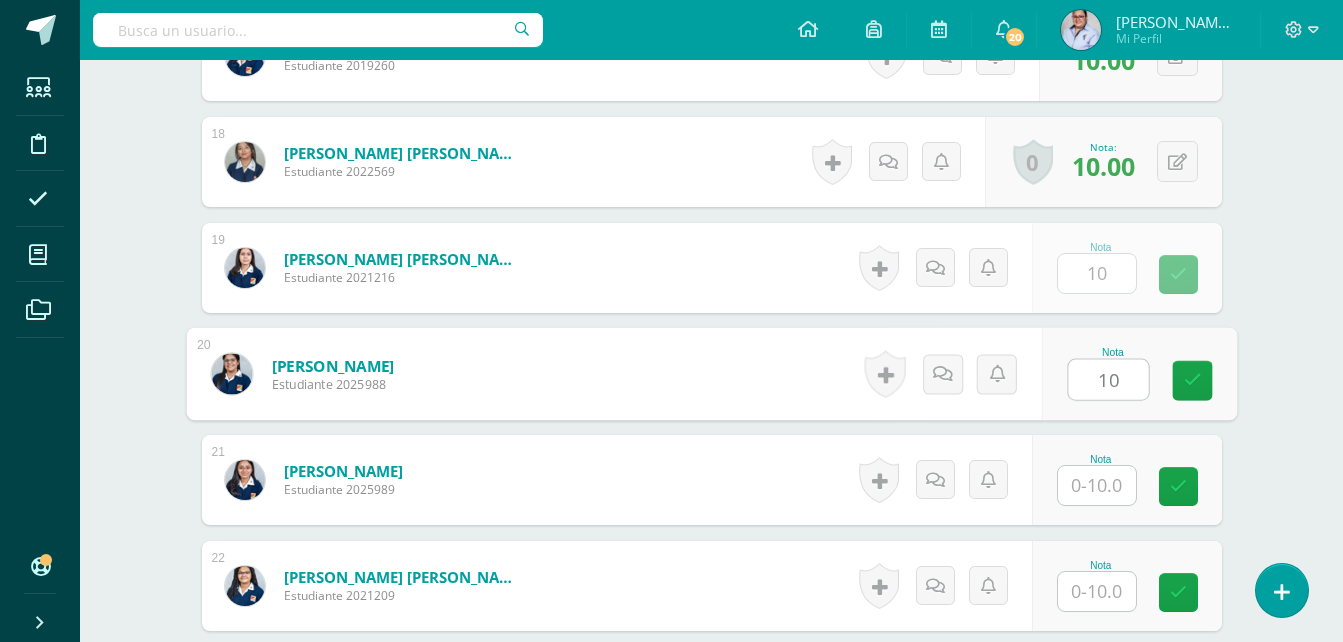 type on "10" 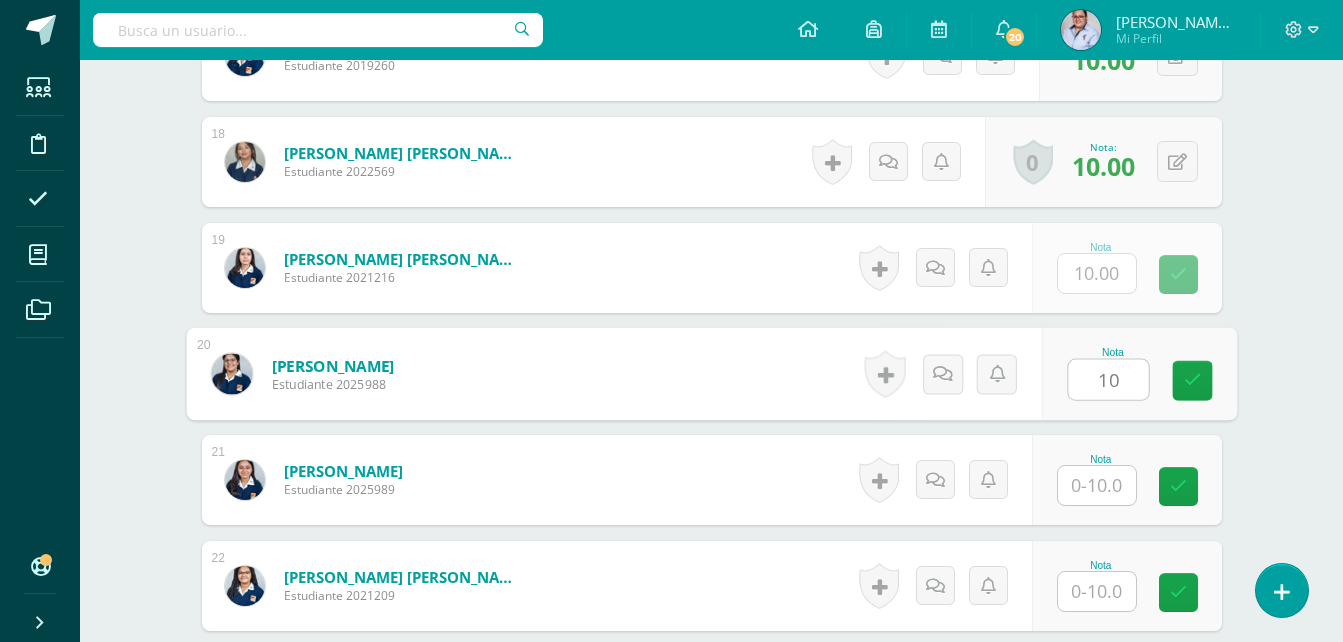 click at bounding box center (1097, 485) 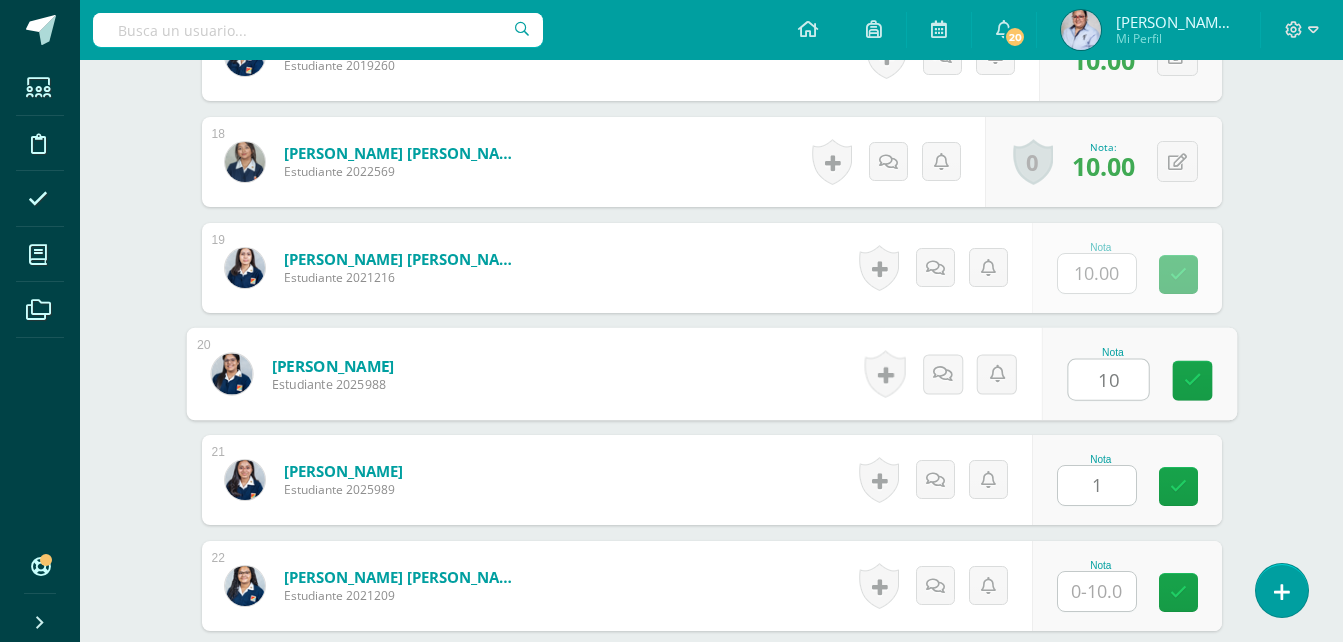 type on "10" 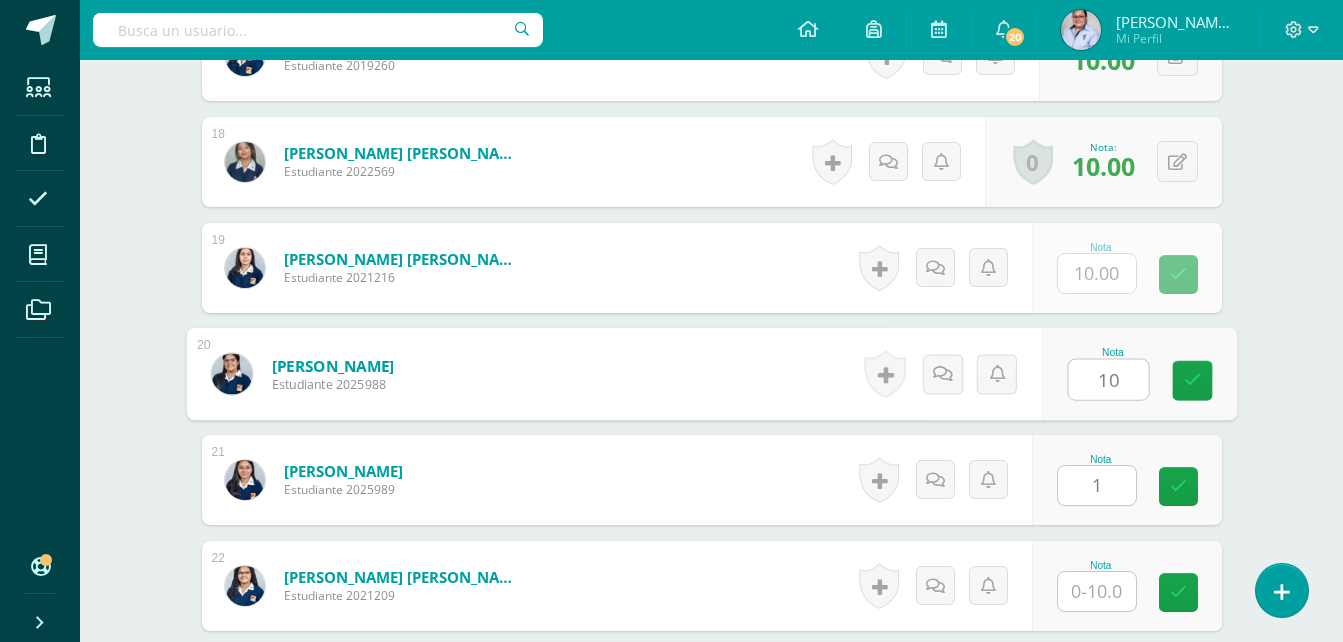 type on "10" 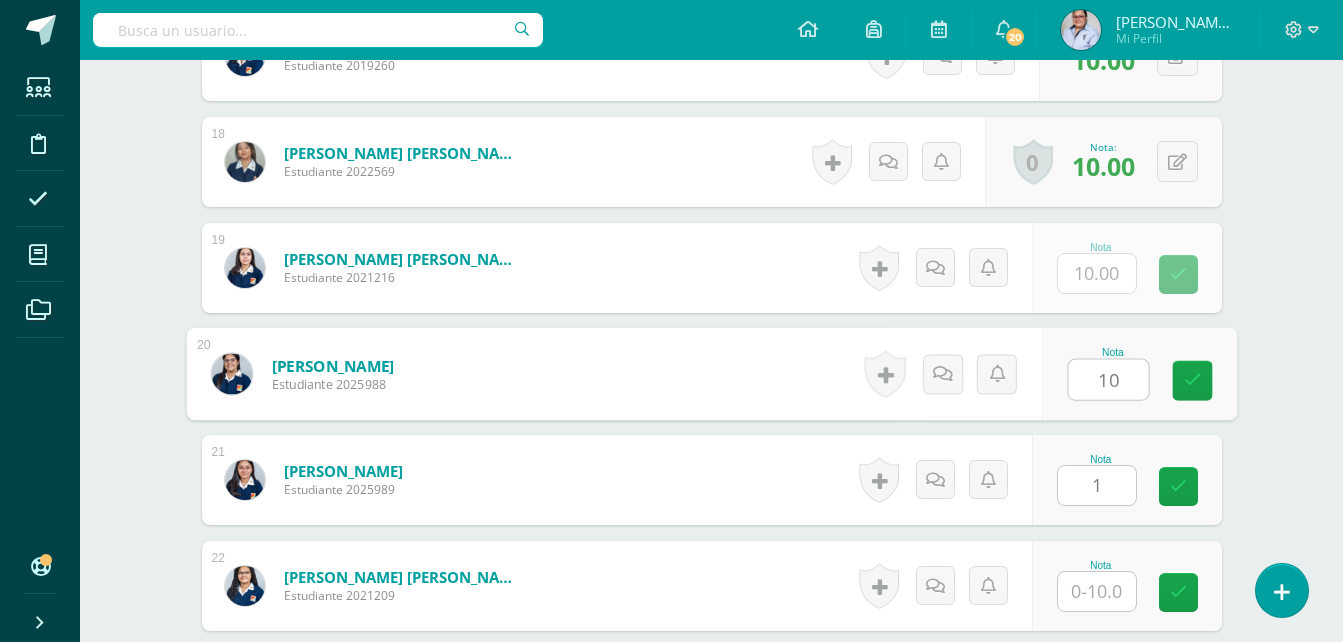 type on "10" 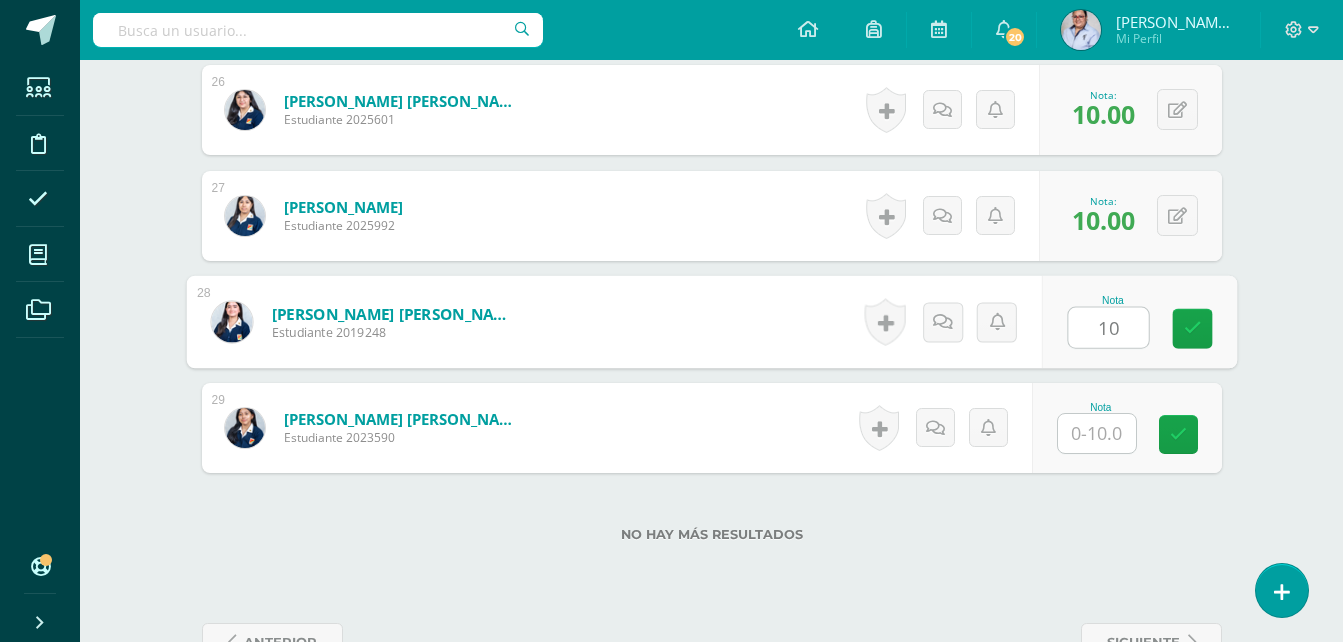 type on "10" 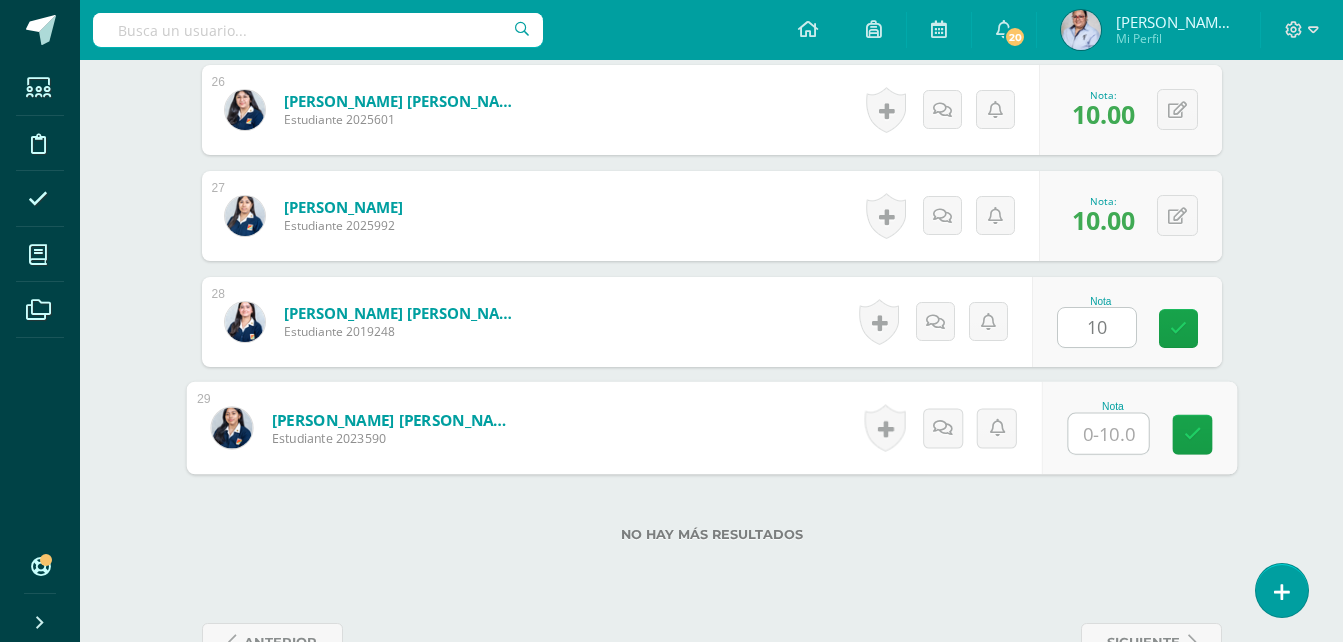 click at bounding box center [1108, 434] 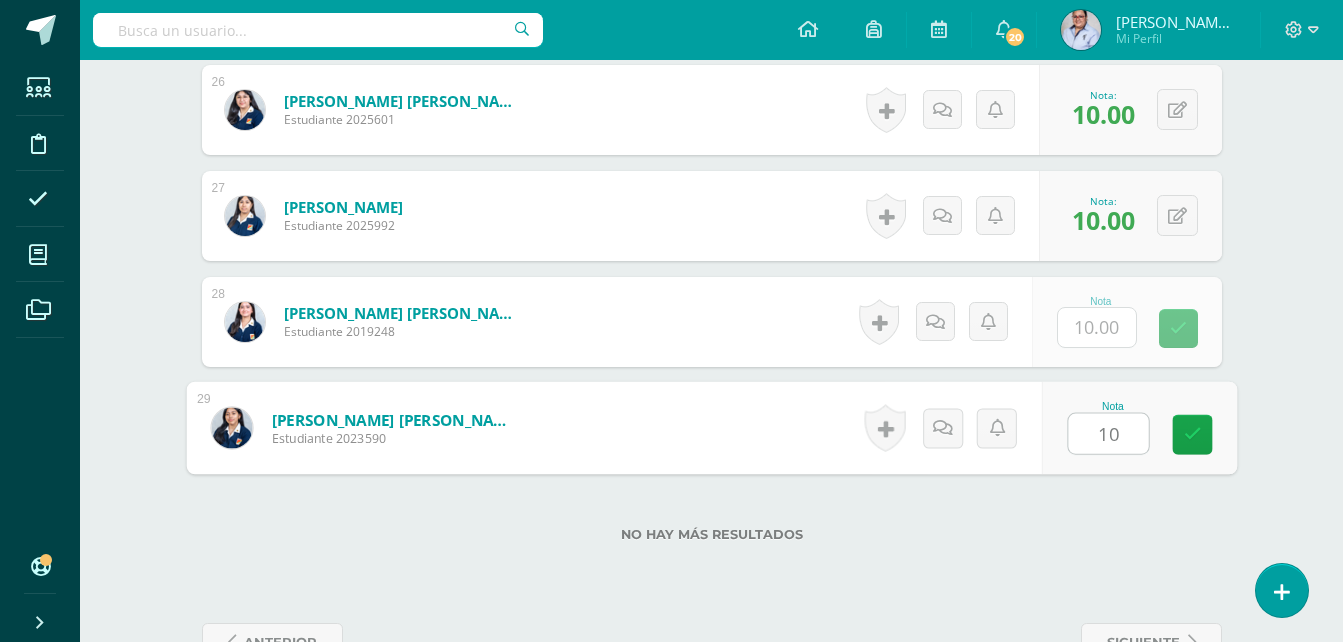 type on "10" 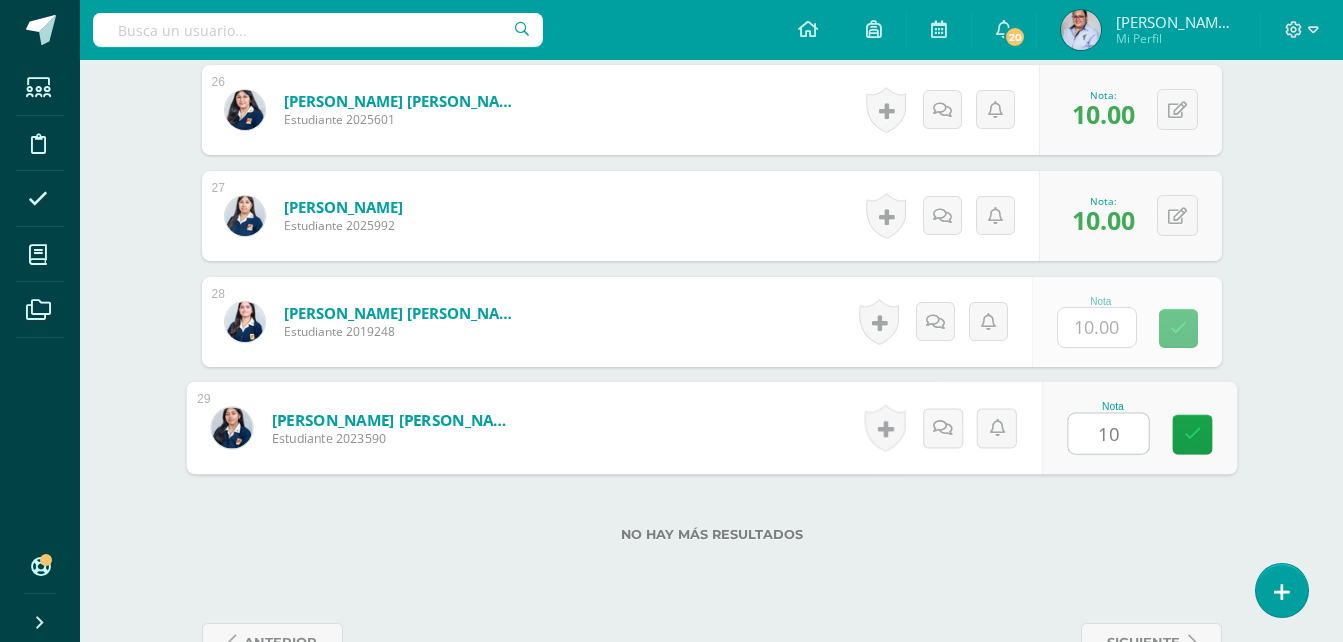 click on "No hay más resultados" at bounding box center [712, 519] 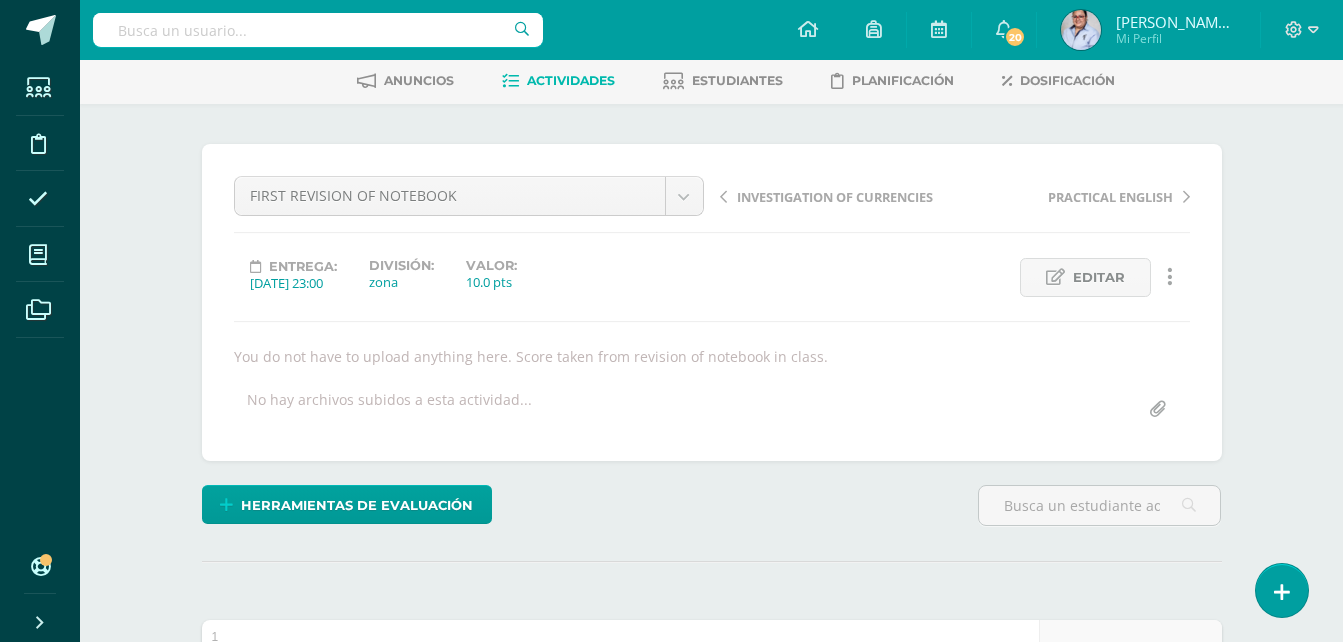 scroll, scrollTop: 0, scrollLeft: 0, axis: both 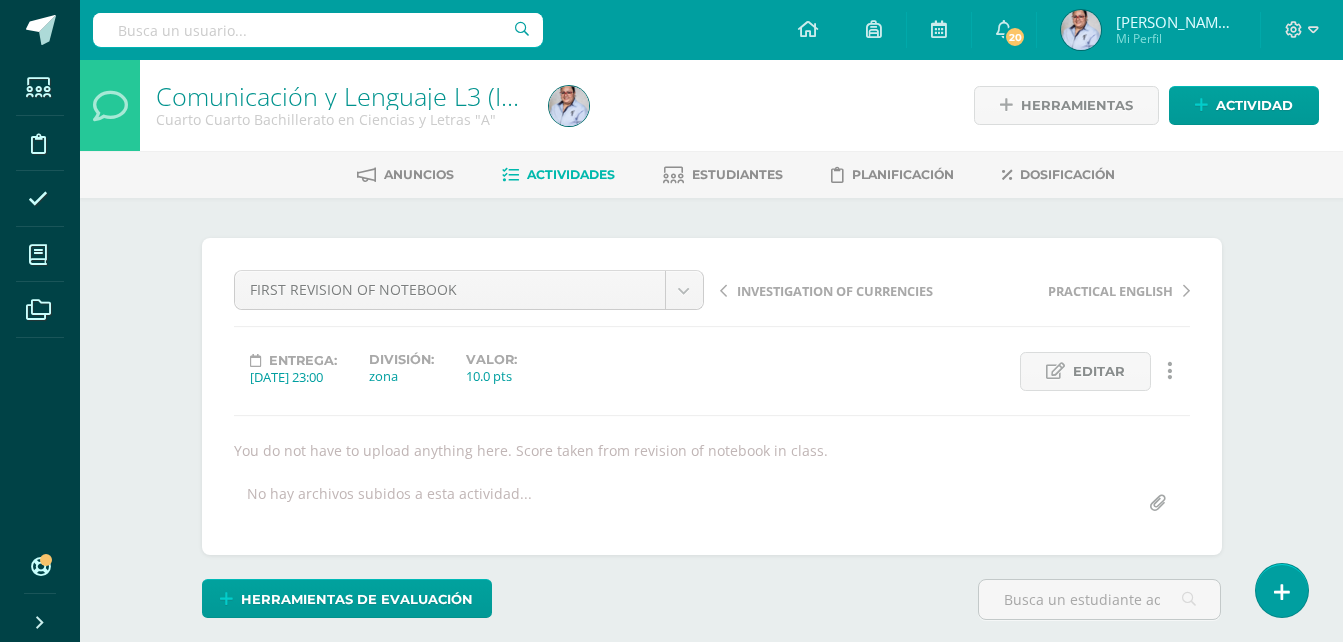 click on "Actividades" at bounding box center [571, 174] 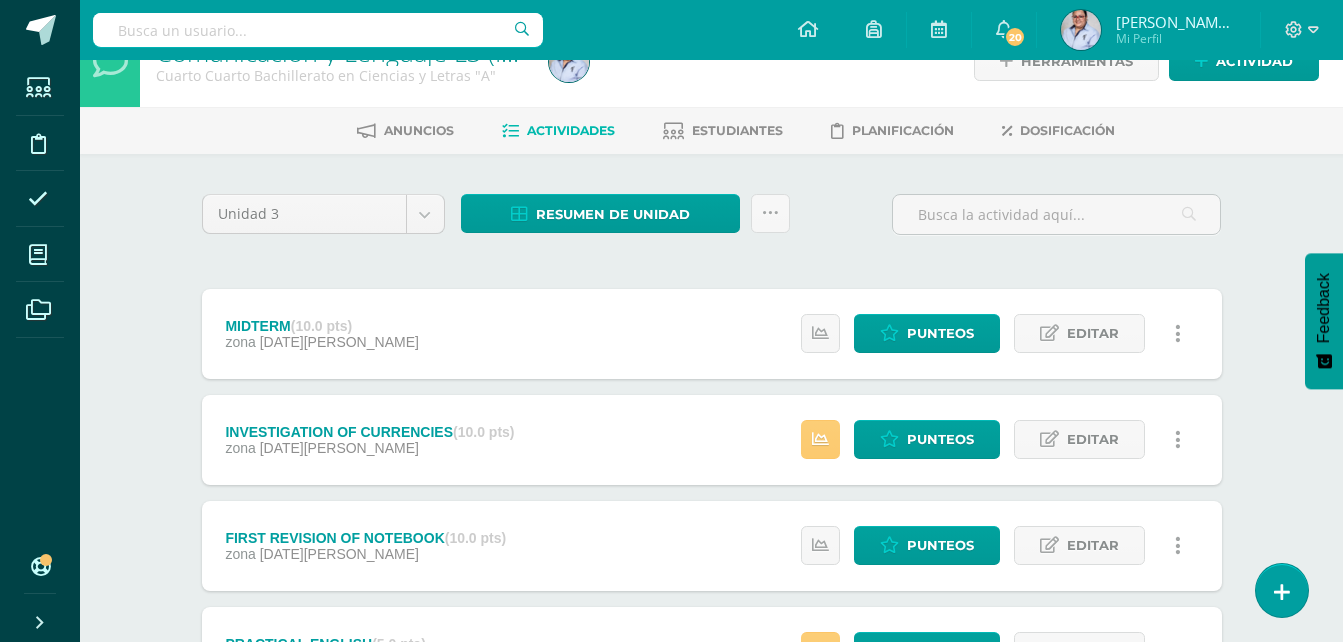 scroll, scrollTop: 38, scrollLeft: 0, axis: vertical 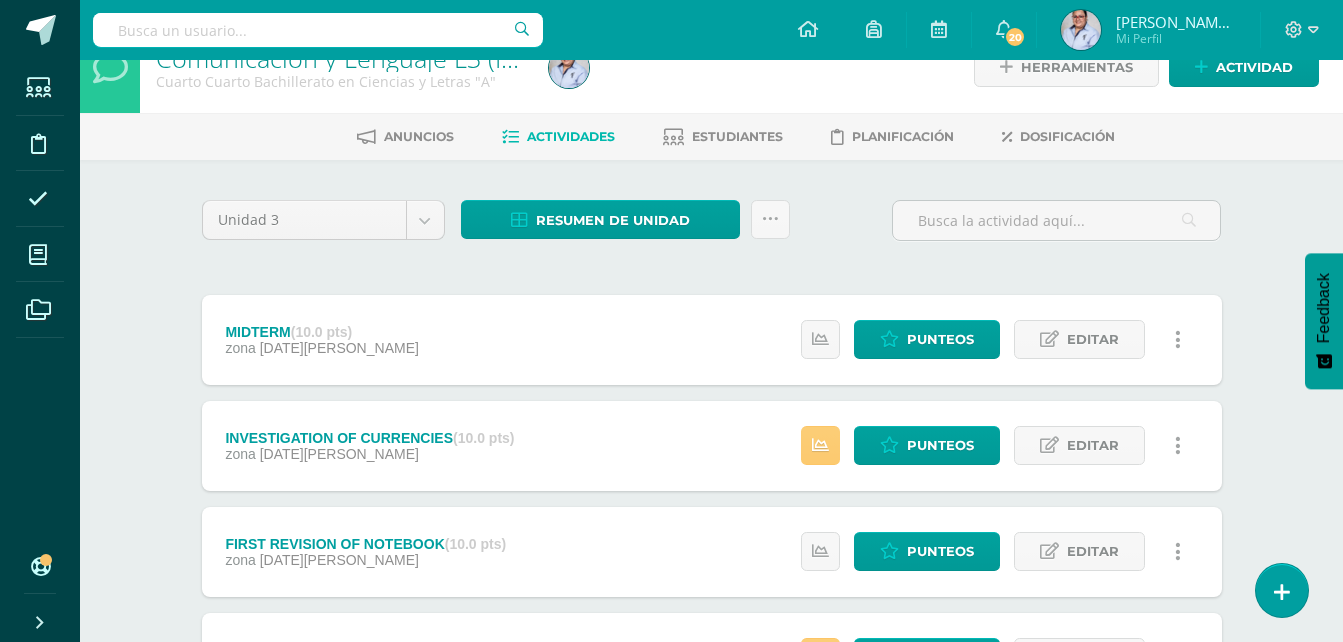 click on "Unidad 3                             Unidad 1 Unidad 2 Unidad 3 Unidad 4 Resumen de unidad
Descargar como HTML
Descargar como PDF
Descargar como XLS
Subir actividades en masa
Enviar punteos a revision
Historial de actividad
¿Estás seguro que deseas  Enviar a revisión  las notas de este curso?
Esta acción  enviará una notificación a tu supervisor y no podrás eliminar o cambiar tus notas.  Esta acción no podrá ser revertida a menos que se te conceda permiso
Cancelar
Enviar a revisión
Creación  y  Calificación   en masa.
Para poder crear actividades y calificar las mismas  29" at bounding box center [712, 551] 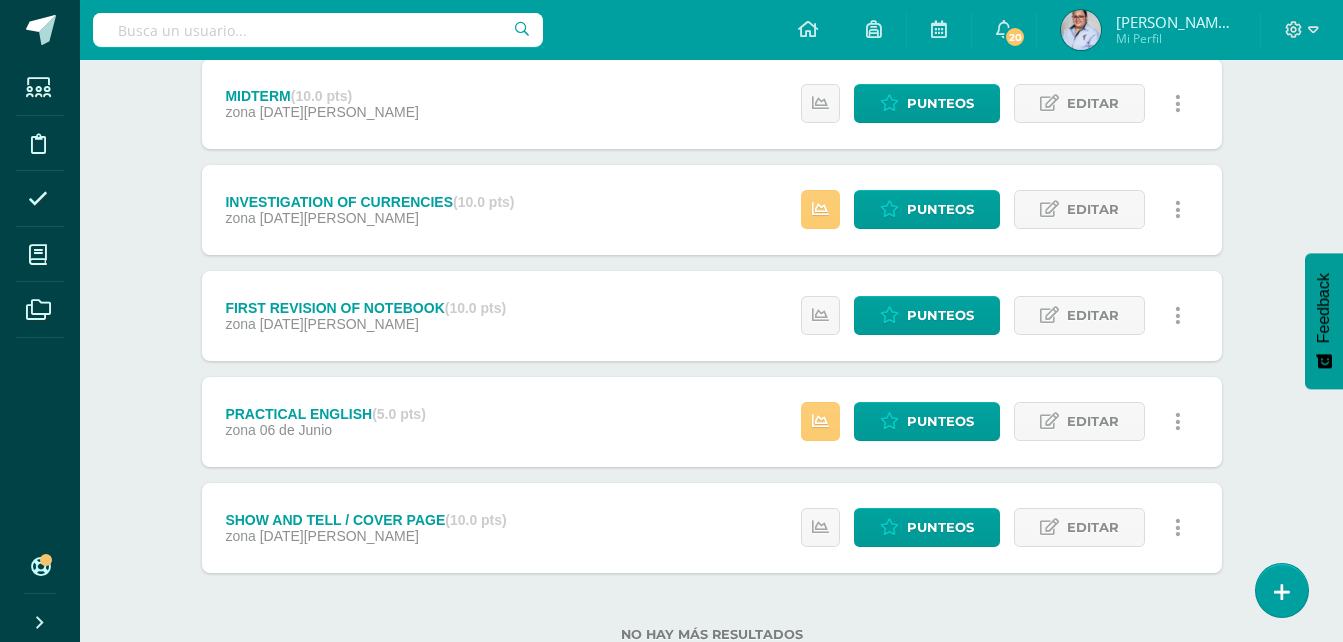scroll, scrollTop: 238, scrollLeft: 0, axis: vertical 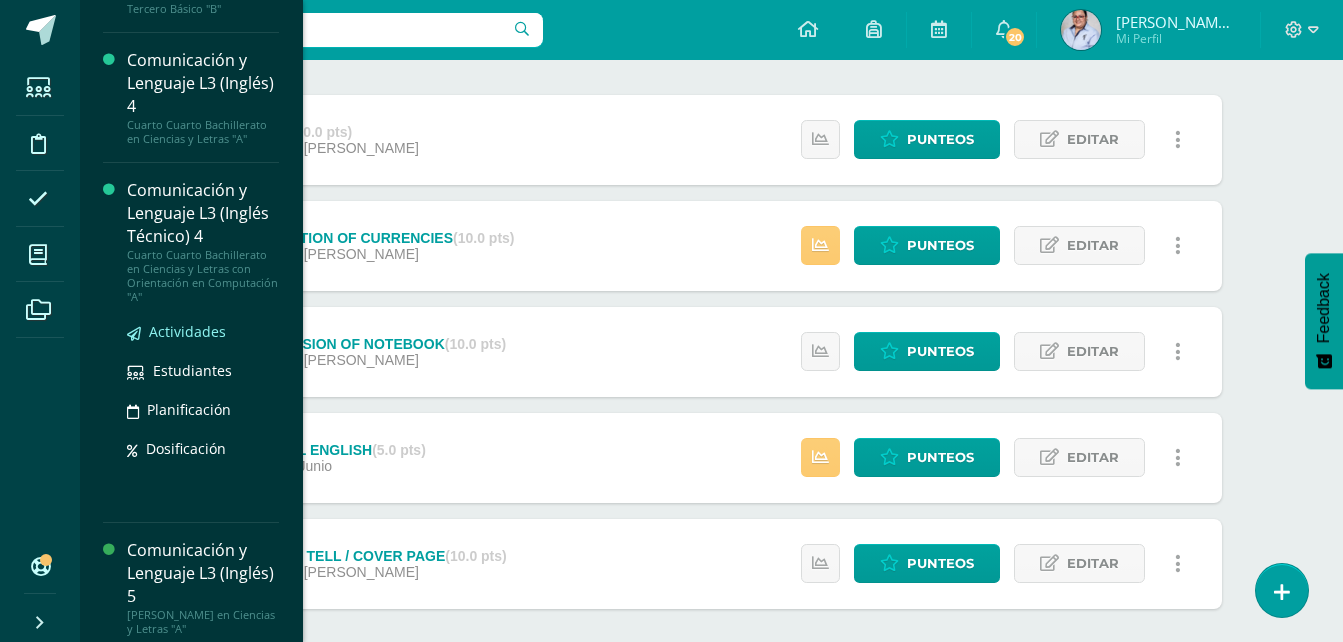 click on "Actividades" at bounding box center [187, 331] 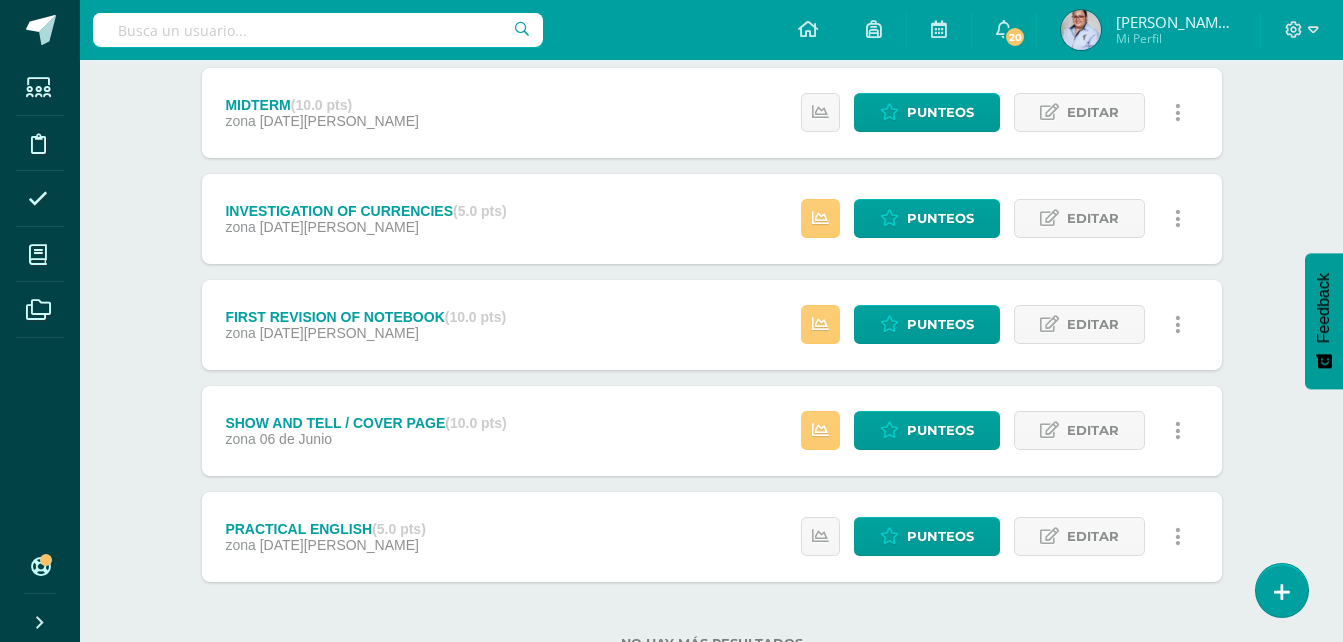 scroll, scrollTop: 300, scrollLeft: 0, axis: vertical 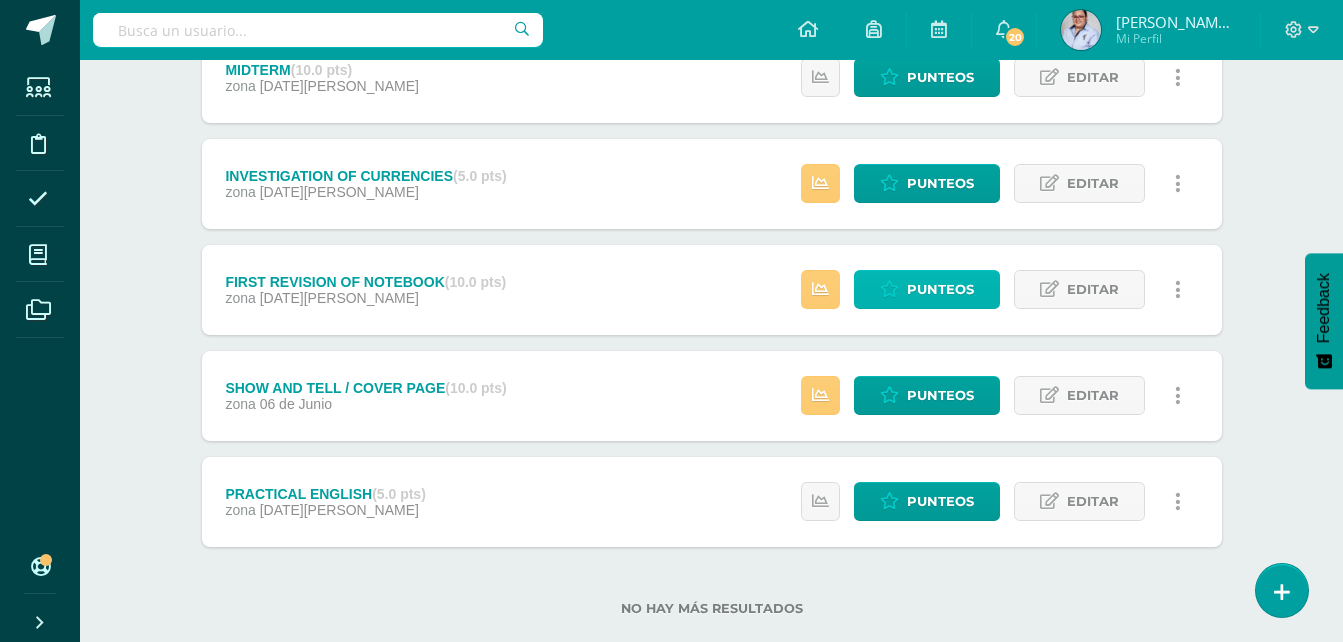 click on "Punteos" at bounding box center [940, 289] 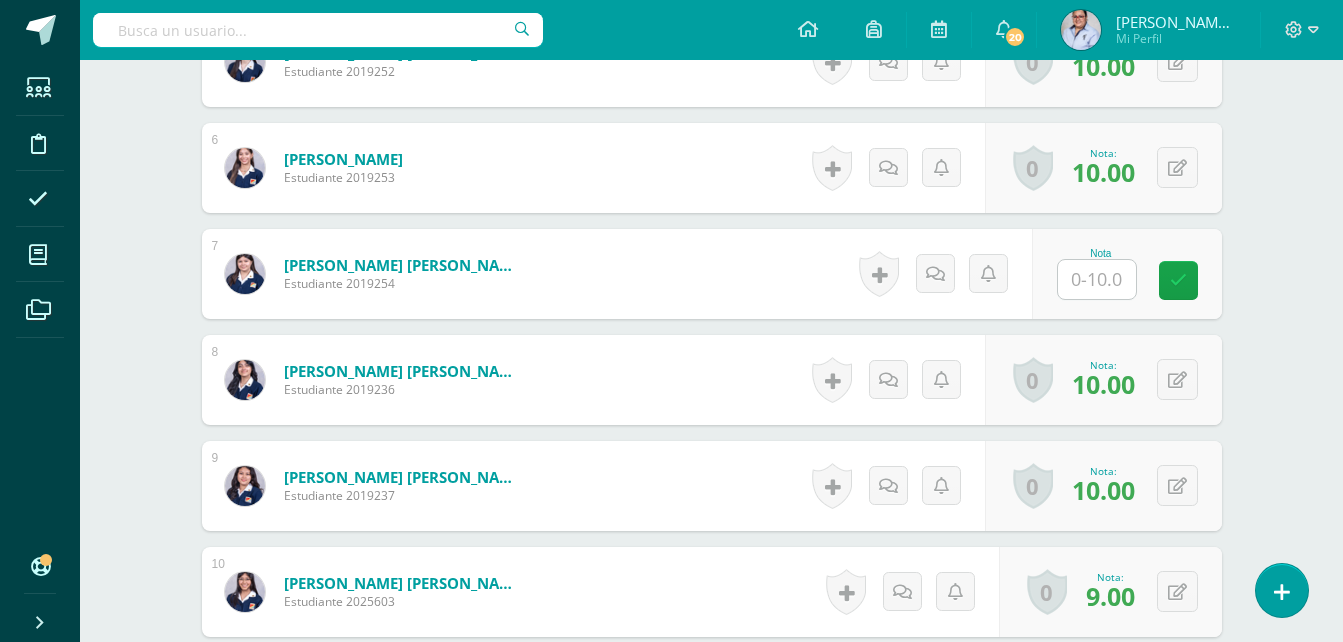 scroll, scrollTop: 1198, scrollLeft: 0, axis: vertical 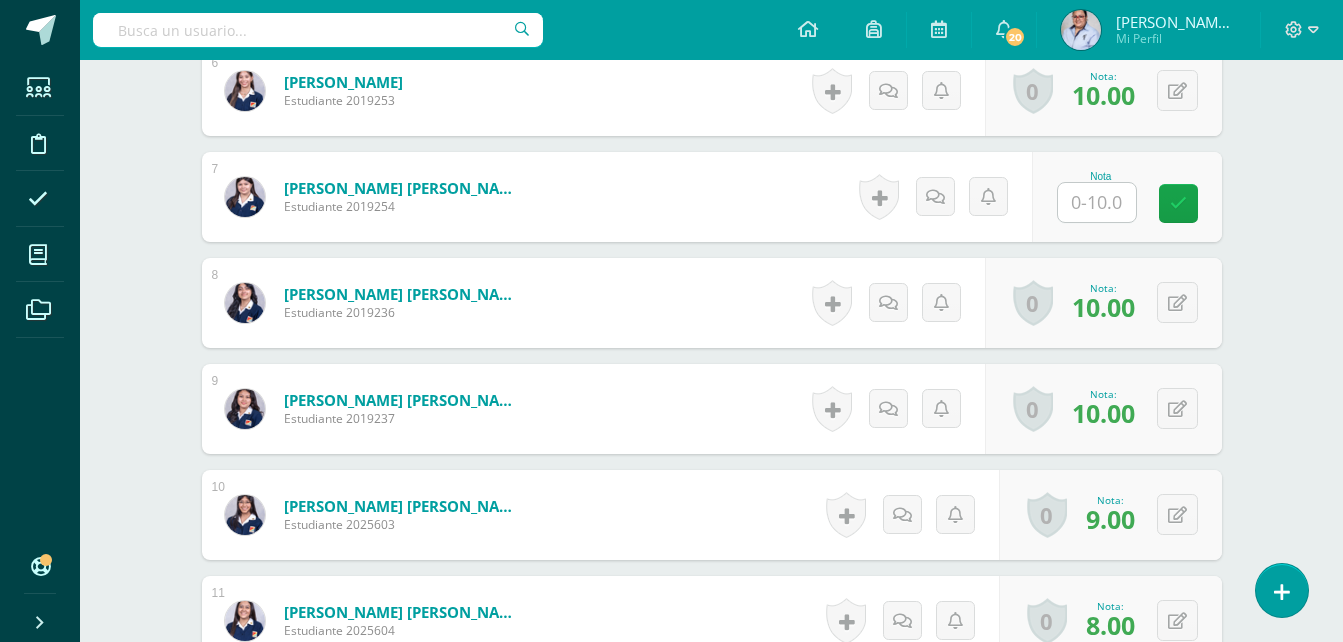 click at bounding box center (1097, 202) 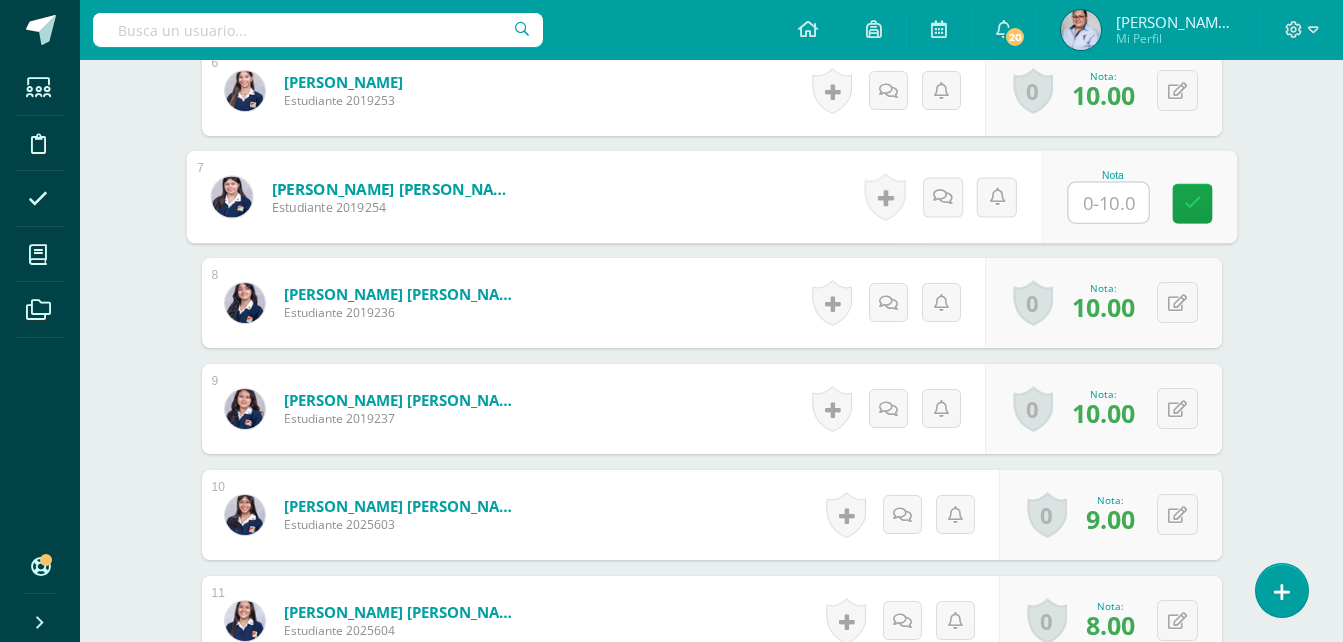 type on "8" 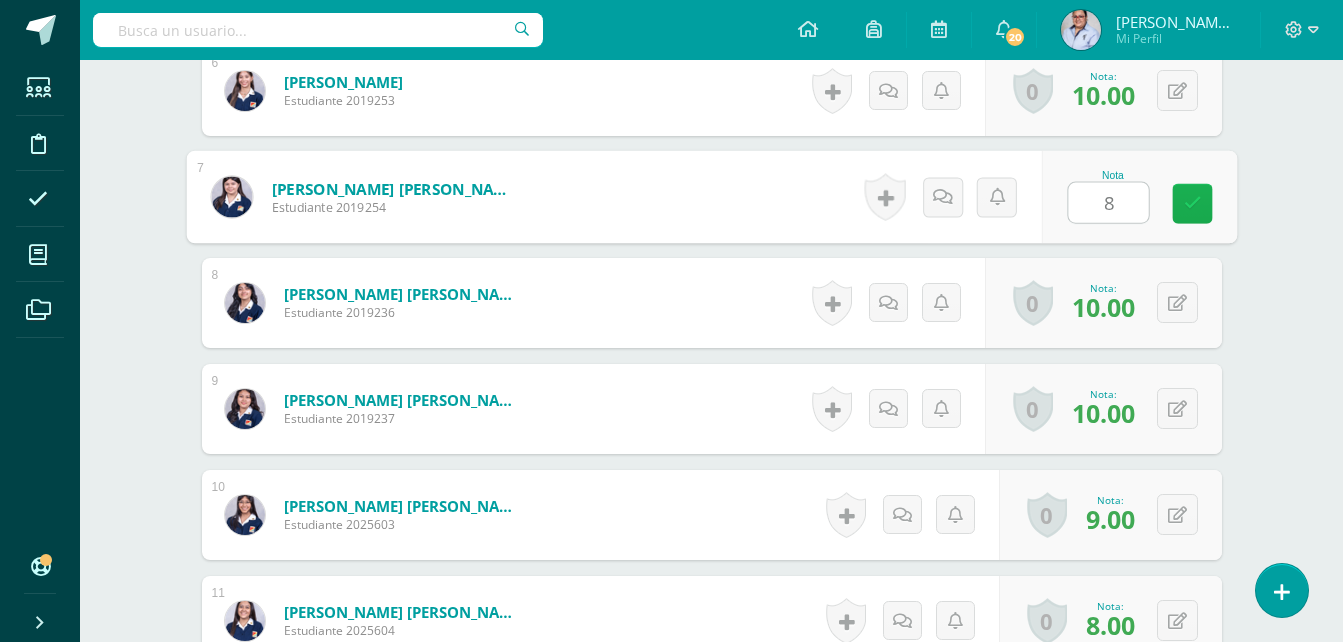 click at bounding box center [1192, 204] 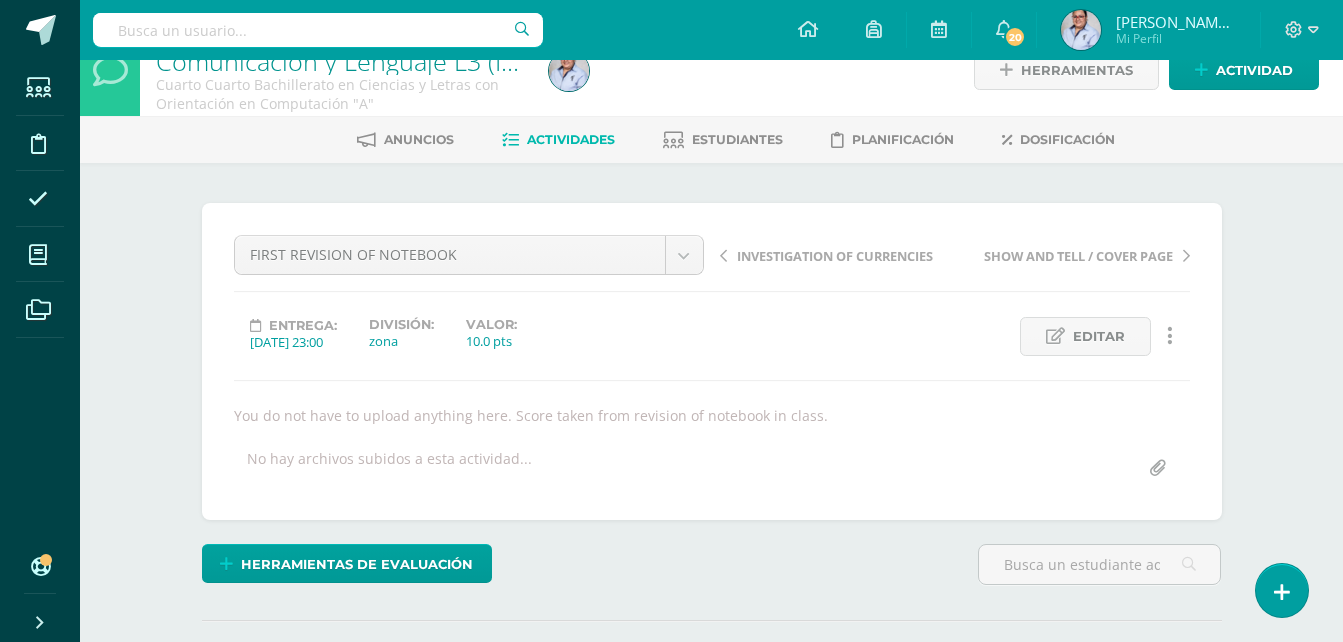 scroll, scrollTop: 0, scrollLeft: 0, axis: both 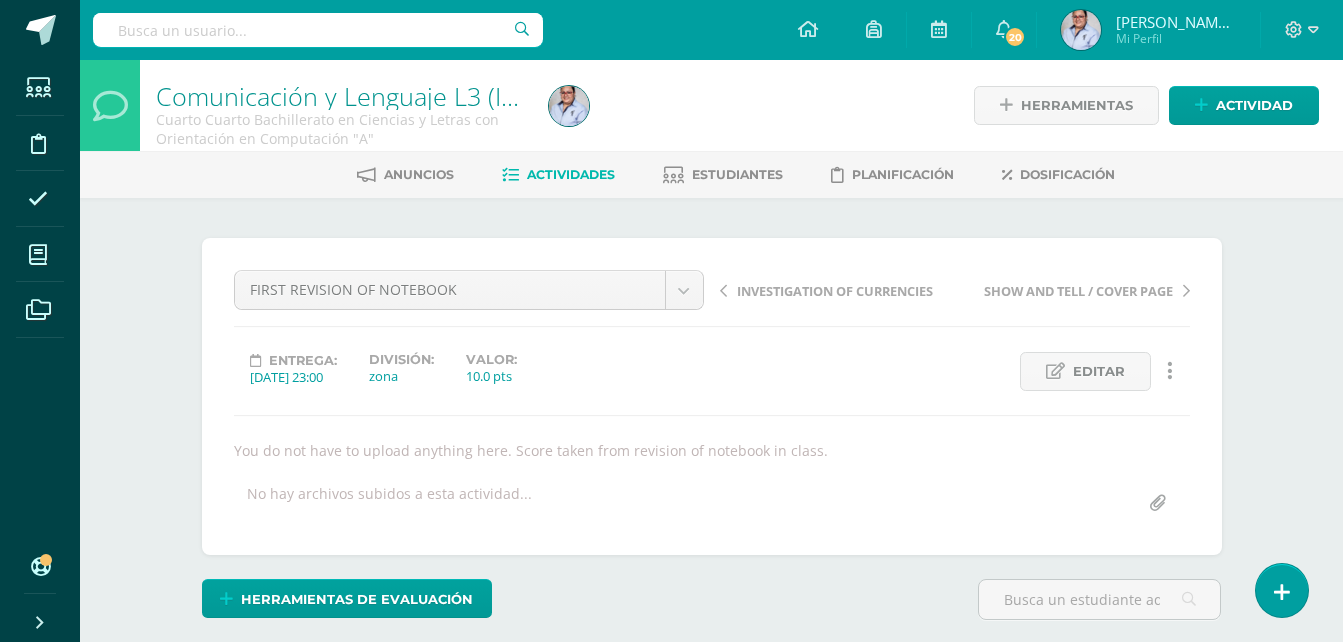 click on "Actividades" at bounding box center [571, 174] 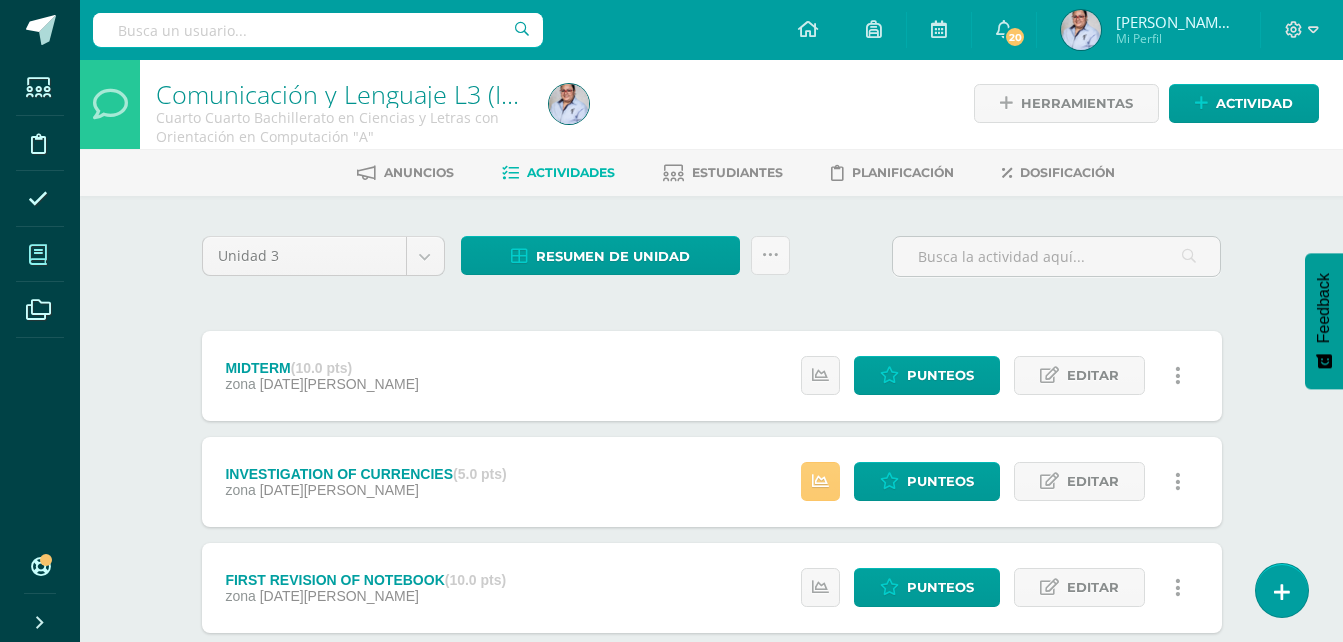 scroll, scrollTop: 0, scrollLeft: 0, axis: both 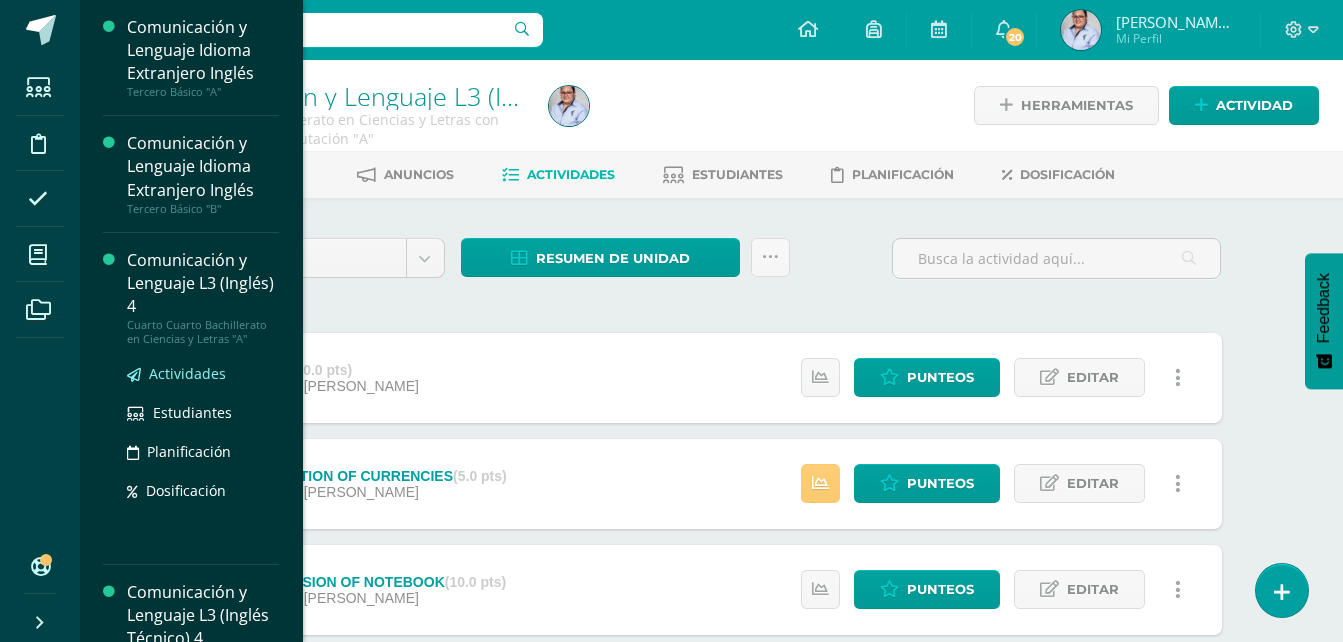 click on "Actividades" at bounding box center [187, 373] 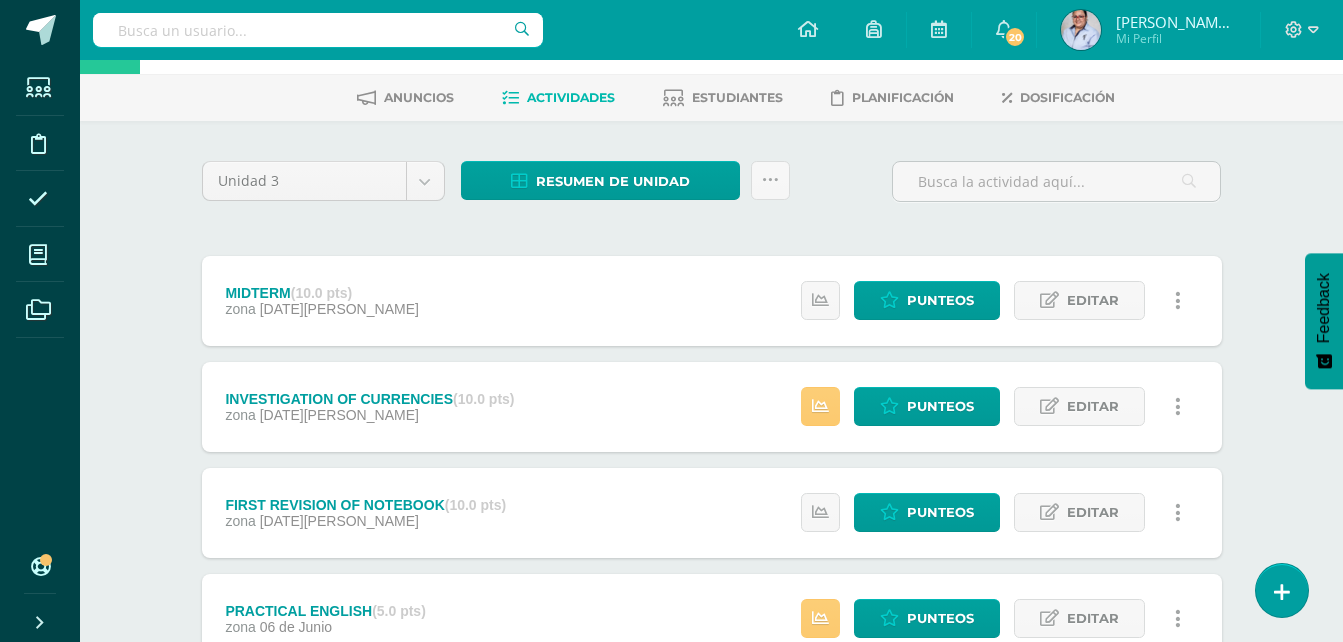 scroll, scrollTop: 100, scrollLeft: 0, axis: vertical 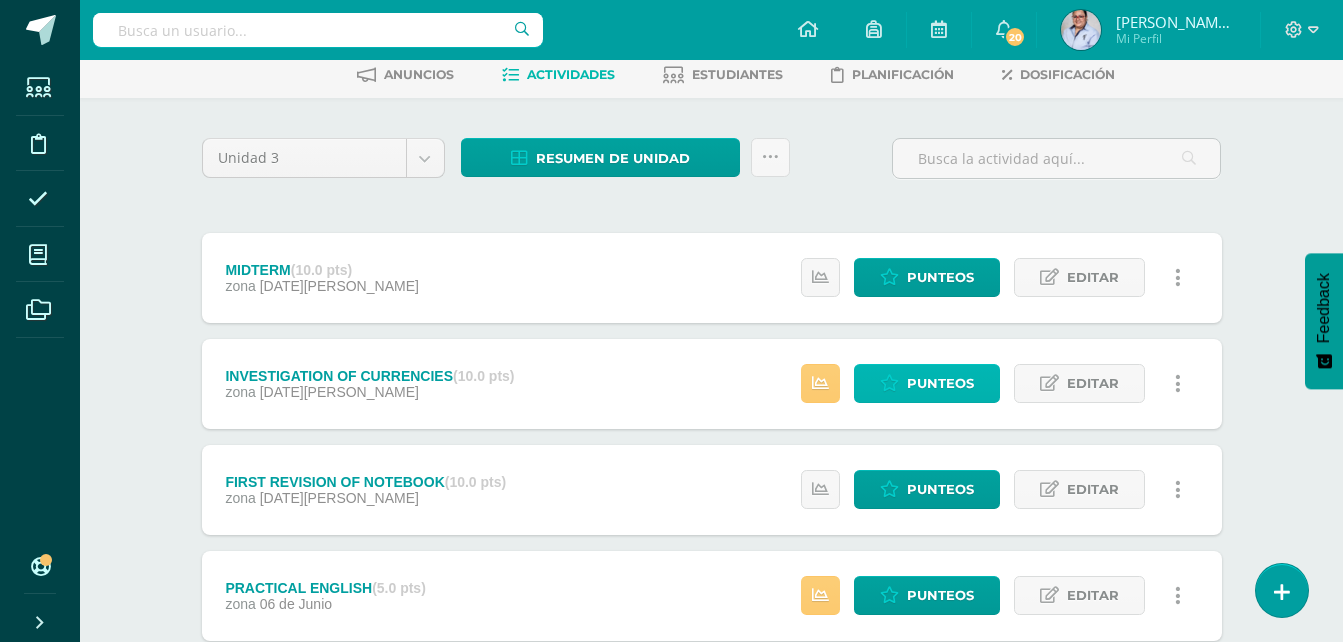click on "Punteos" at bounding box center (940, 383) 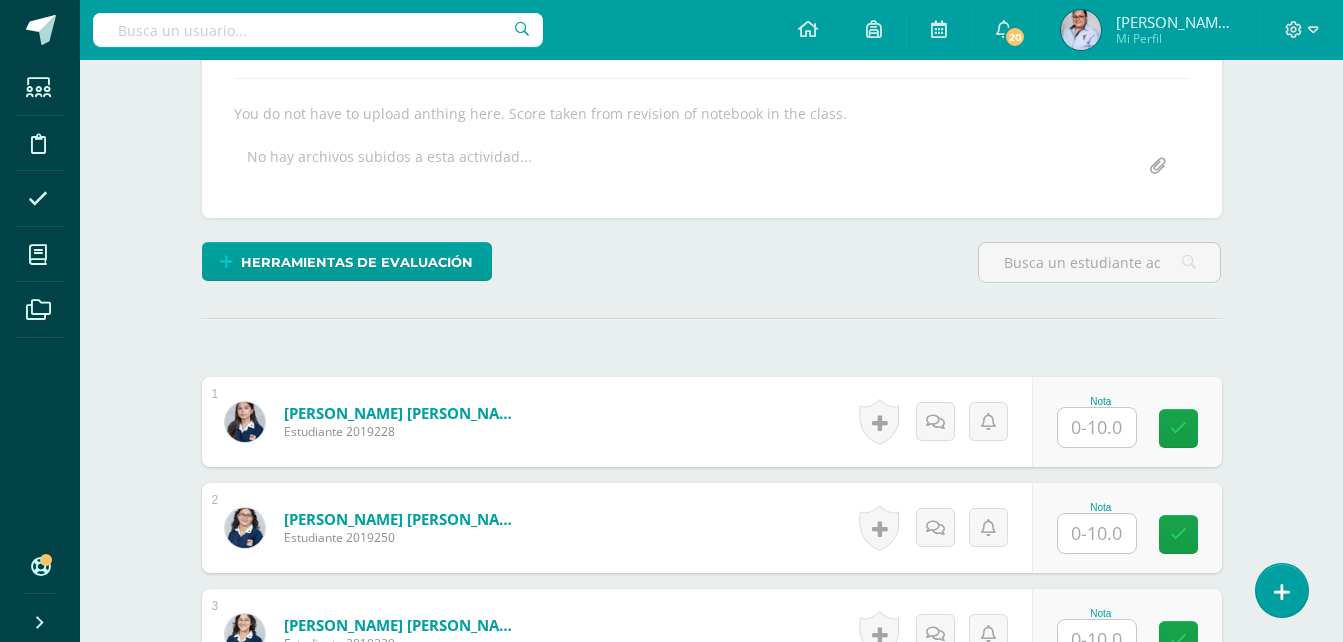 scroll, scrollTop: 301, scrollLeft: 0, axis: vertical 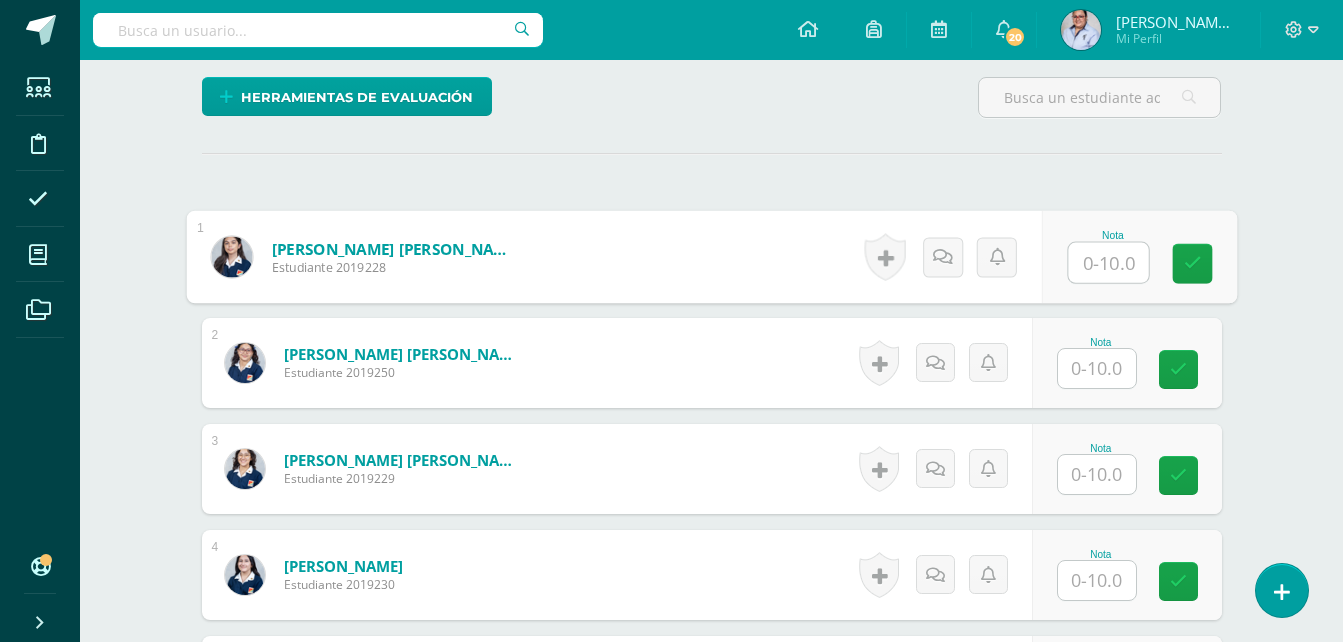 click at bounding box center [1108, 263] 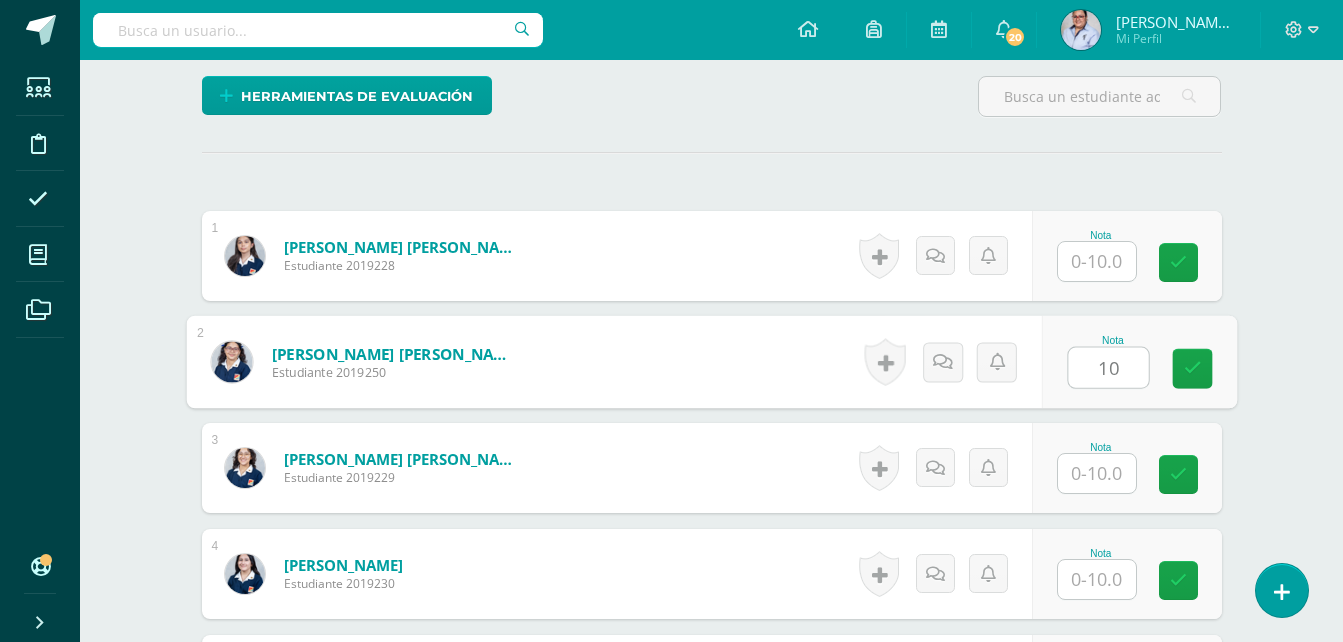 type on "10" 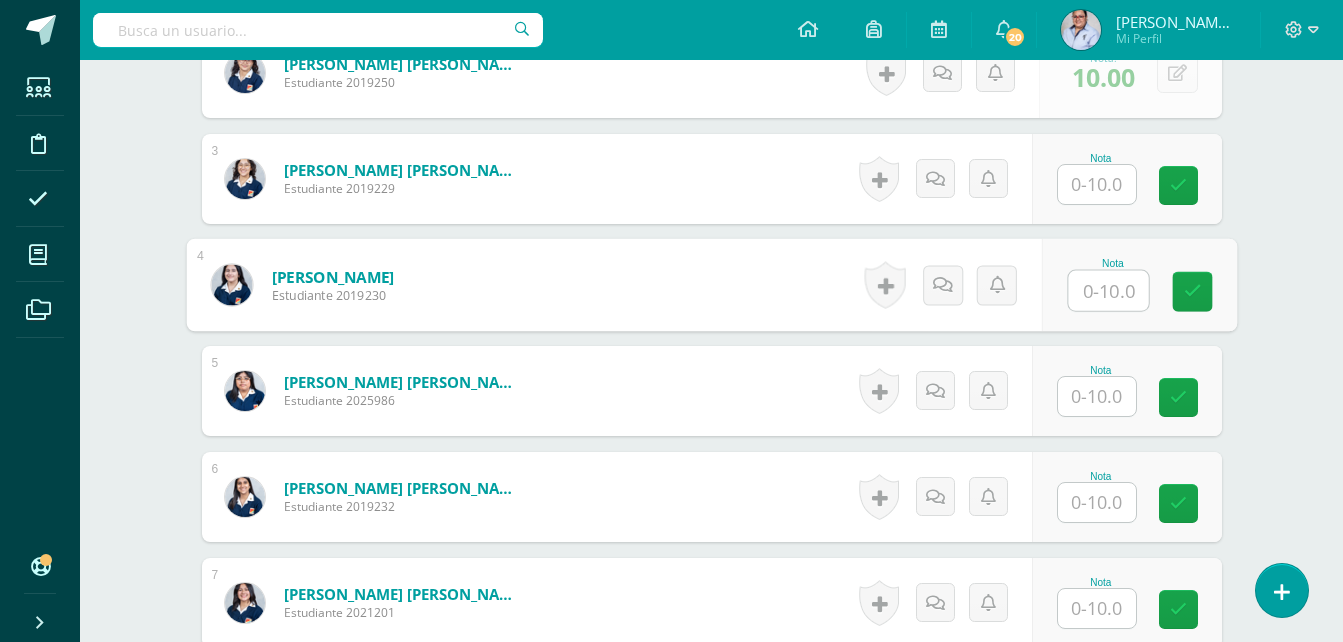 scroll, scrollTop: 803, scrollLeft: 0, axis: vertical 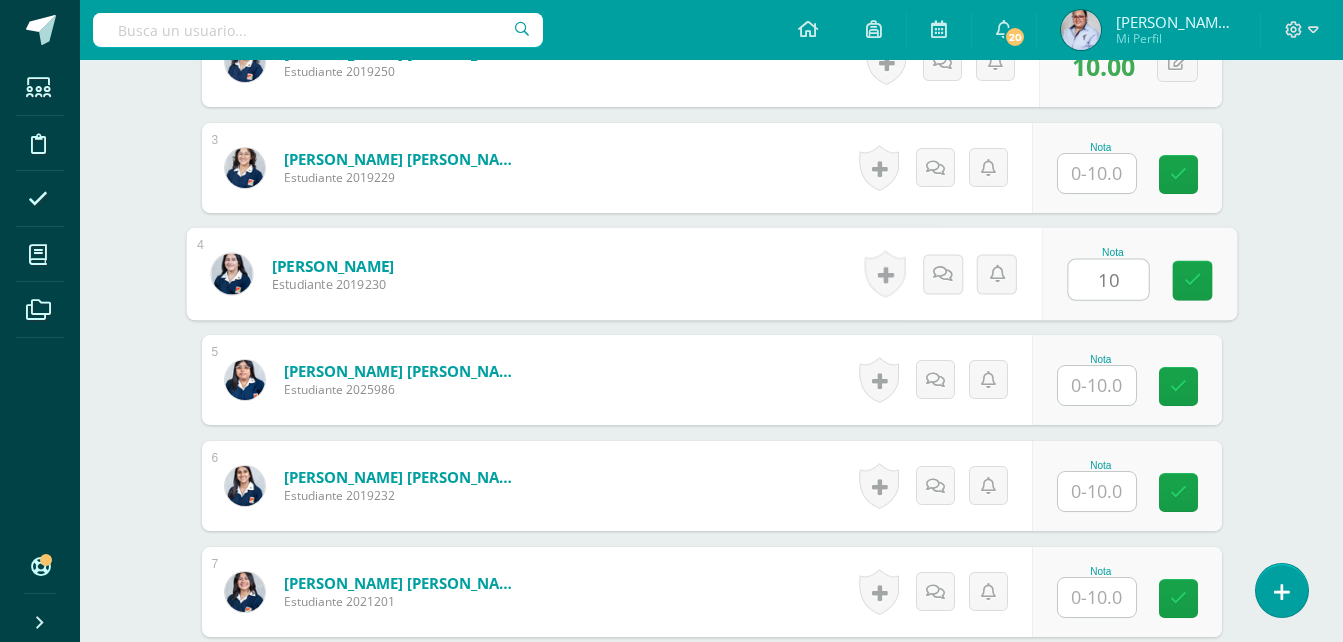 type on "10" 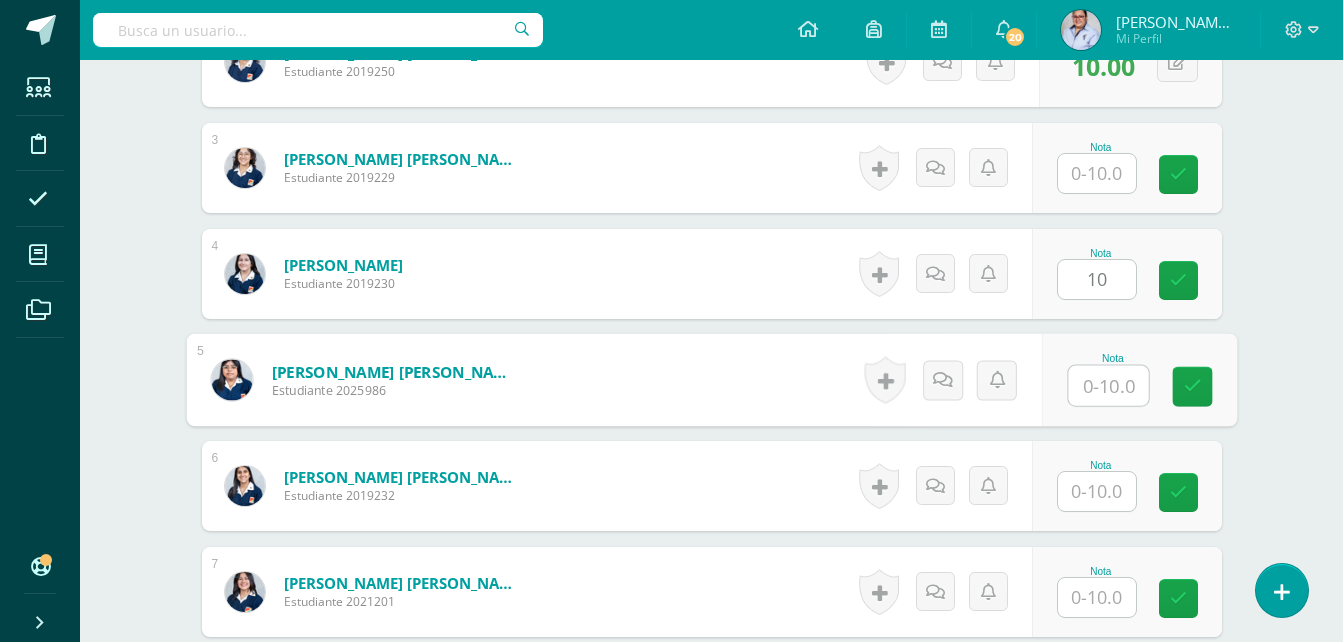 click at bounding box center [1108, 386] 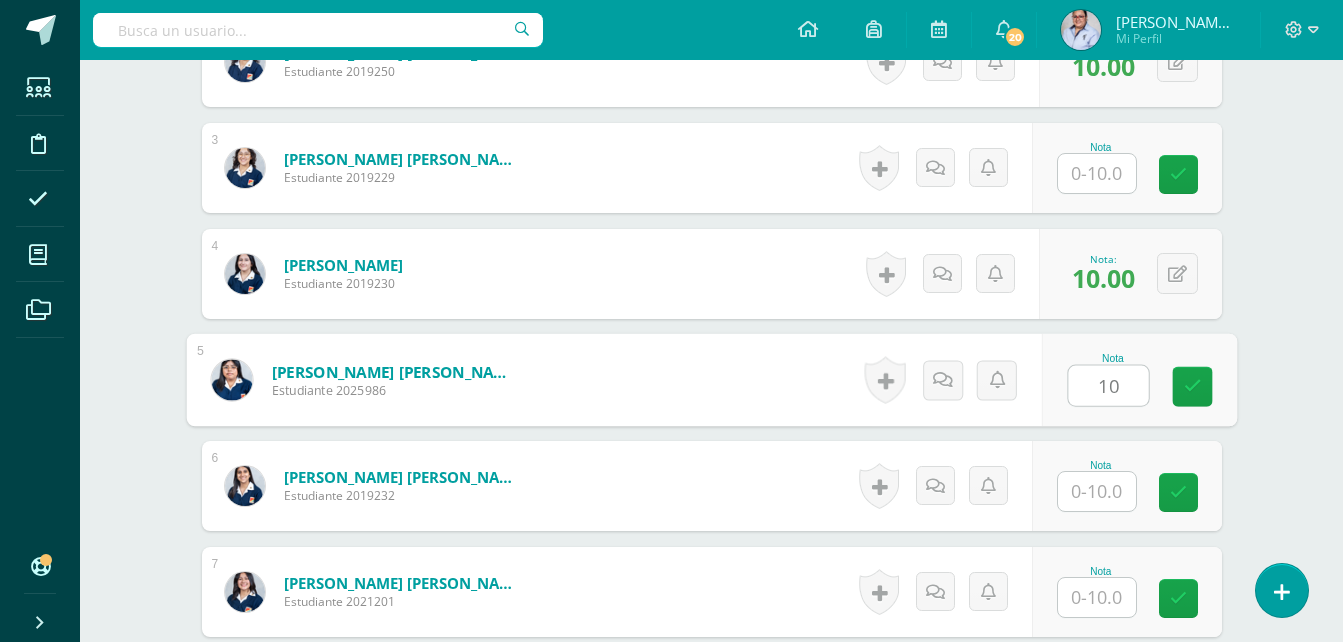 type on "10" 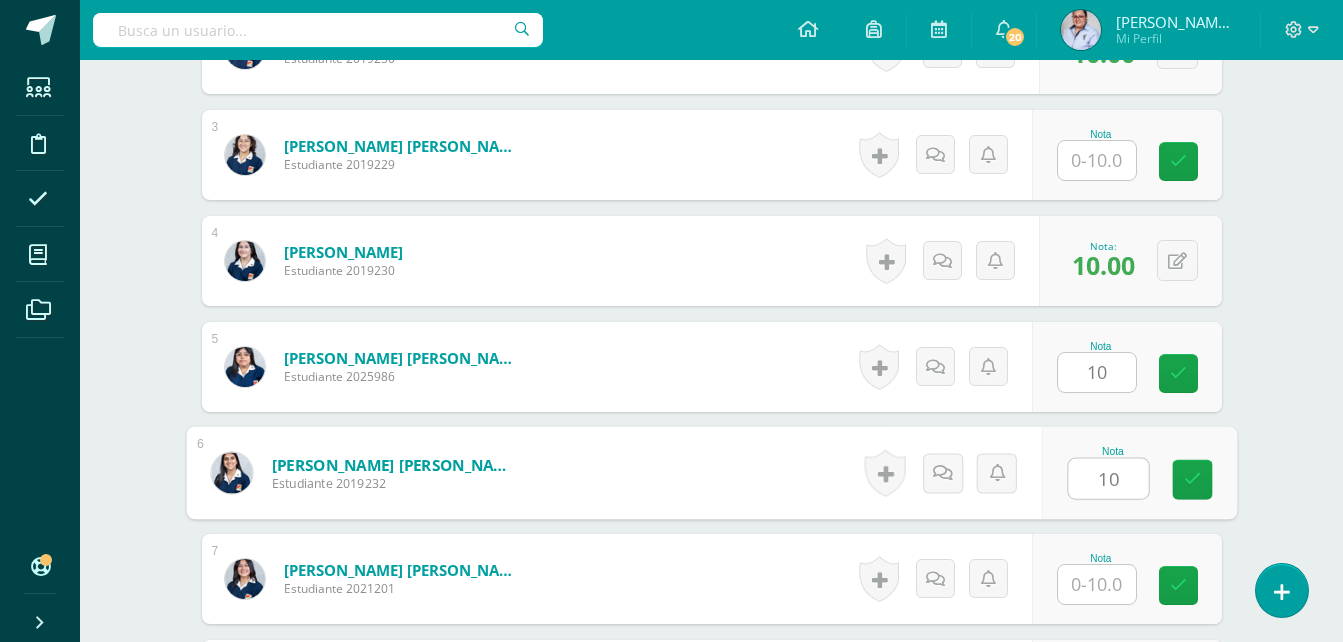 scroll, scrollTop: 1003, scrollLeft: 0, axis: vertical 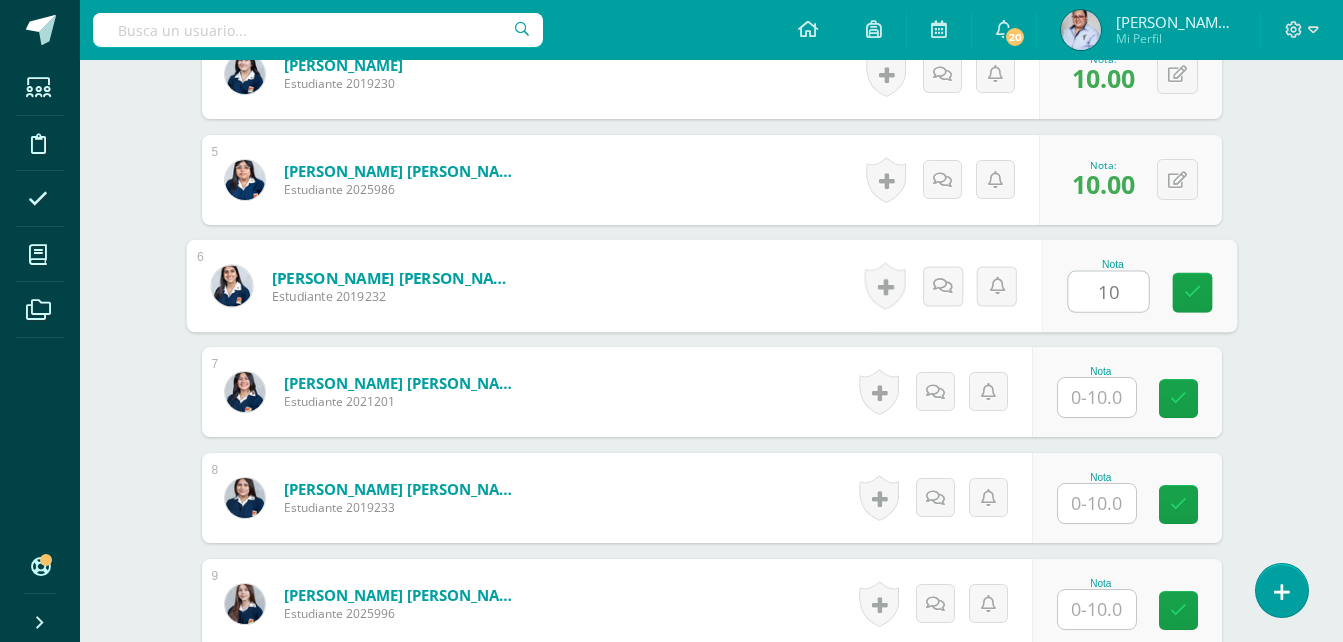 type on "10" 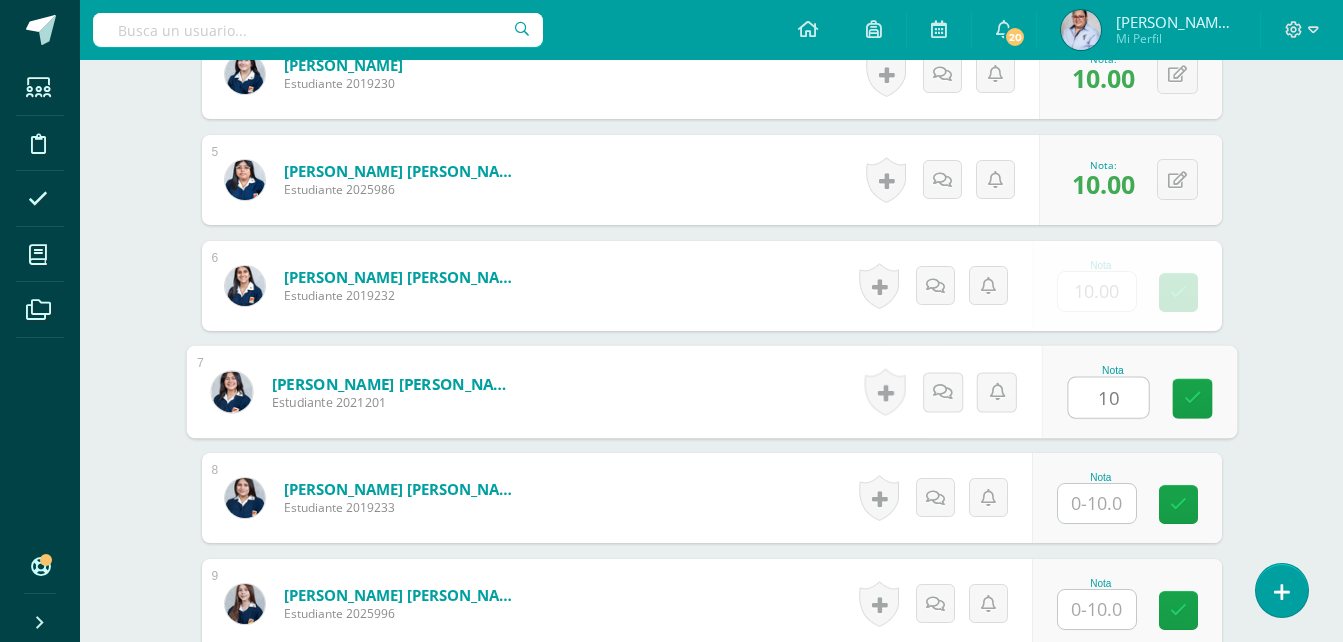 type on "10" 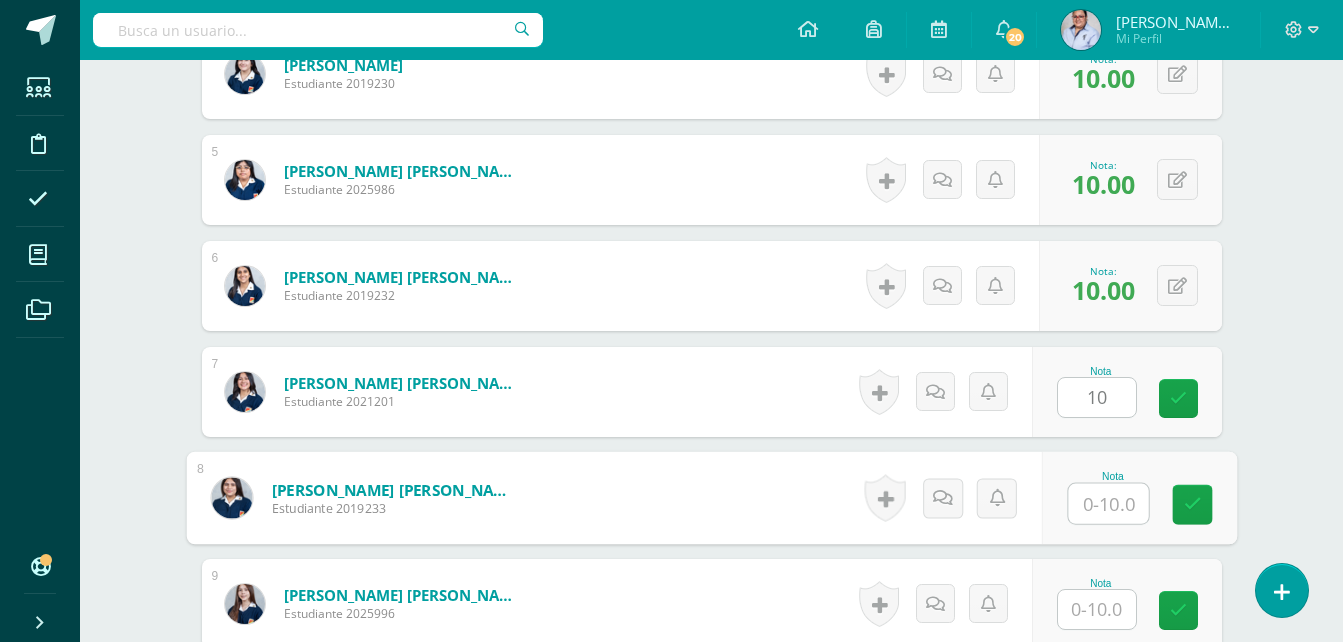 click at bounding box center (1108, 504) 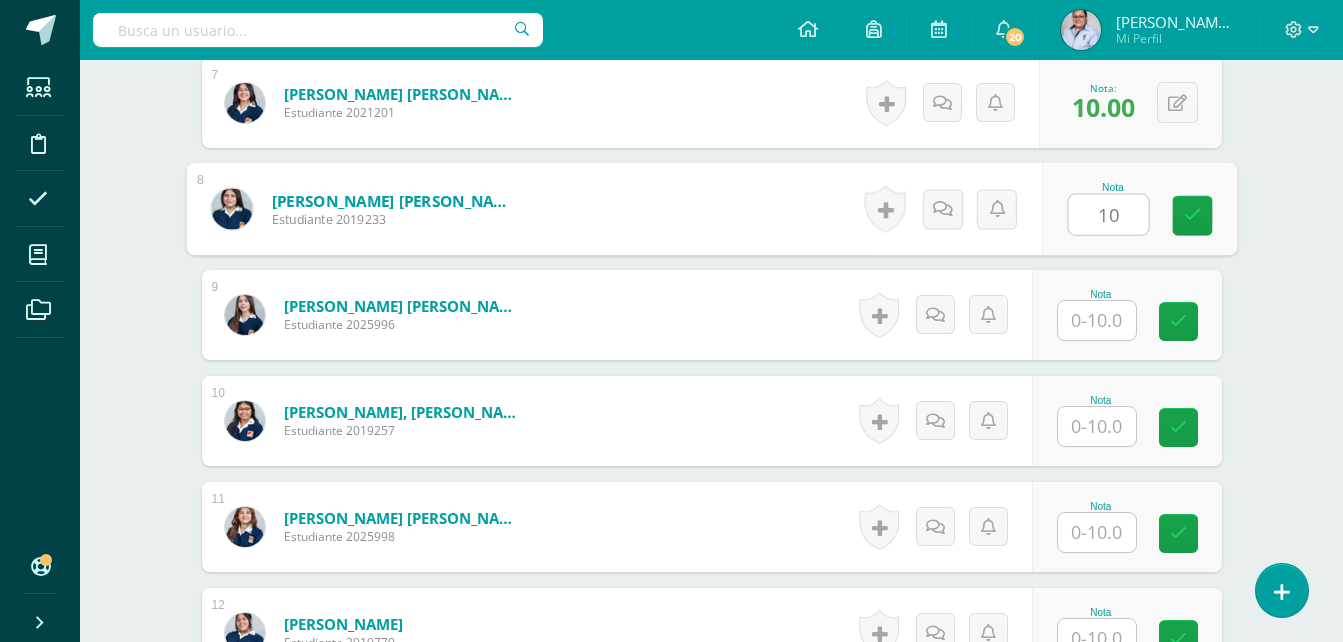 scroll, scrollTop: 1303, scrollLeft: 0, axis: vertical 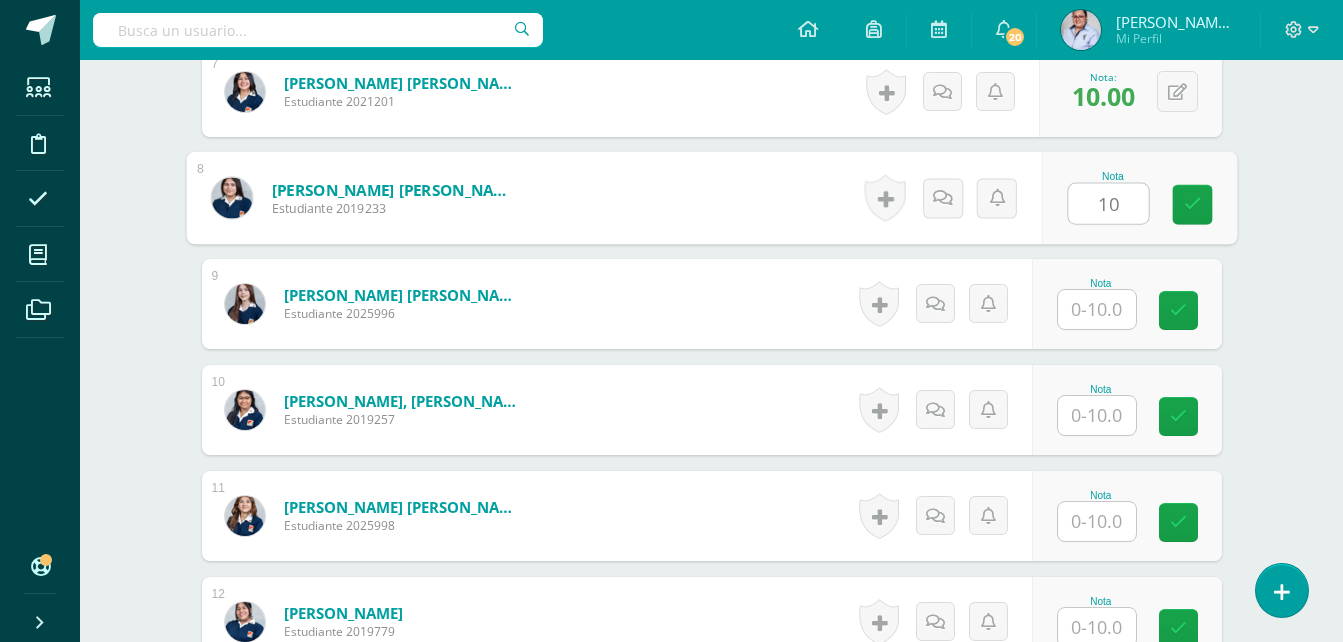 type on "10" 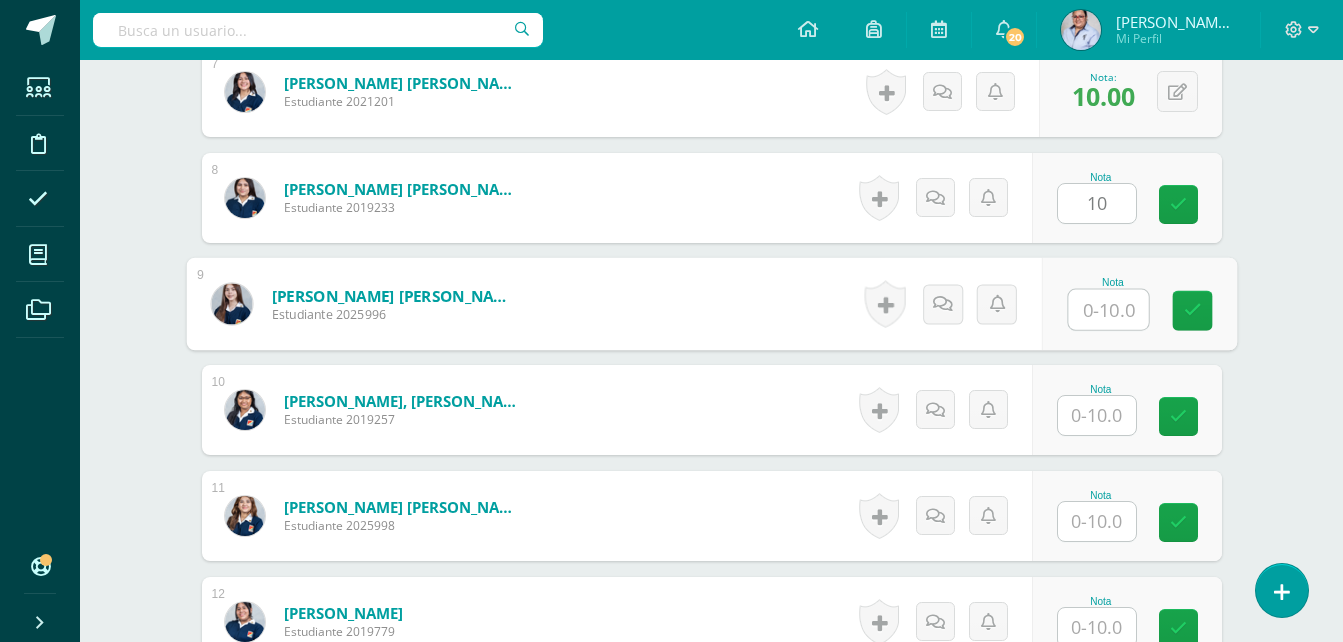 click at bounding box center [1108, 310] 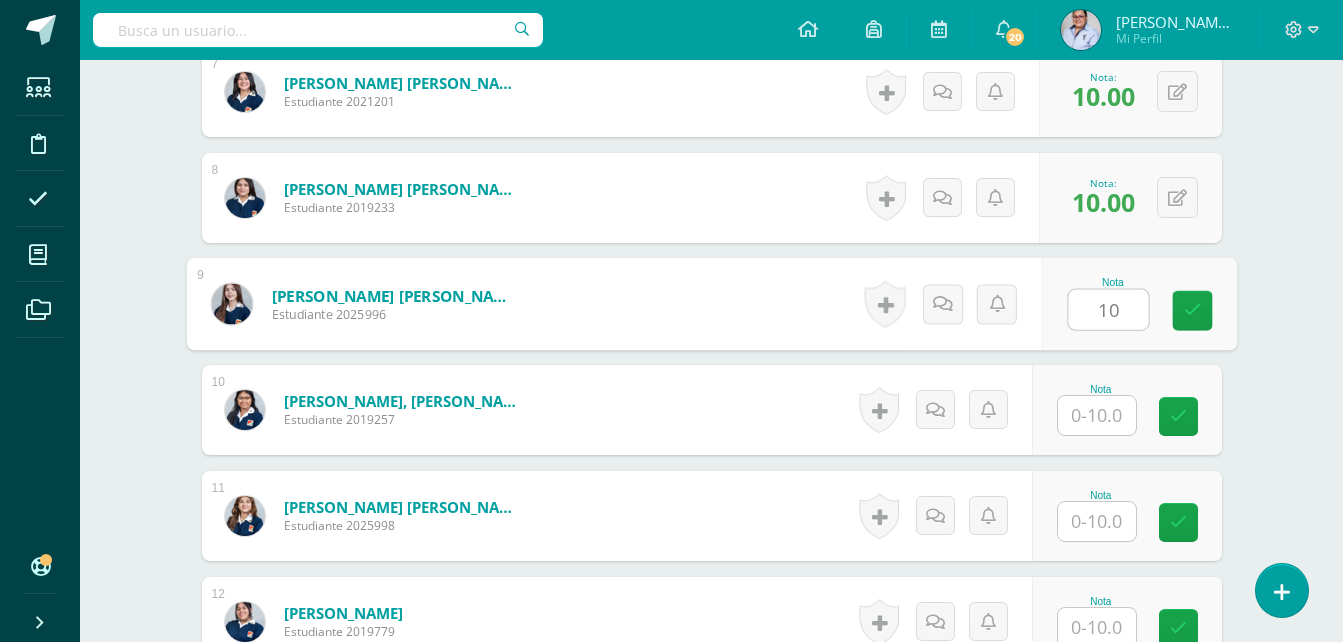type on "10" 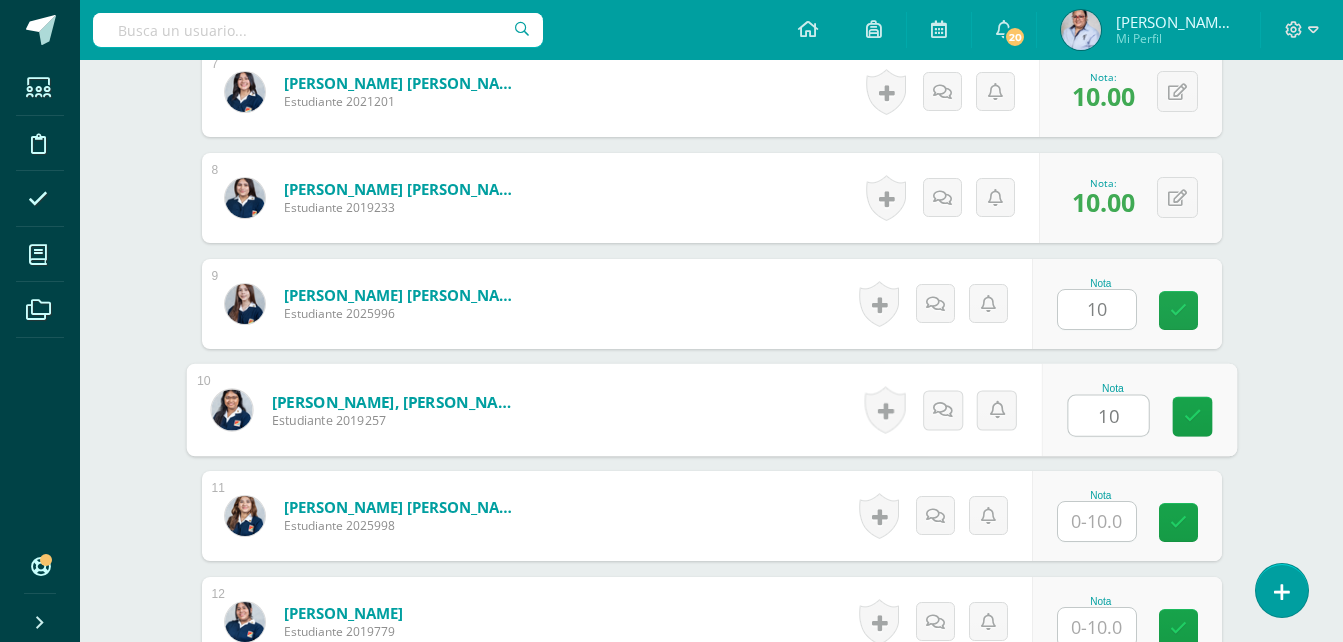 type on "10" 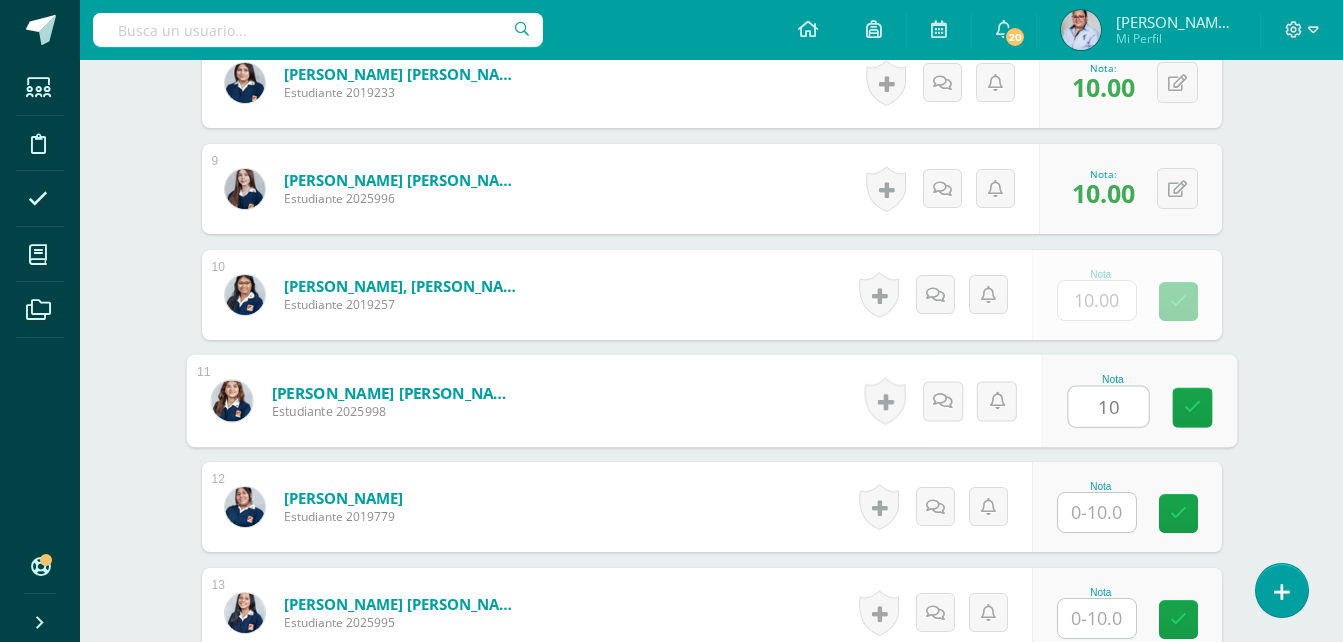 scroll, scrollTop: 1603, scrollLeft: 0, axis: vertical 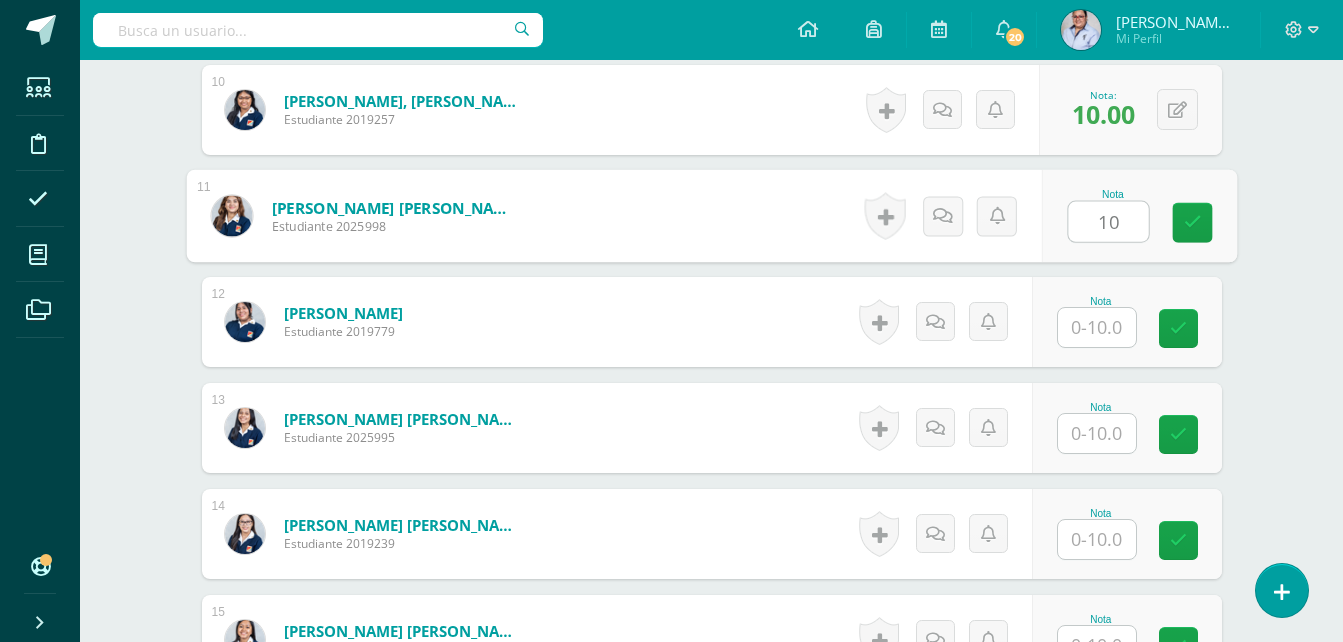 type on "10" 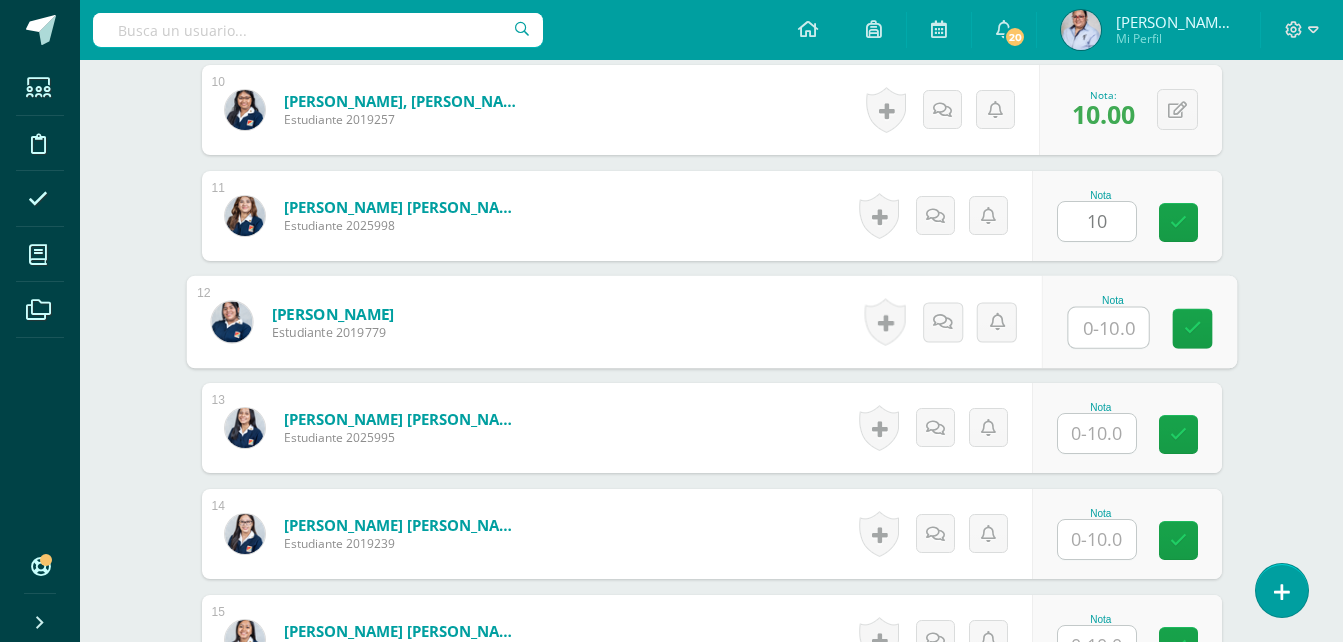 click at bounding box center [1108, 328] 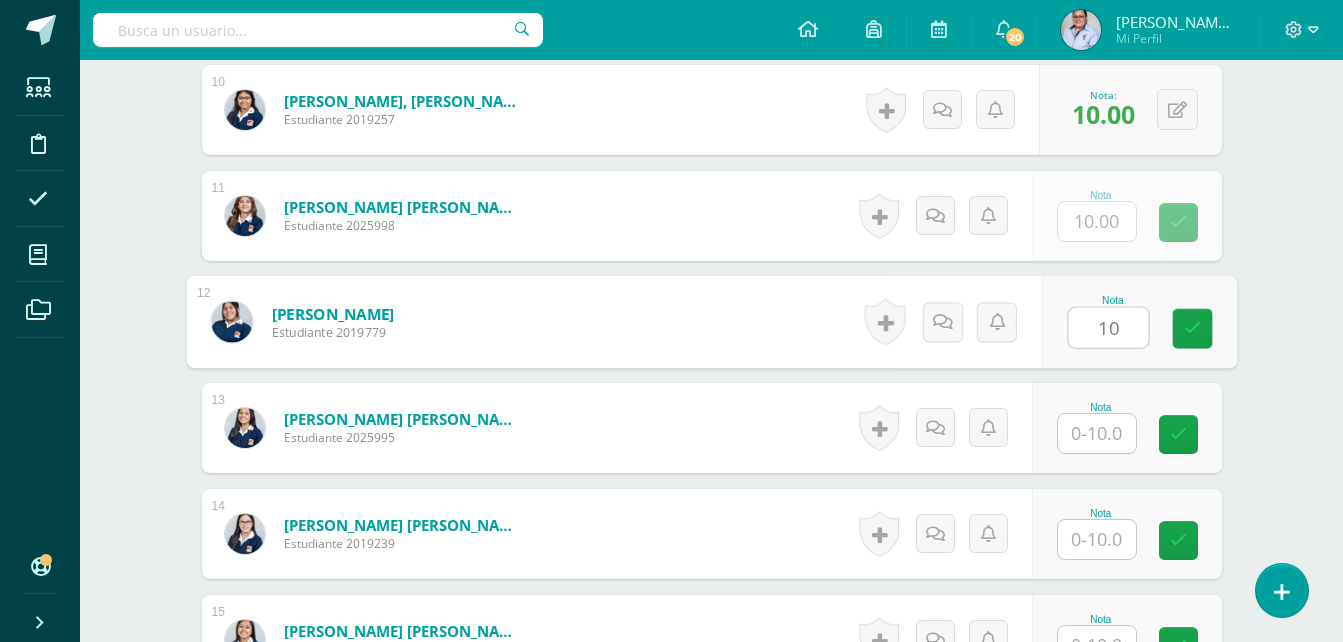 type on "10" 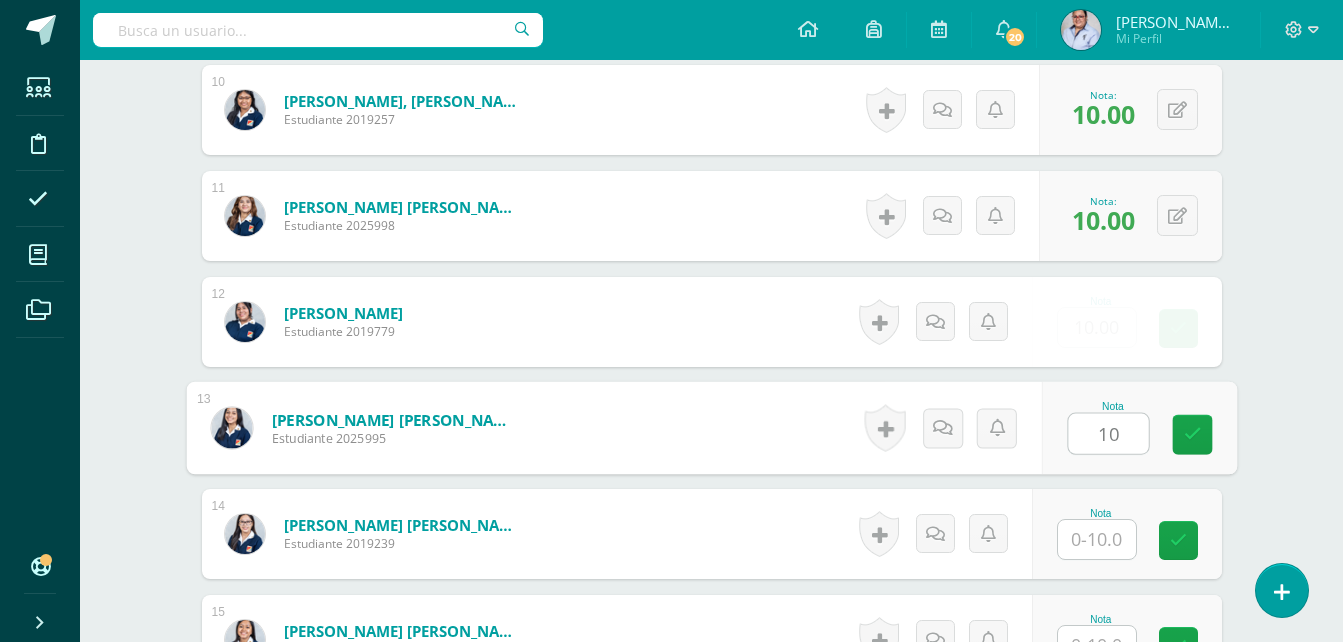 type on "10" 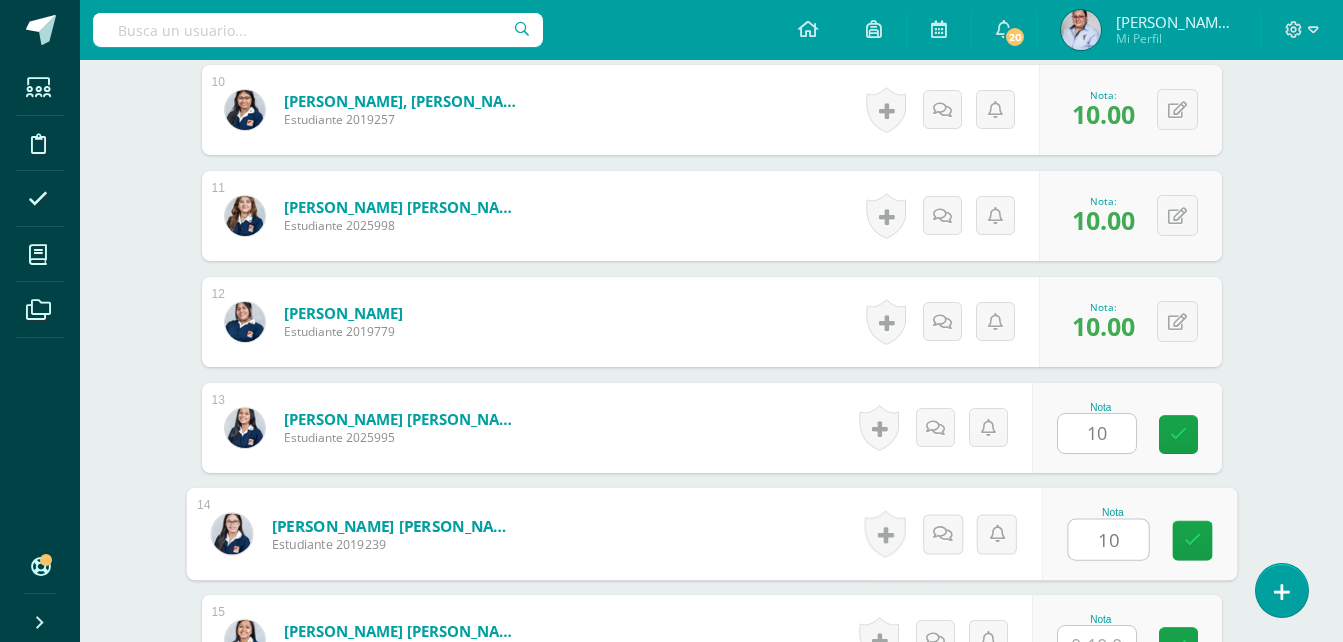 scroll, scrollTop: 1903, scrollLeft: 0, axis: vertical 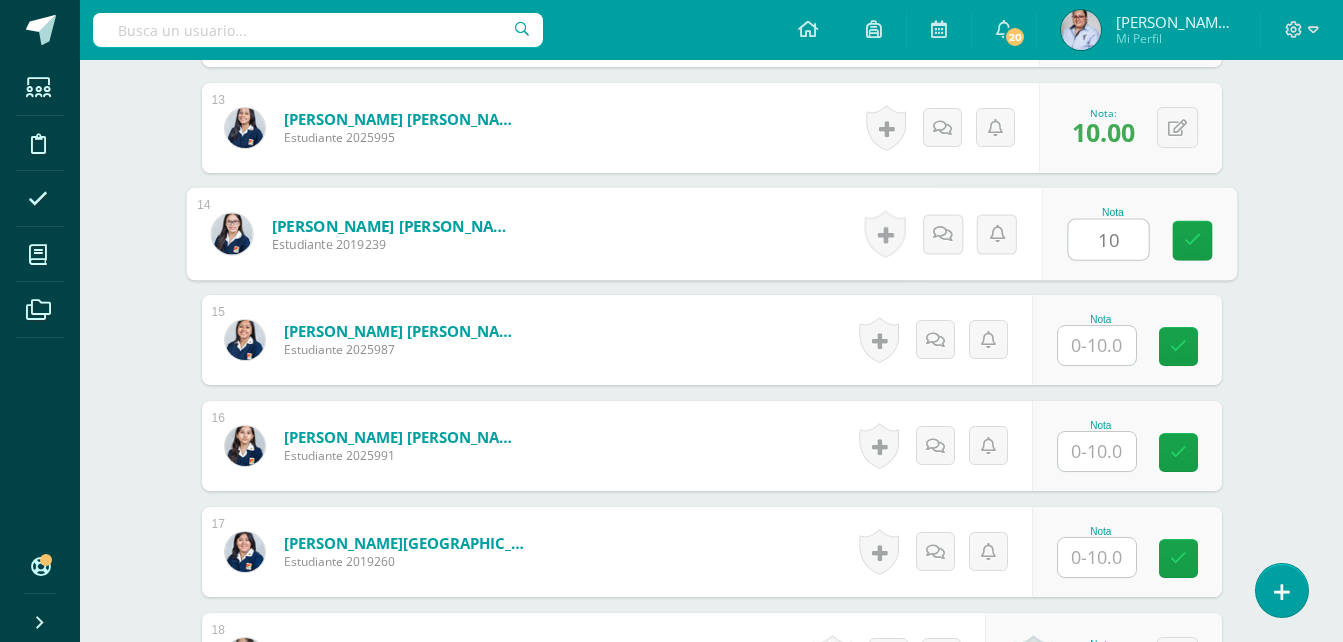 type on "10" 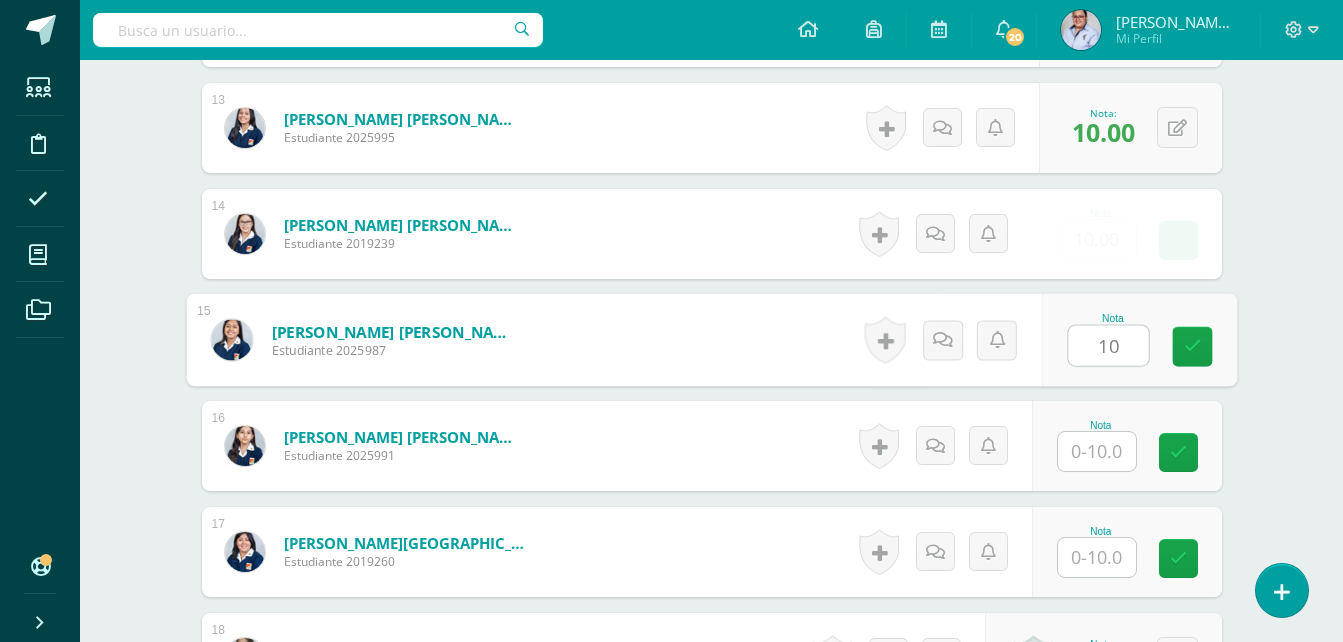 type on "10" 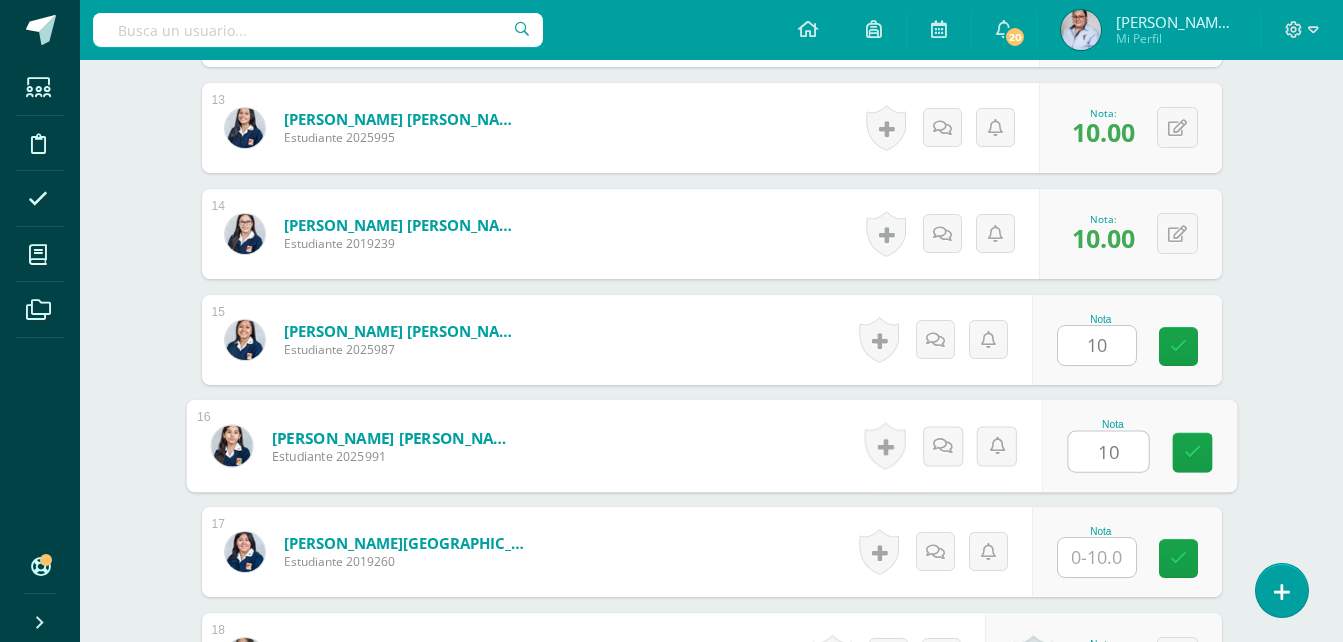 type on "10" 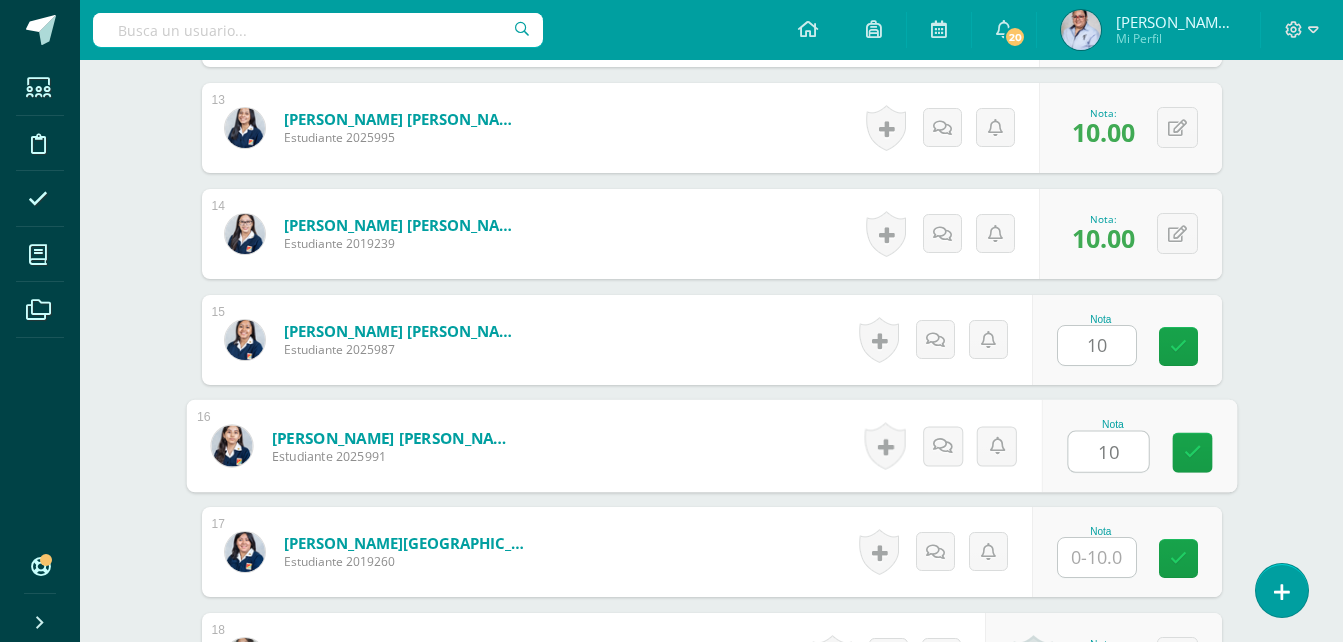 click at bounding box center (1097, 557) 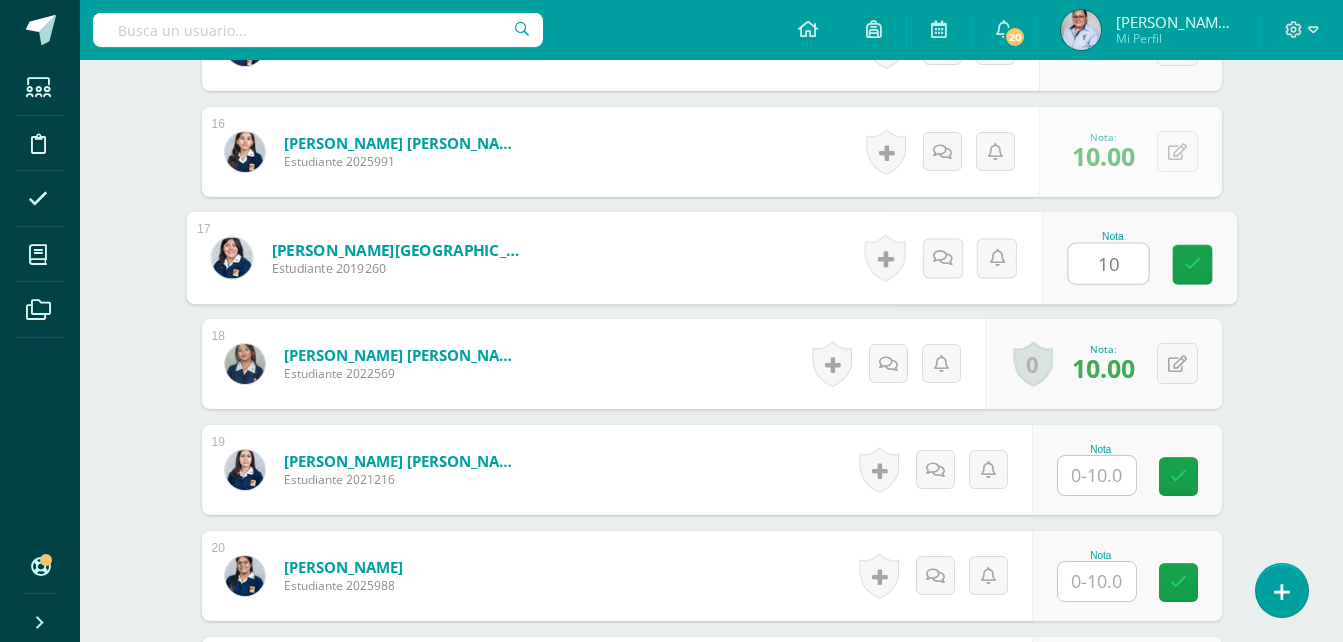 scroll, scrollTop: 2203, scrollLeft: 0, axis: vertical 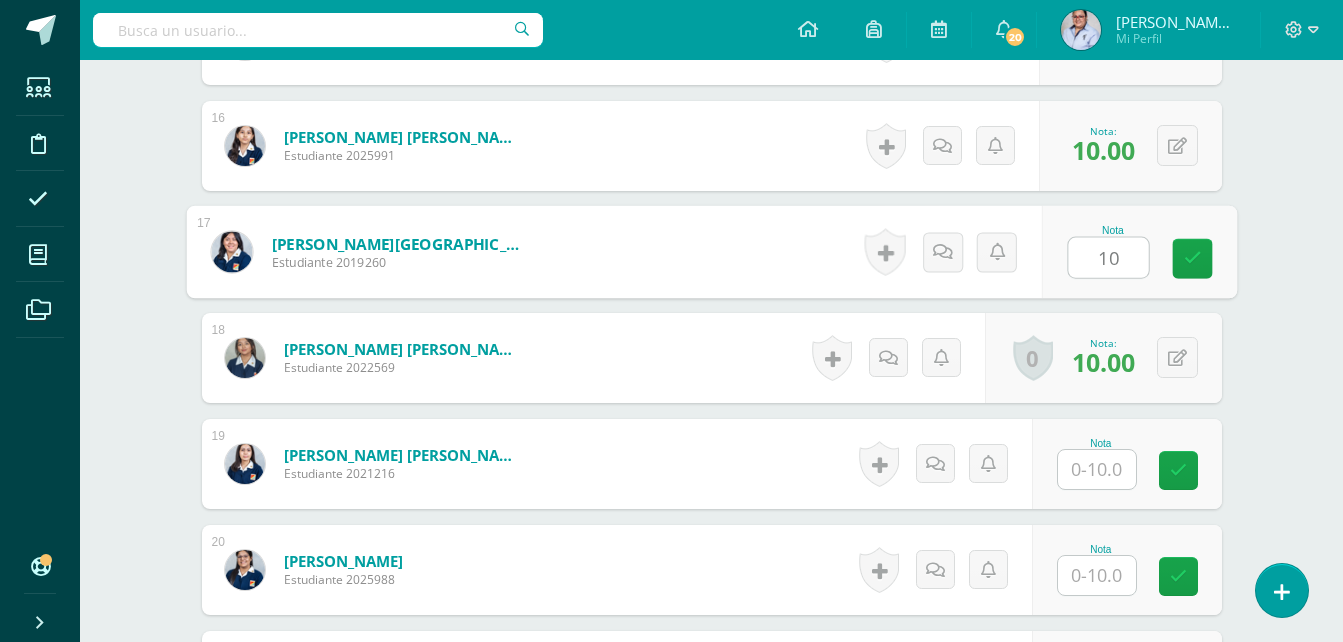 type on "10" 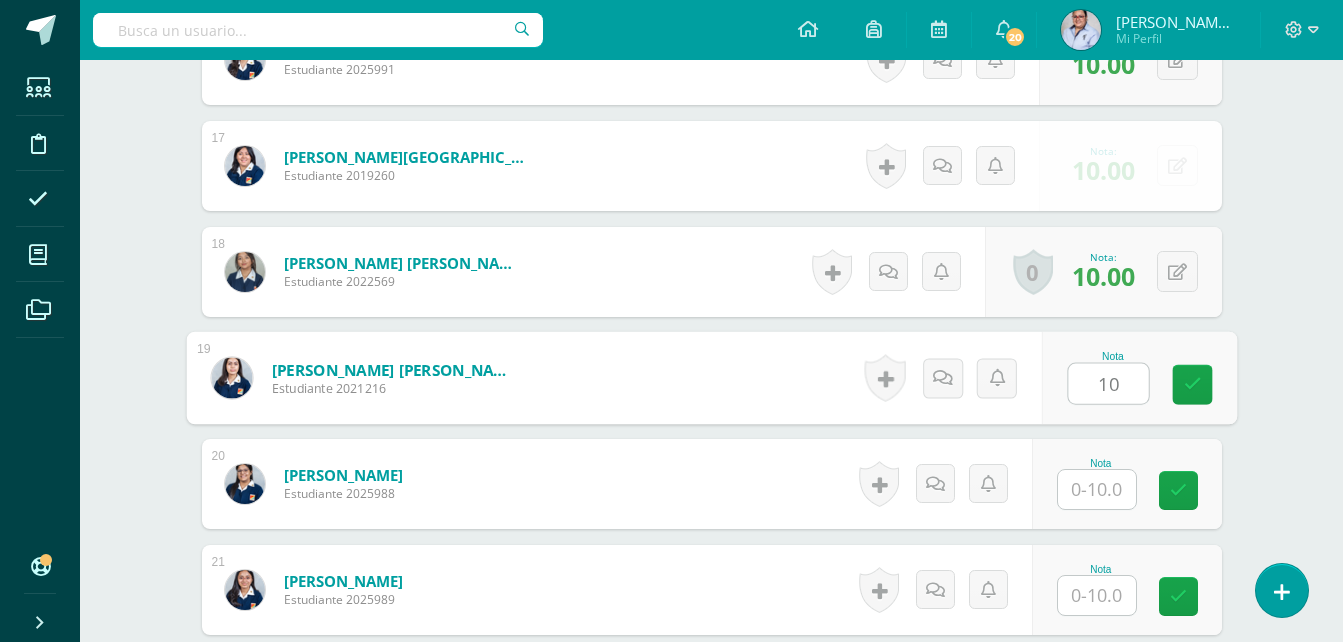 scroll, scrollTop: 2403, scrollLeft: 0, axis: vertical 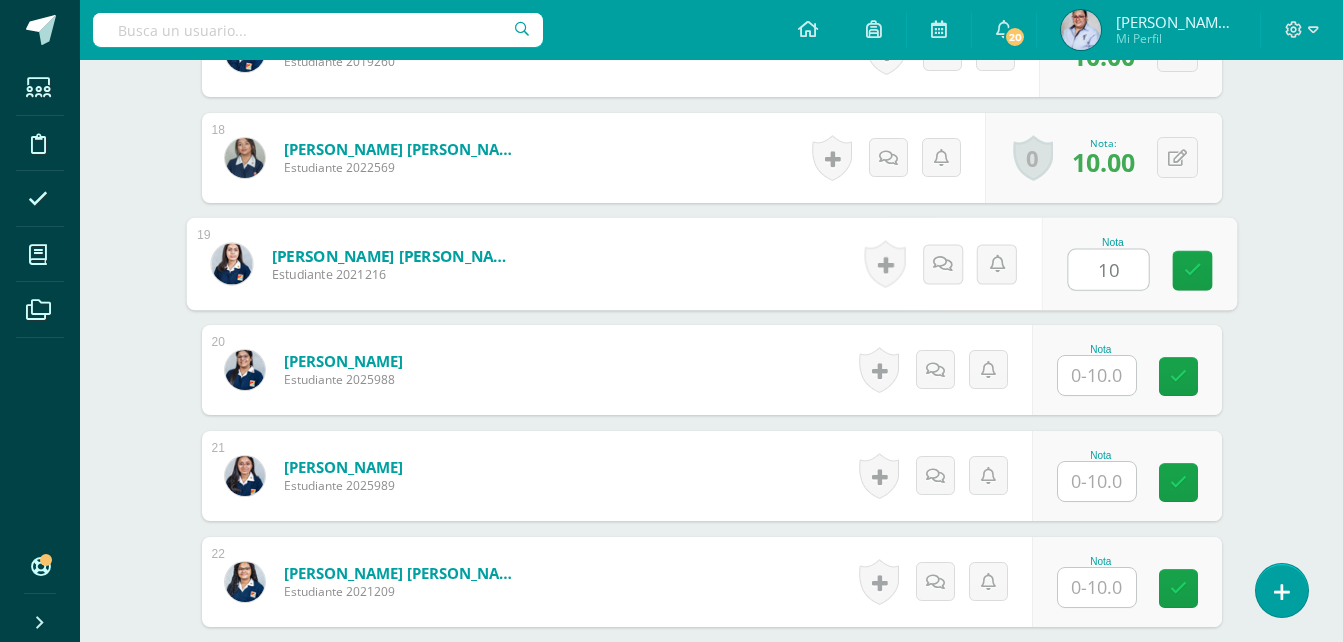 click at bounding box center [1097, 375] 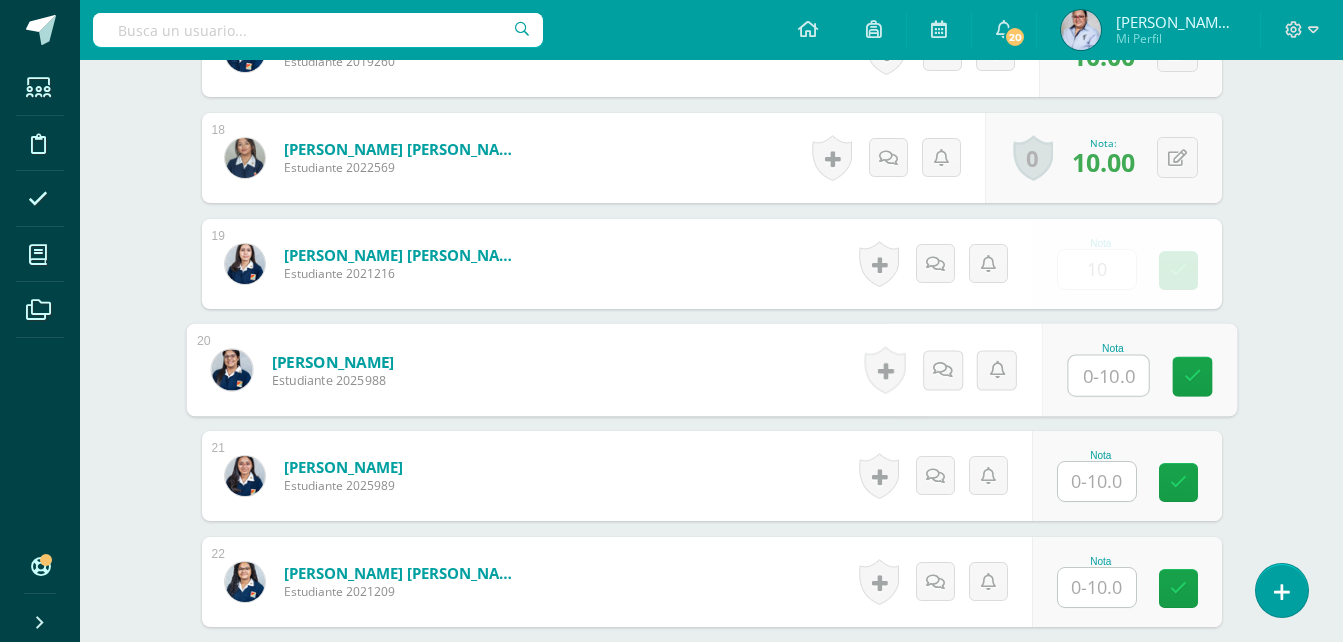 type on "10.00" 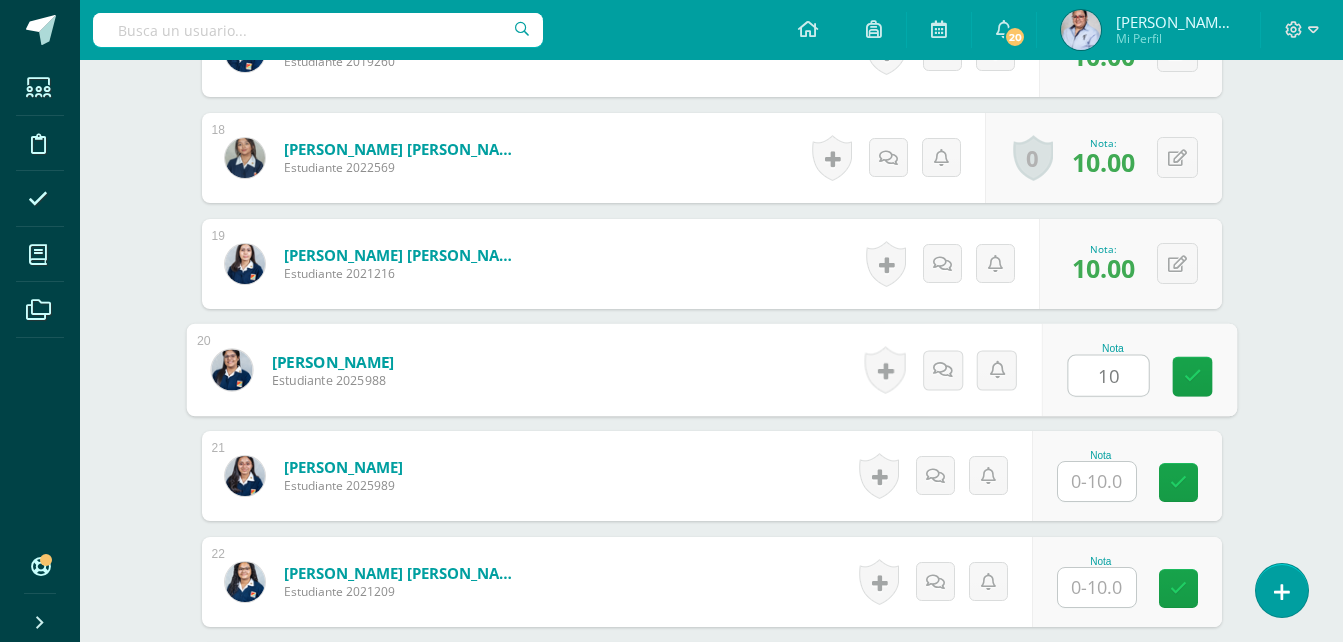 type on "10" 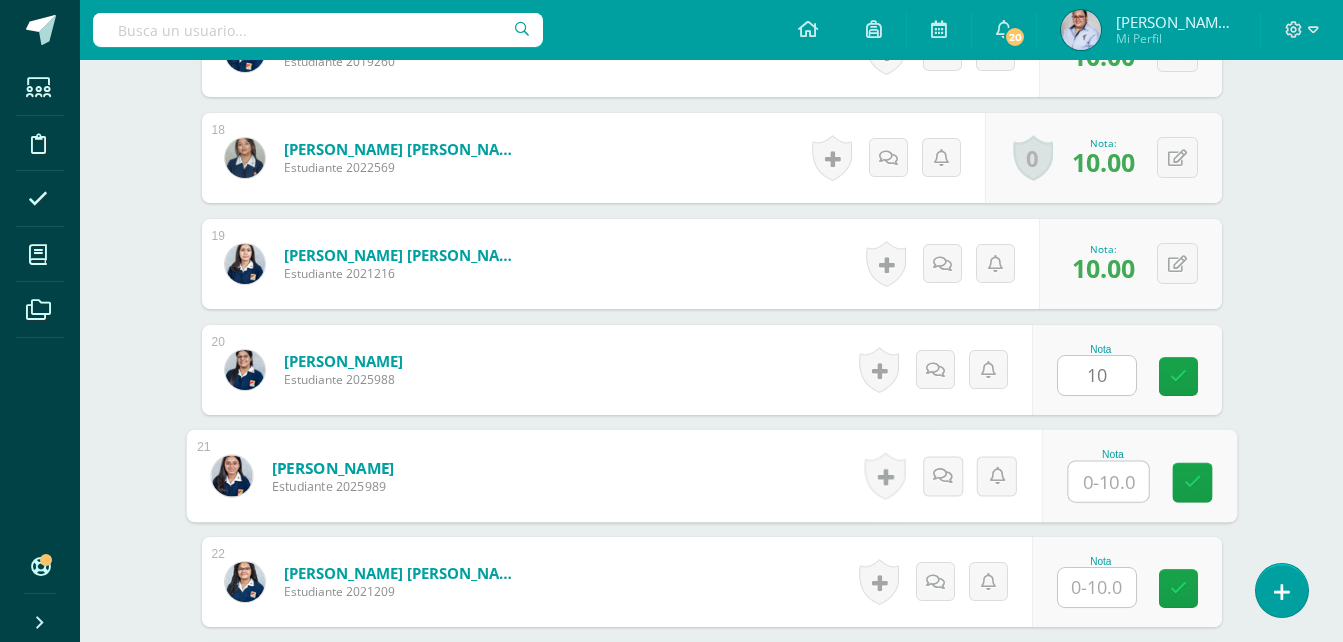 click at bounding box center (1108, 482) 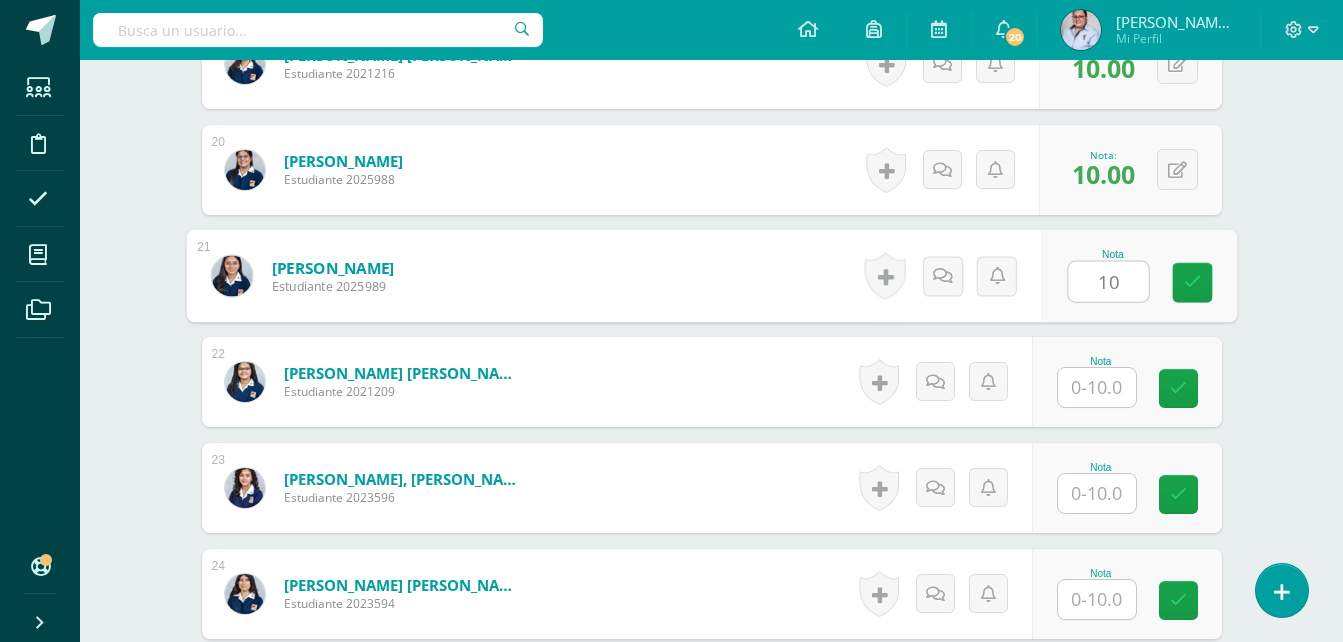 type on "10" 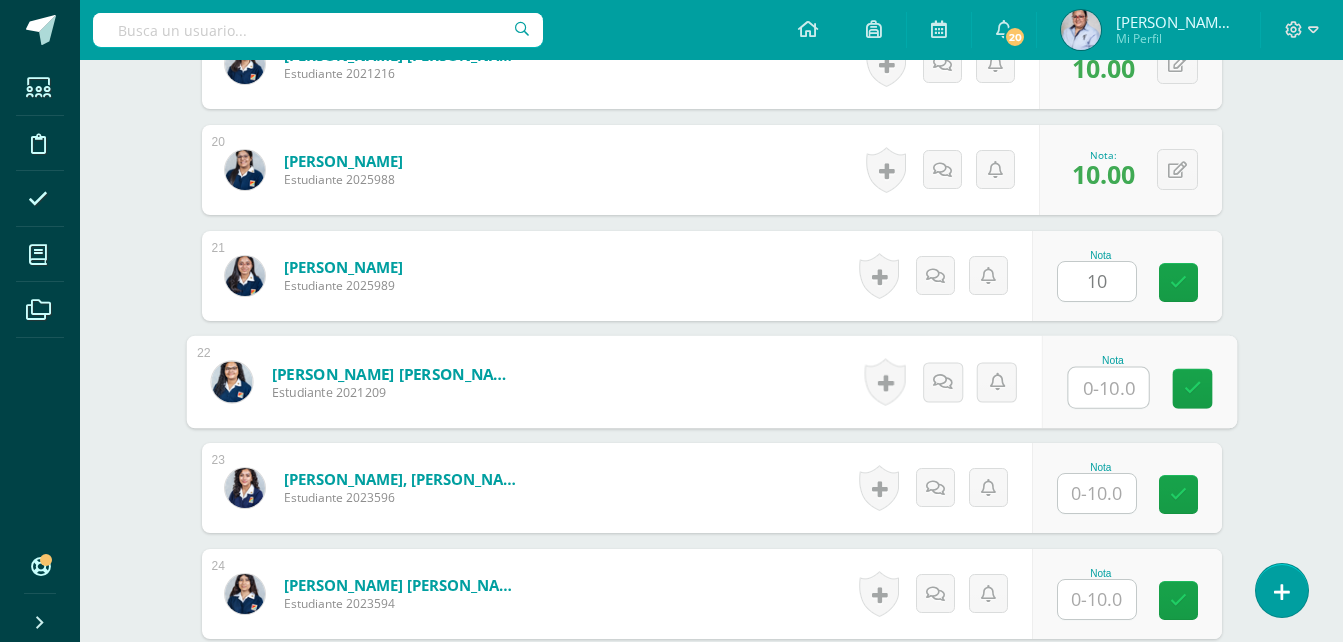 click at bounding box center [1108, 388] 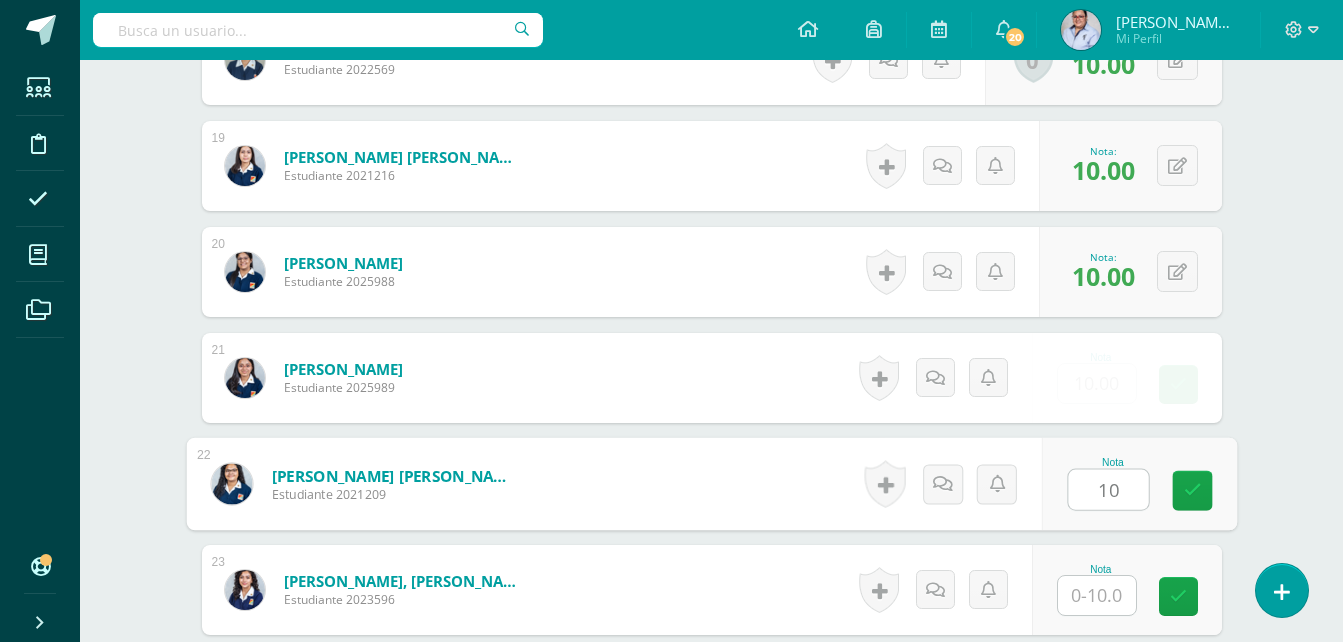 scroll, scrollTop: 2403, scrollLeft: 0, axis: vertical 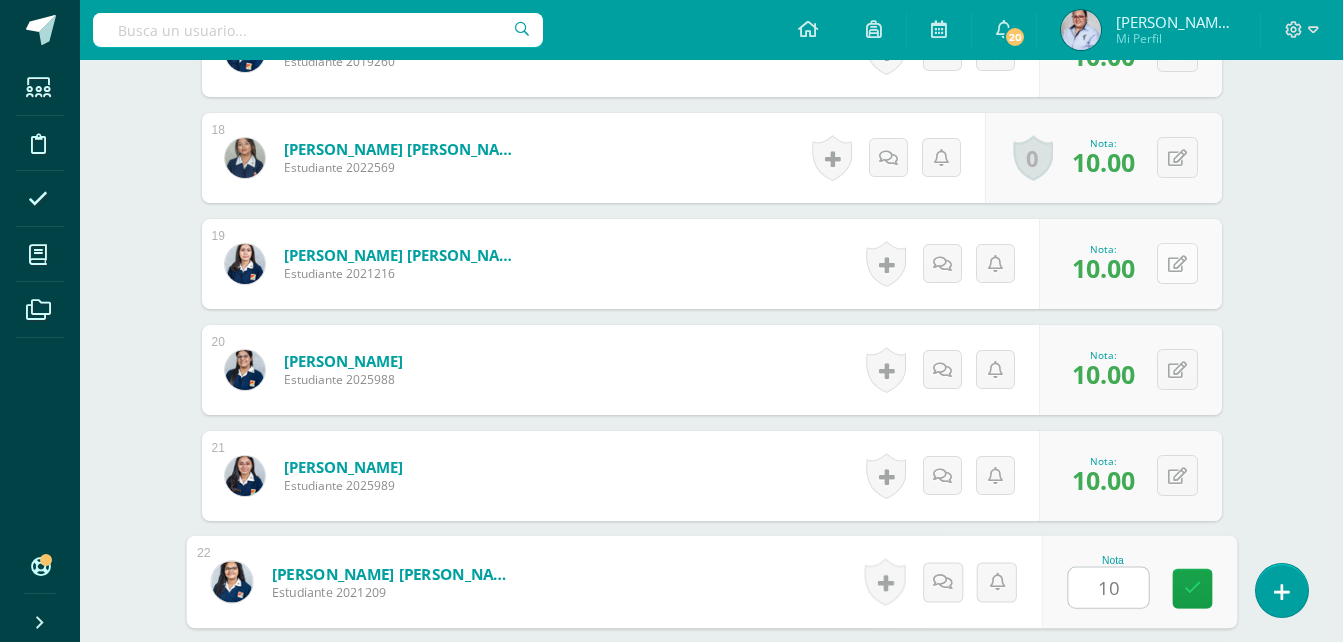 type on "10" 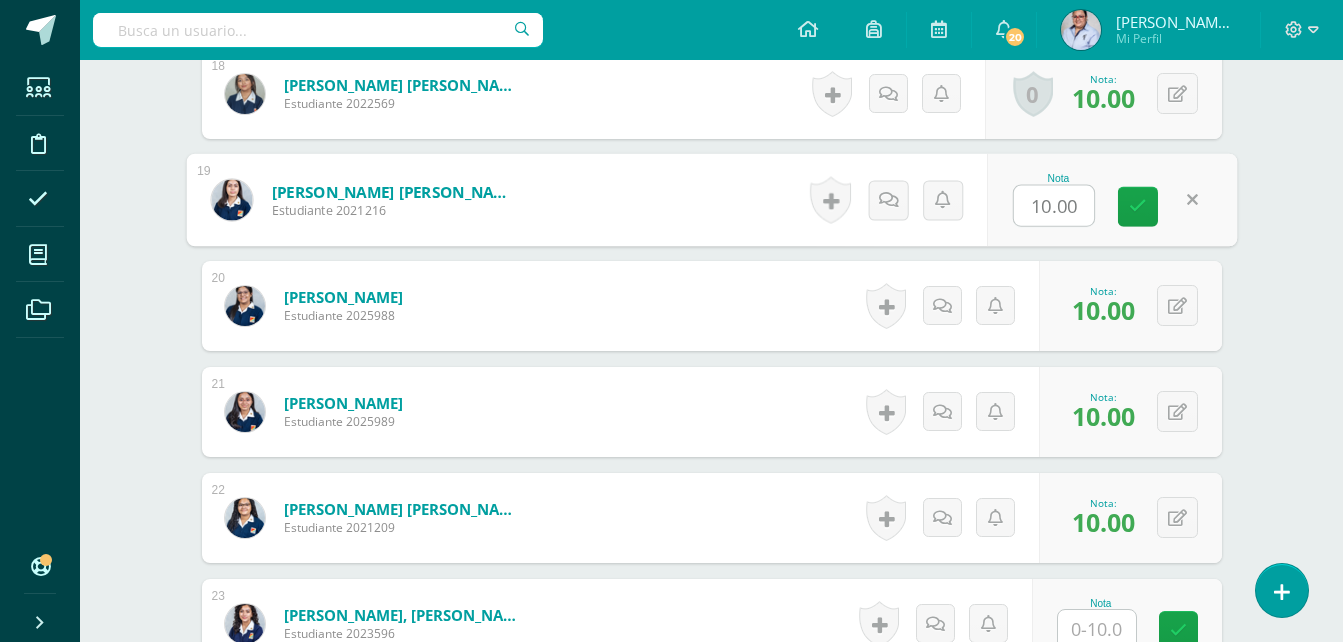 scroll, scrollTop: 2503, scrollLeft: 0, axis: vertical 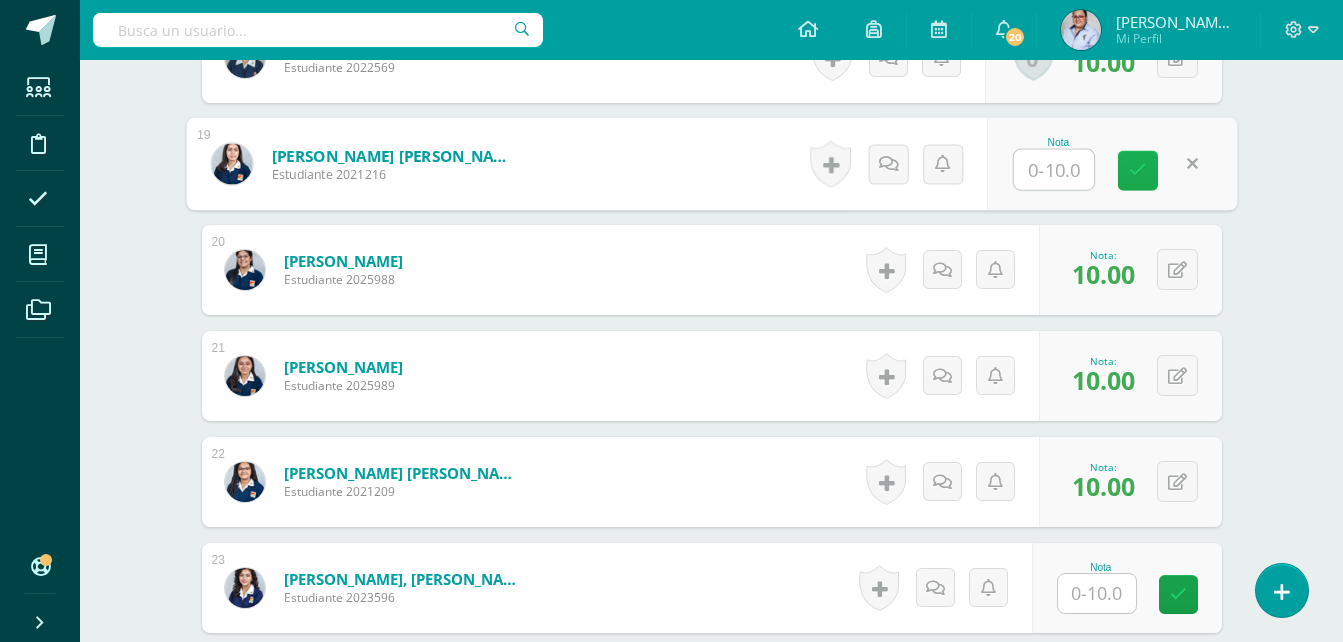 click at bounding box center [1138, 170] 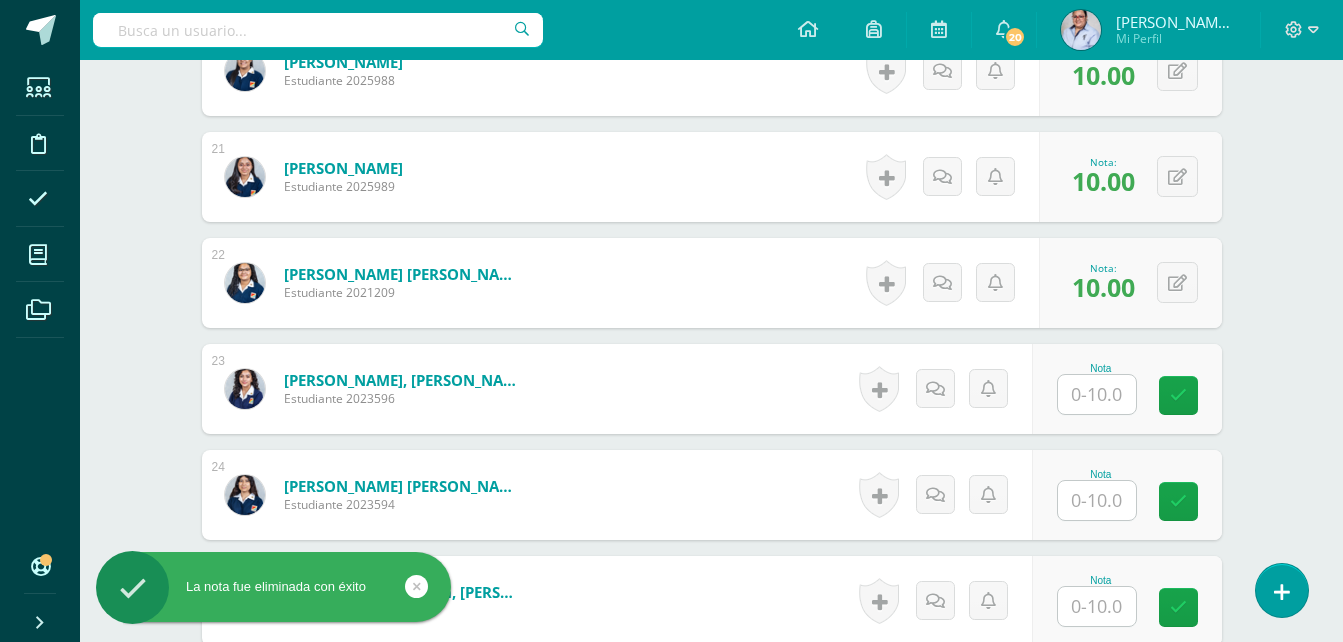 scroll, scrollTop: 2703, scrollLeft: 0, axis: vertical 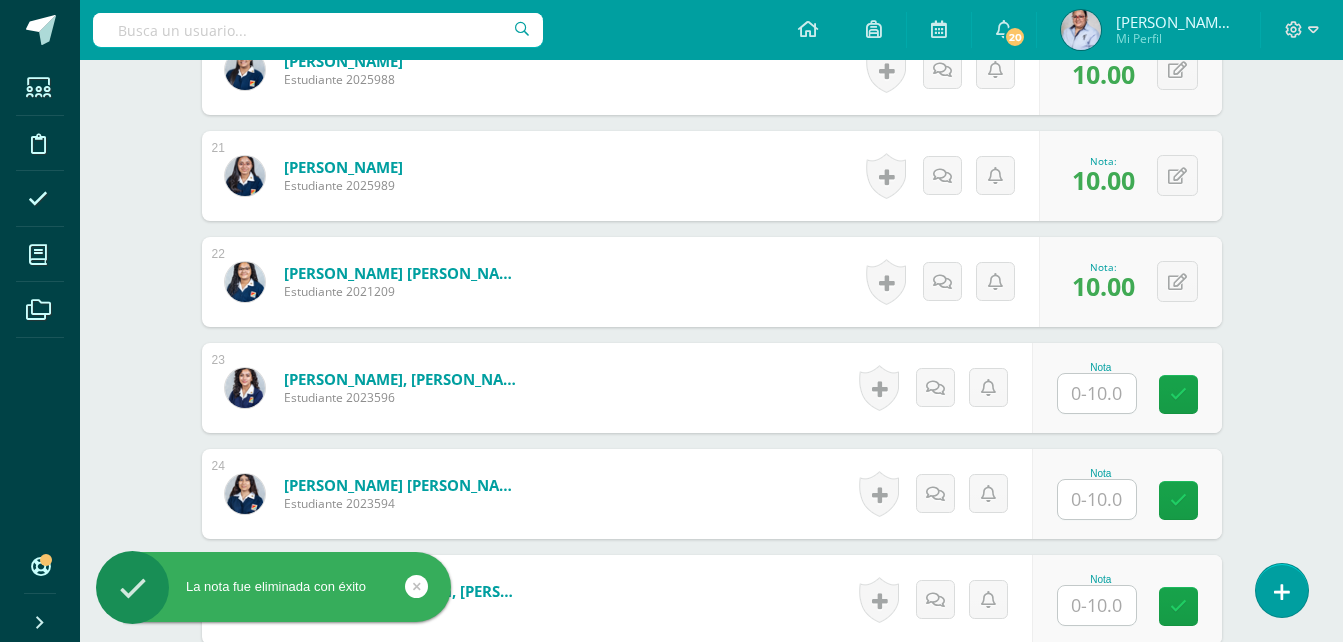 type 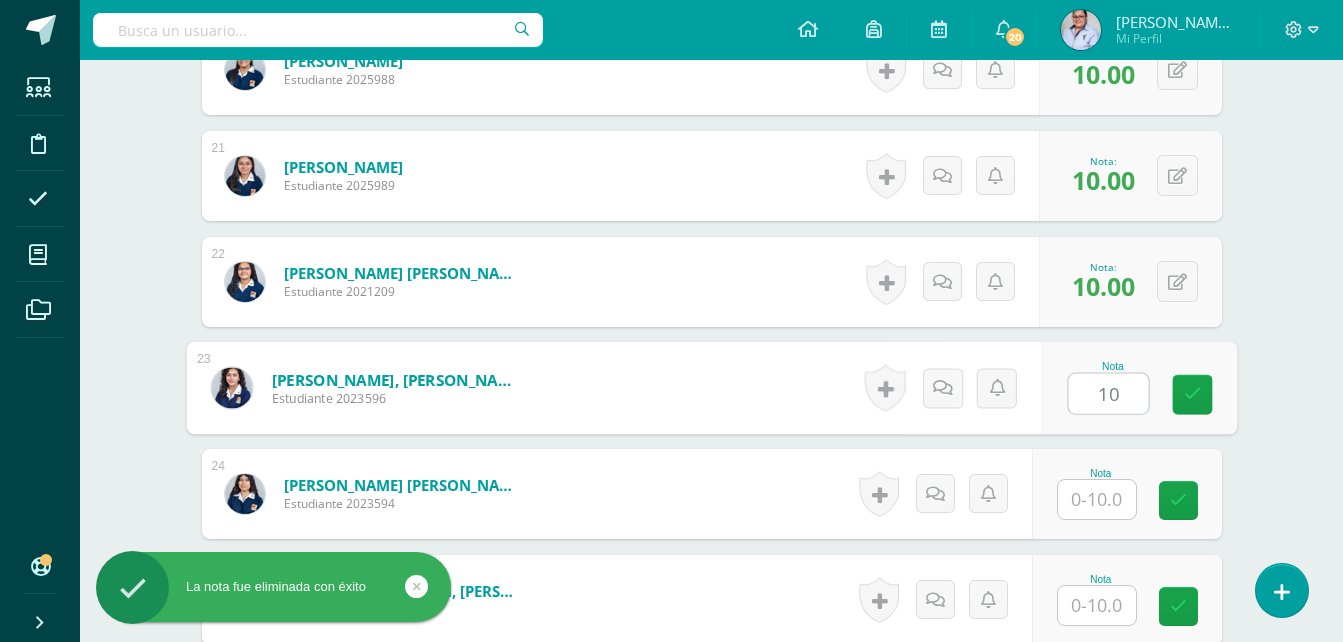 type on "10" 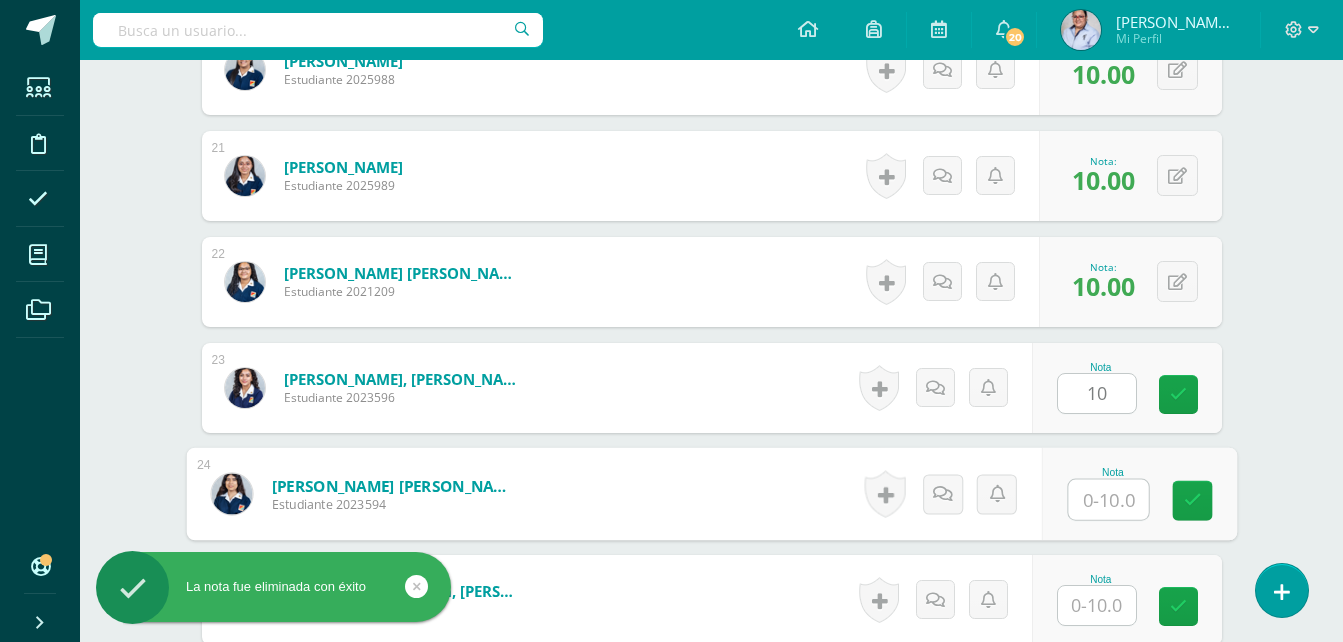 click at bounding box center [1108, 500] 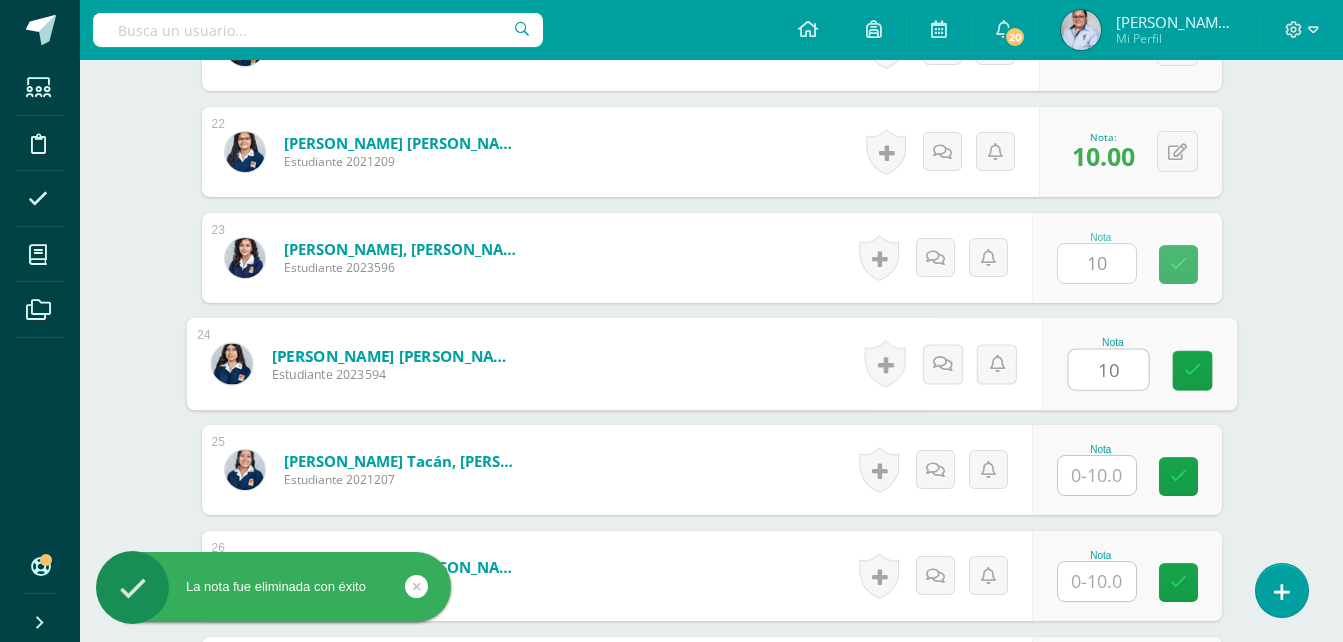 scroll, scrollTop: 3003, scrollLeft: 0, axis: vertical 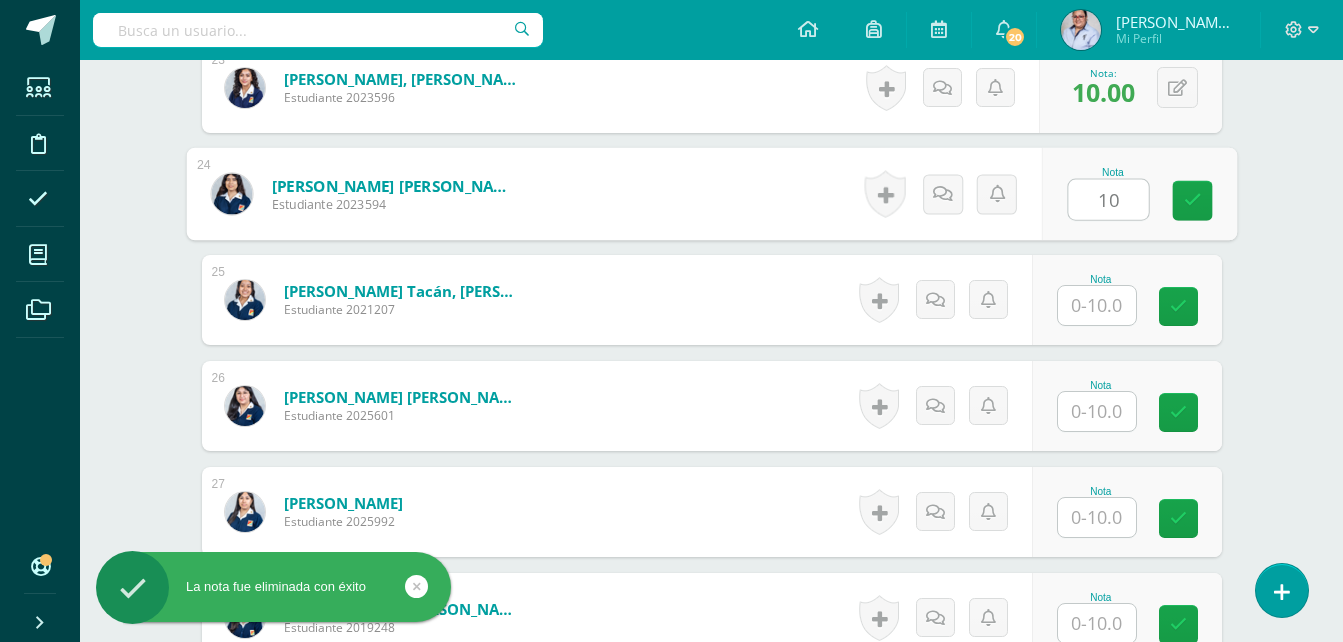 type on "10" 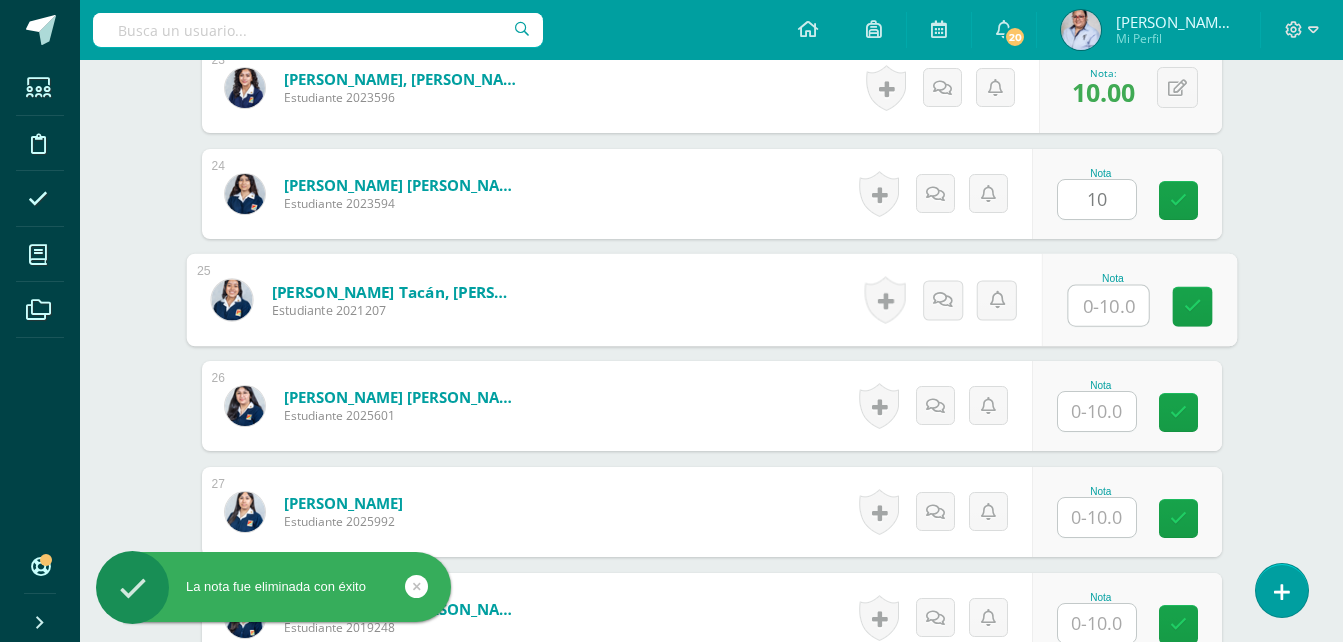 click at bounding box center (1108, 306) 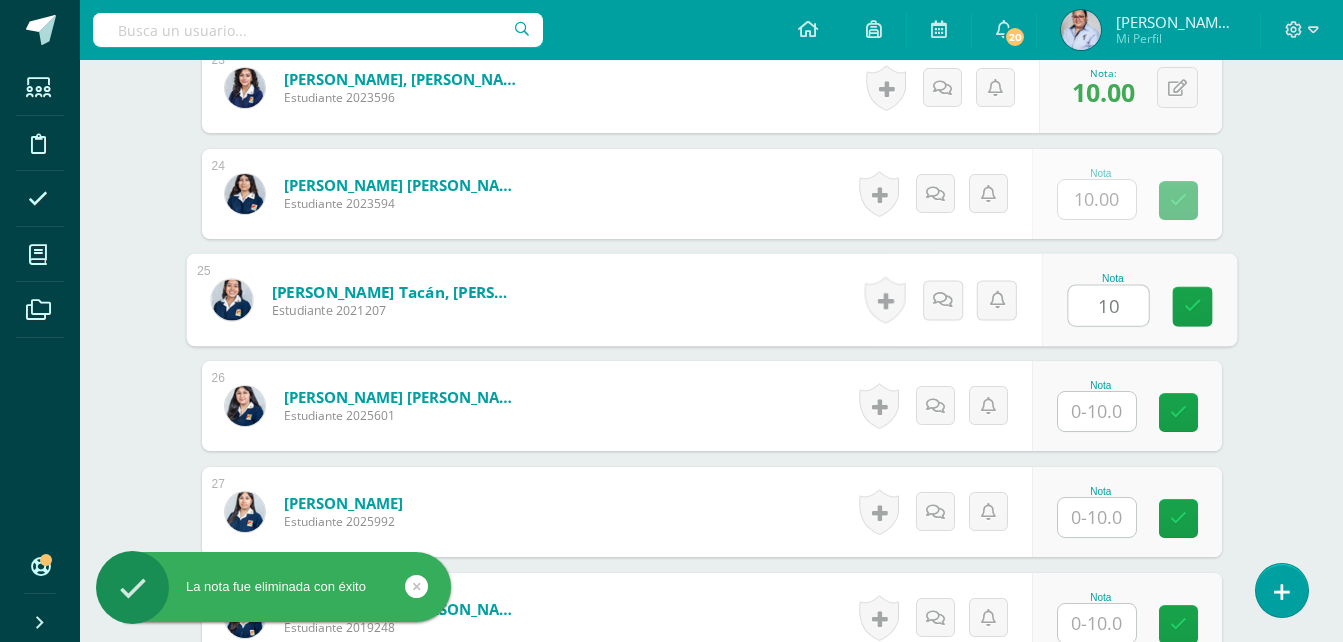 type on "10" 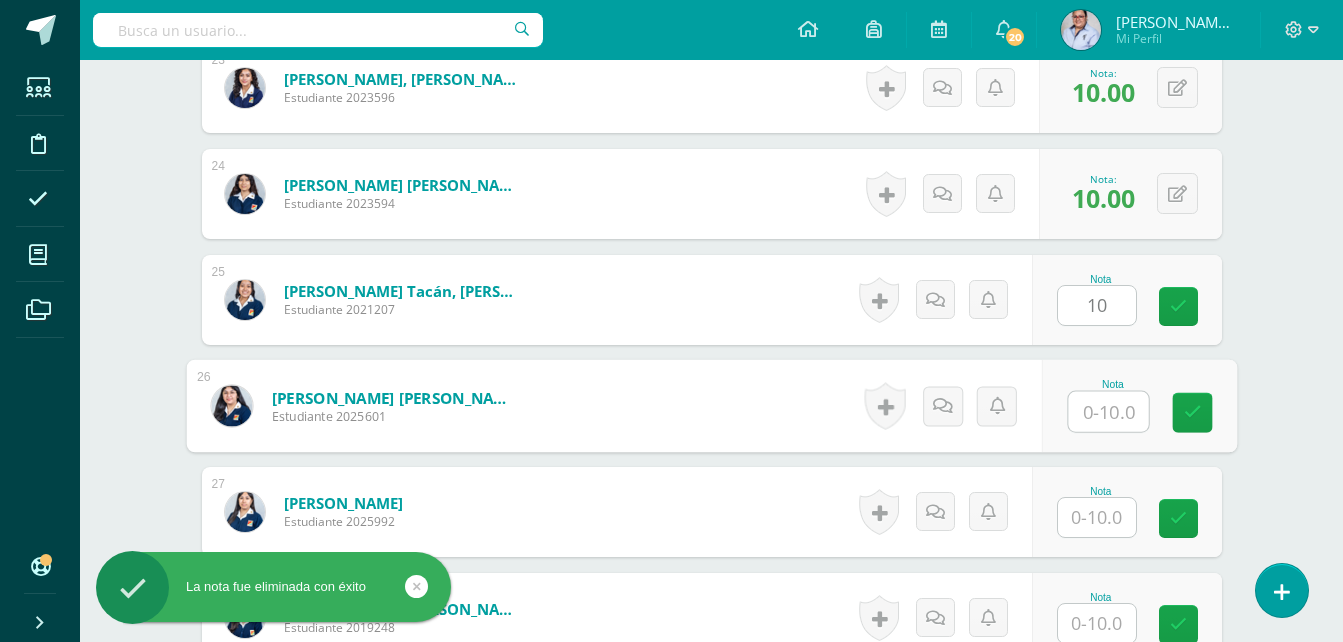 click at bounding box center [1108, 412] 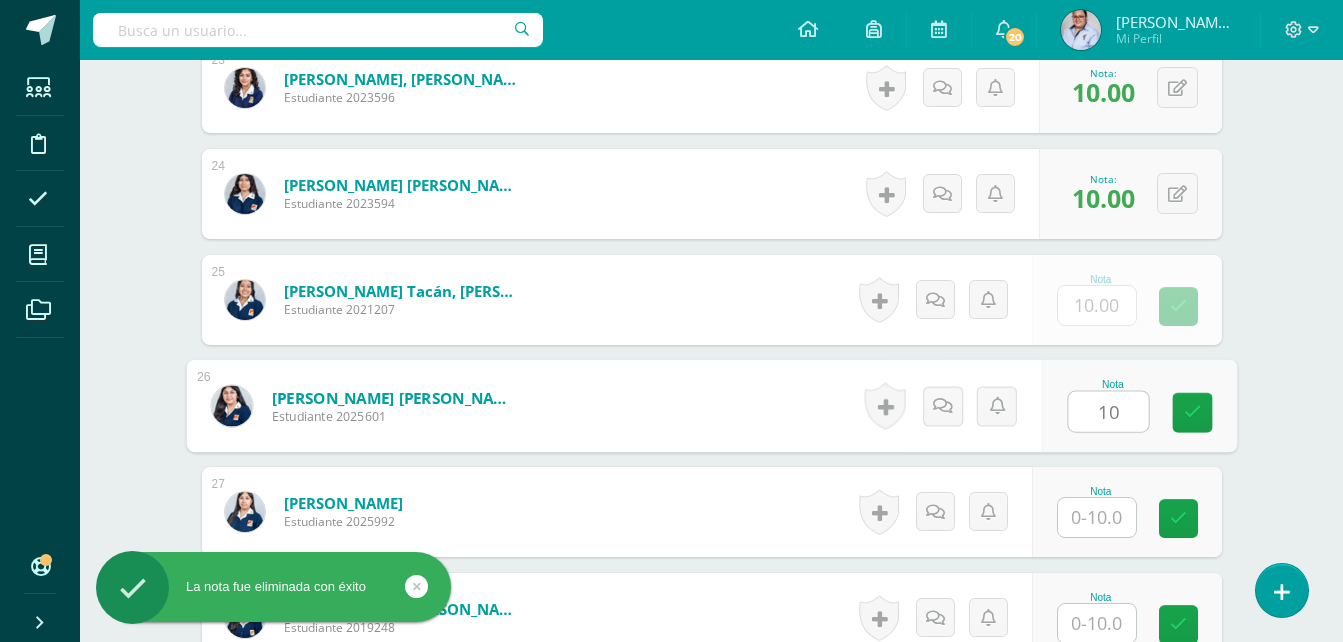 type on "10" 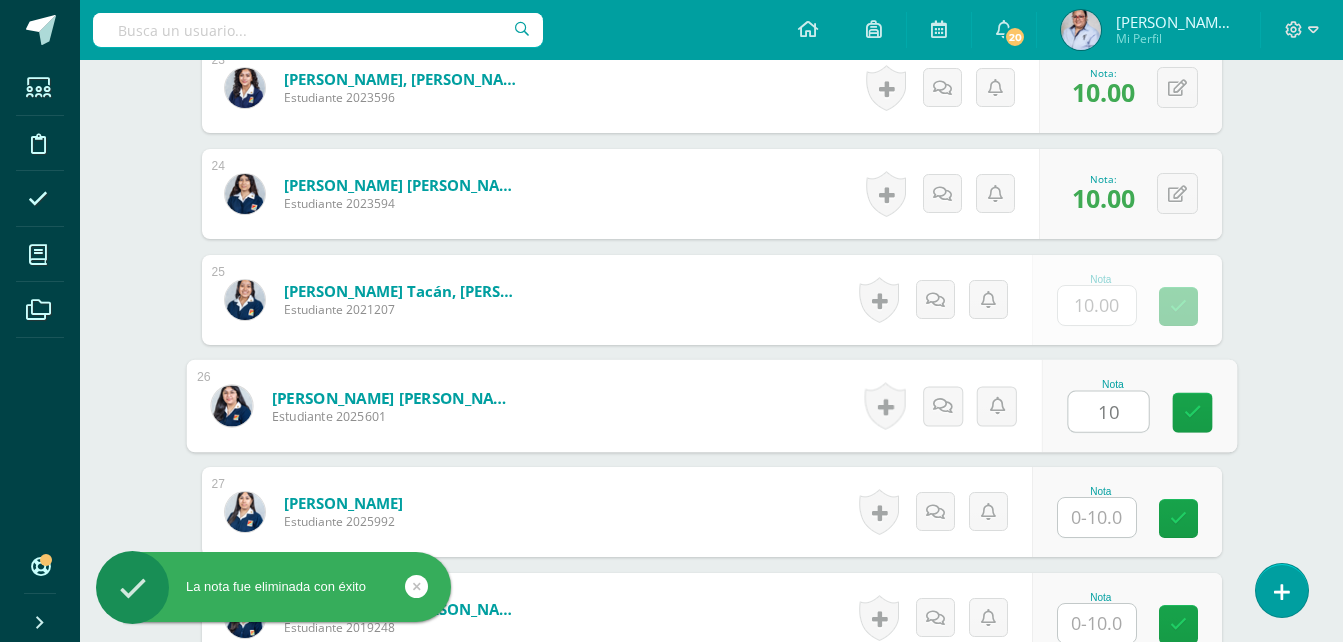 click at bounding box center [1097, 517] 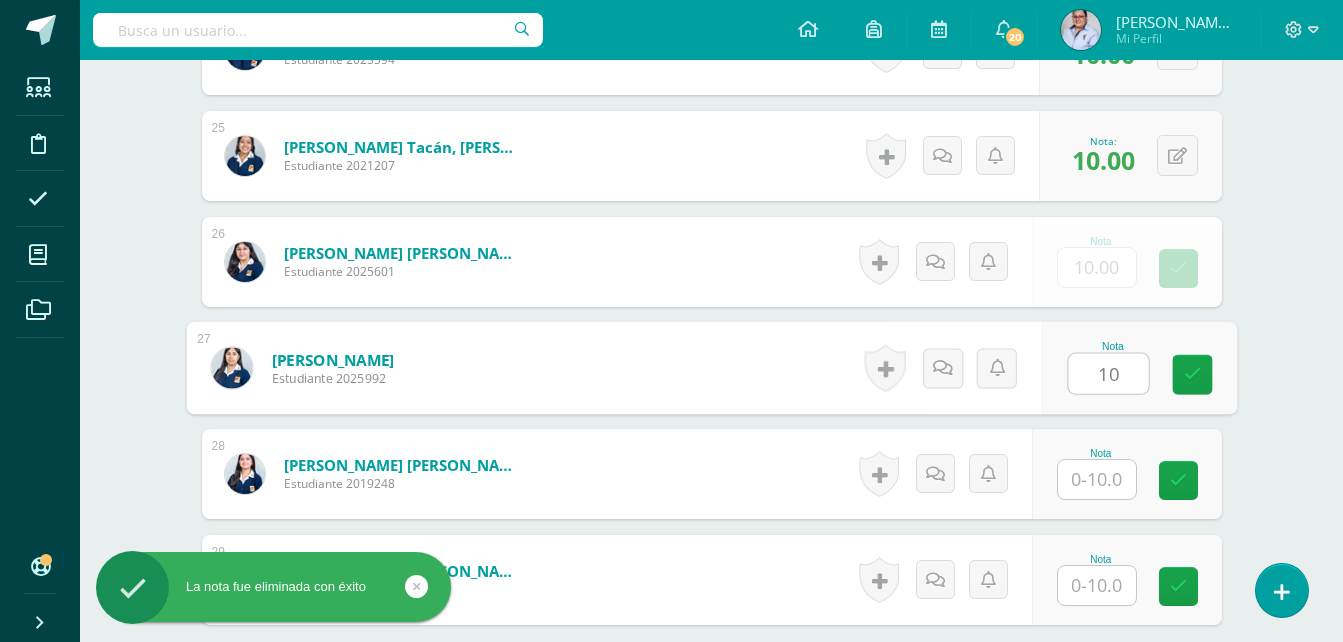 scroll, scrollTop: 3303, scrollLeft: 0, axis: vertical 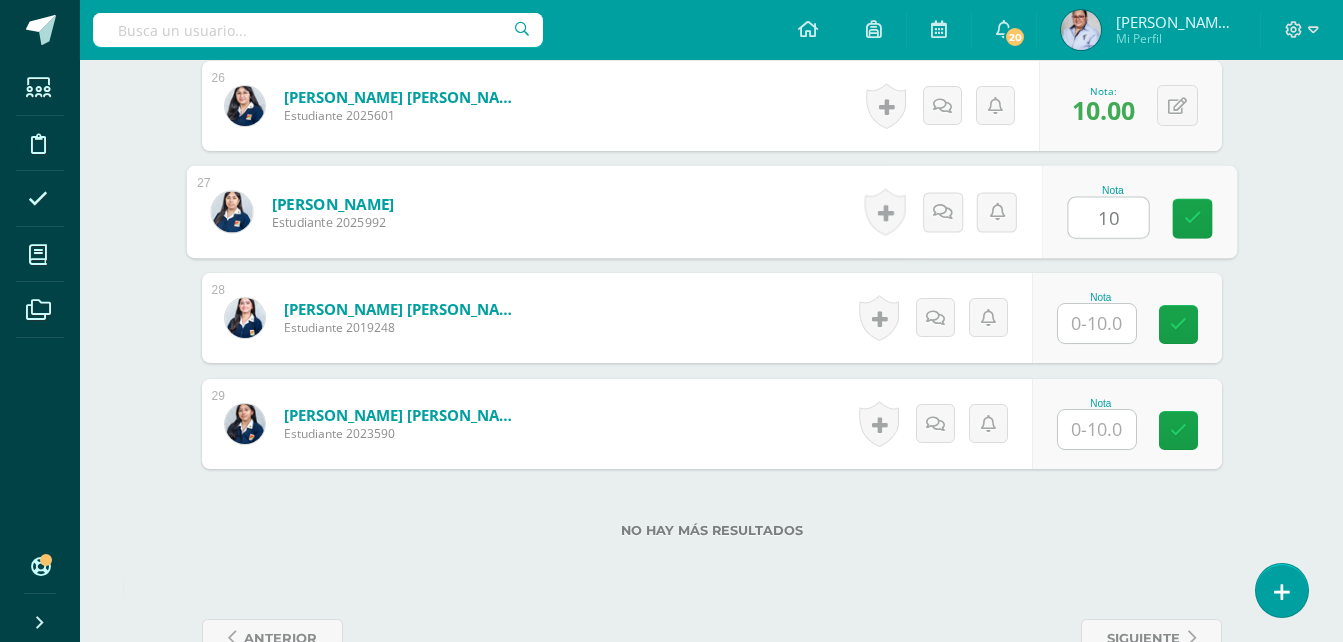 type on "10" 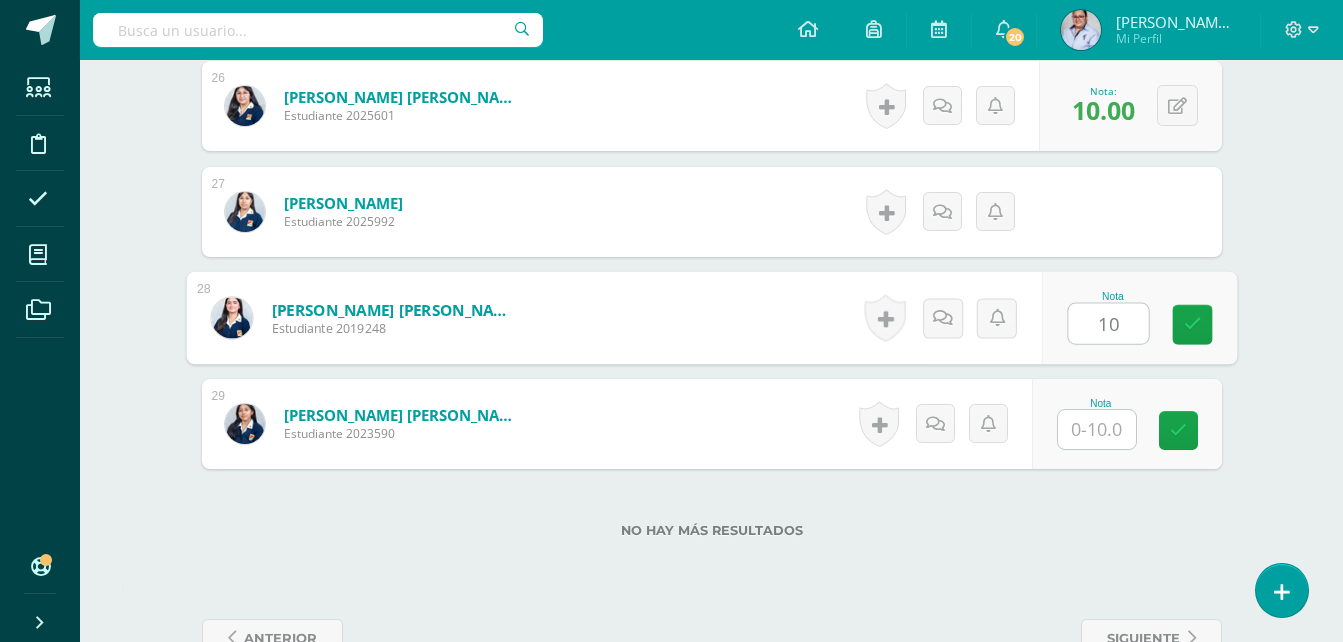 type on "10" 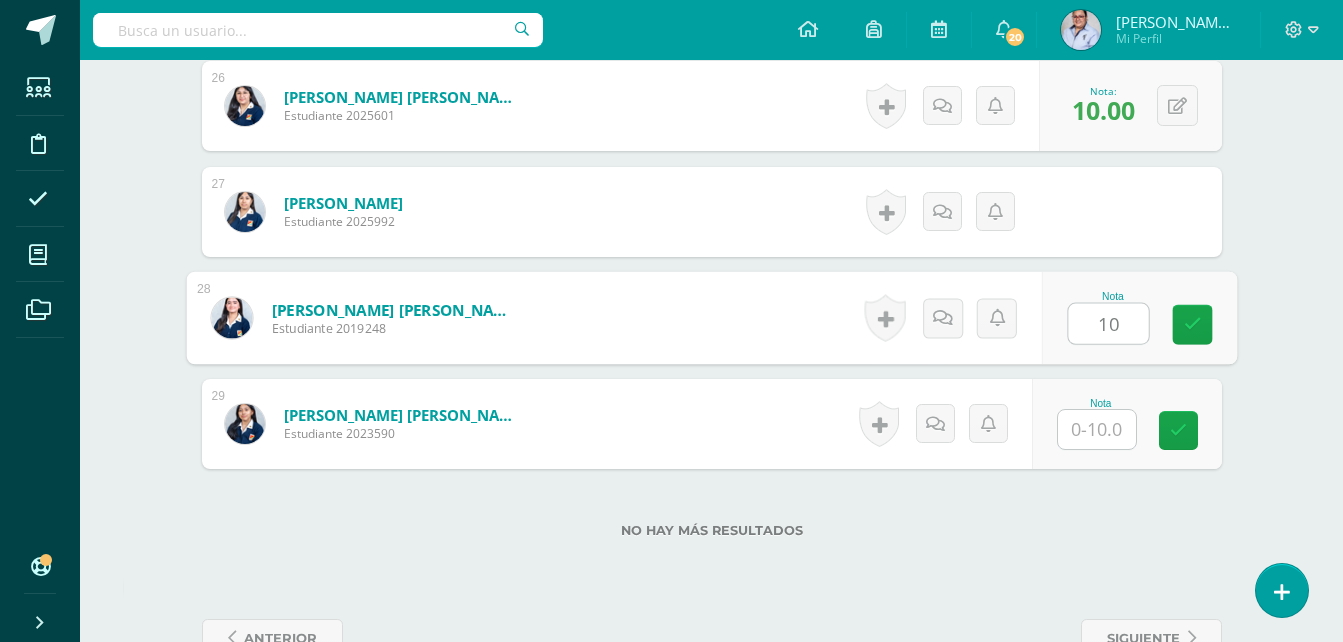 click at bounding box center [1097, 429] 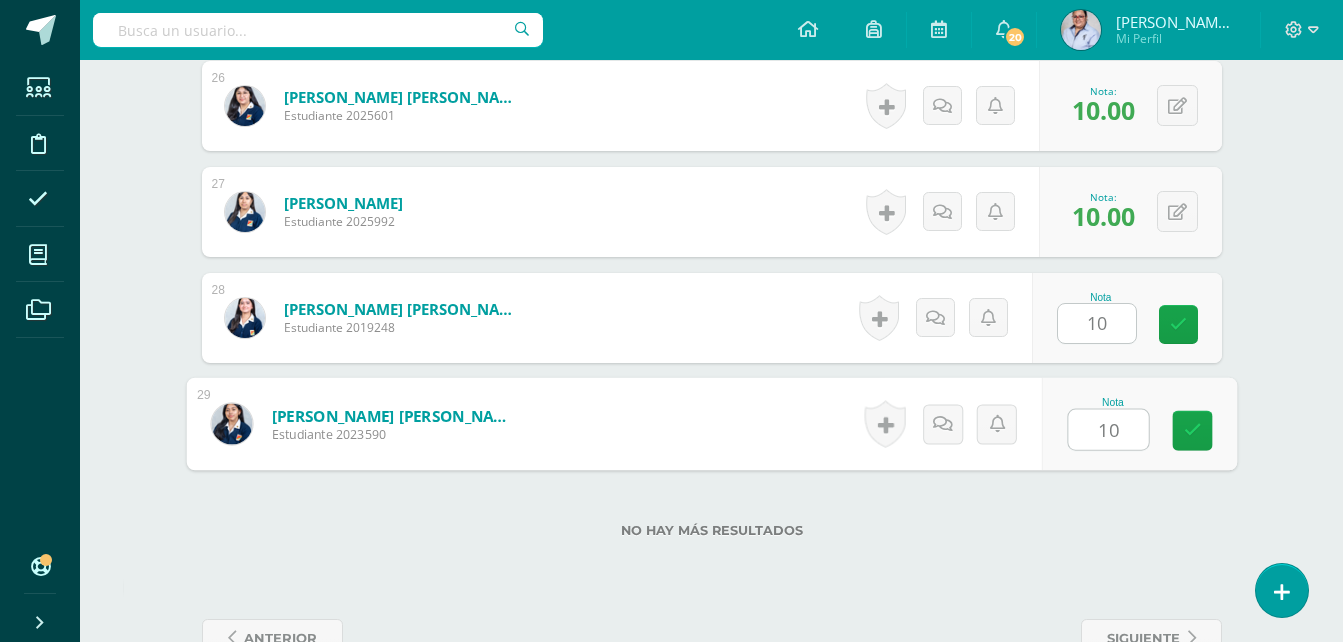 type on "10" 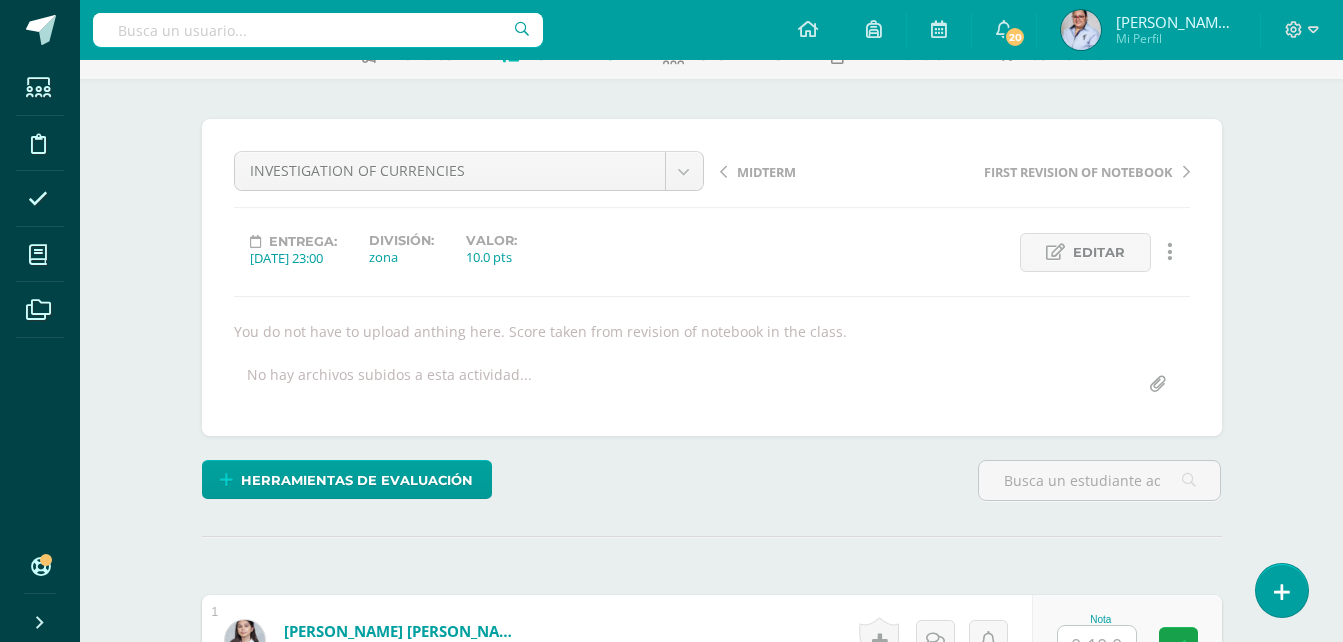 scroll, scrollTop: 0, scrollLeft: 0, axis: both 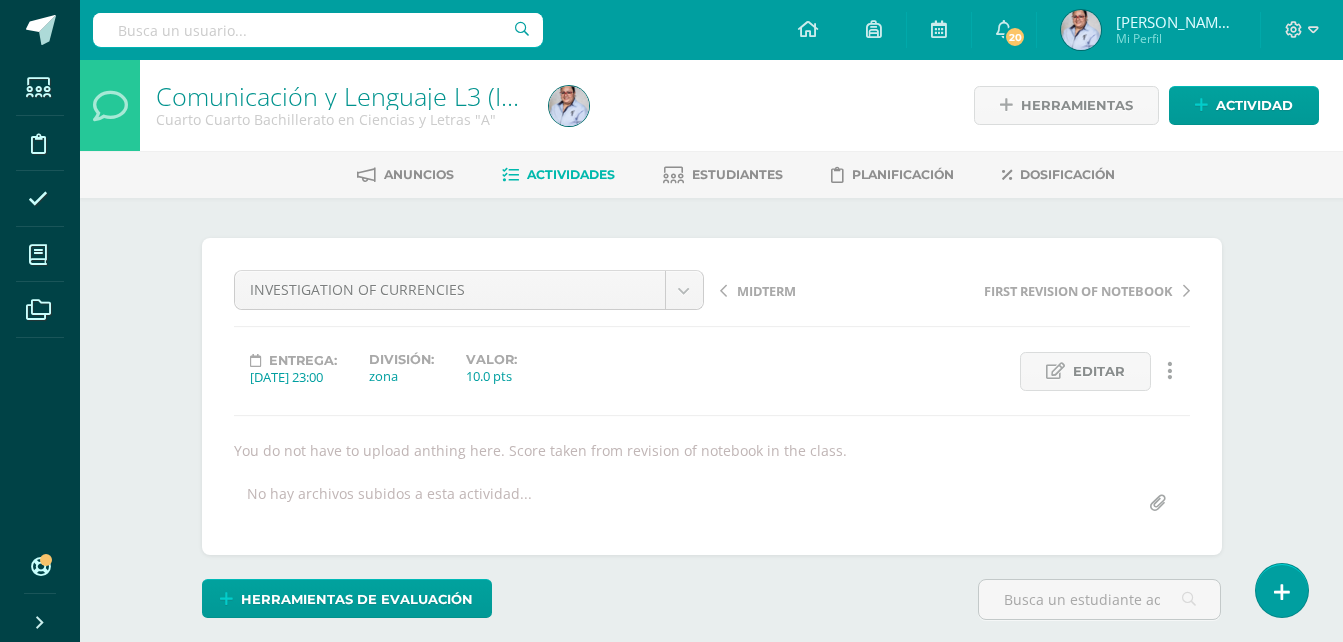 click on "Actividades" at bounding box center [571, 174] 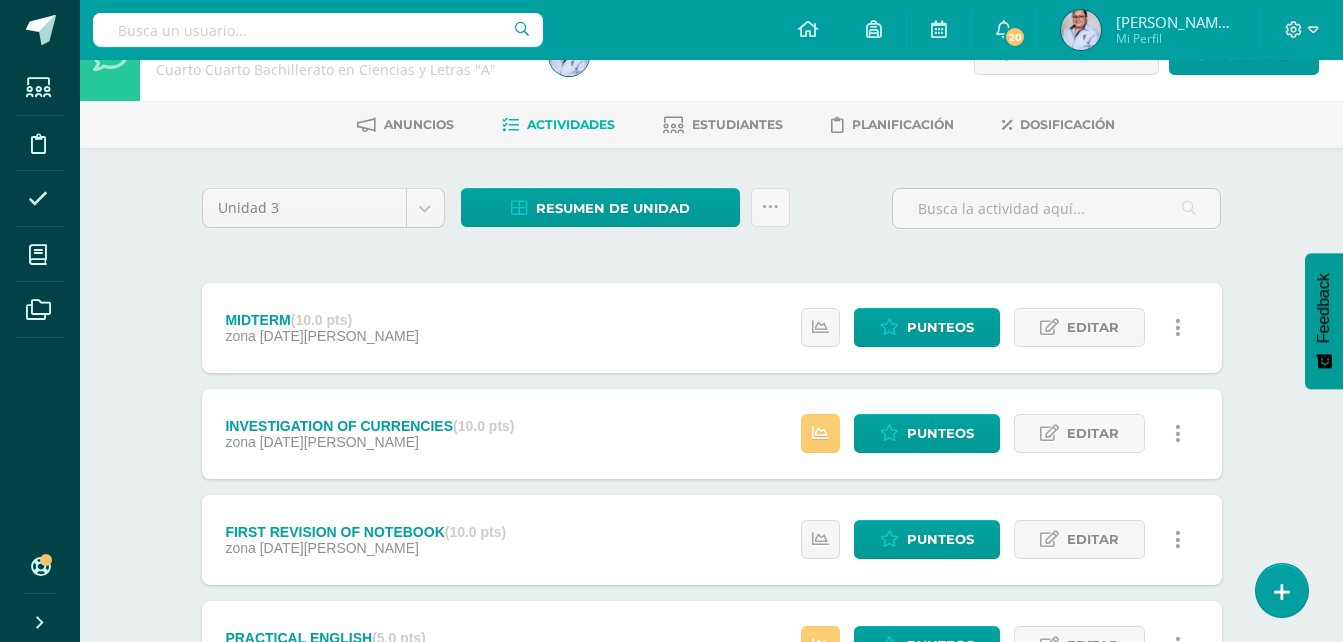 scroll, scrollTop: 38, scrollLeft: 0, axis: vertical 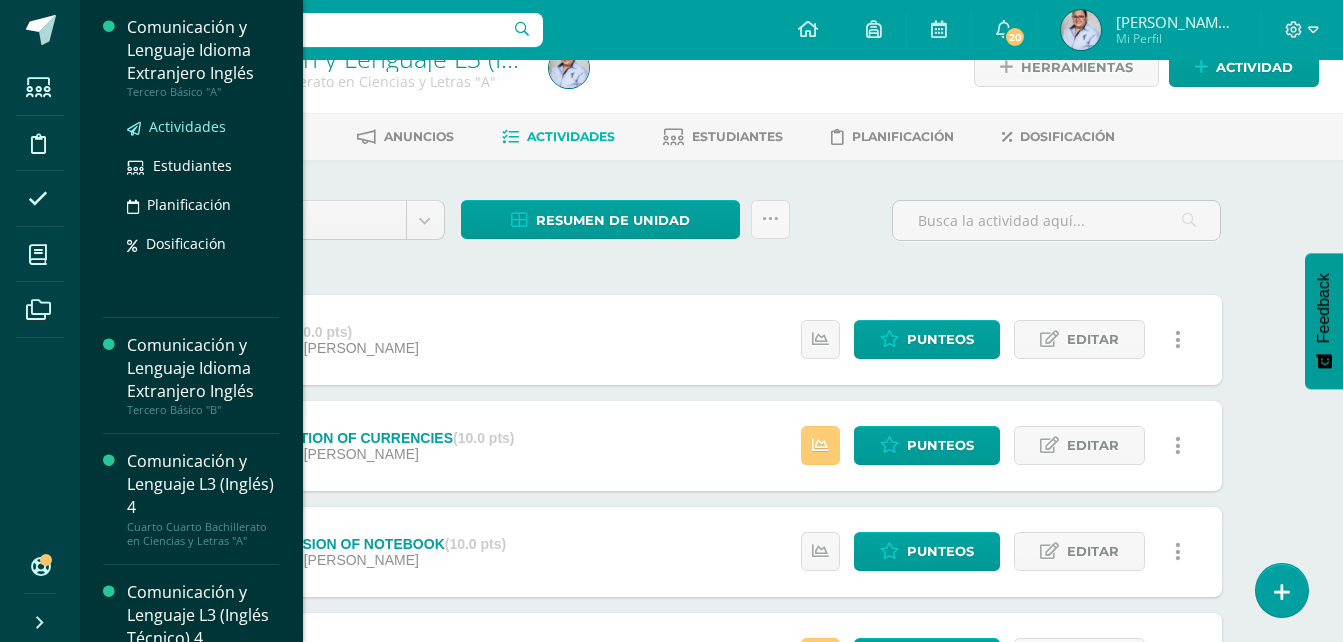 click on "Actividades" at bounding box center [187, 126] 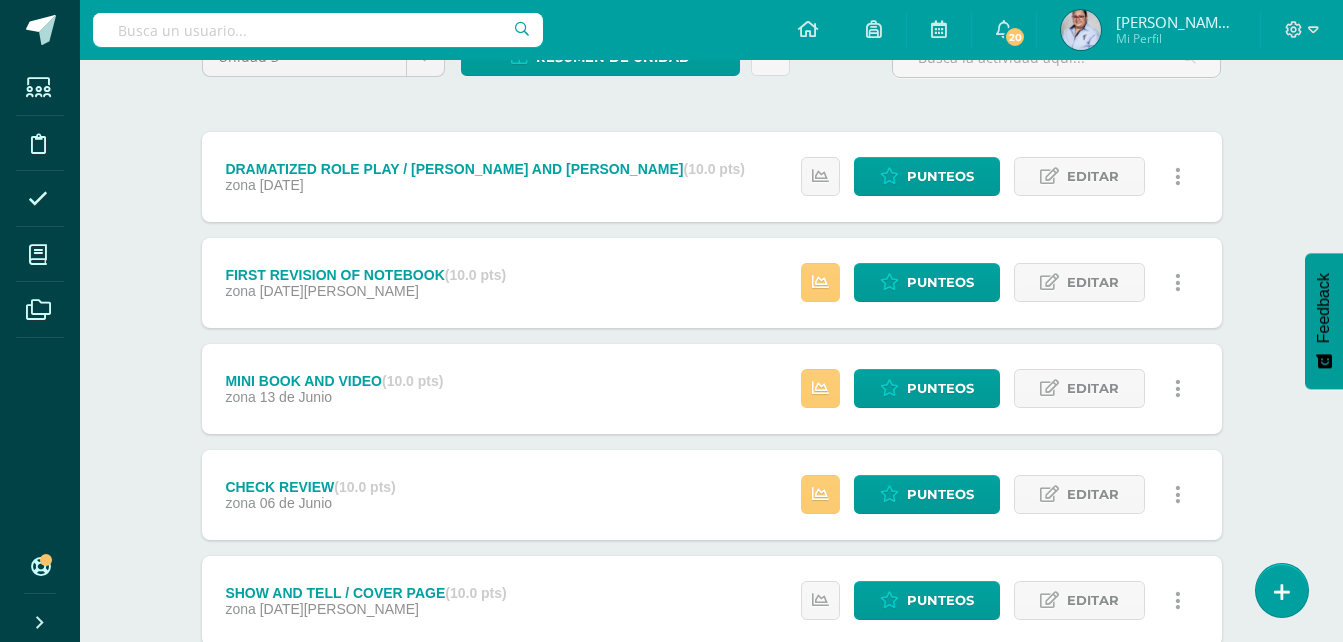 scroll, scrollTop: 200, scrollLeft: 0, axis: vertical 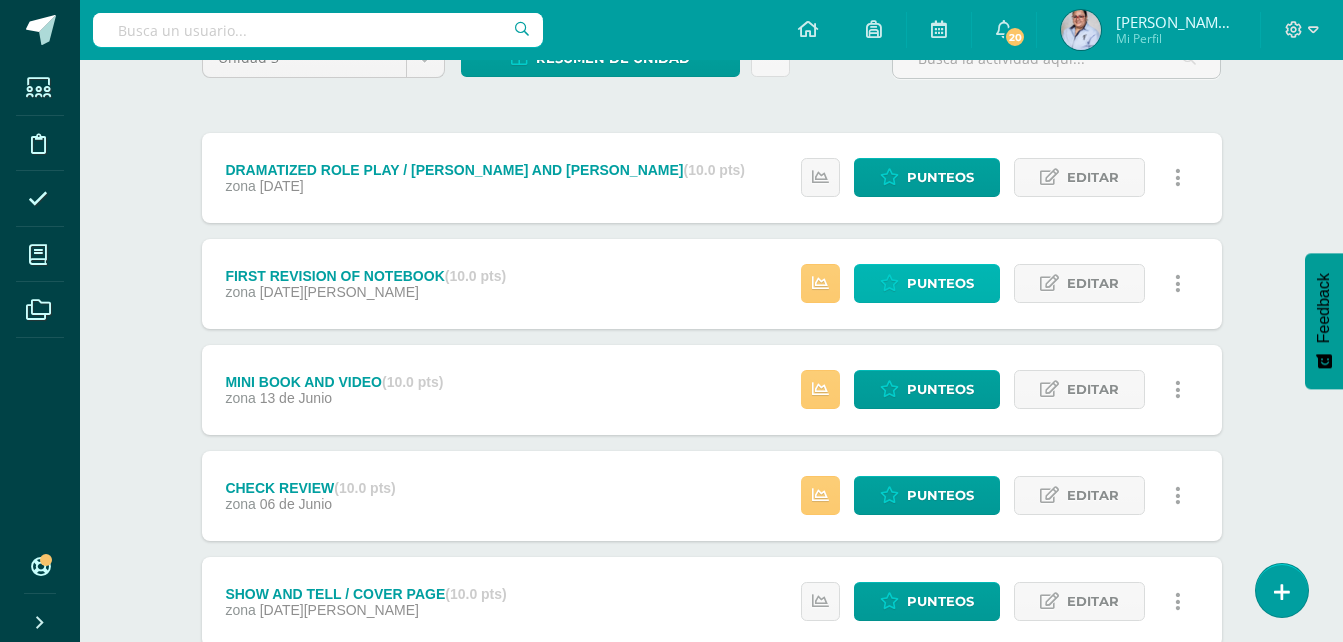click on "Punteos" at bounding box center (940, 283) 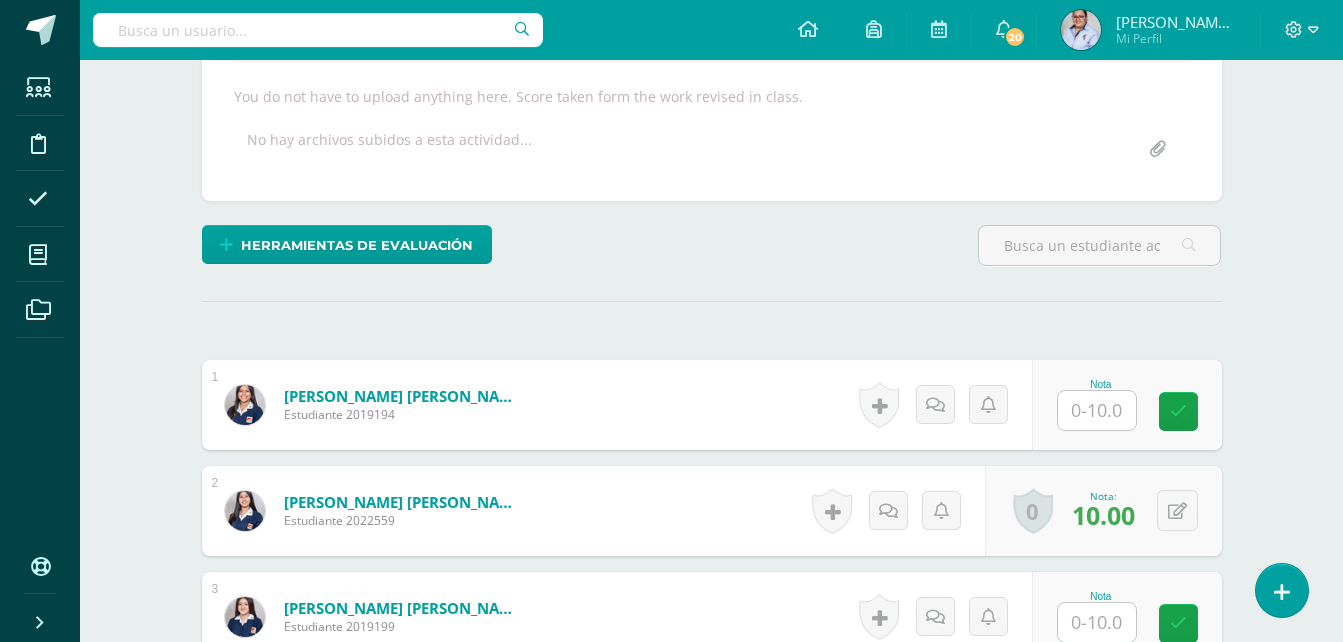 scroll, scrollTop: 390, scrollLeft: 0, axis: vertical 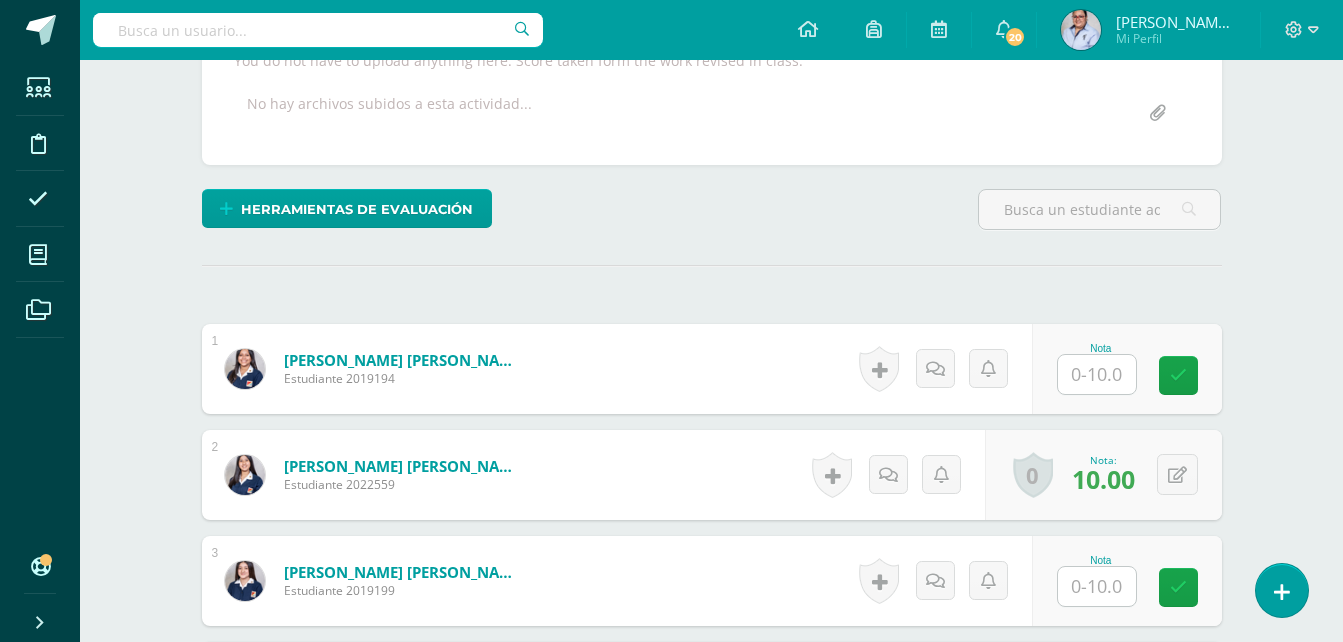 click at bounding box center [1097, 374] 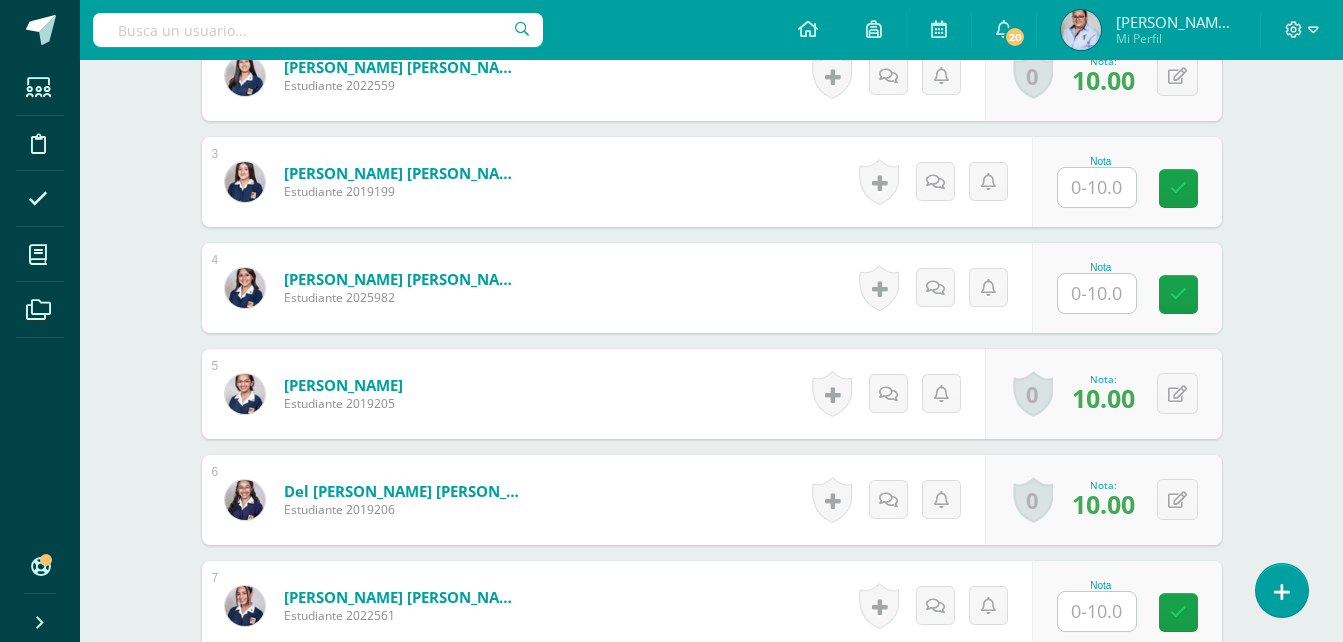scroll, scrollTop: 791, scrollLeft: 0, axis: vertical 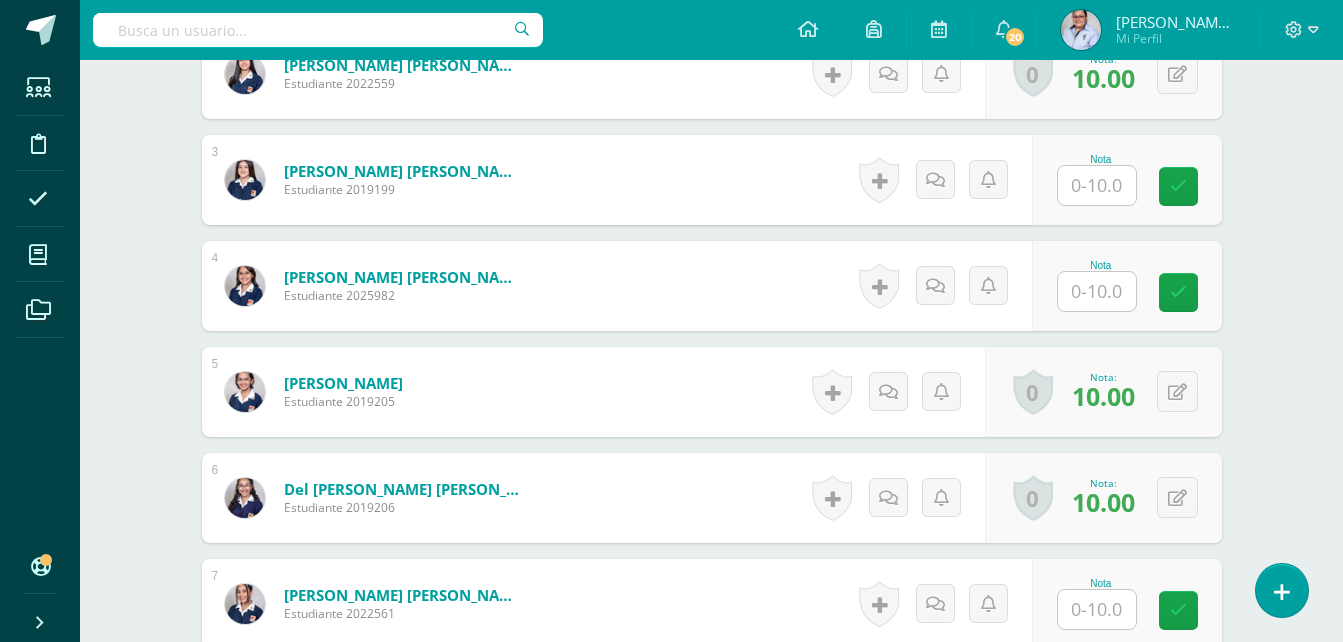 type on "10" 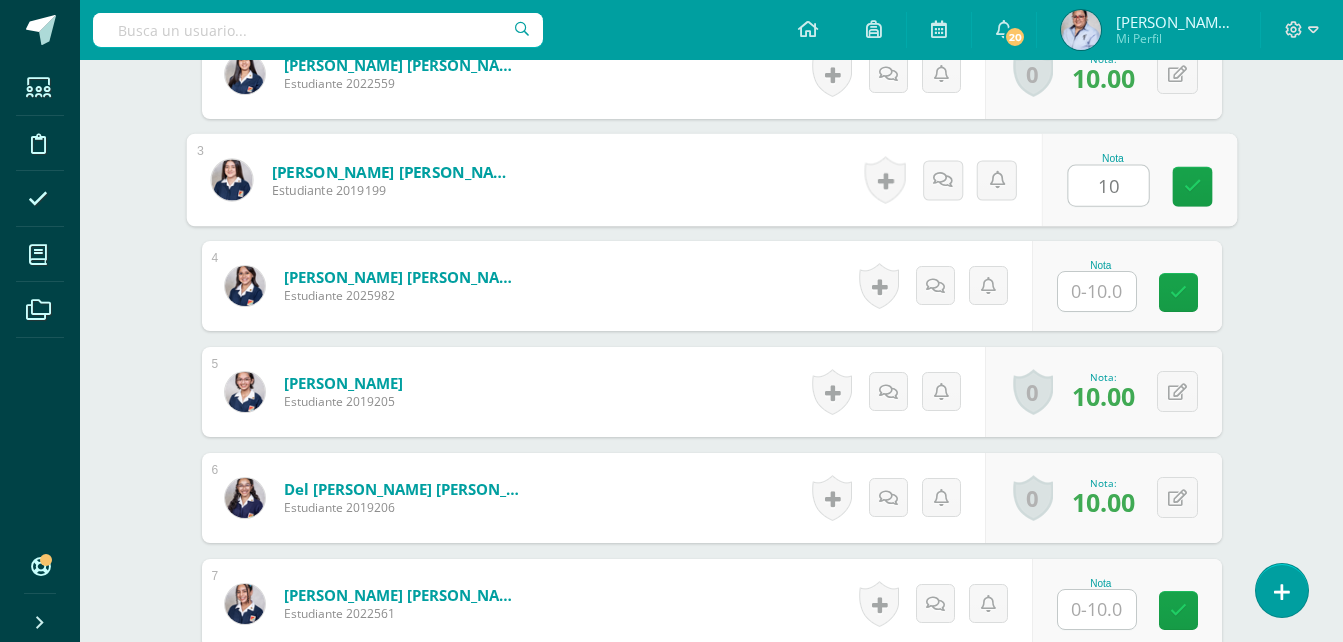 type on "10" 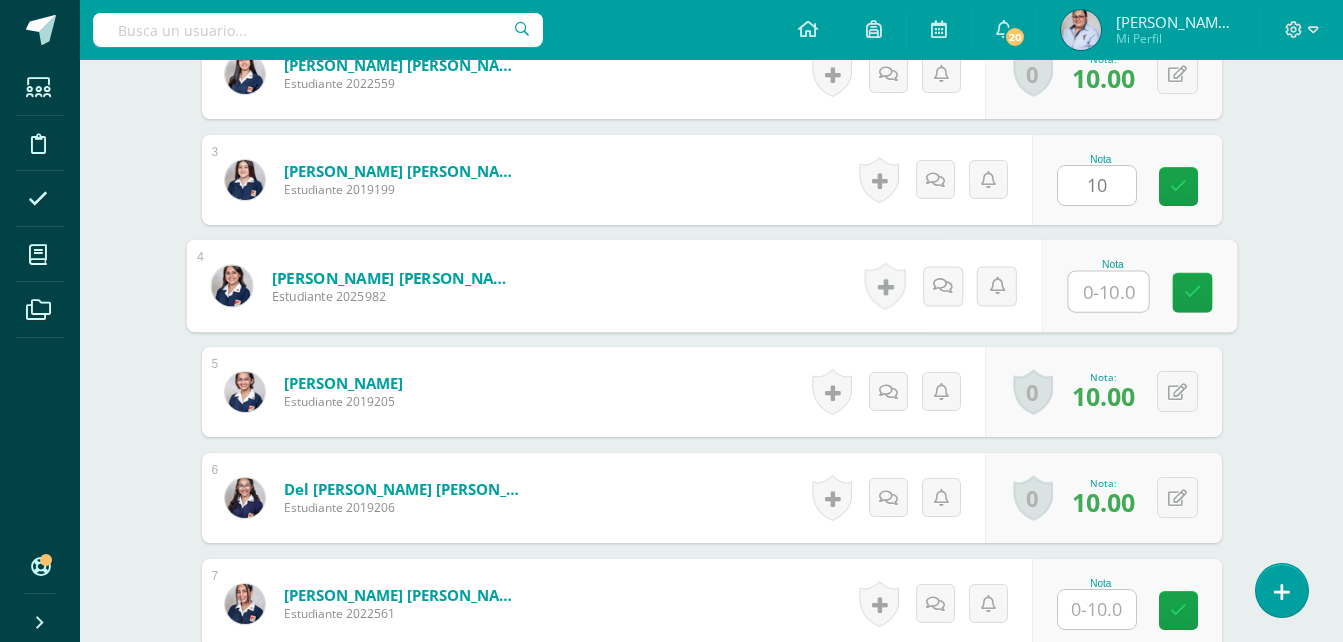 click at bounding box center [1108, 292] 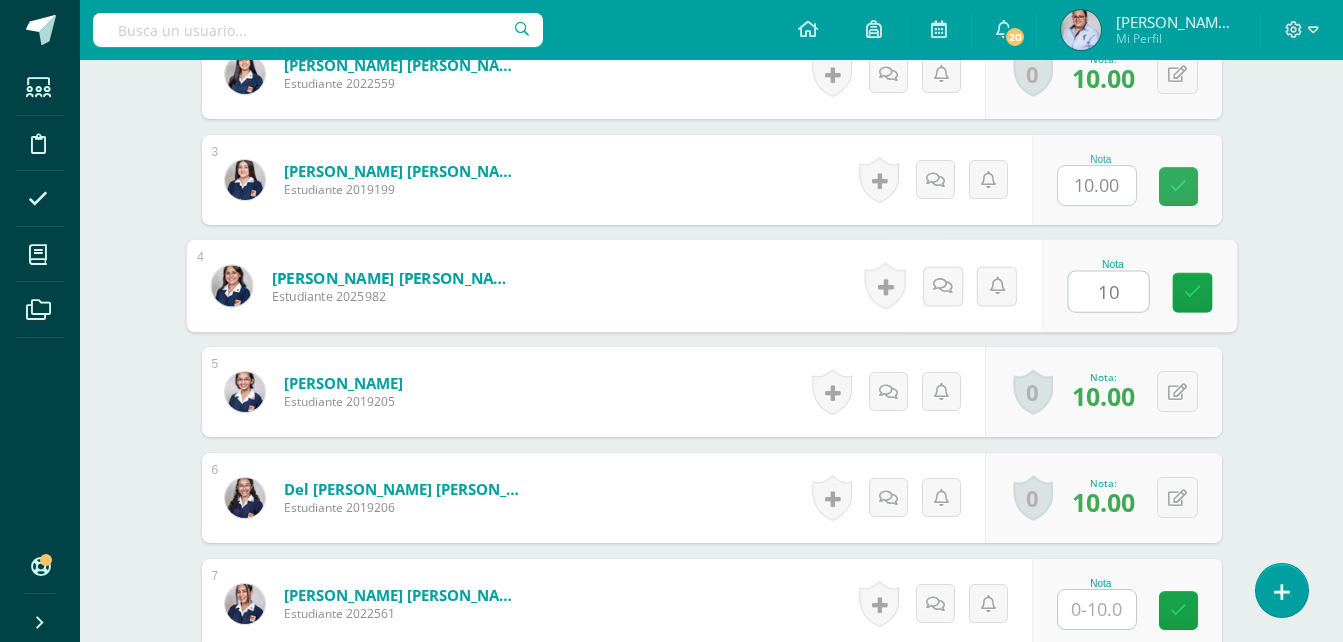 type on "10" 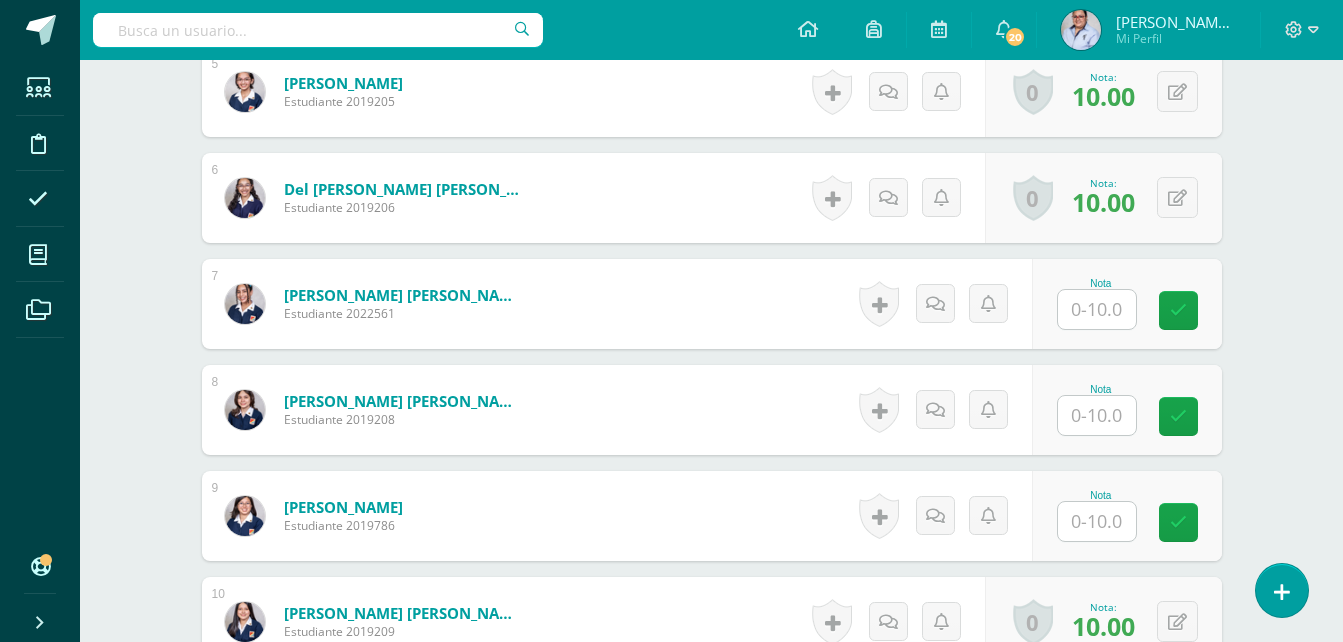 click at bounding box center [1097, 309] 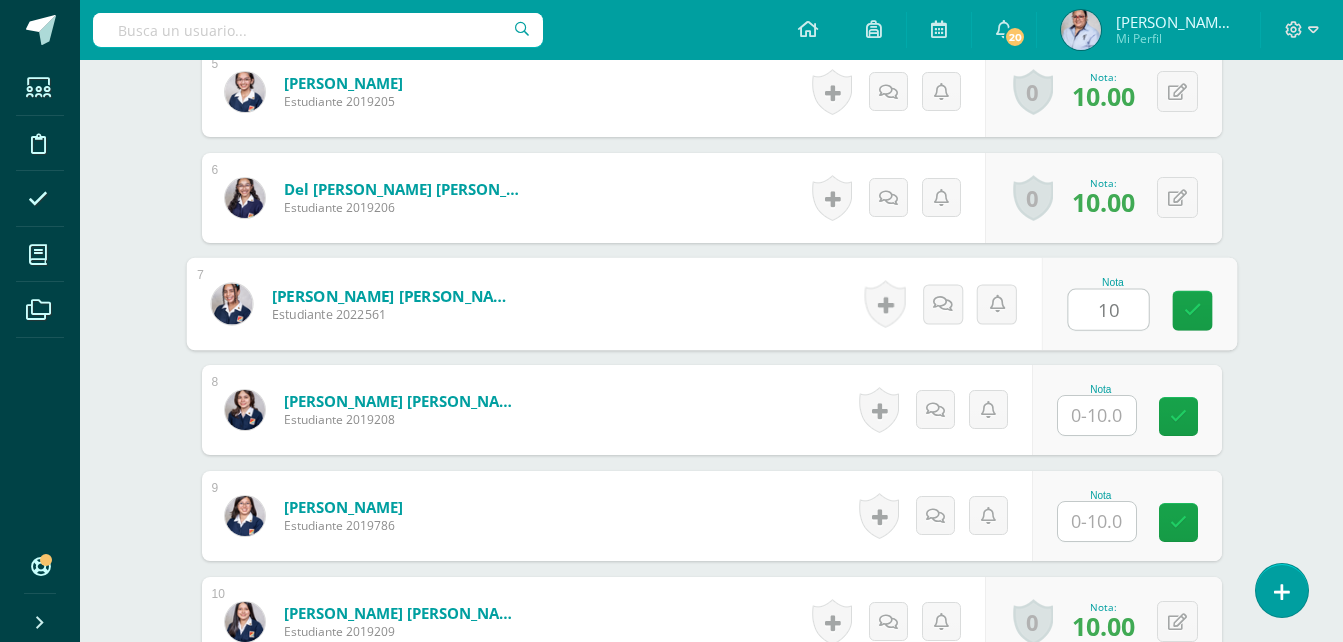scroll, scrollTop: 1092, scrollLeft: 0, axis: vertical 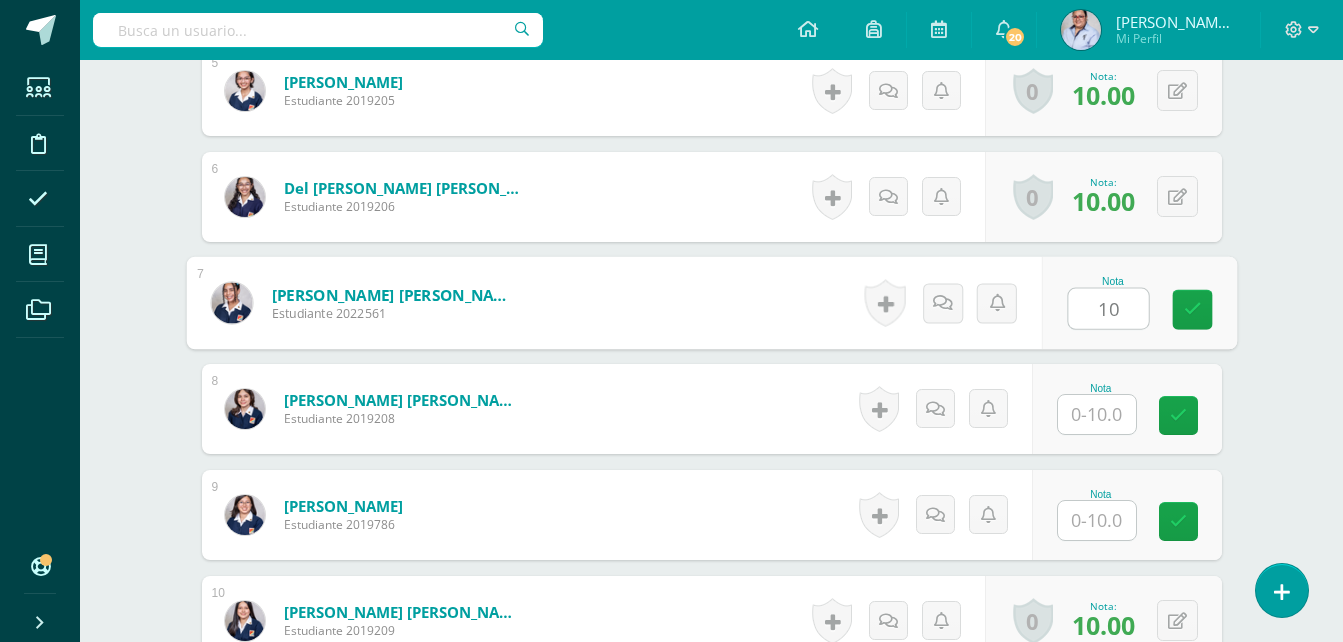 type on "10" 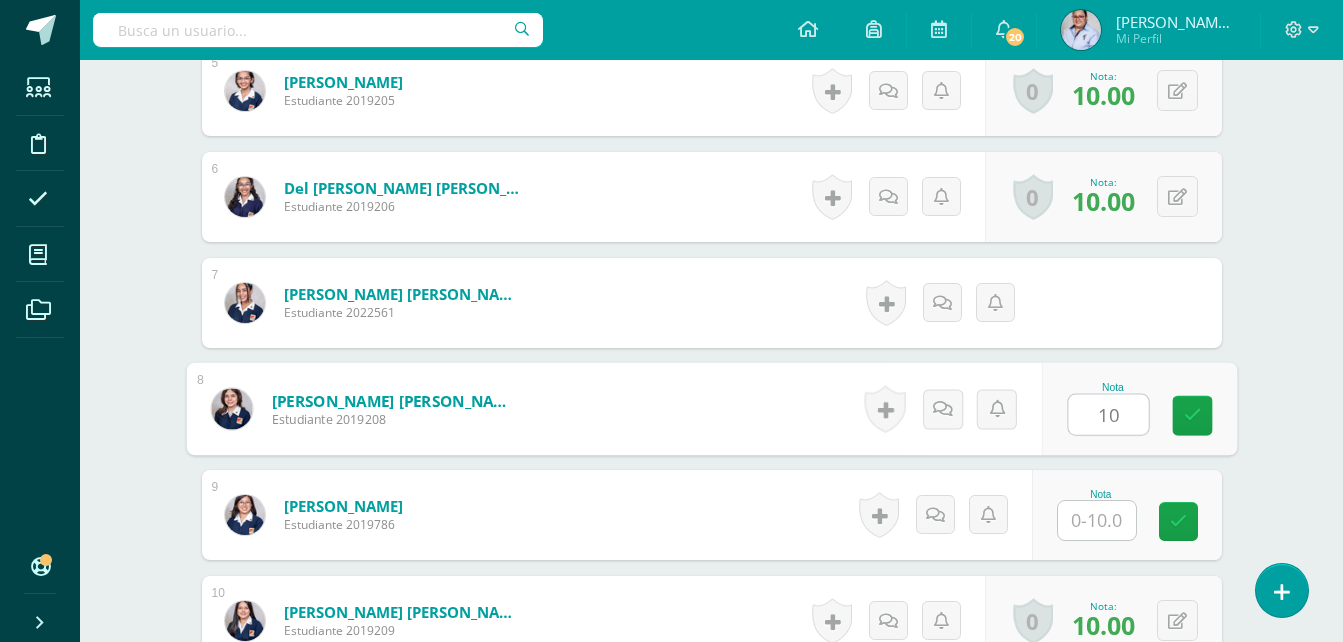 type on "10" 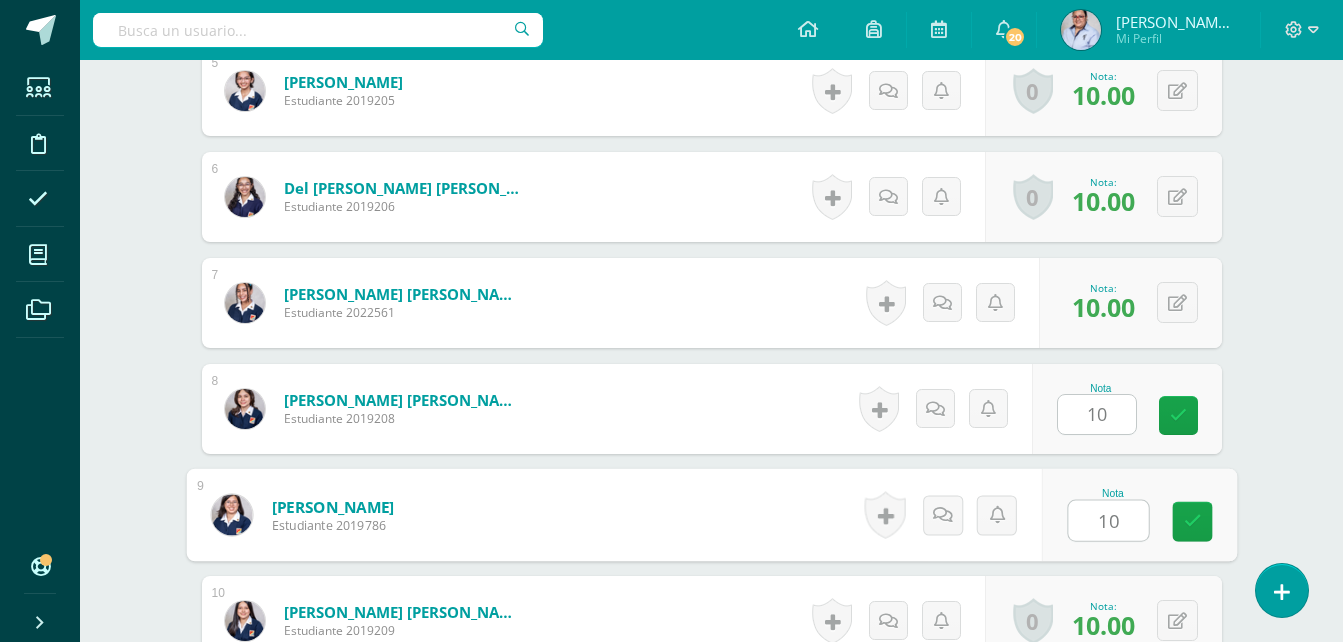 scroll, scrollTop: 1172, scrollLeft: 0, axis: vertical 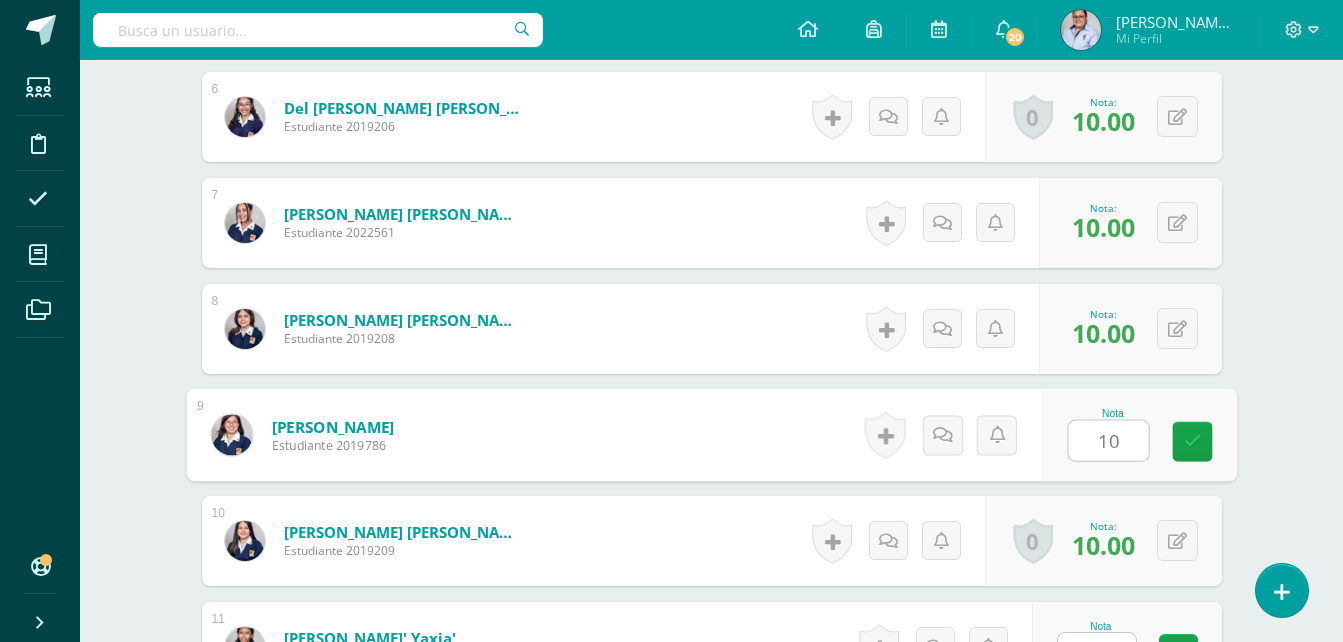 type on "10" 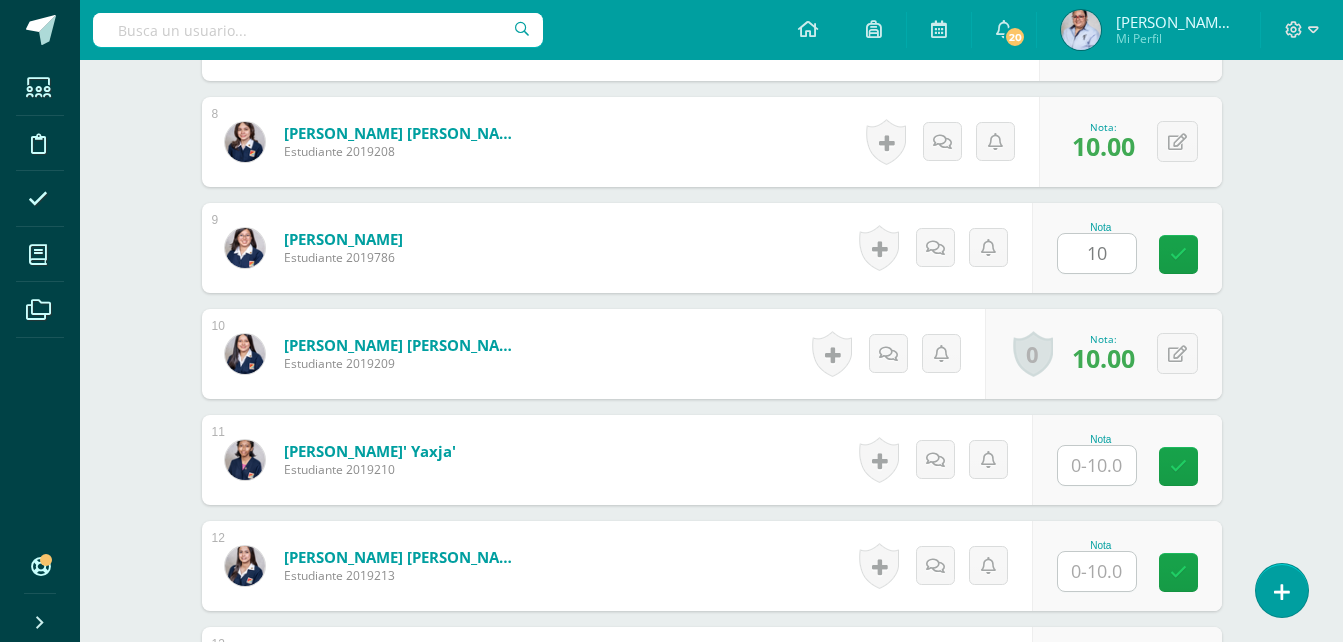 scroll, scrollTop: 1572, scrollLeft: 0, axis: vertical 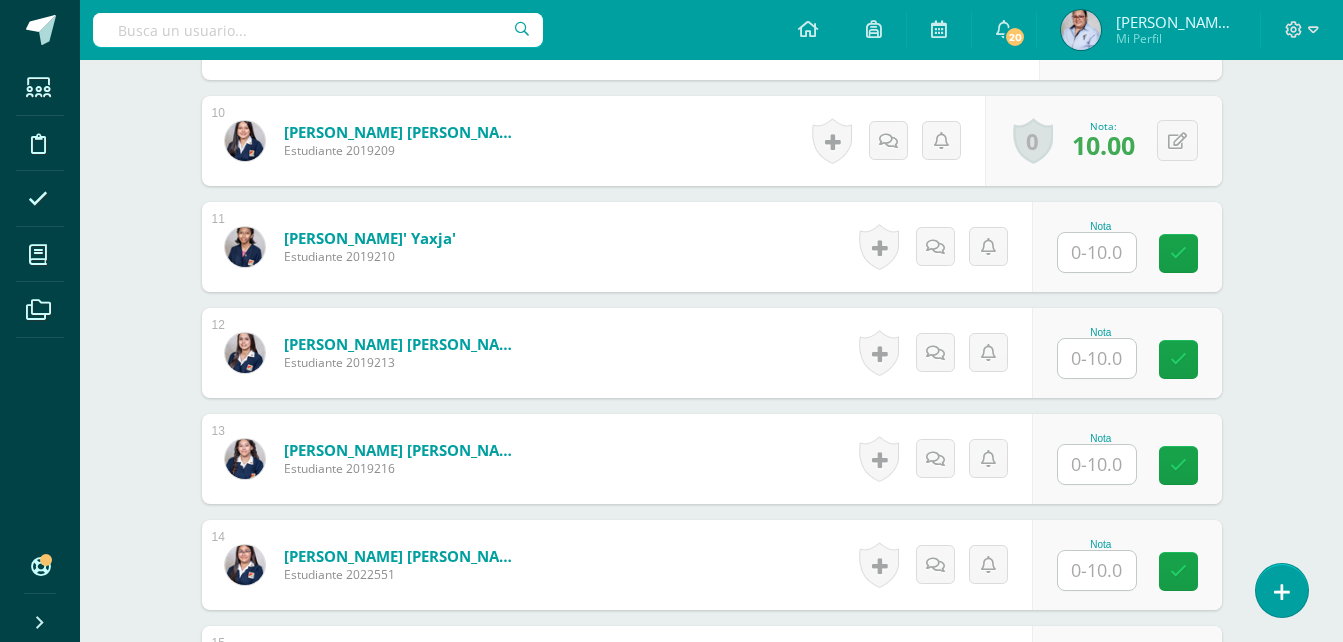 click at bounding box center (1097, 252) 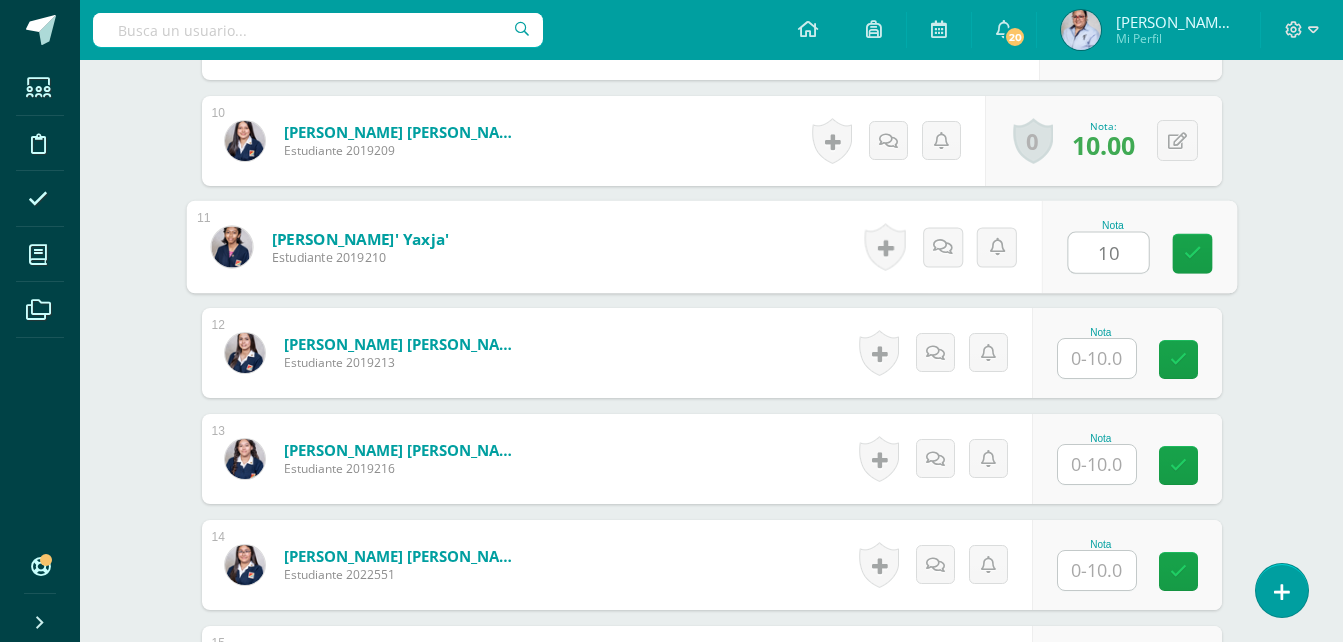 type on "10" 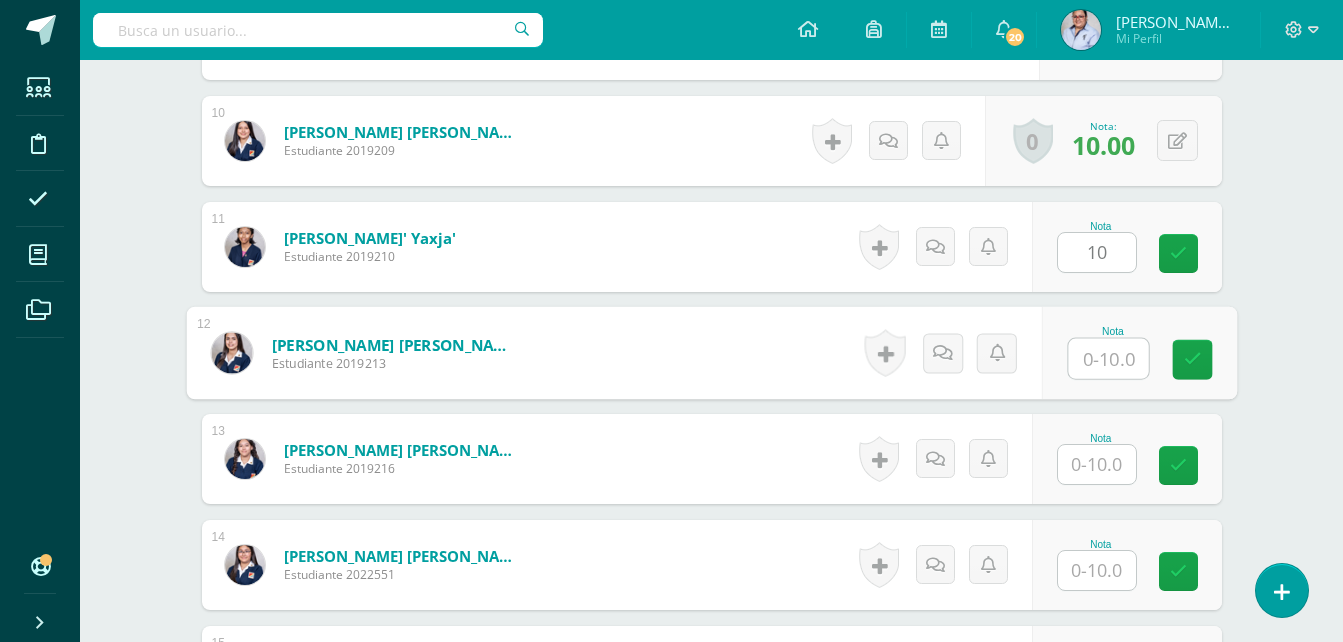 drag, startPoint x: 1102, startPoint y: 343, endPoint x: 1111, endPoint y: 371, distance: 29.410883 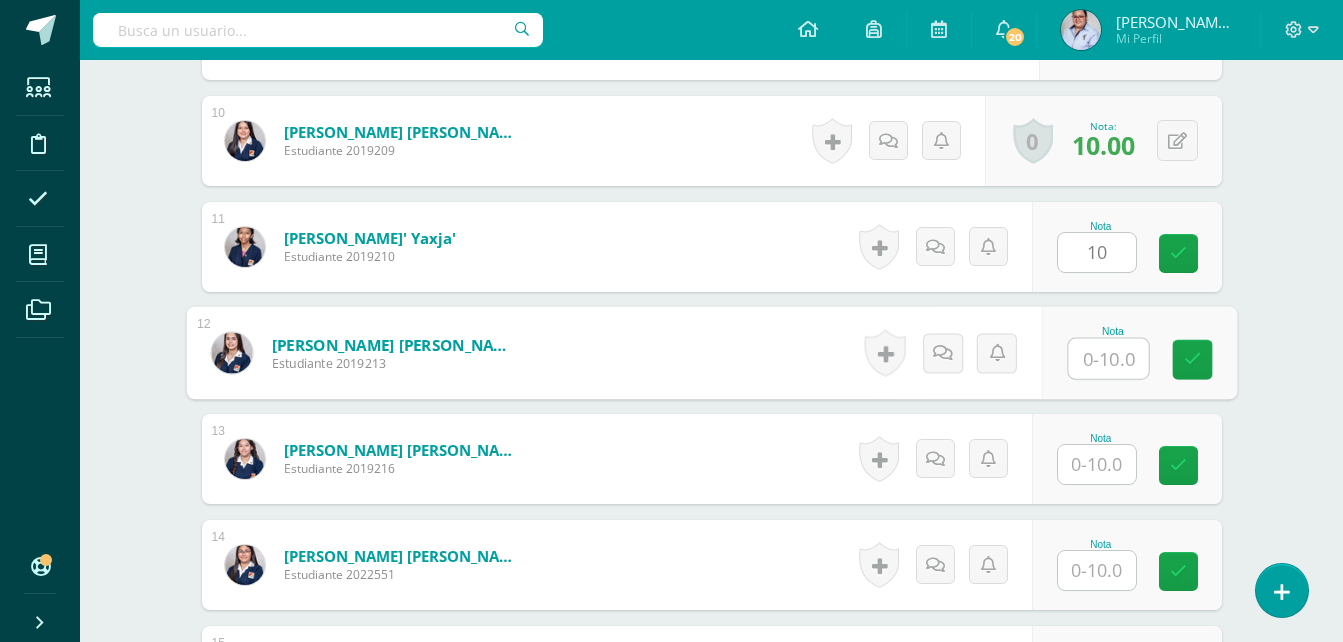 click at bounding box center [1108, 359] 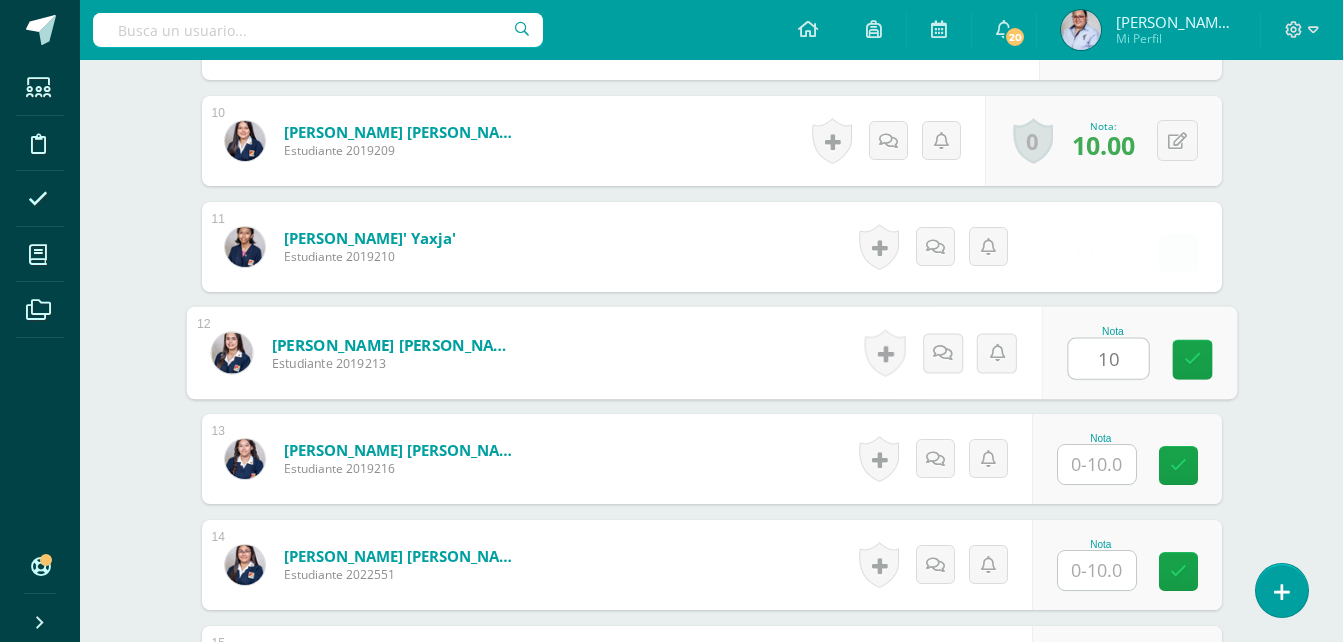 type on "10" 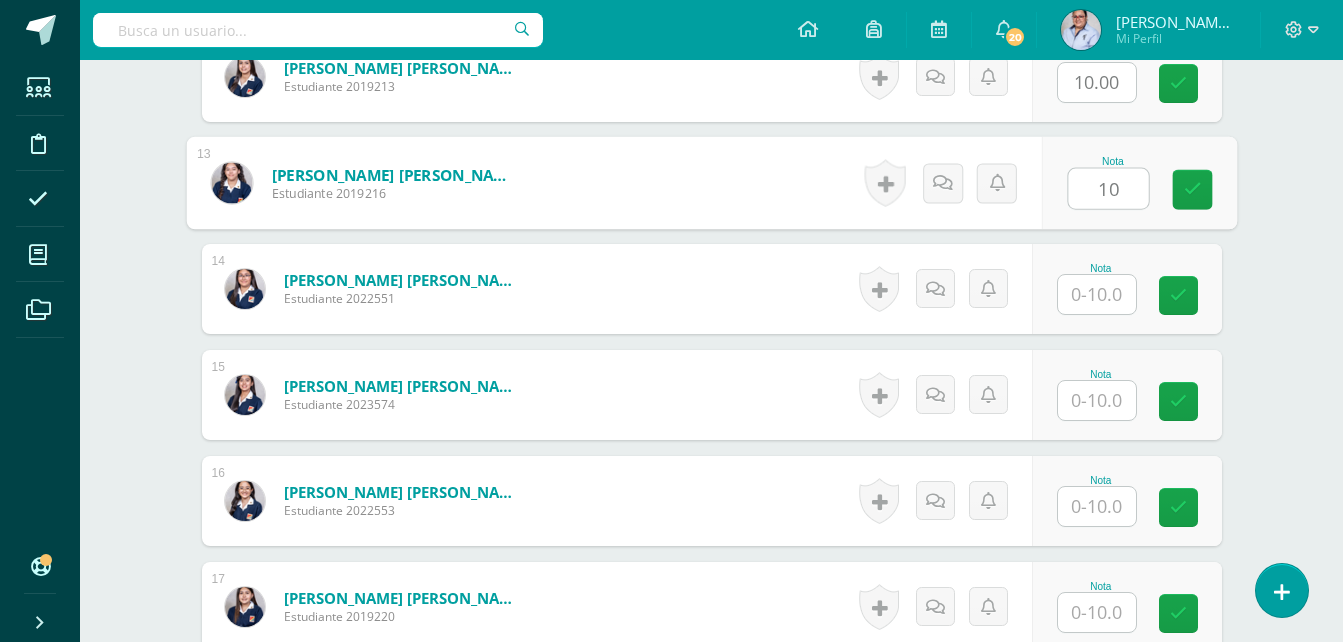 scroll, scrollTop: 1872, scrollLeft: 0, axis: vertical 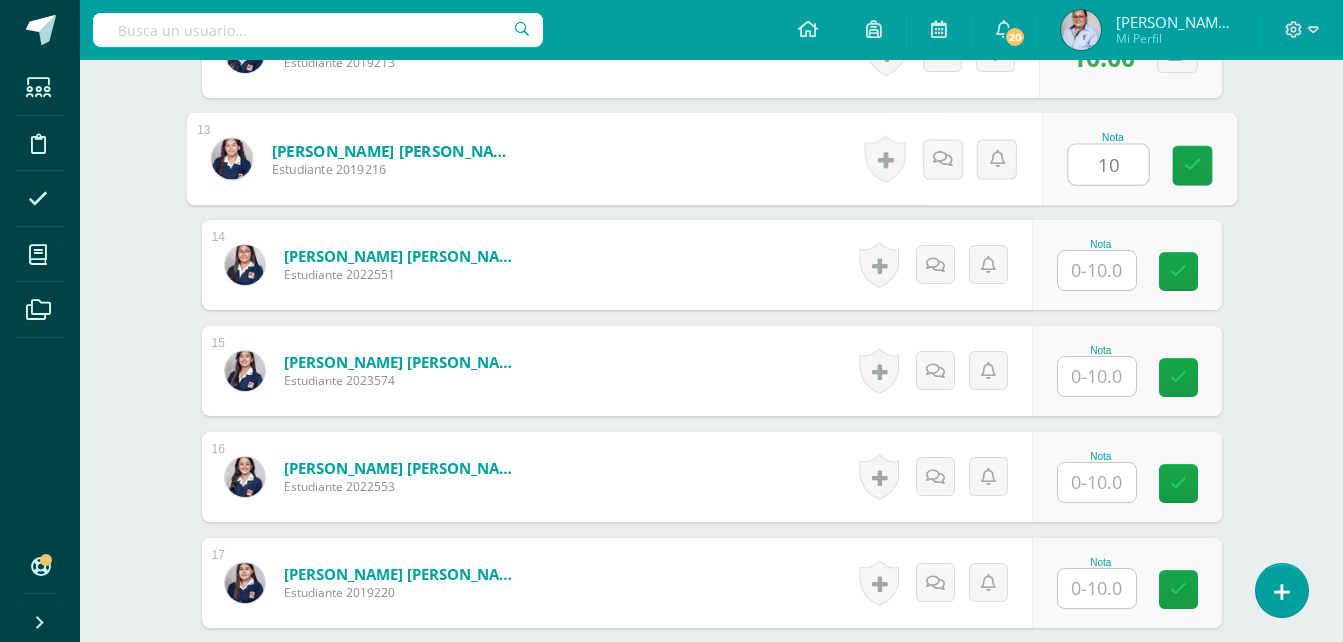 type on "10" 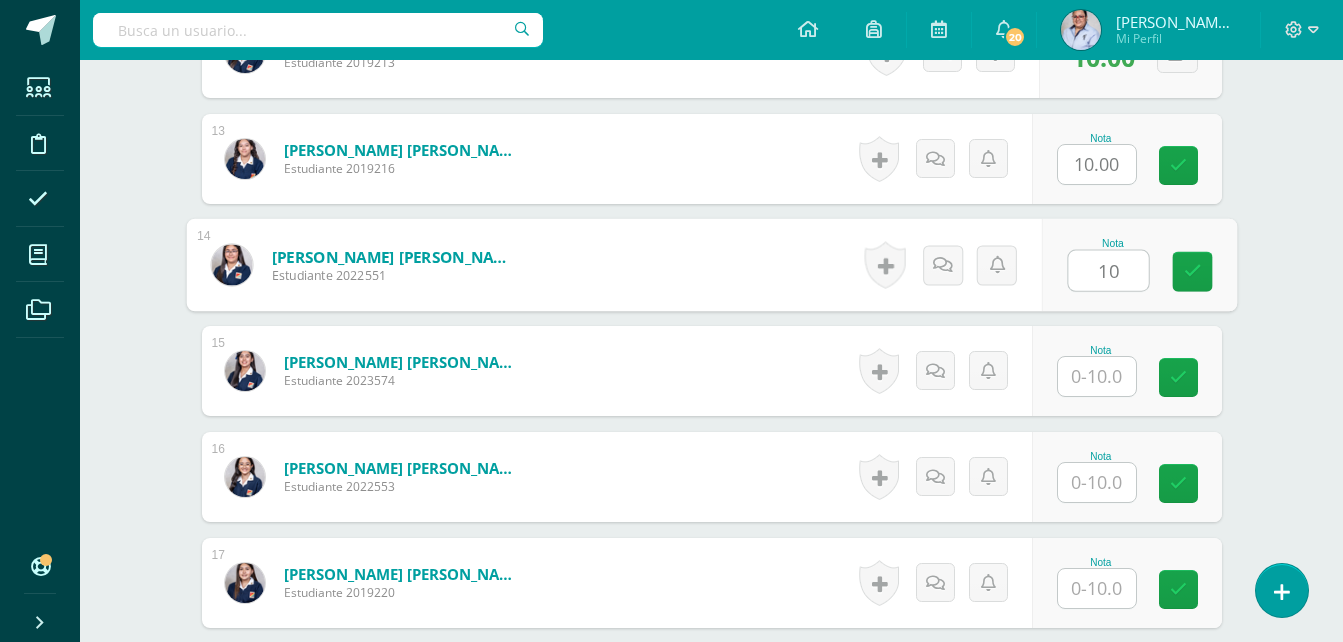 type on "10" 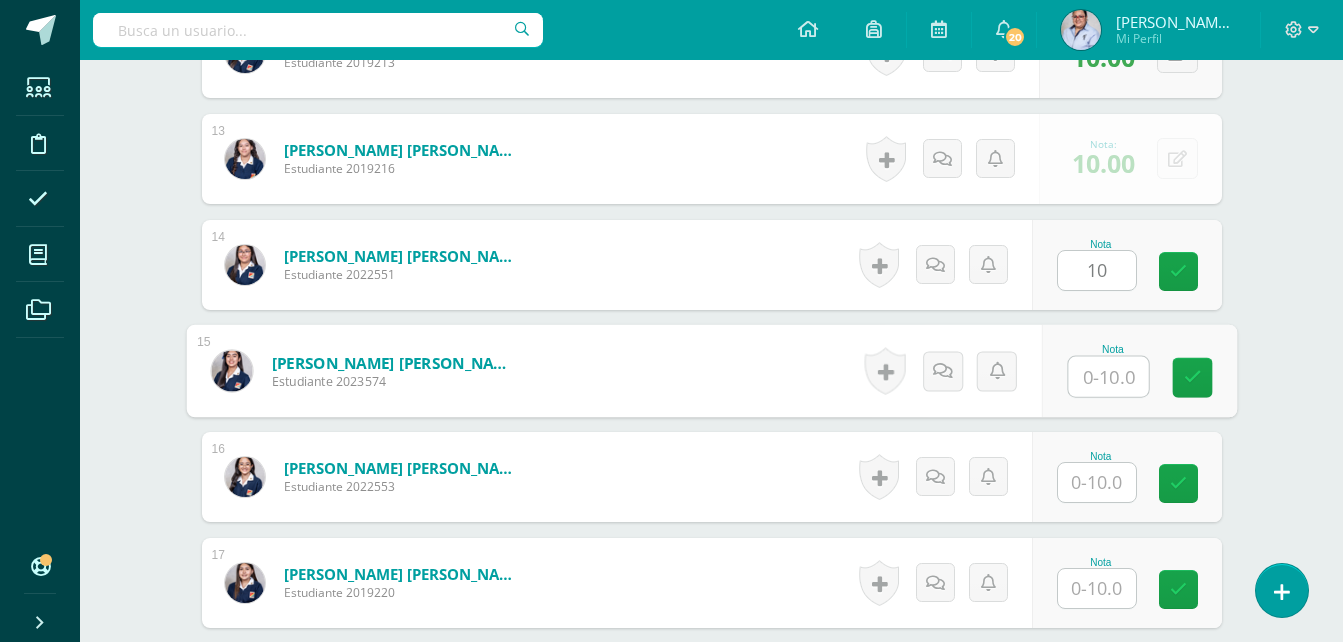click at bounding box center [1108, 377] 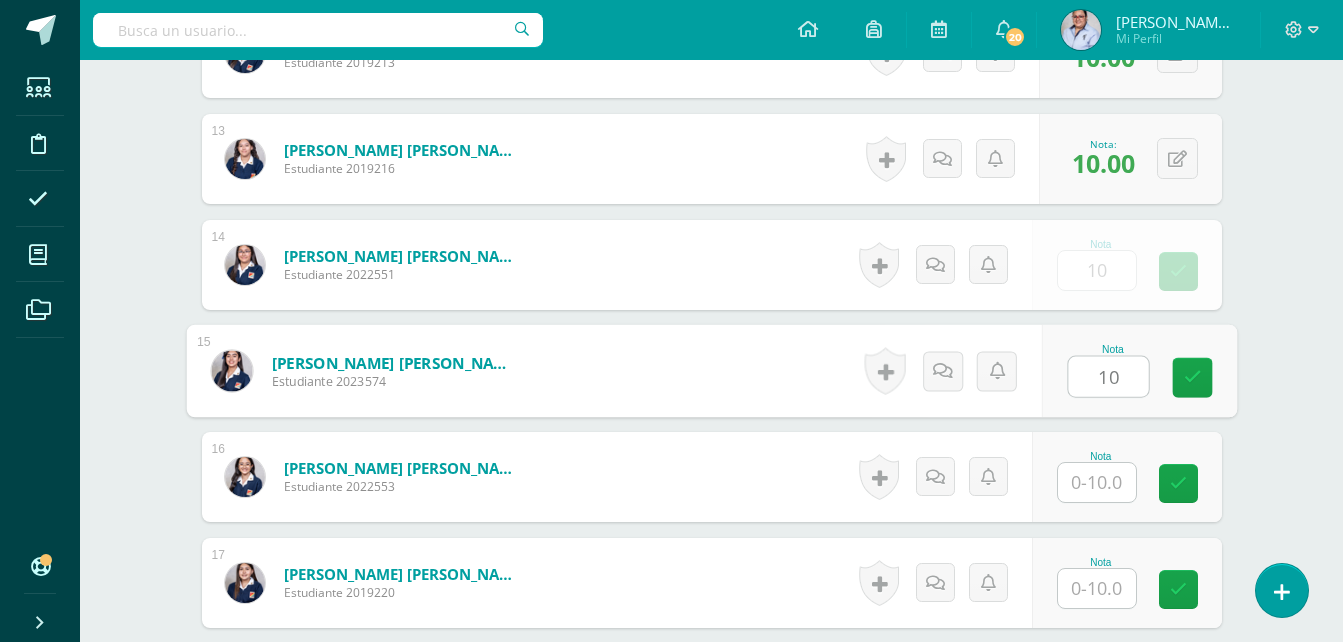 type on "10" 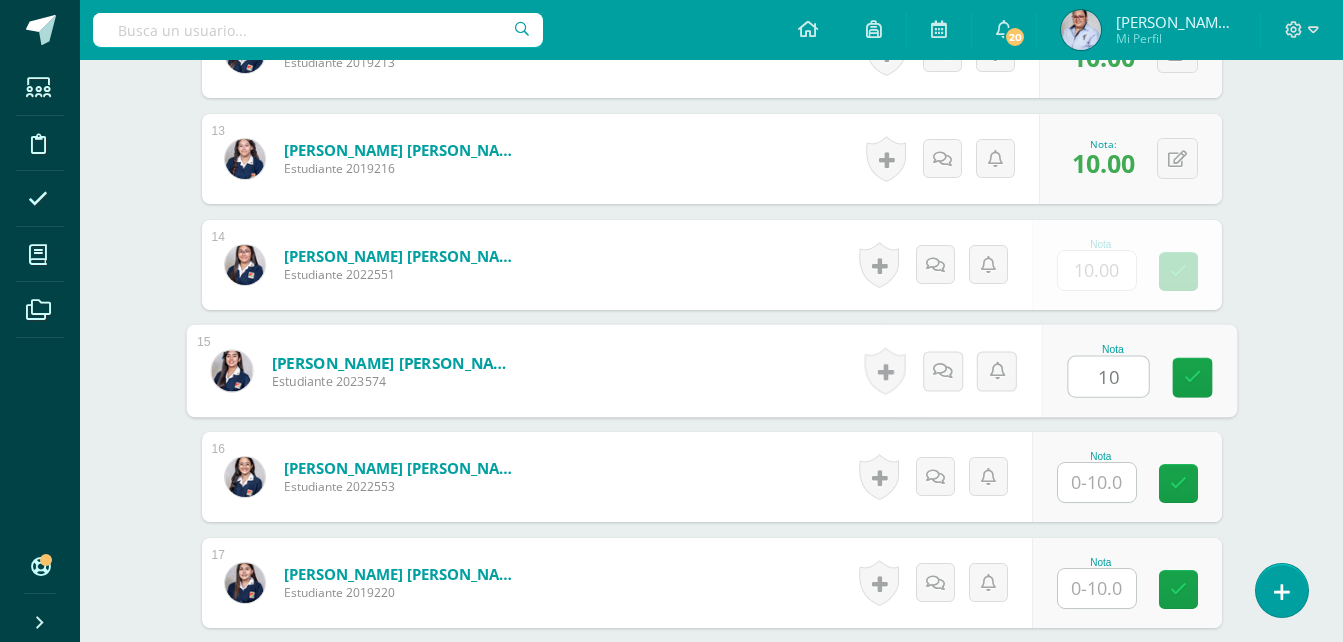 click at bounding box center (1097, 482) 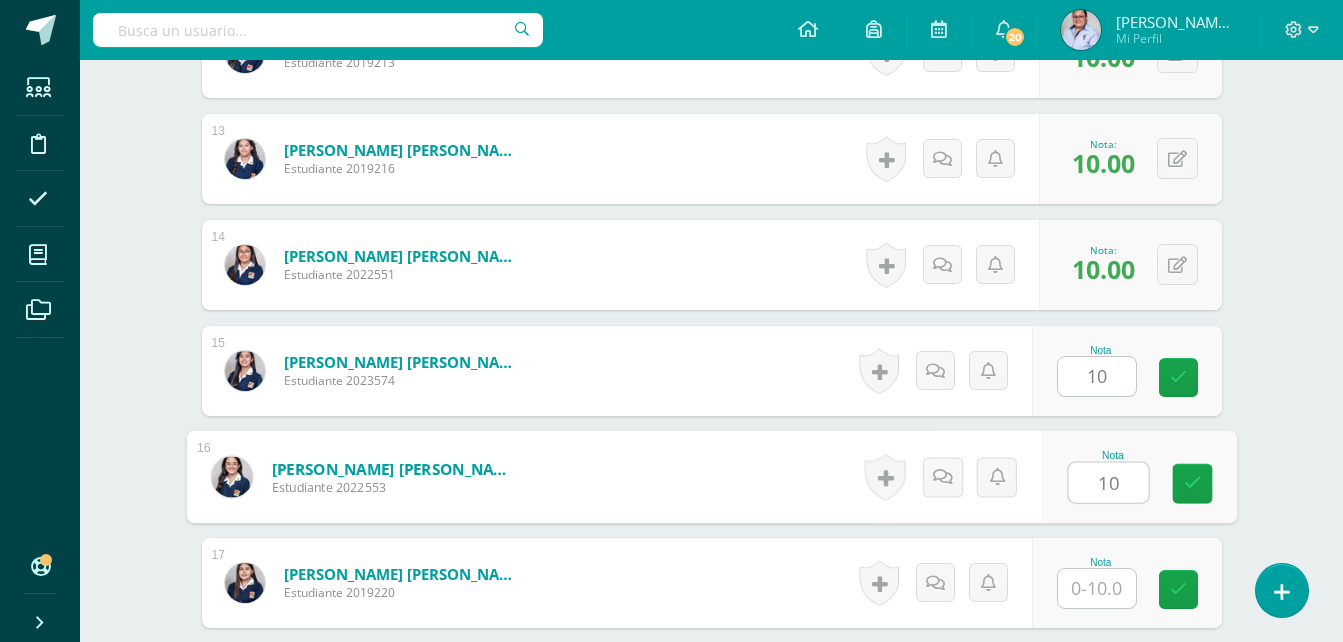 scroll, scrollTop: 2172, scrollLeft: 0, axis: vertical 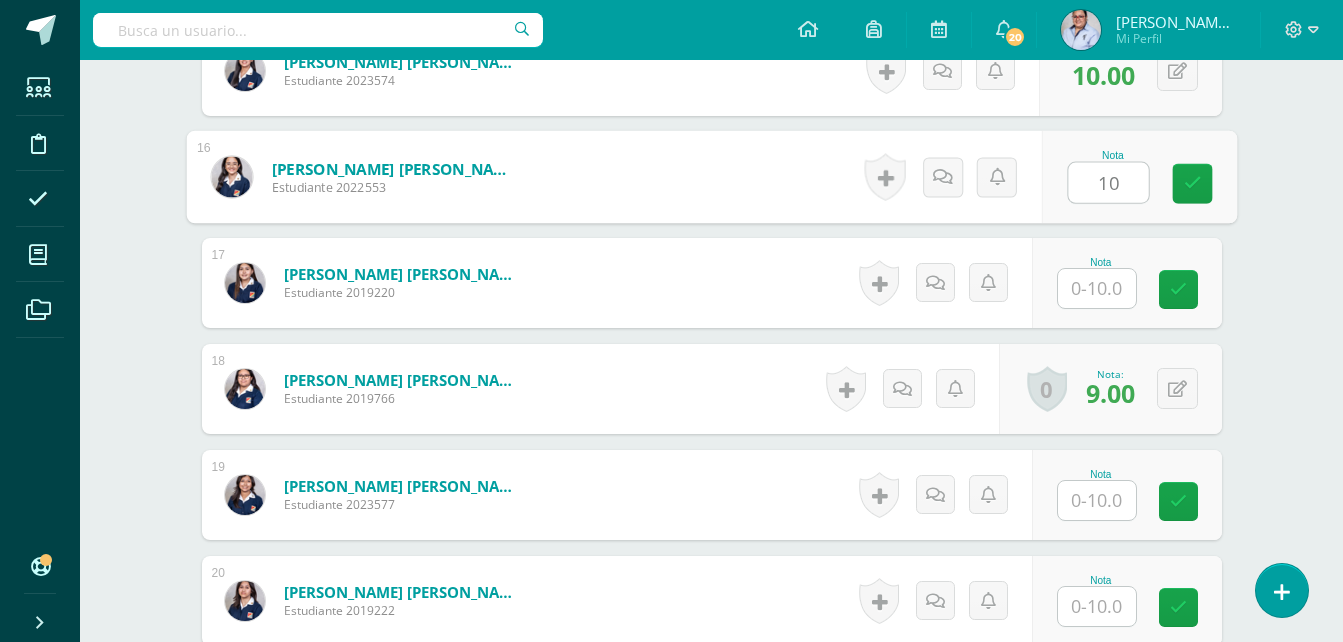type on "10" 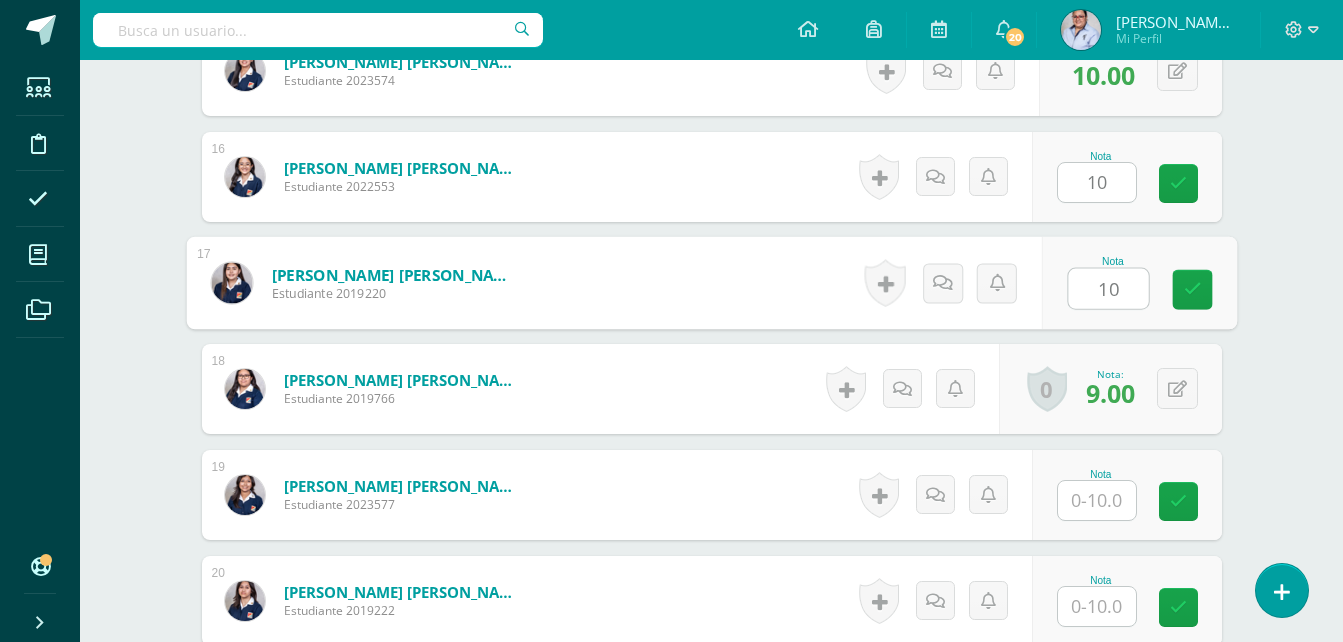 type on "10" 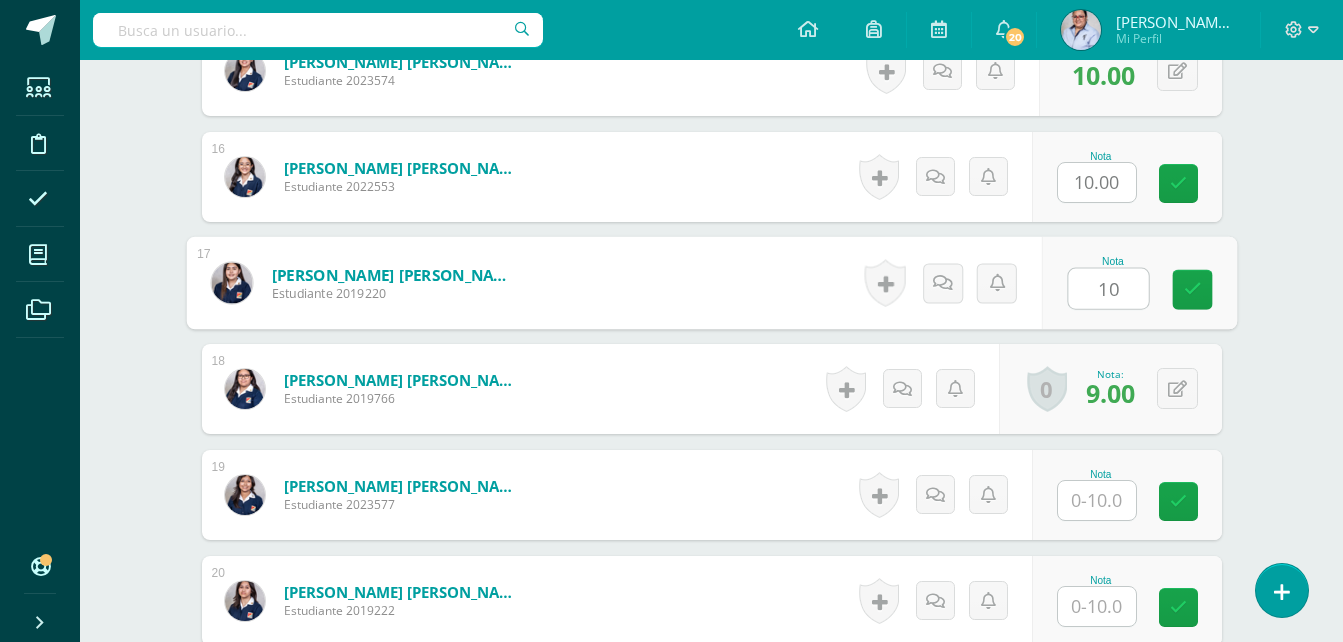 click at bounding box center (1097, 500) 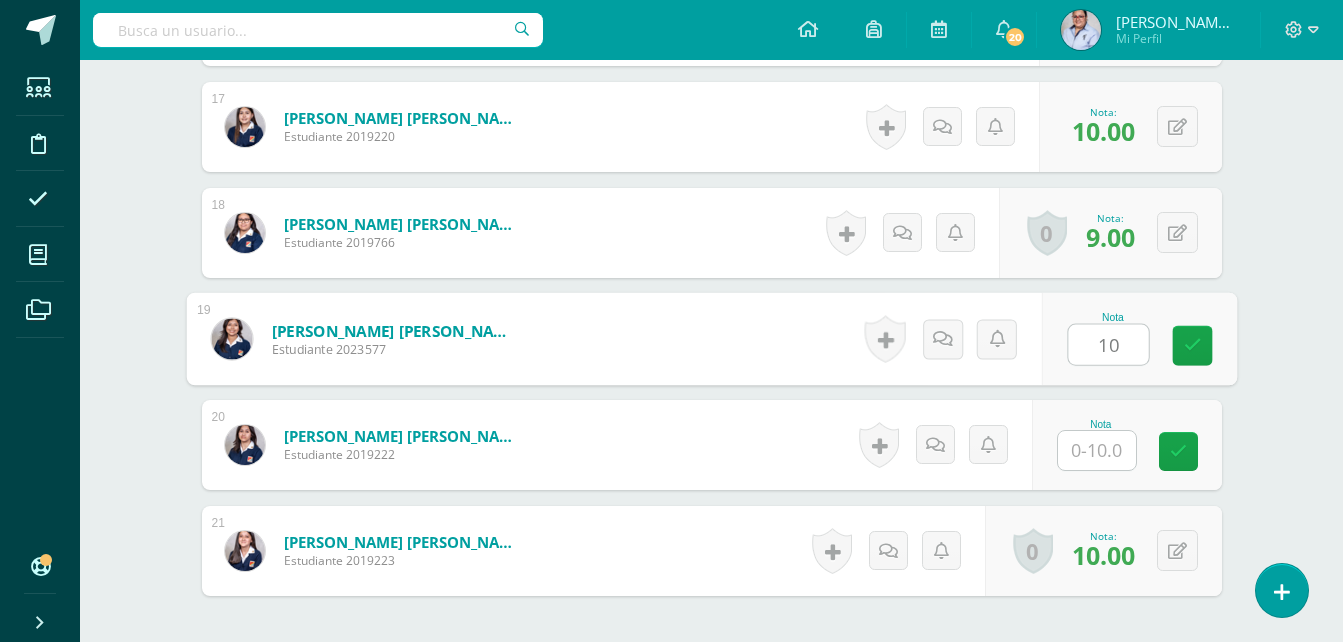 scroll, scrollTop: 2372, scrollLeft: 0, axis: vertical 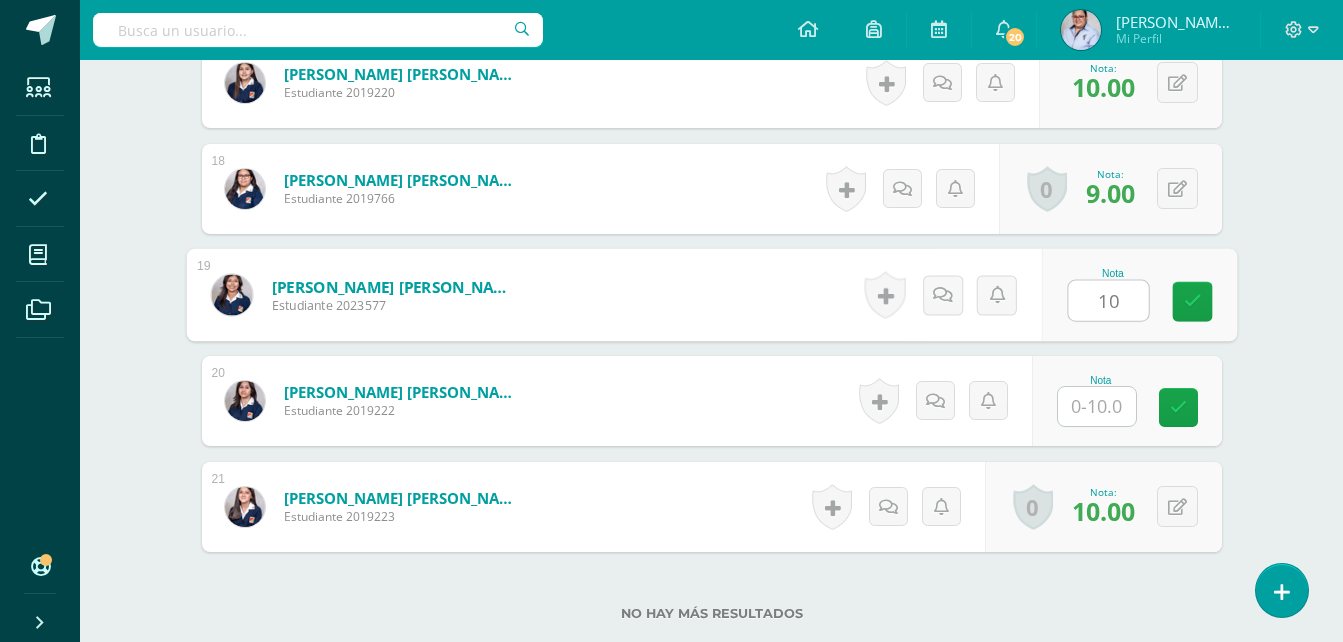 type on "10" 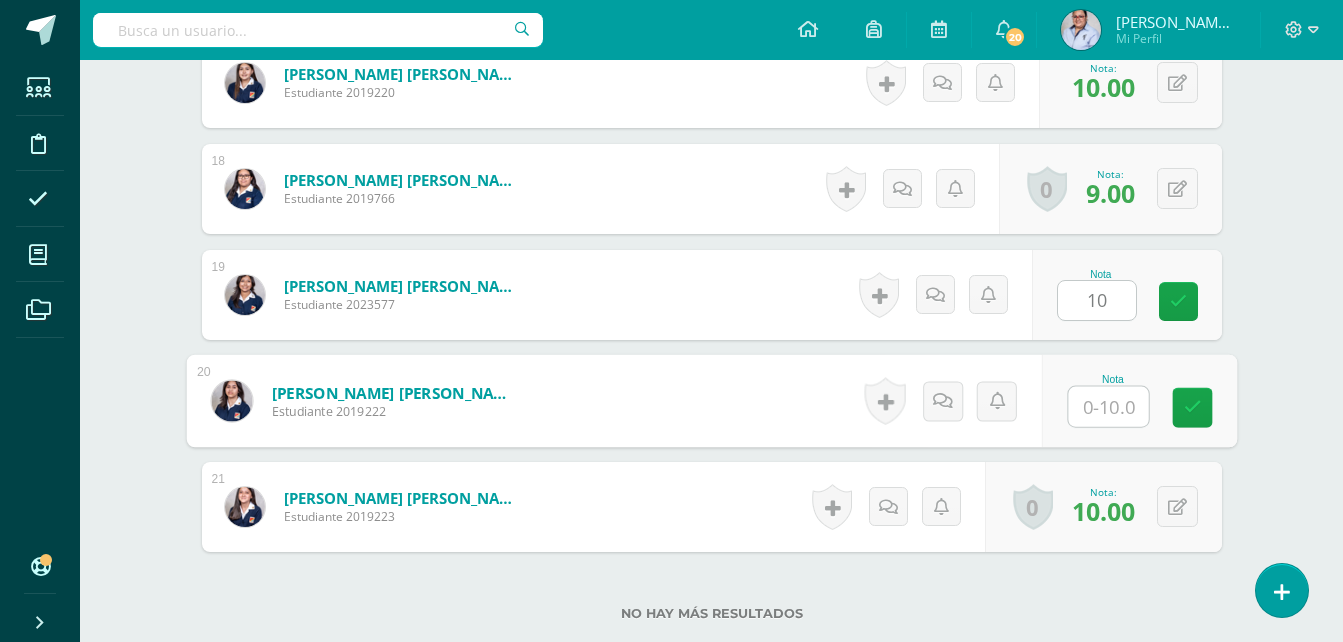 click at bounding box center [1108, 407] 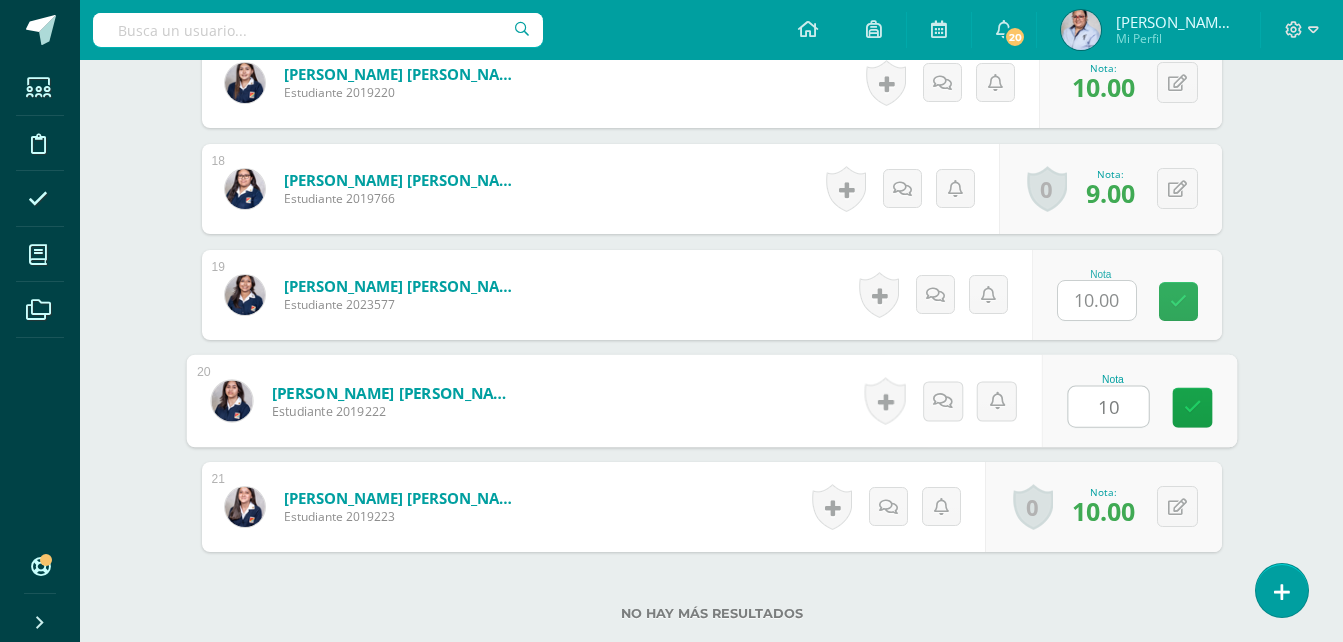 type on "10" 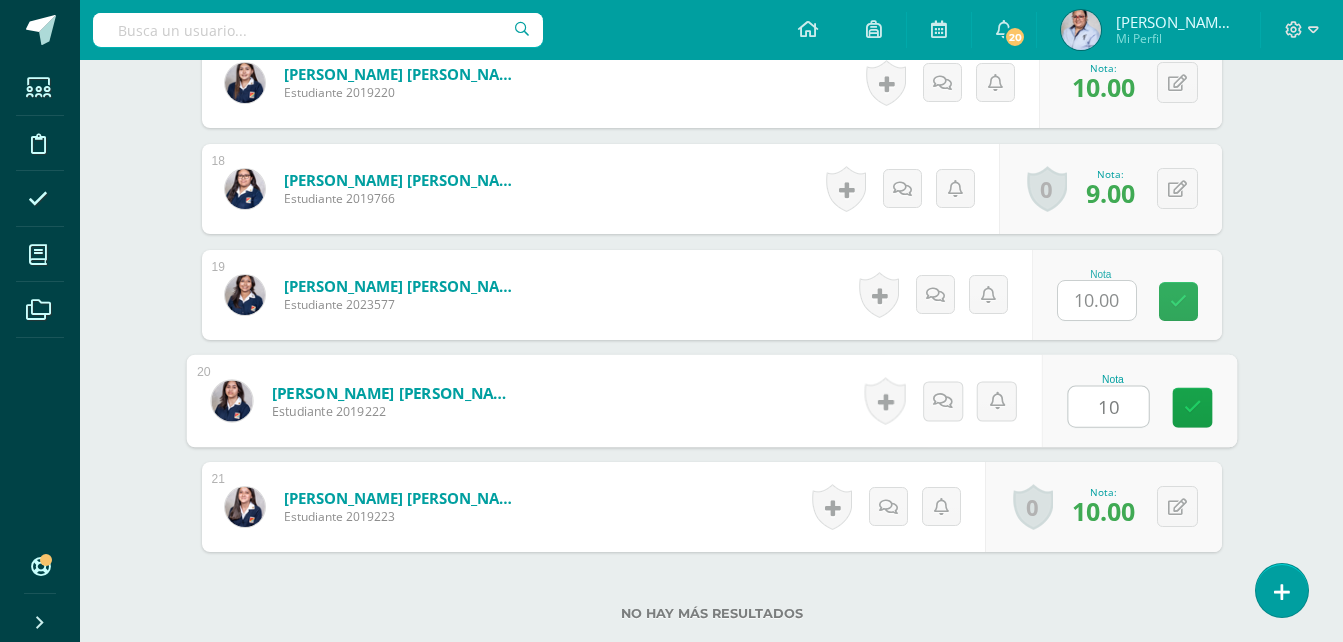 click on "¿Estás seguro que quieres  eliminar  esta actividad?
Esto borrará la actividad y cualquier nota que hayas registrado
permanentemente. Esta acción no se puede revertir. Cancelar Eliminar
Administración de escalas de valoración
escala de valoración
Aún no has creado una escala de valoración.
Cancelar Agregar nueva escala de valoración: Agrega una división a la escala de valoración  (ej. Ortografía, redacción, trabajo en equipo, etc.)
Agregar
Cancelar Crear escala de valoración
Agrega listas de cotejo
Mostrar todos                             Mostrar todos Mis listas Generales Comunicación y Lenguaje Matemática Ciencia Estudios Sociales Arte Debate 1" at bounding box center (712, -697) 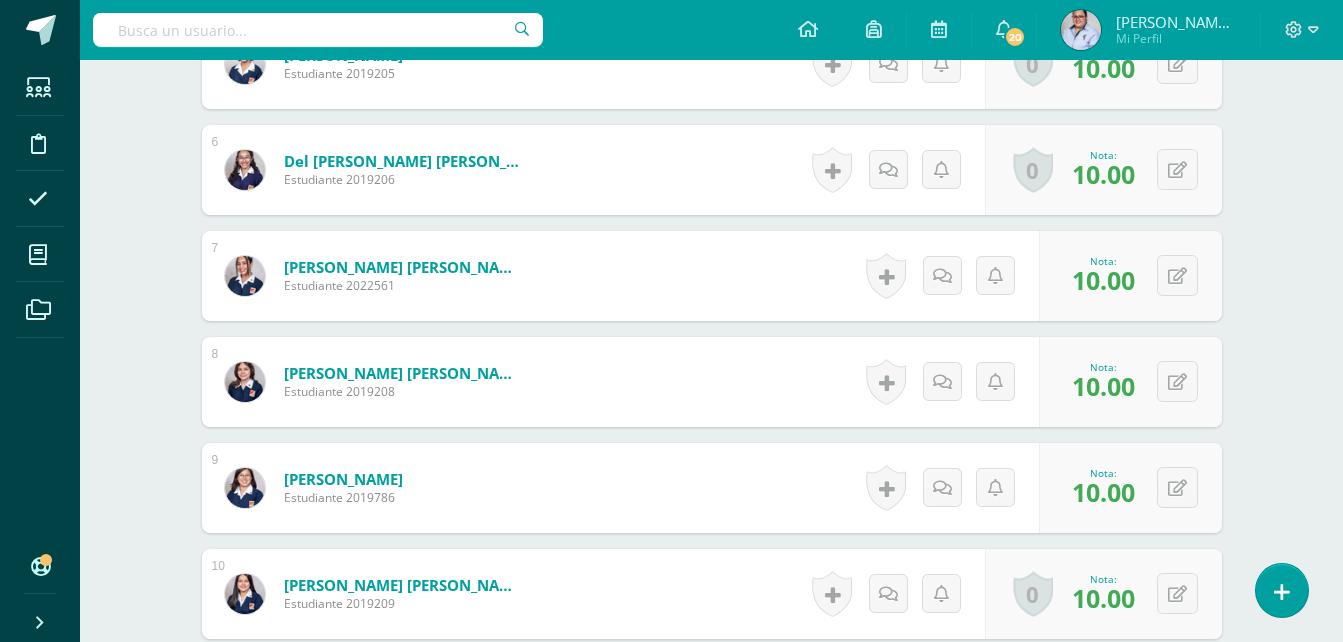 scroll, scrollTop: 1400, scrollLeft: 0, axis: vertical 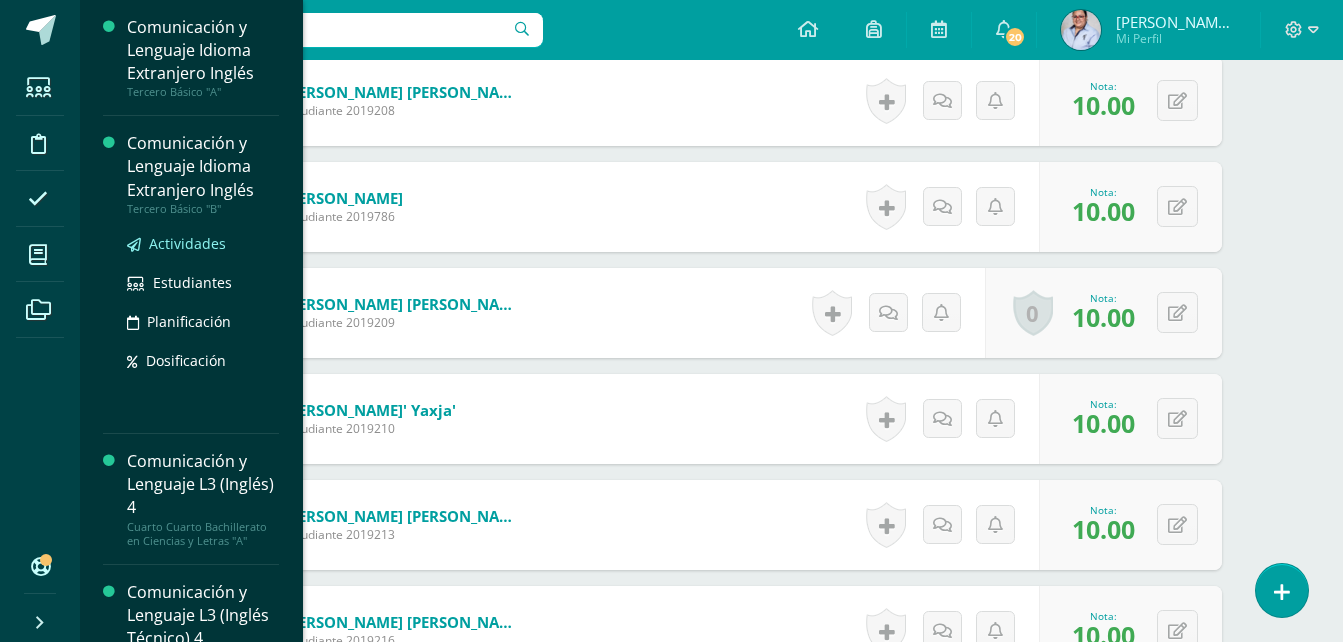 click on "Actividades" at bounding box center [187, 243] 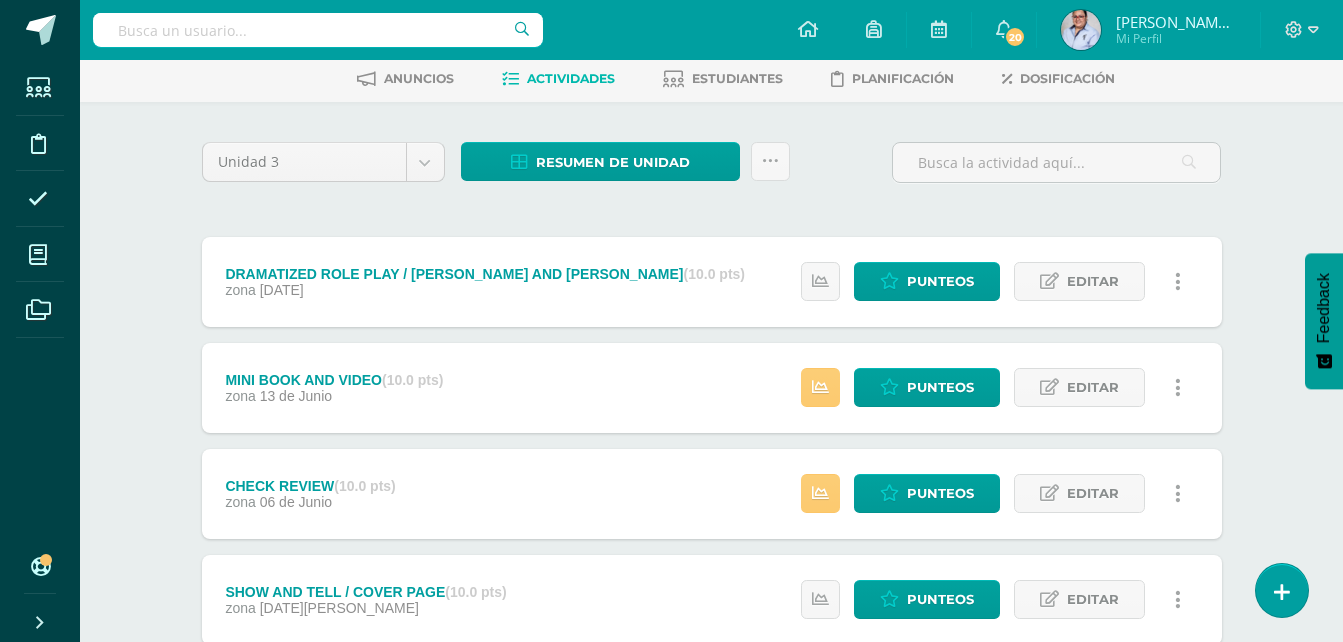 scroll, scrollTop: 132, scrollLeft: 0, axis: vertical 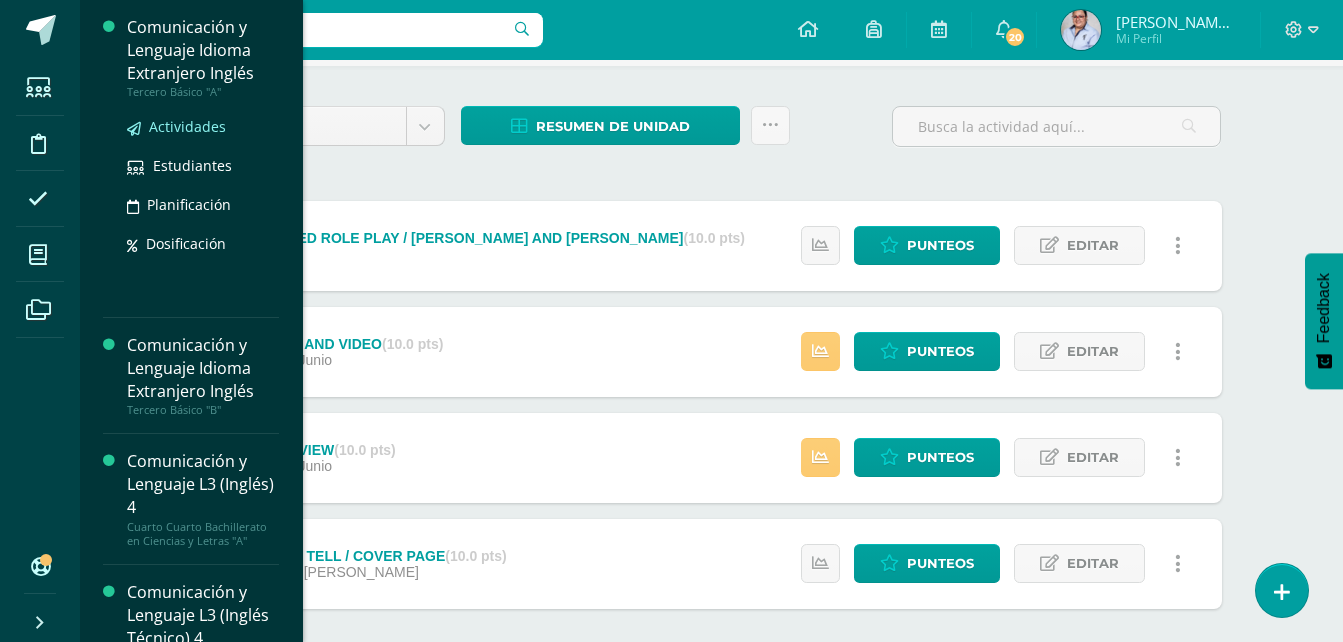 click on "Actividades" at bounding box center [187, 126] 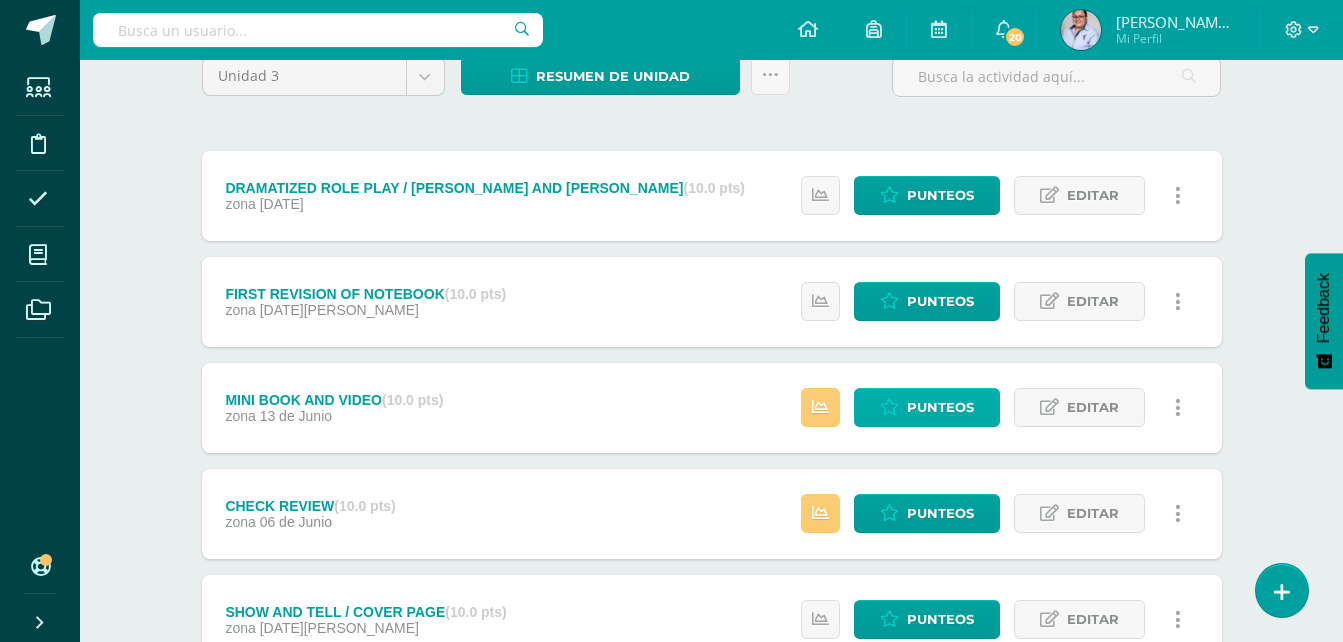 scroll, scrollTop: 200, scrollLeft: 0, axis: vertical 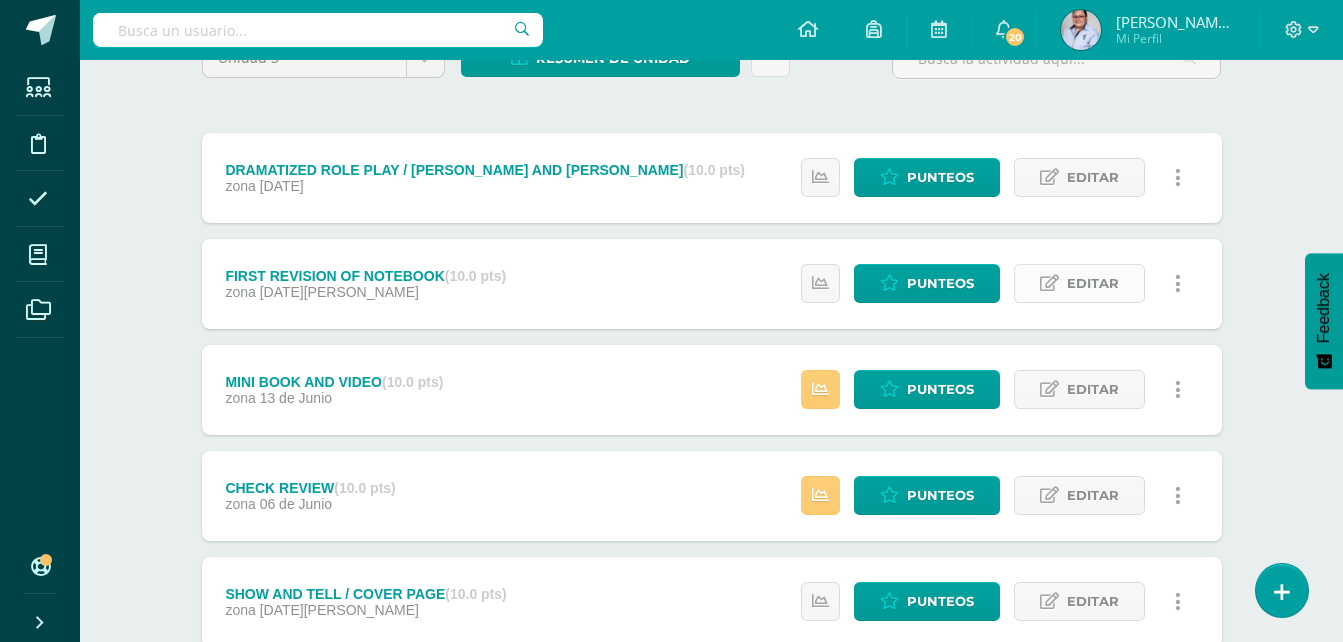 click on "Editar" at bounding box center [1093, 283] 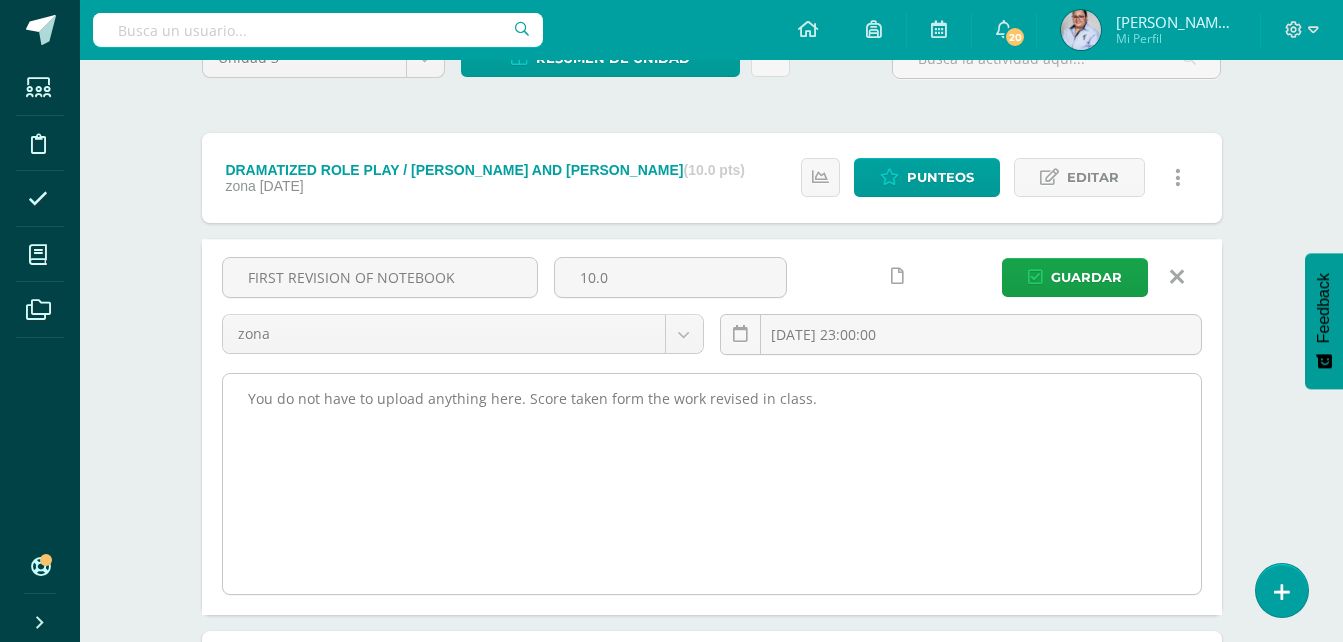 drag, startPoint x: 804, startPoint y: 401, endPoint x: 233, endPoint y: 416, distance: 571.19696 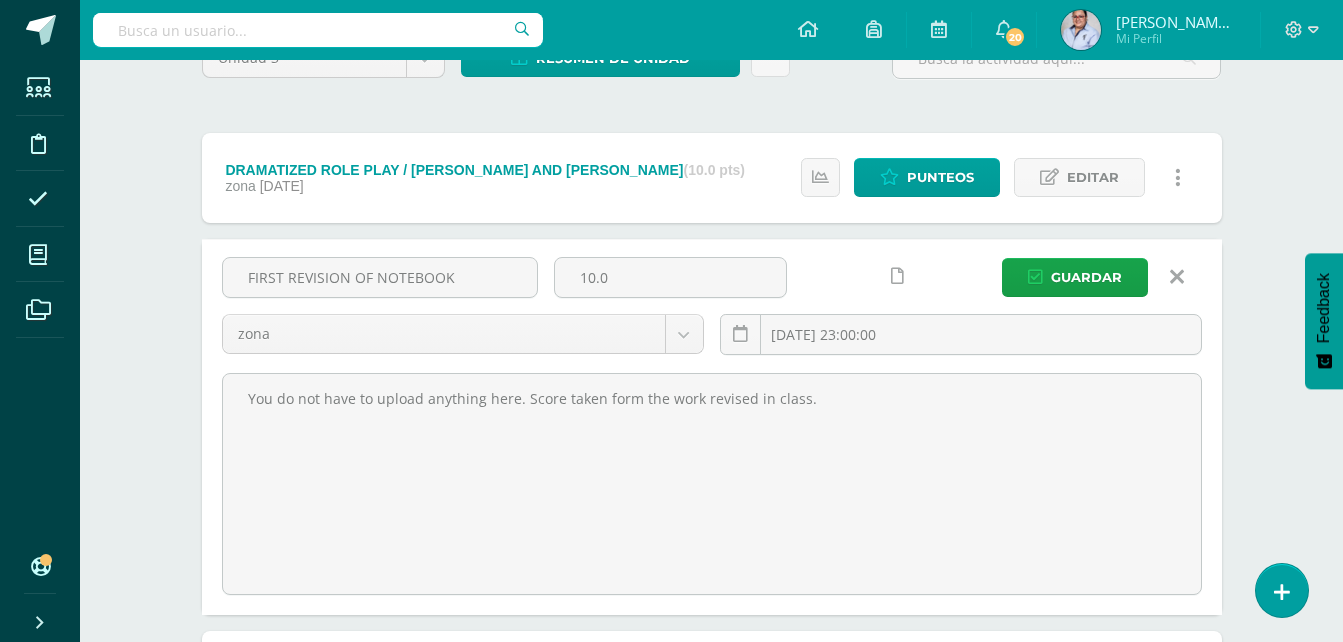 click at bounding box center [1177, 277] 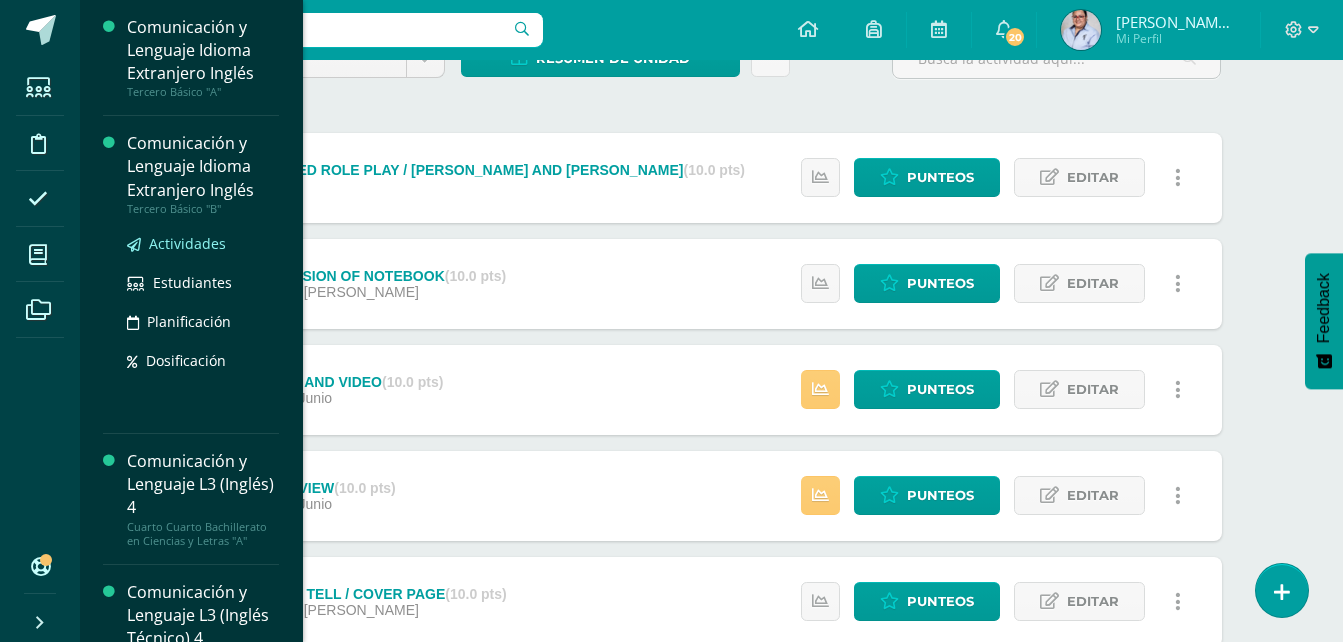 click on "Actividades" at bounding box center [187, 243] 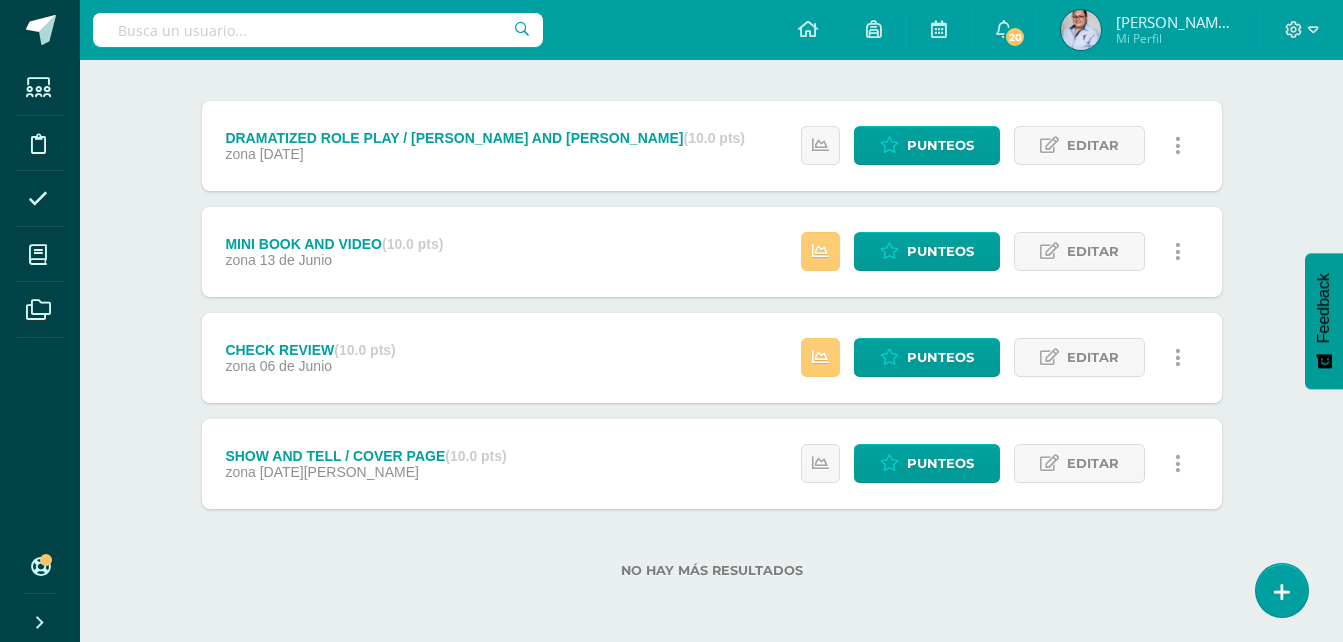 scroll, scrollTop: 0, scrollLeft: 0, axis: both 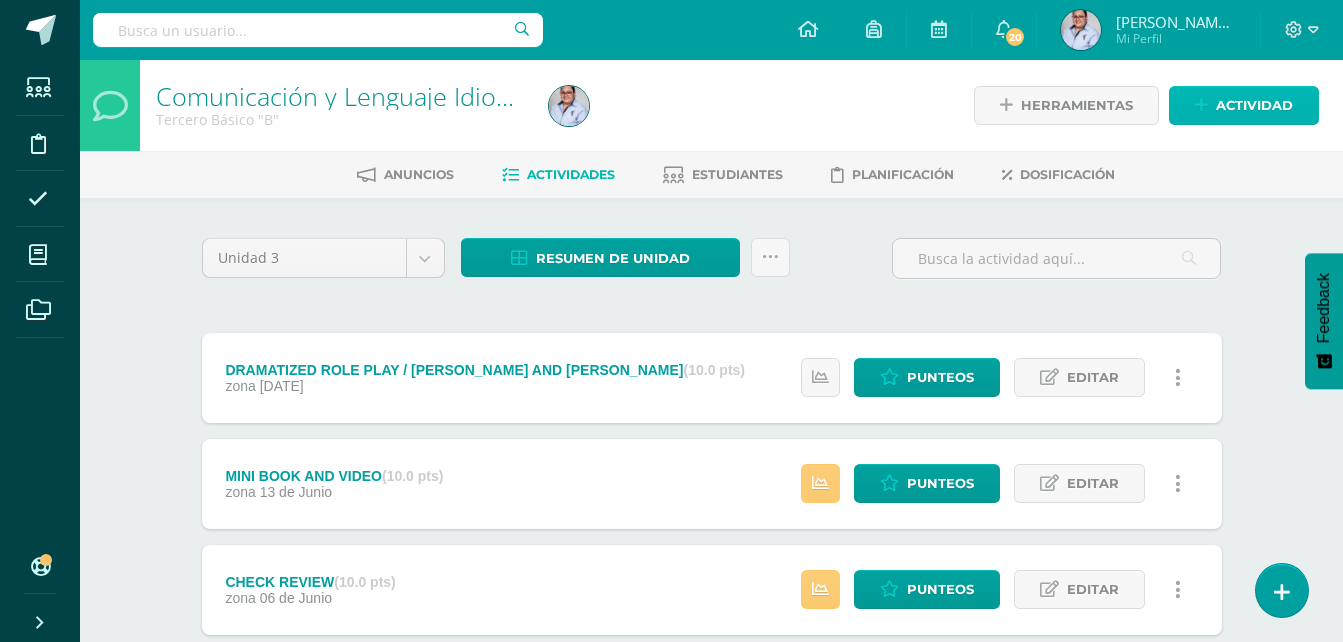 click on "Actividad" at bounding box center [1254, 105] 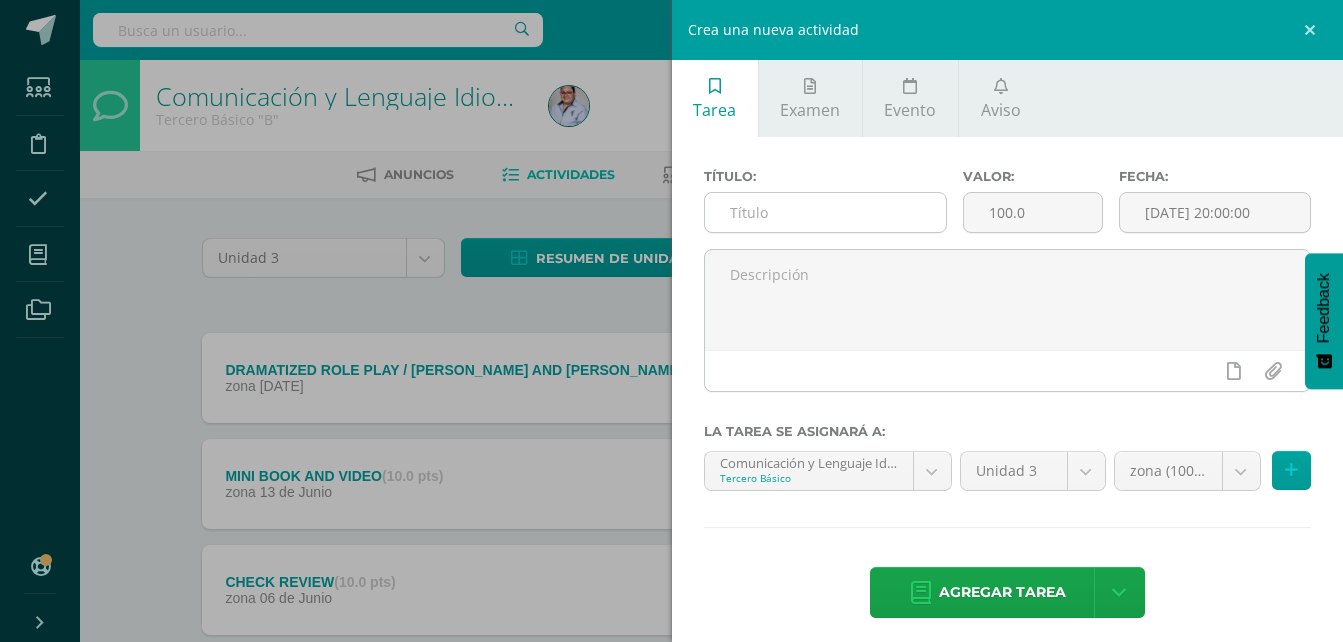 click at bounding box center [826, 212] 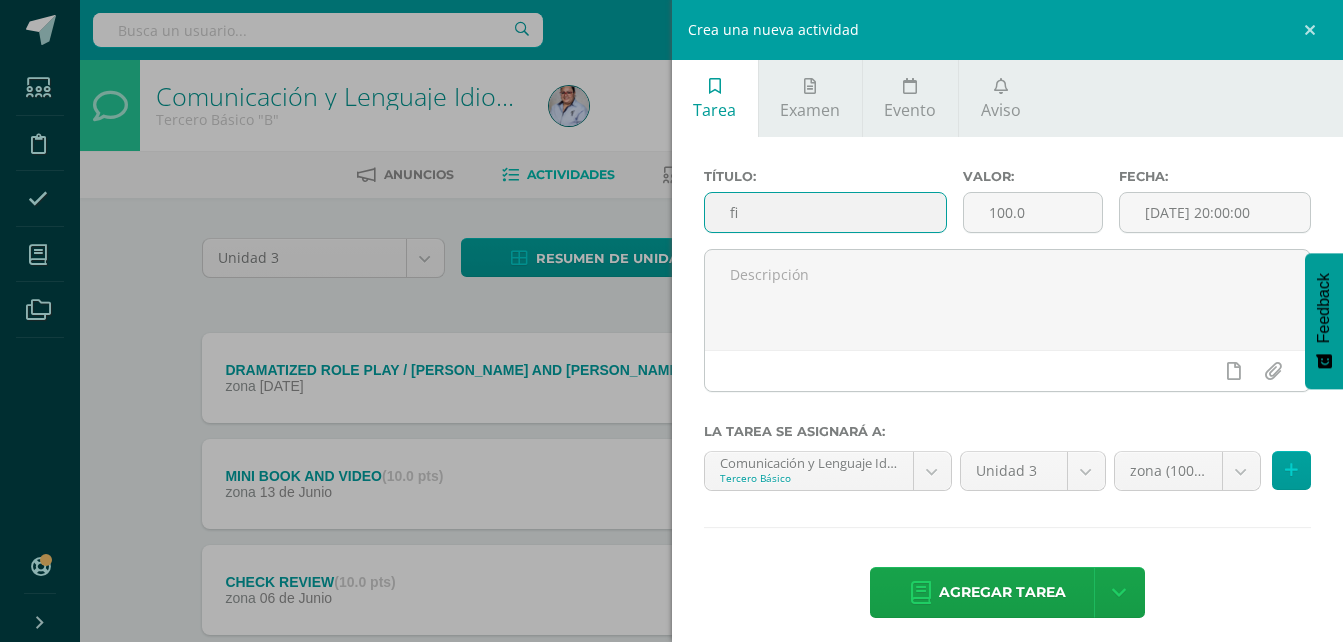 type on "FIRST REVISION OF NOTEBOOK" 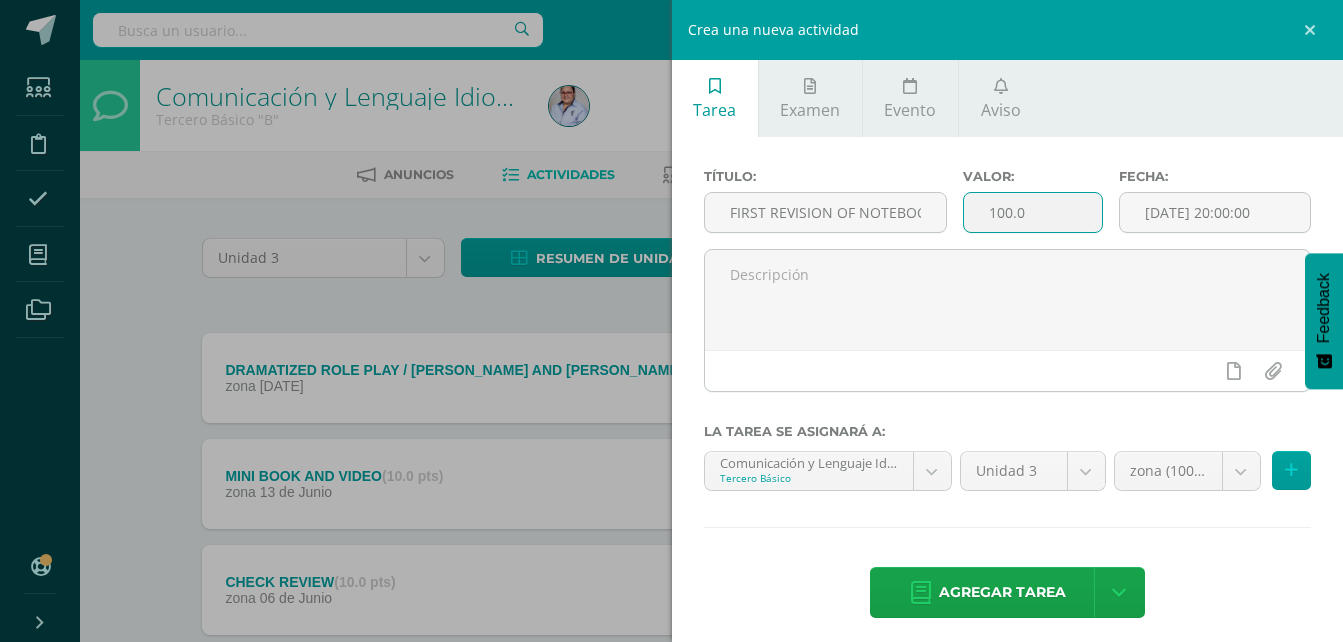 drag, startPoint x: 1021, startPoint y: 221, endPoint x: 1039, endPoint y: 212, distance: 20.12461 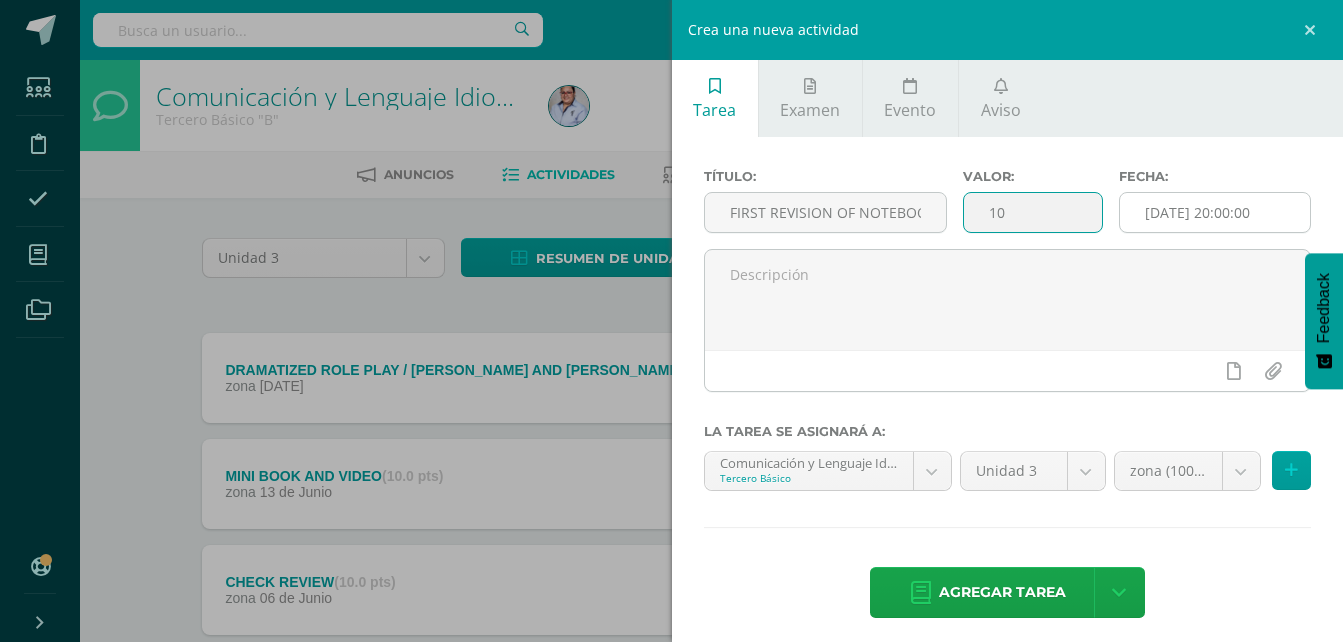 type on "10" 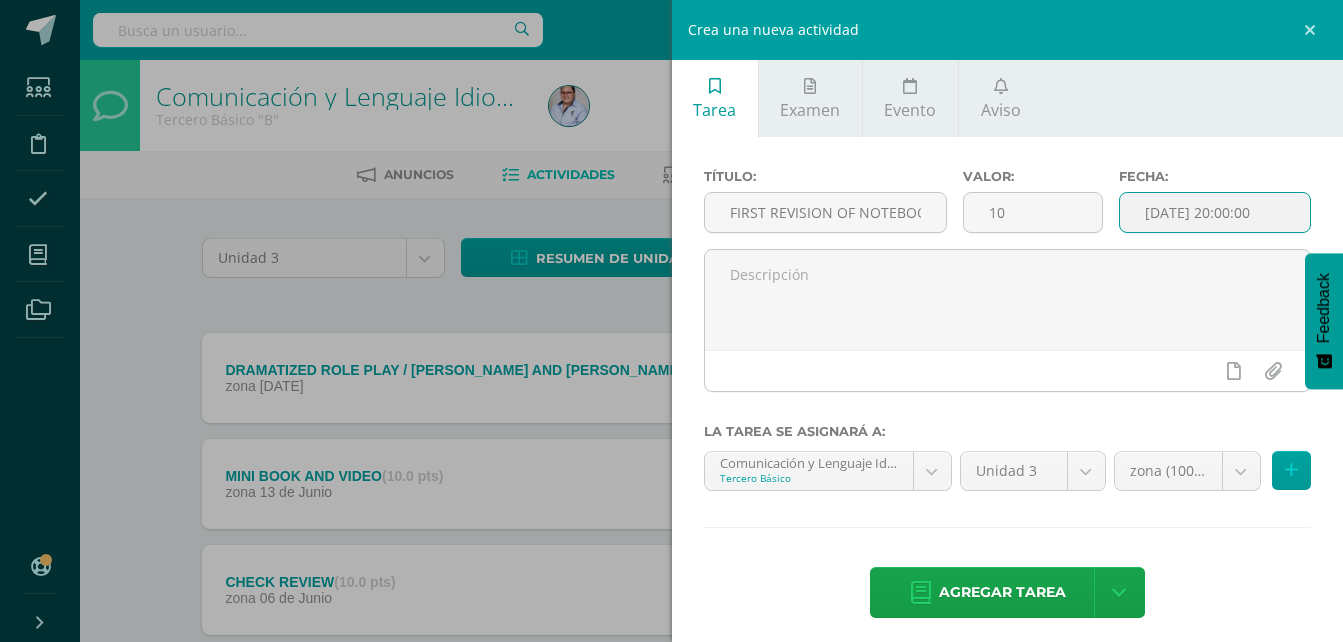 click on "[DATE] 20:00:00" at bounding box center [1215, 212] 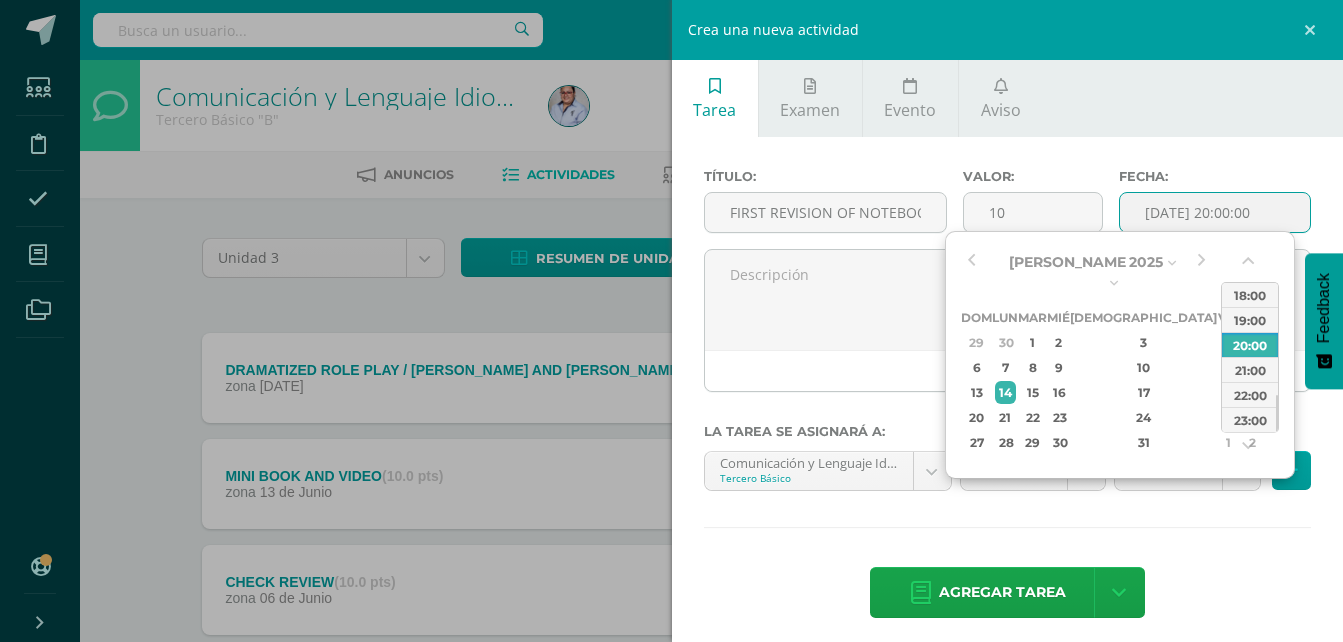 drag, startPoint x: 1156, startPoint y: 349, endPoint x: 1176, endPoint y: 350, distance: 20.024984 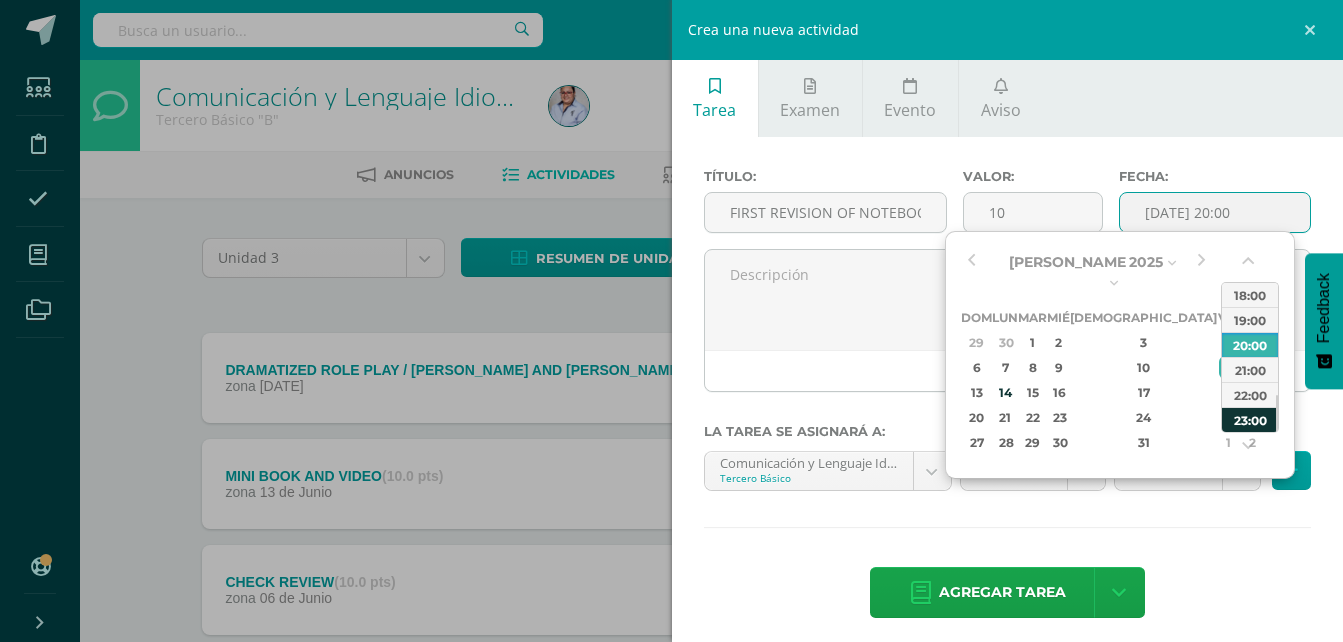 click on "23:00" at bounding box center [1250, 419] 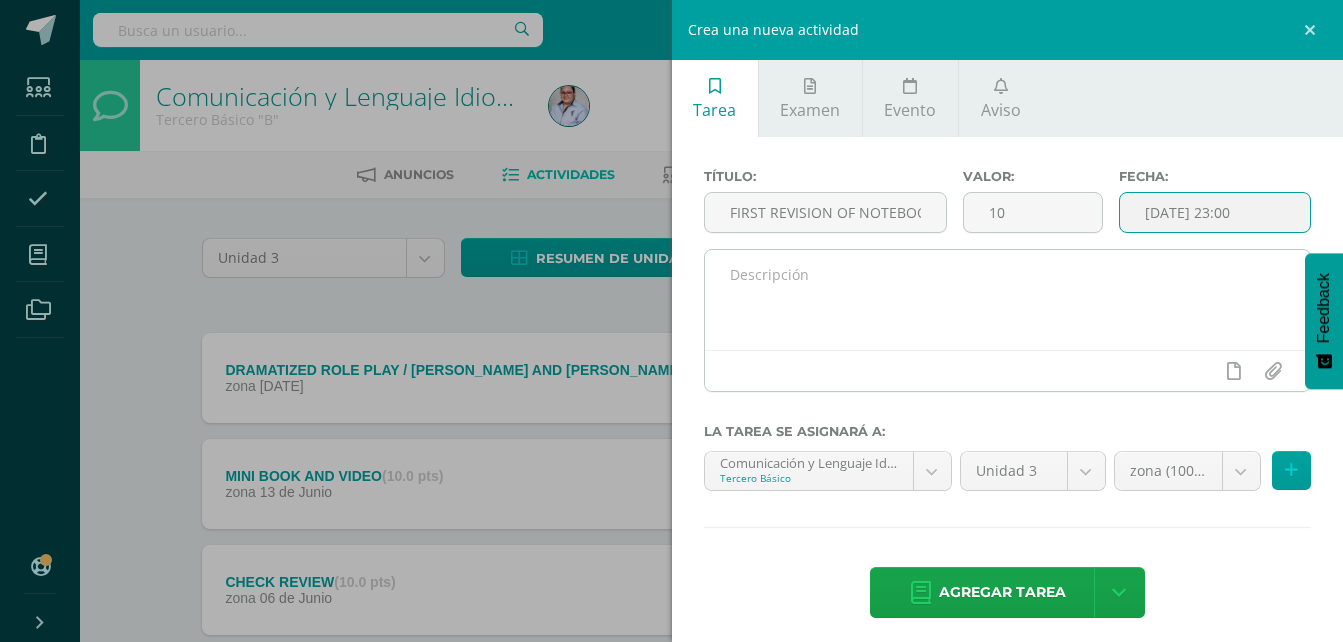 click at bounding box center [1008, 300] 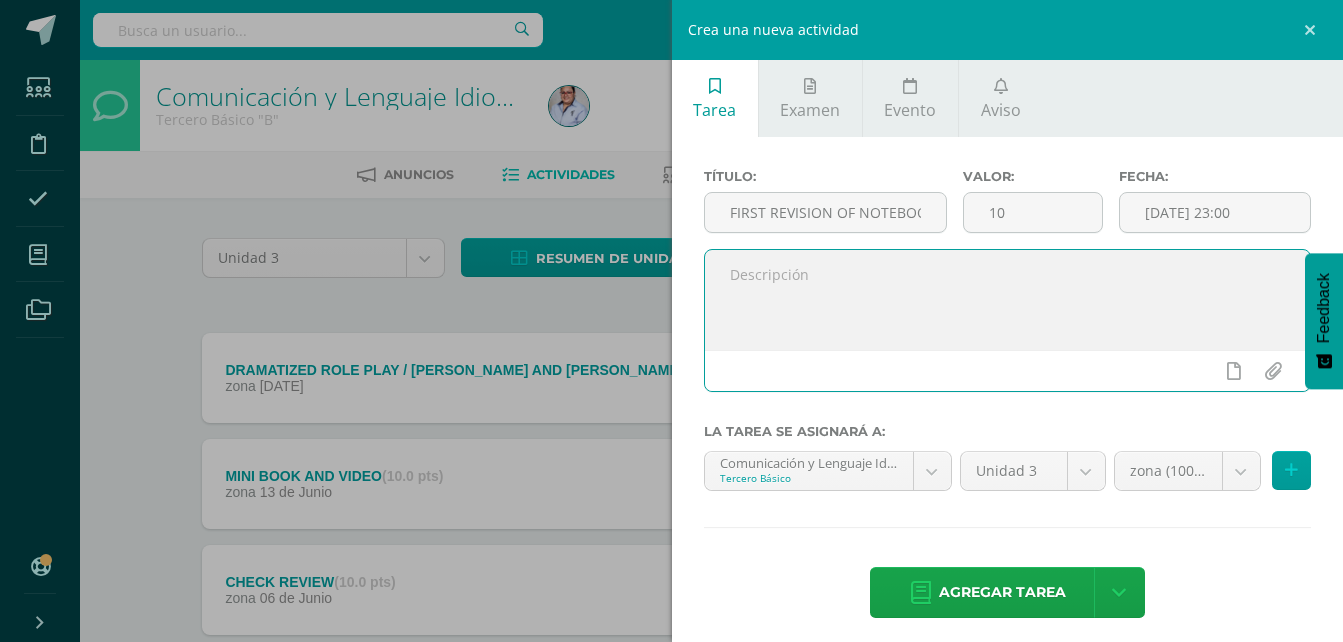 paste on "You do not have to upload anything here. Score taken form the work revised in class." 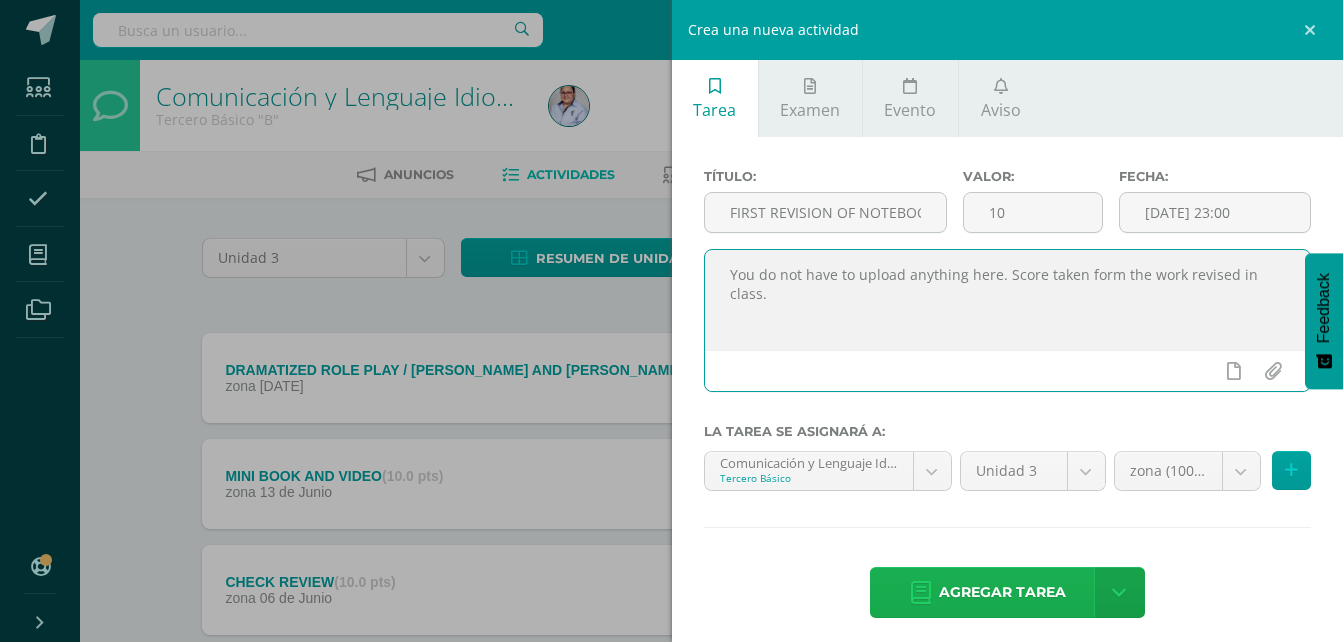 type on "You do not have to upload anything here. Score taken form the work revised in class." 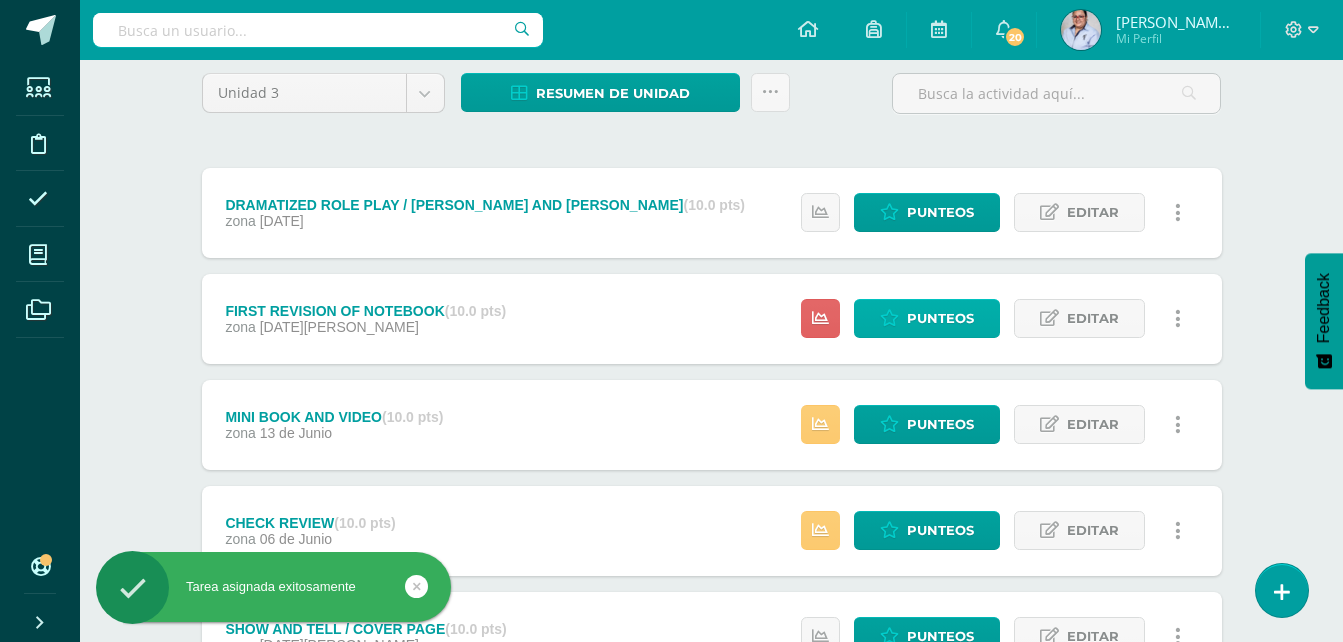 scroll, scrollTop: 200, scrollLeft: 0, axis: vertical 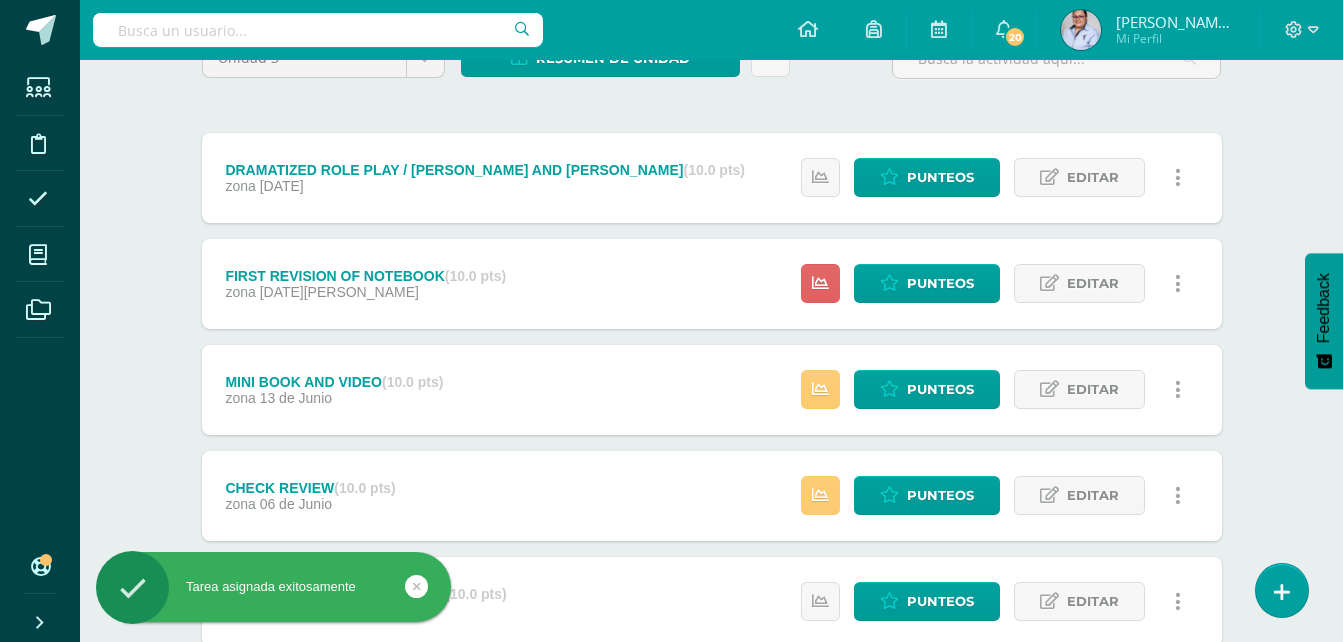 click on "Estatus de Actividad:
20
Estudiantes sin calificar
0
Estudiantes con cero
Media
--
Max
0
Min
0
Punteos
Editar
Ocultar
Historial de actividad" at bounding box center (996, 284) 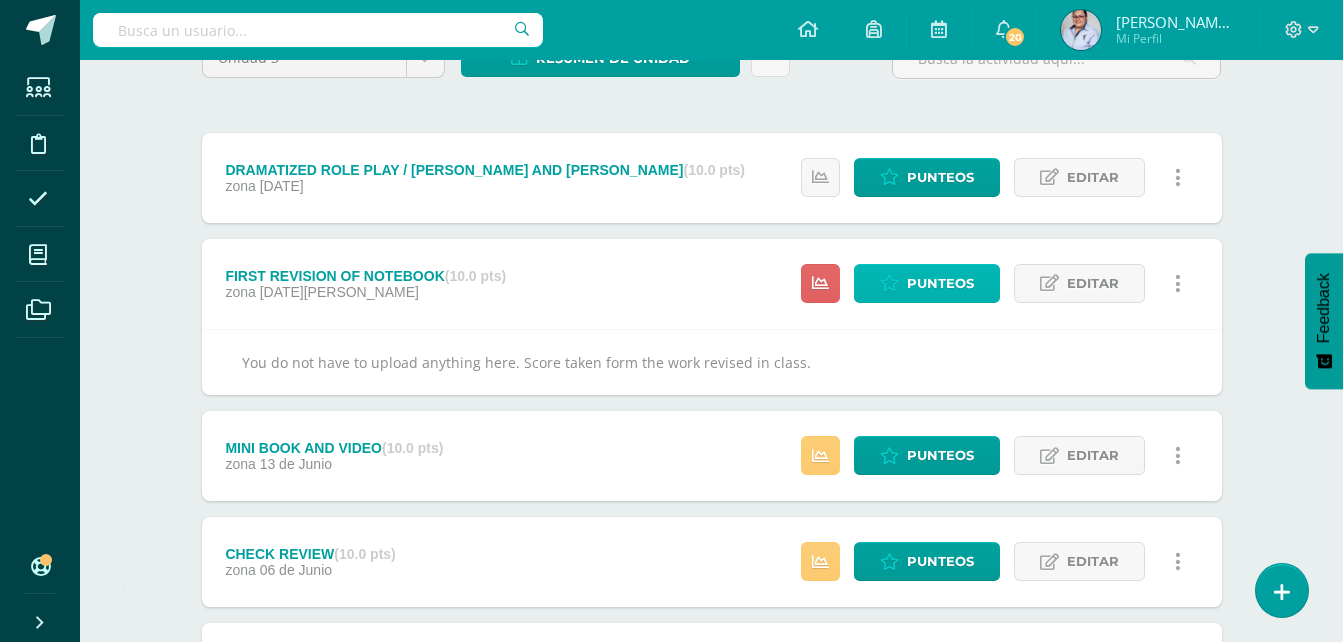 click on "Punteos" at bounding box center (940, 283) 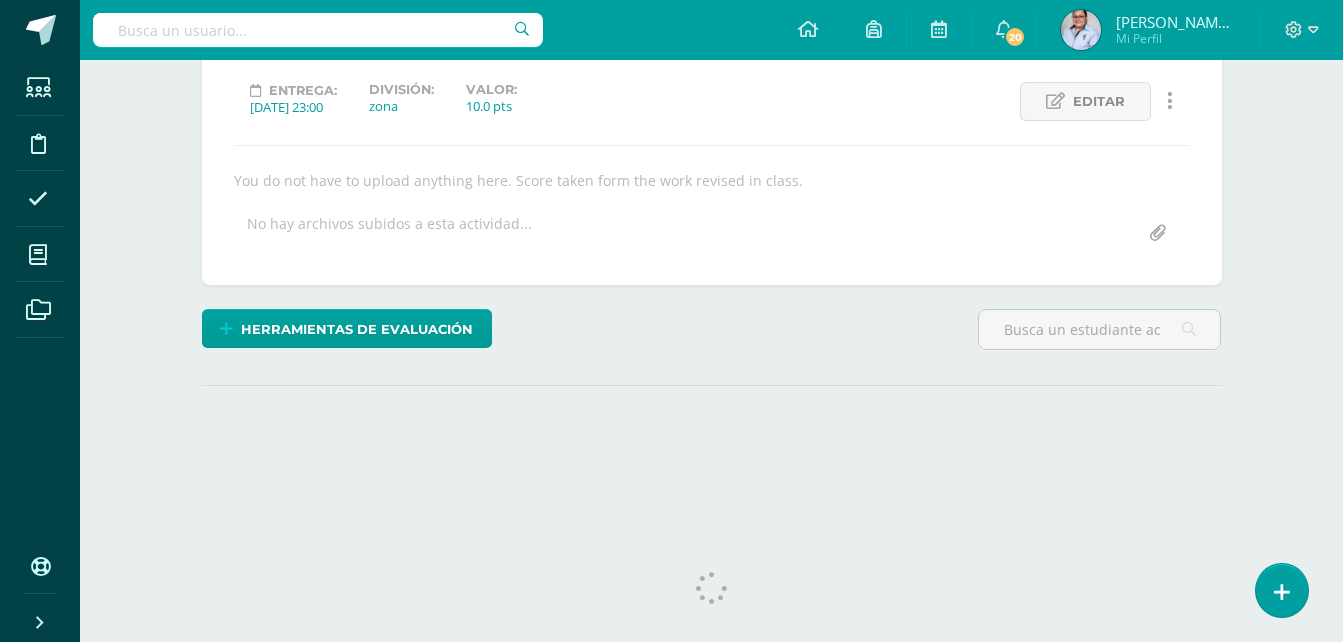 scroll, scrollTop: 290, scrollLeft: 0, axis: vertical 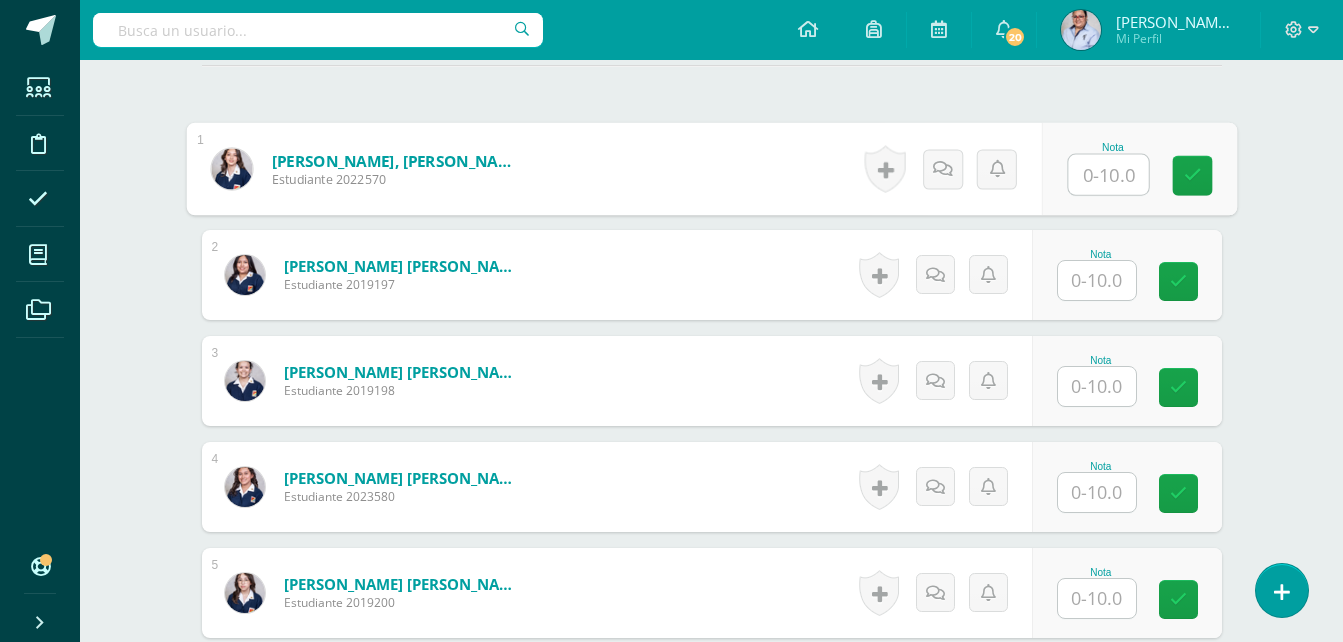 click at bounding box center [1108, 175] 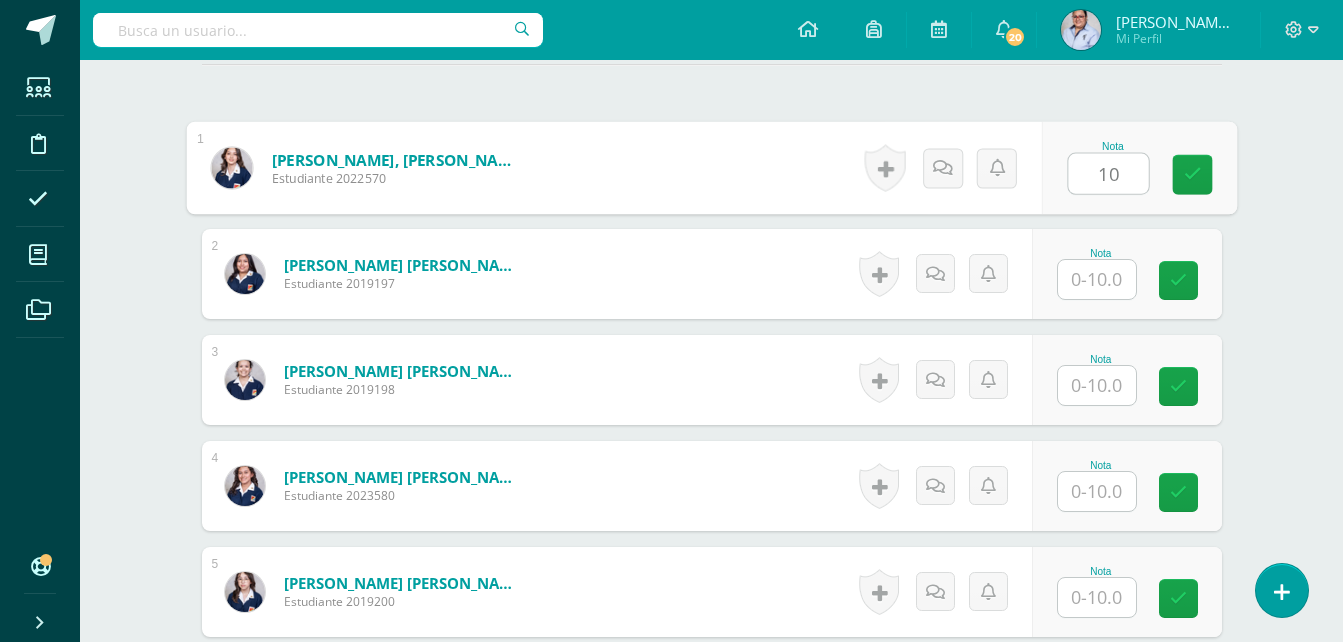 type on "10" 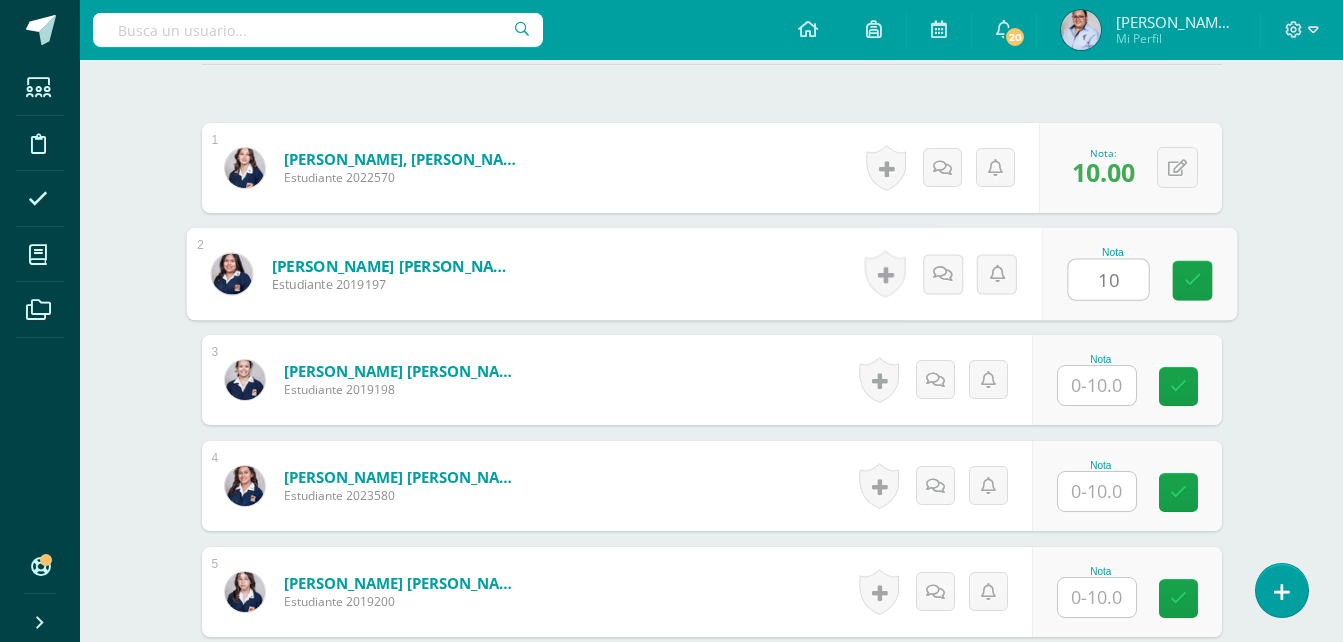 type on "10" 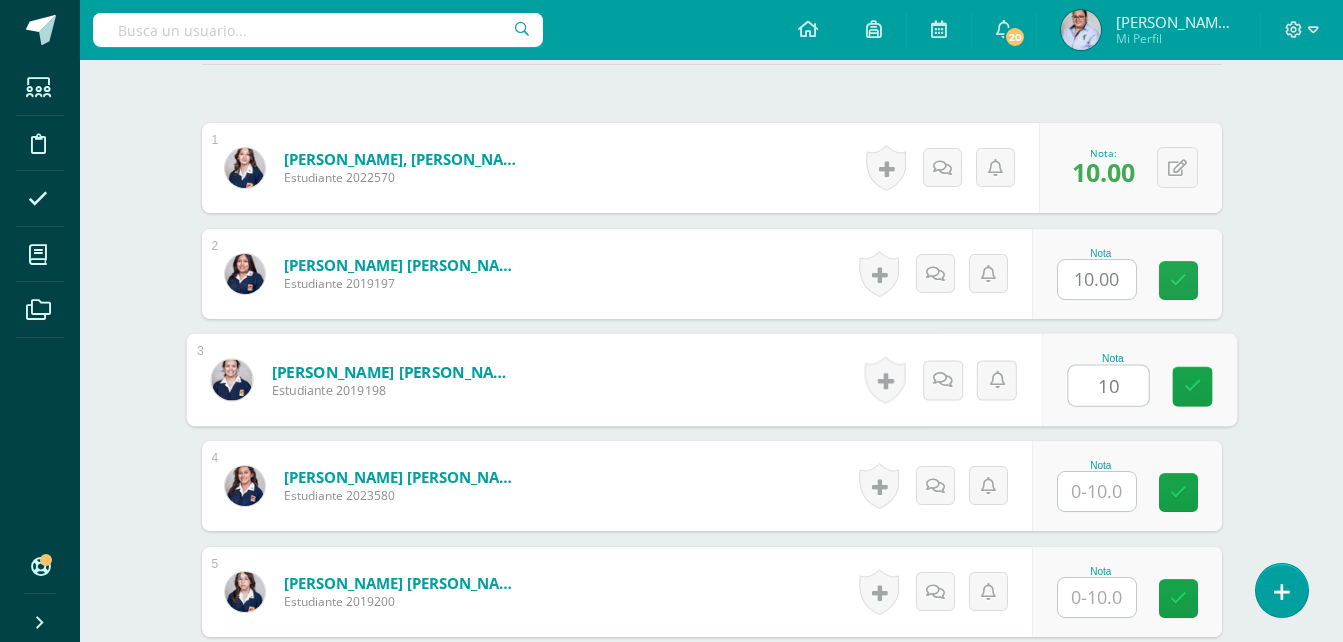 type on "10" 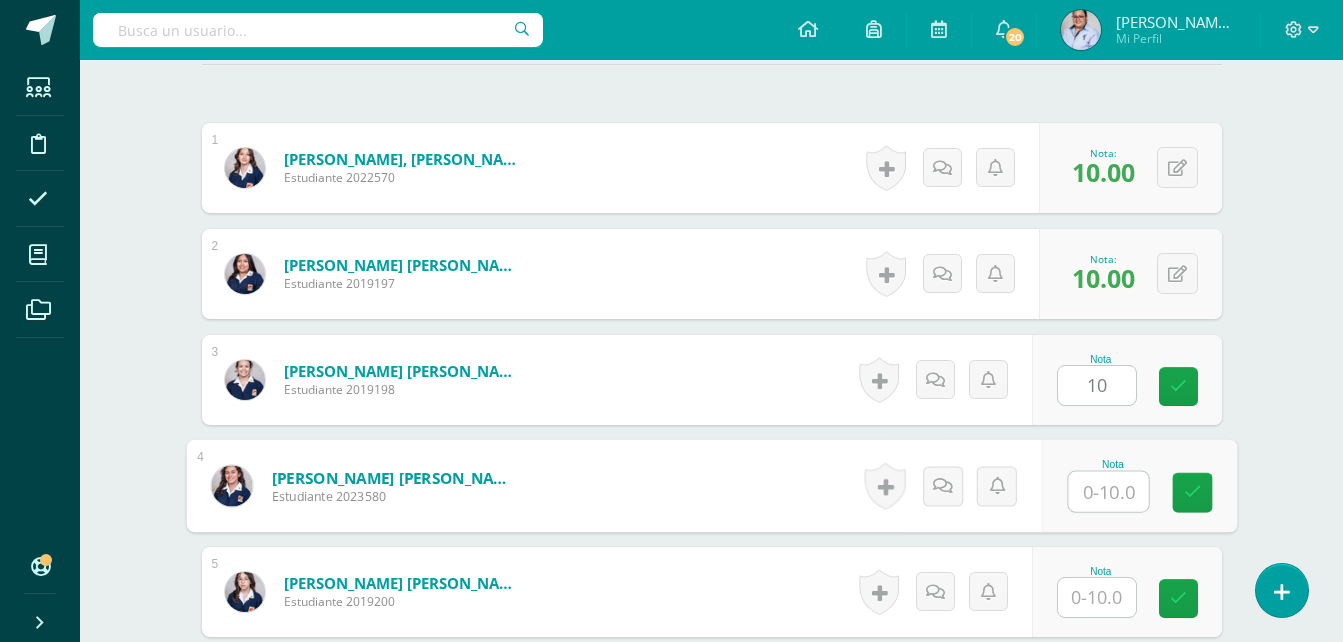 click at bounding box center (1108, 492) 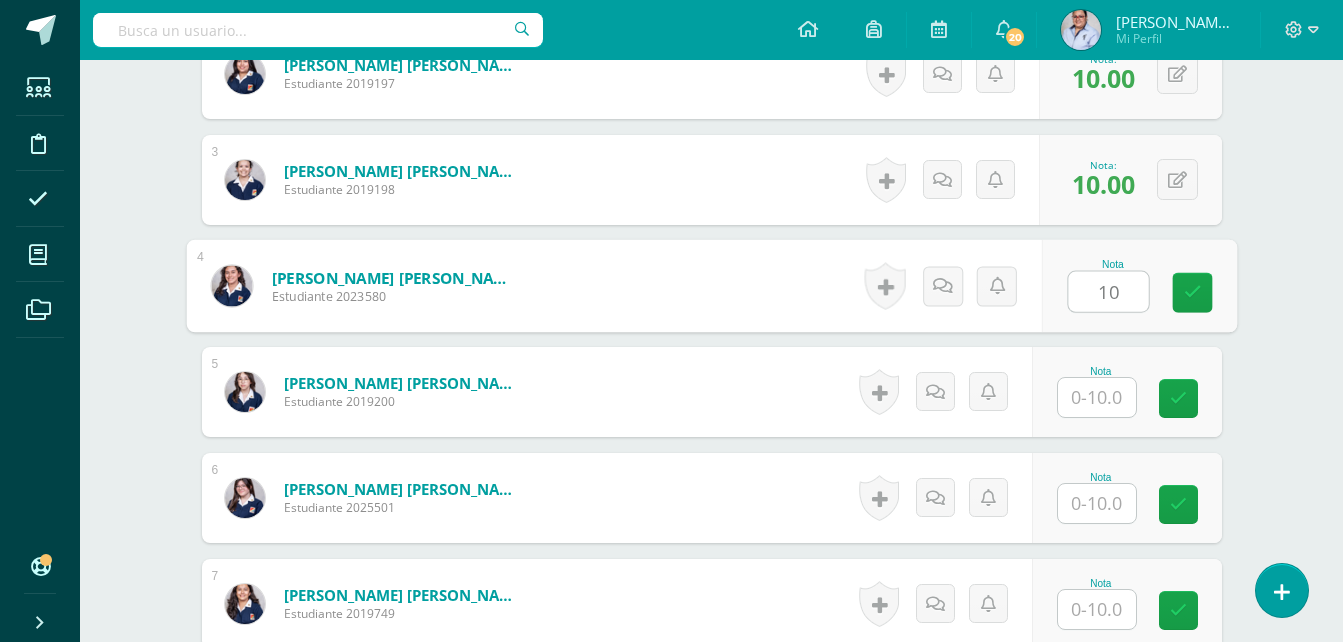 type on "10" 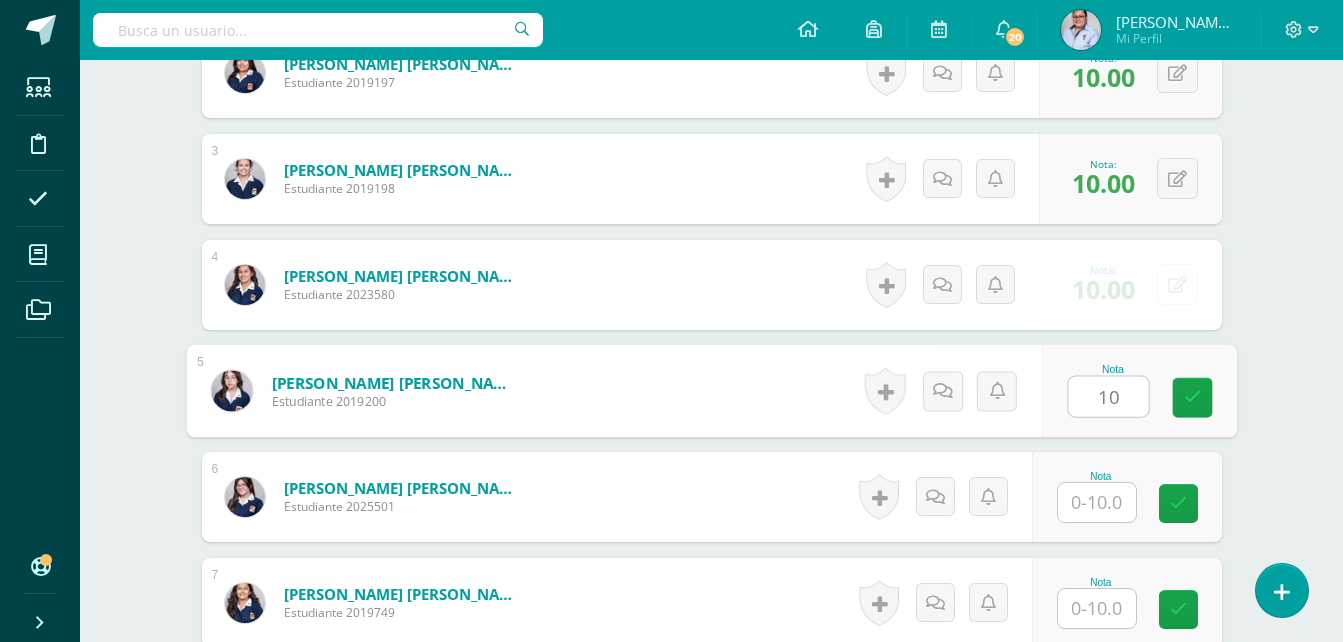 type on "10" 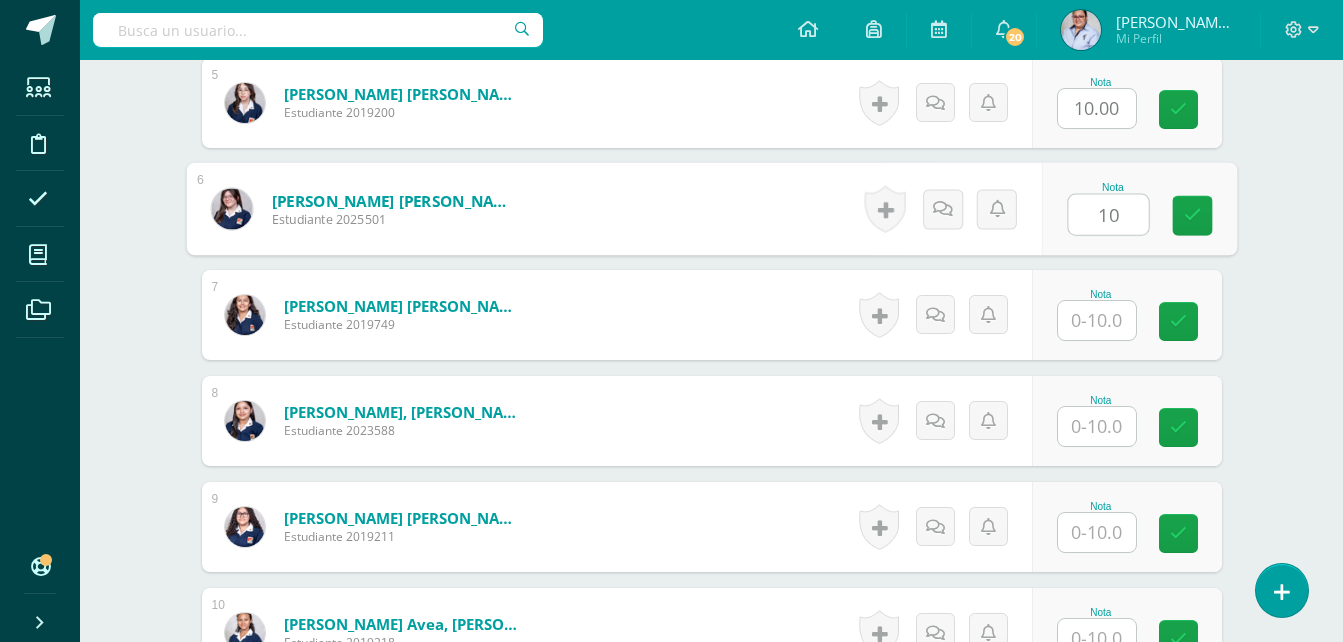scroll, scrollTop: 1093, scrollLeft: 0, axis: vertical 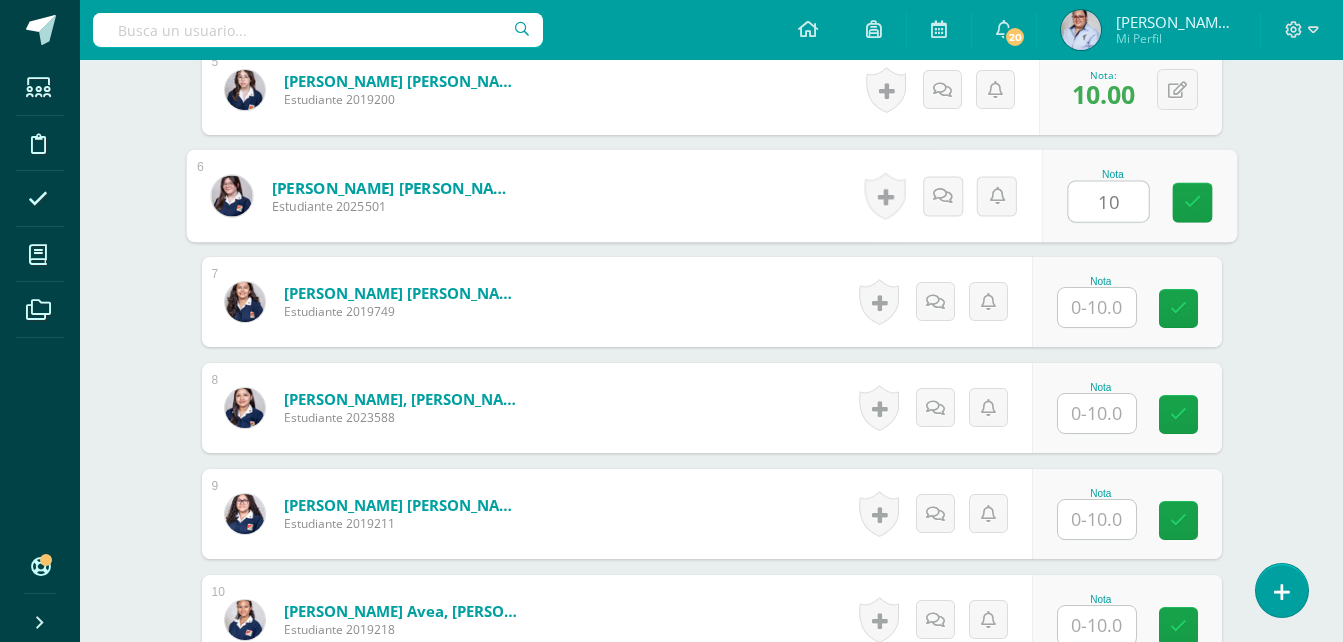 type on "10" 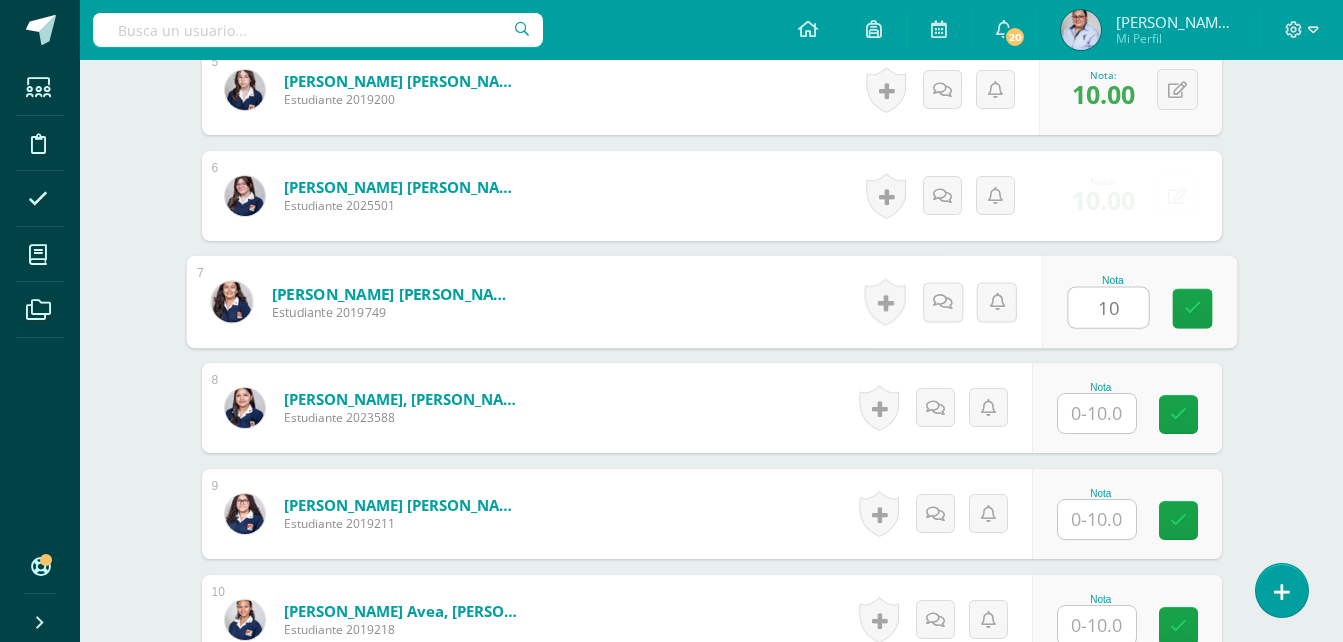 type on "10" 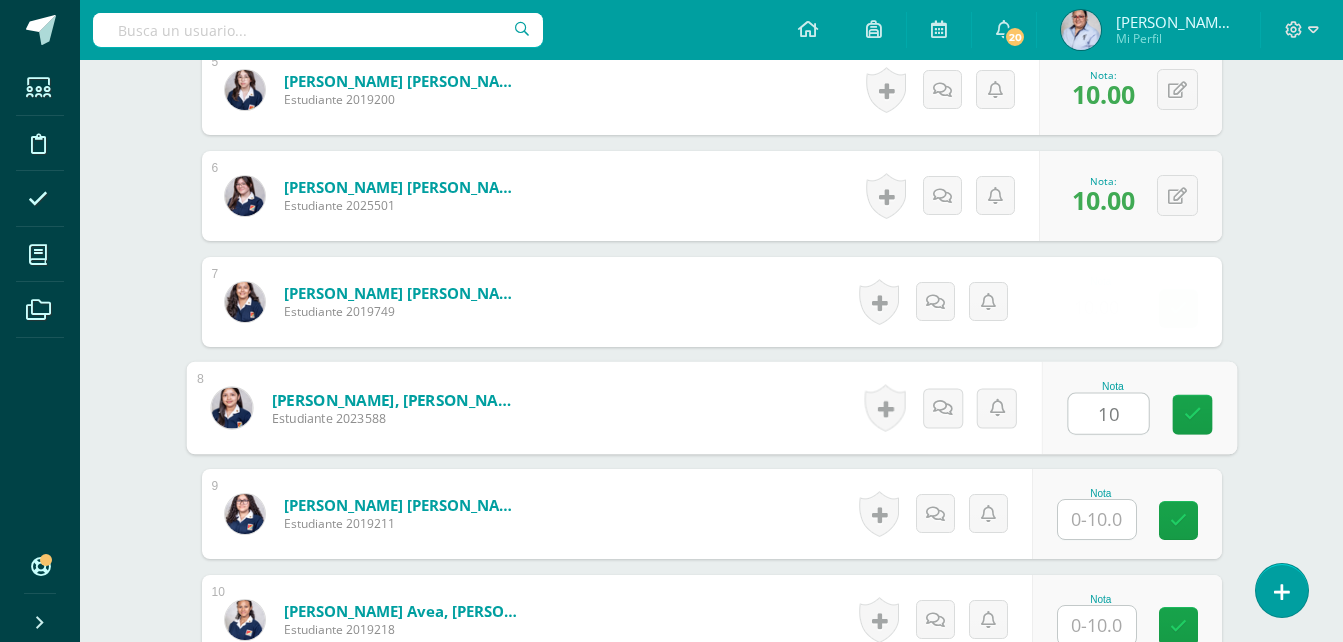 type on "10" 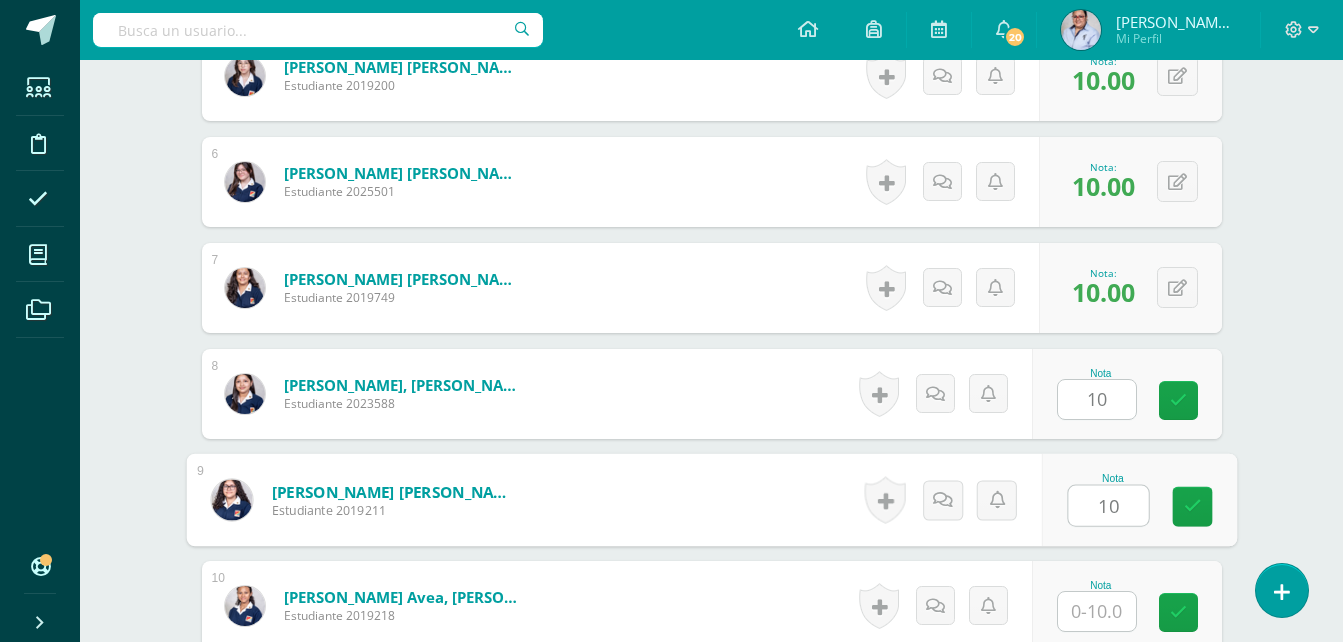 scroll, scrollTop: 1393, scrollLeft: 0, axis: vertical 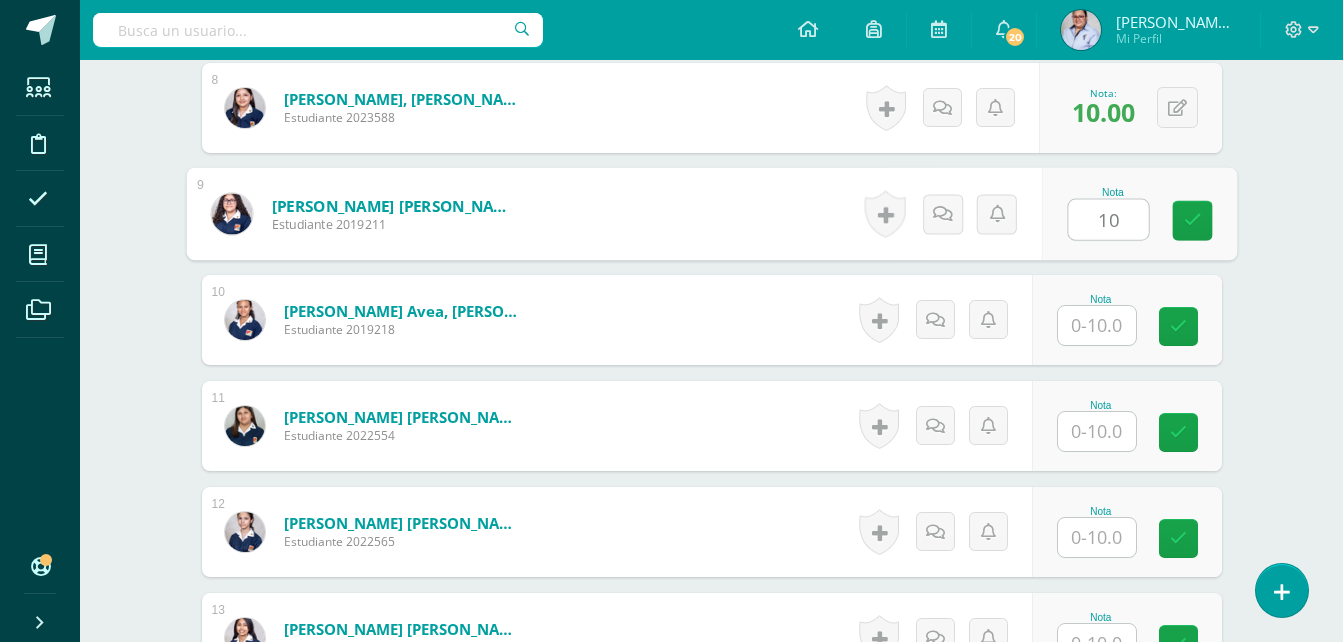 type on "10" 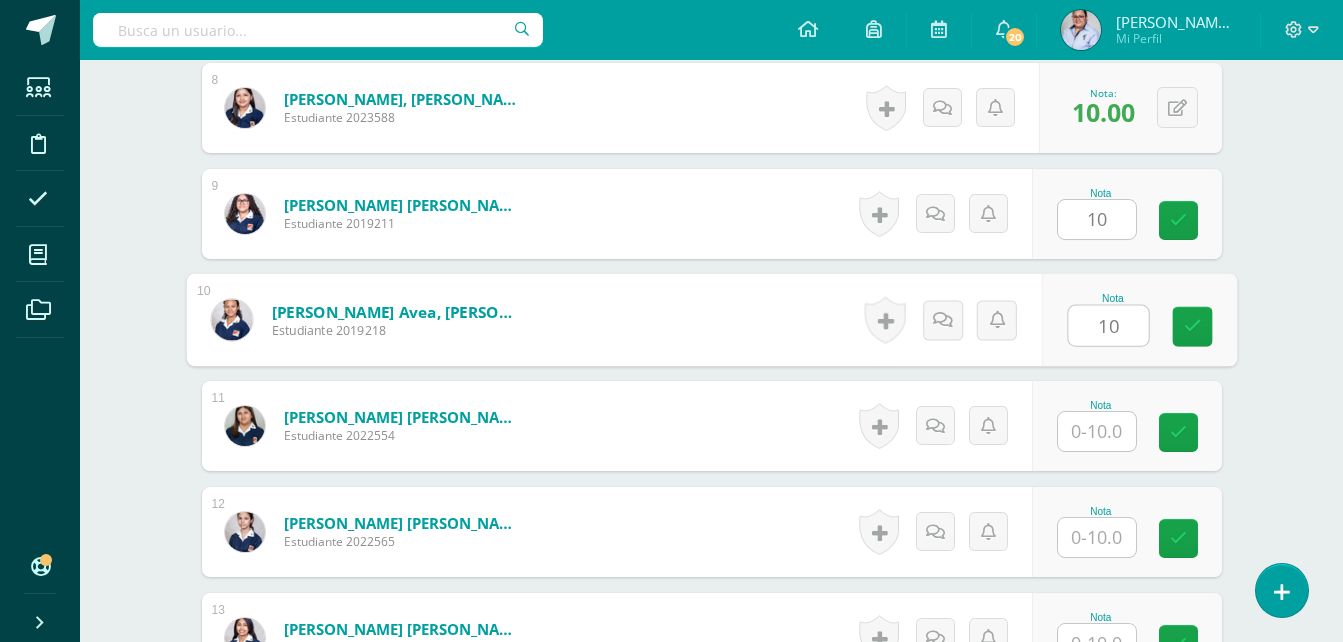 type on "10" 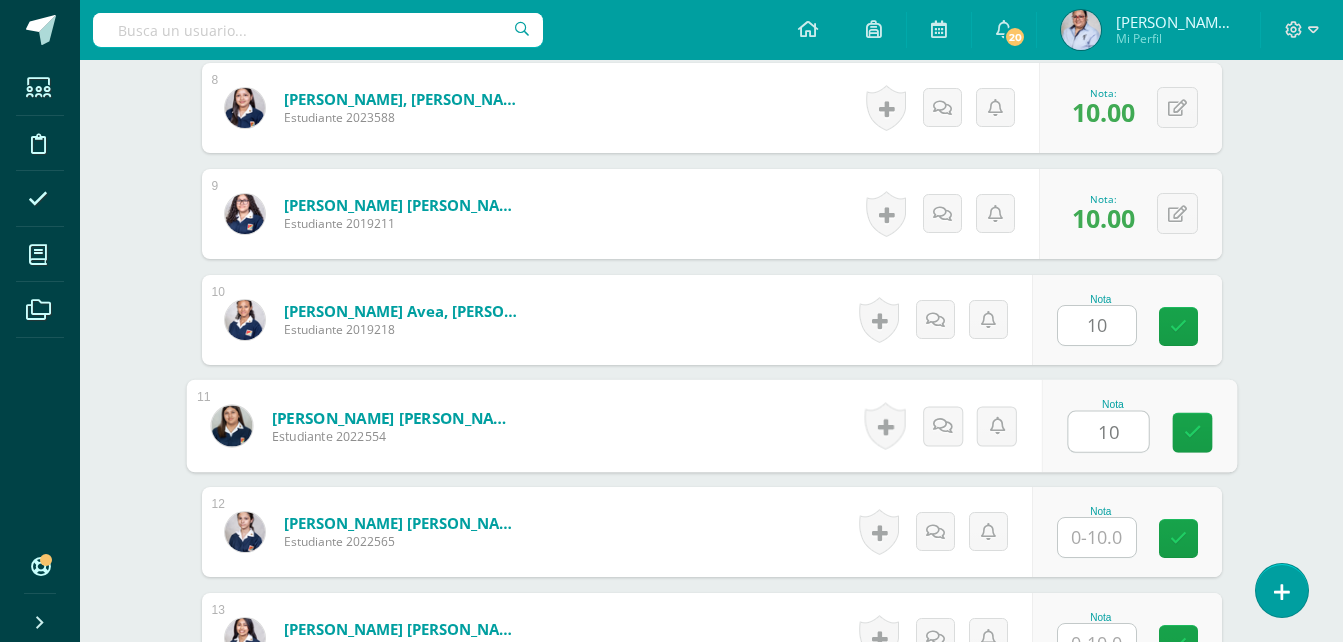 type on "10" 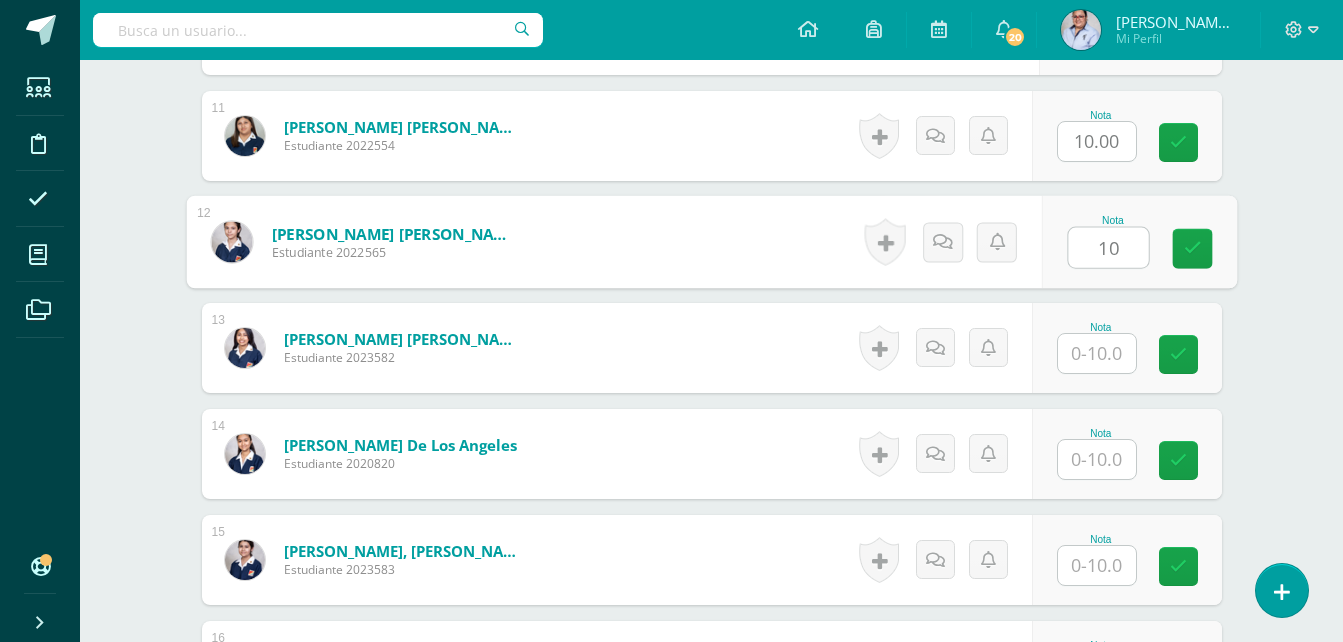 scroll, scrollTop: 1693, scrollLeft: 0, axis: vertical 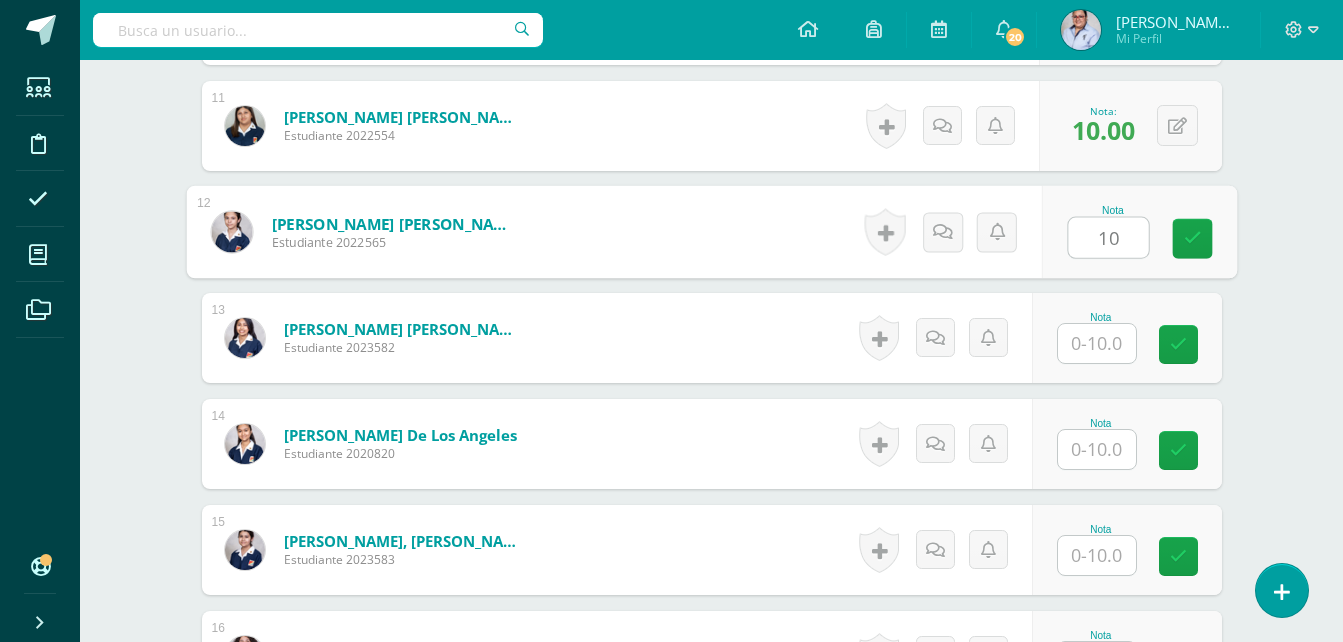 type on "10" 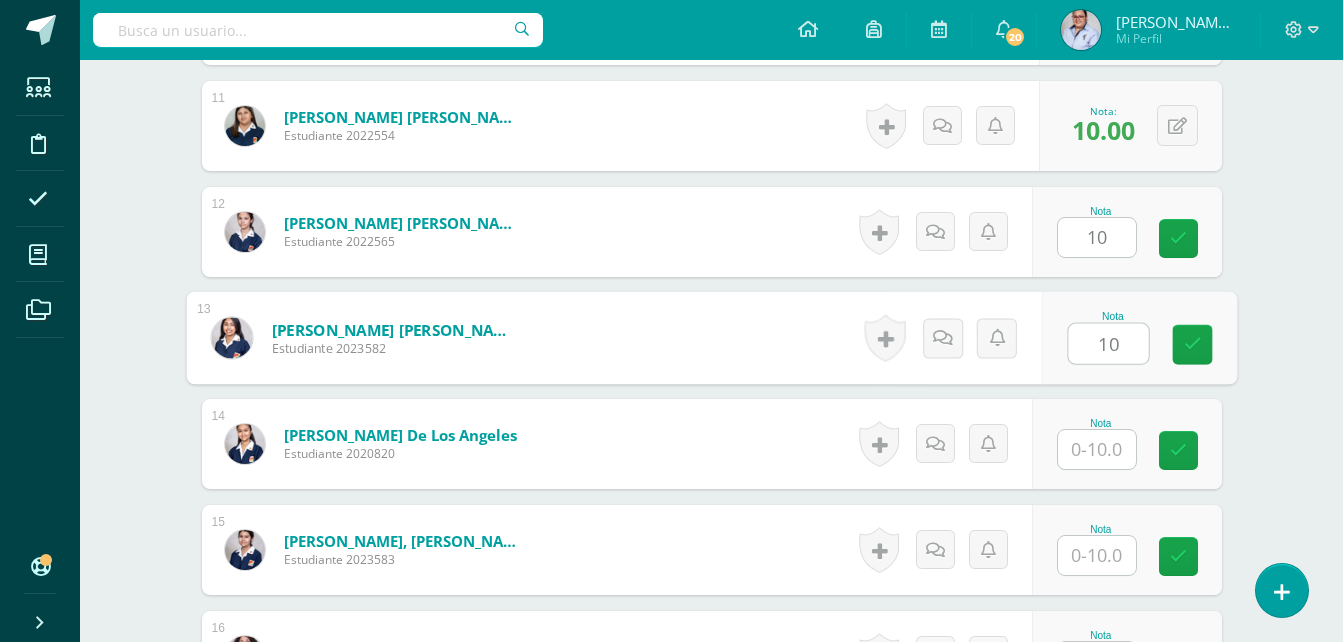 type on "10" 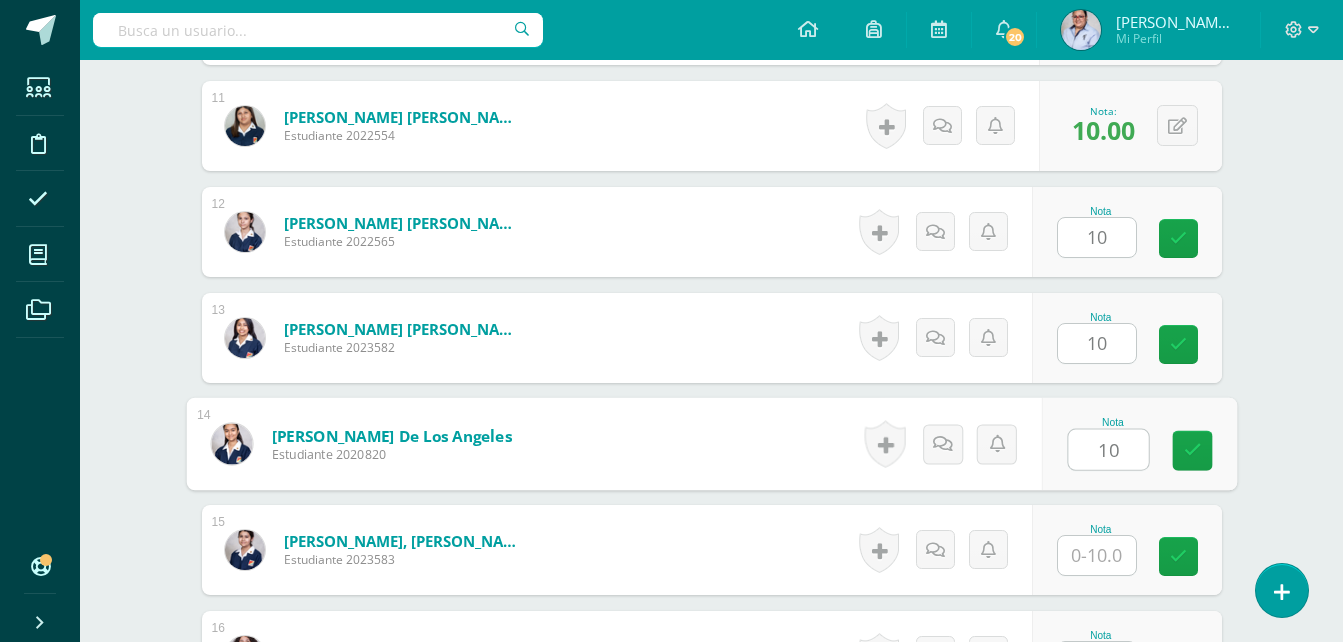 type on "10" 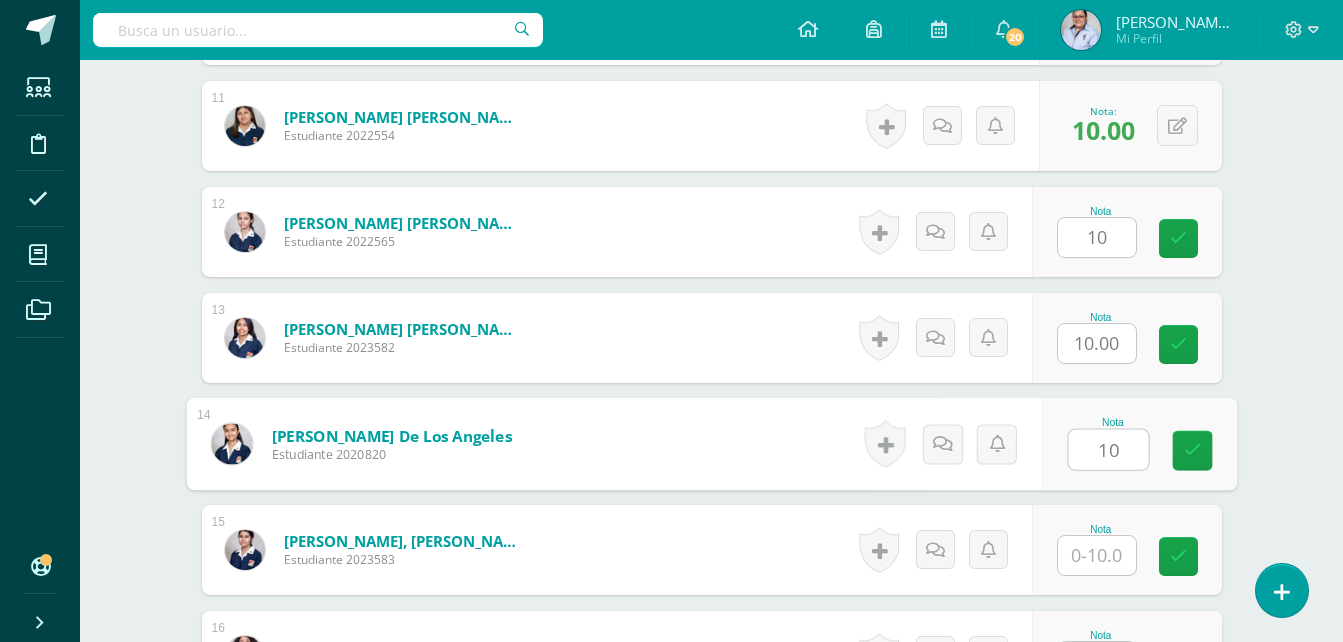 click at bounding box center [1097, 555] 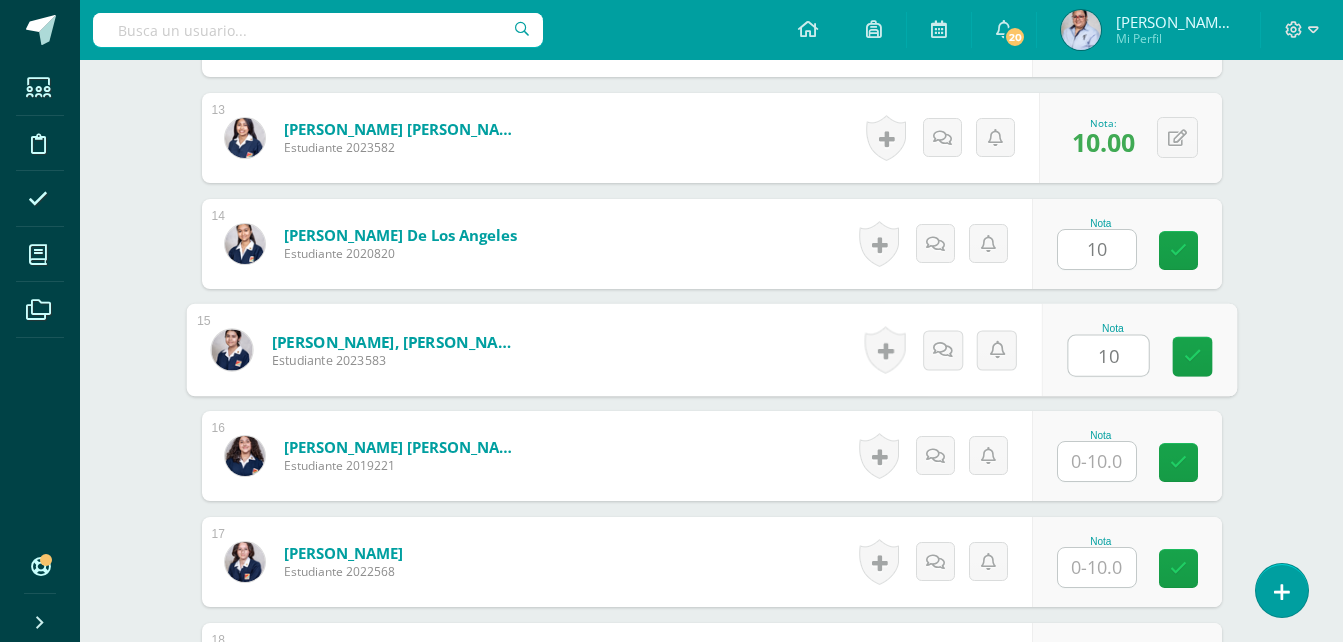 type on "10" 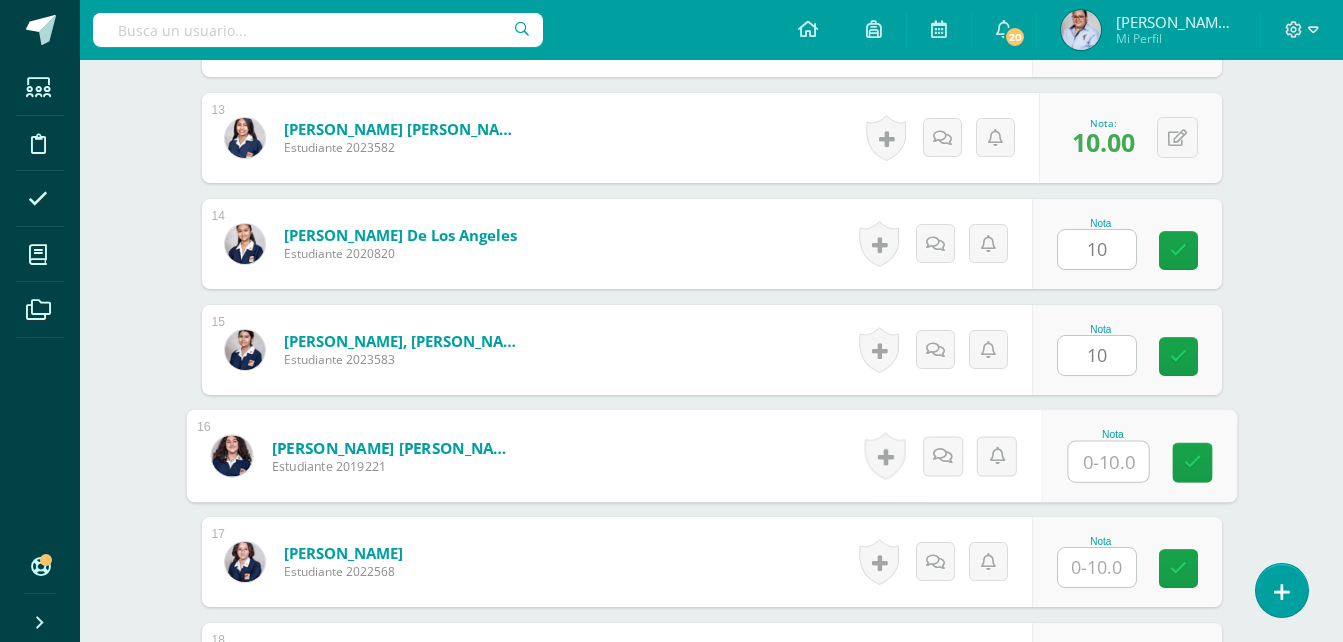 click at bounding box center (1108, 462) 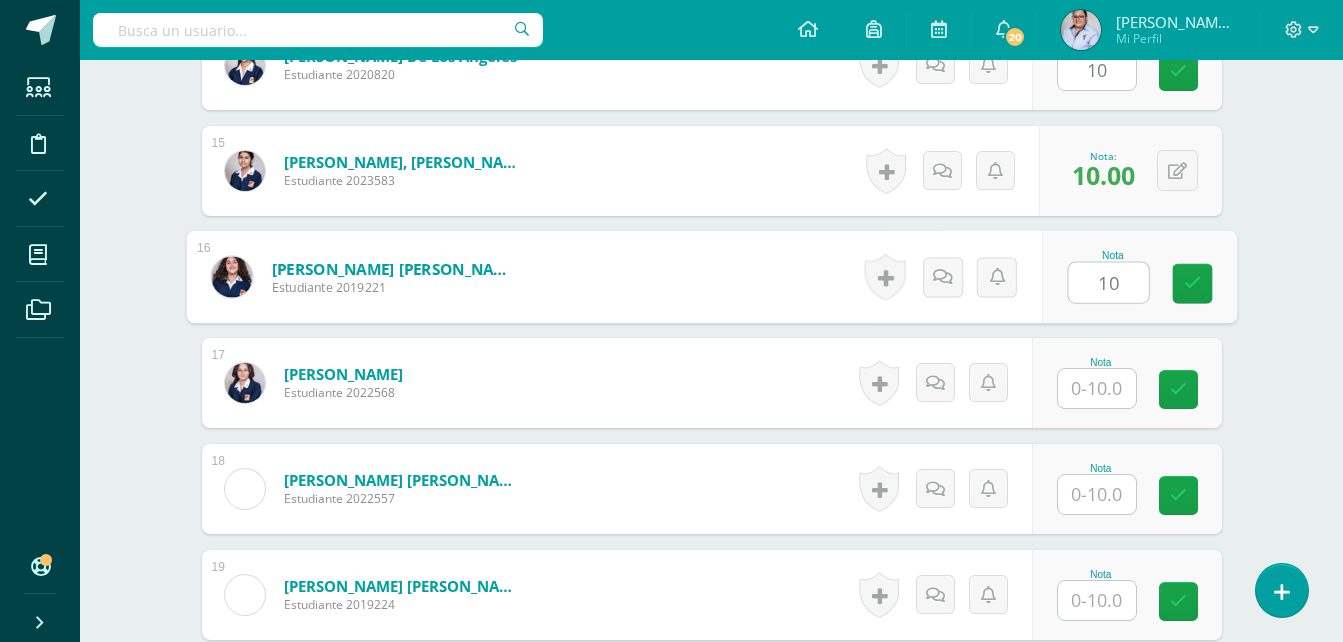scroll, scrollTop: 2093, scrollLeft: 0, axis: vertical 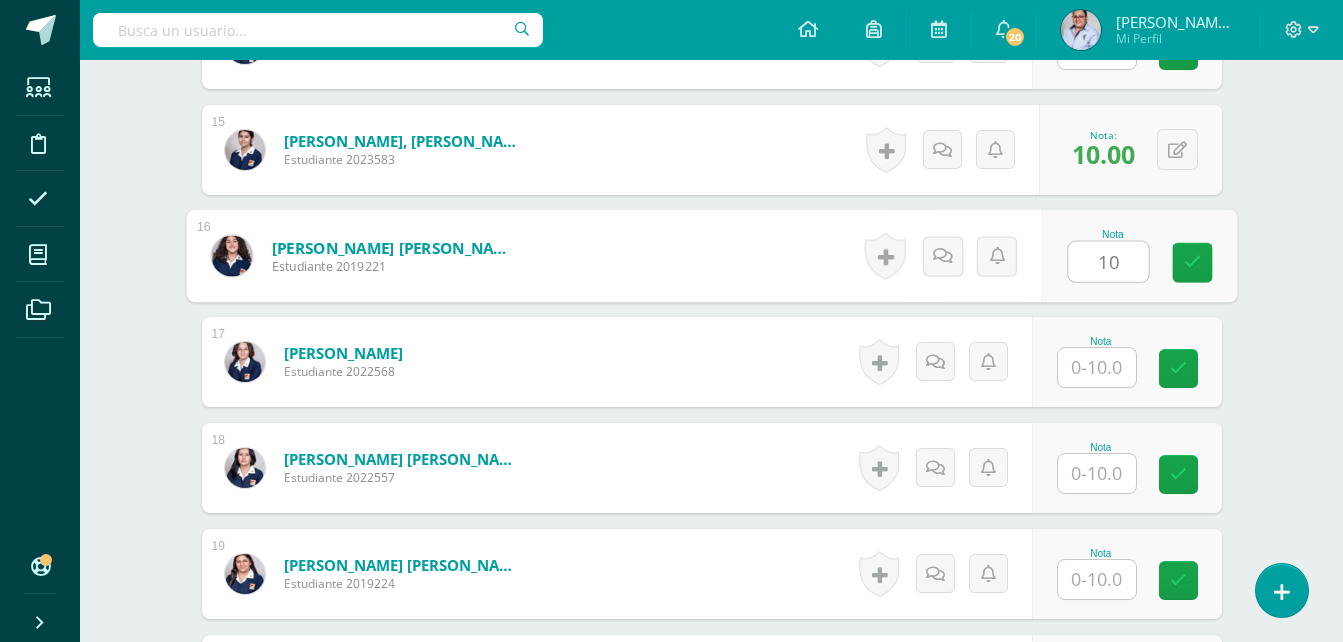 type on "10" 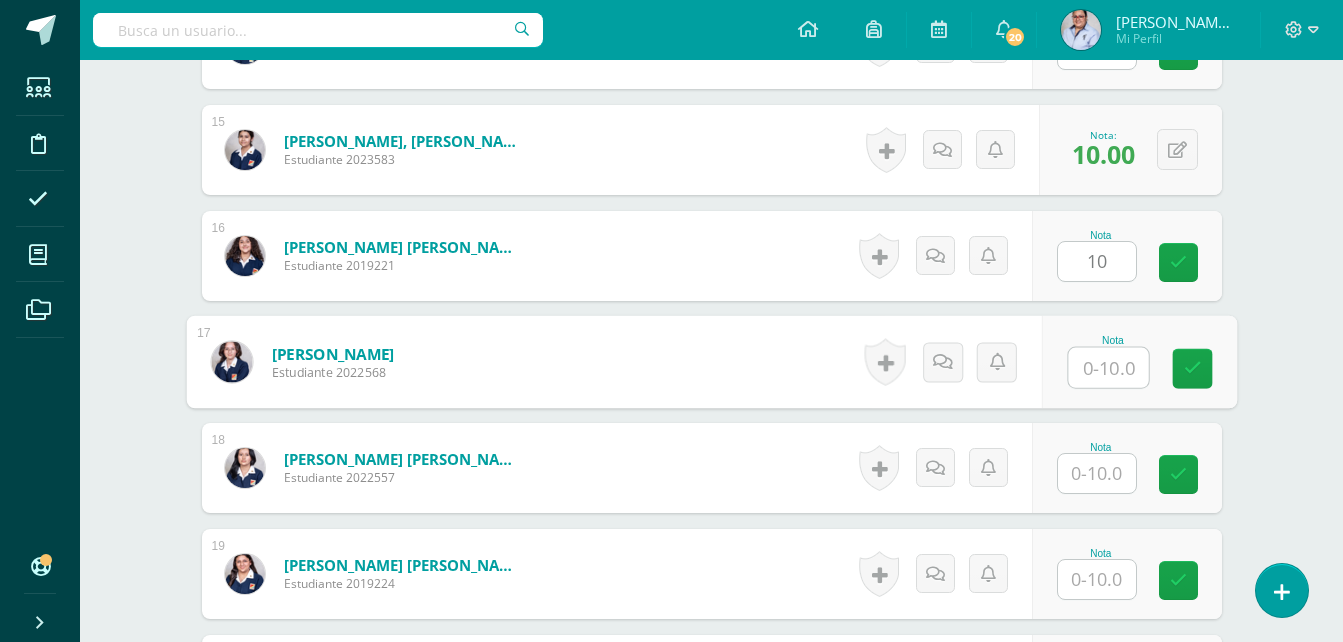 click at bounding box center [1108, 368] 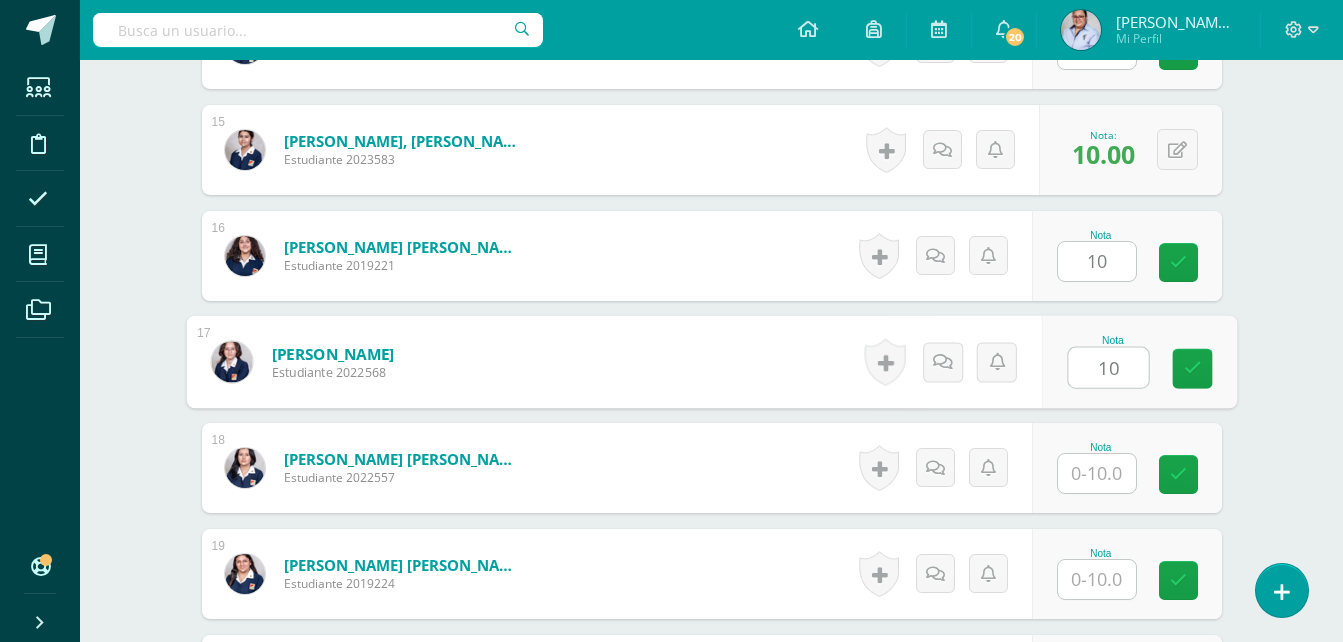 type on "10" 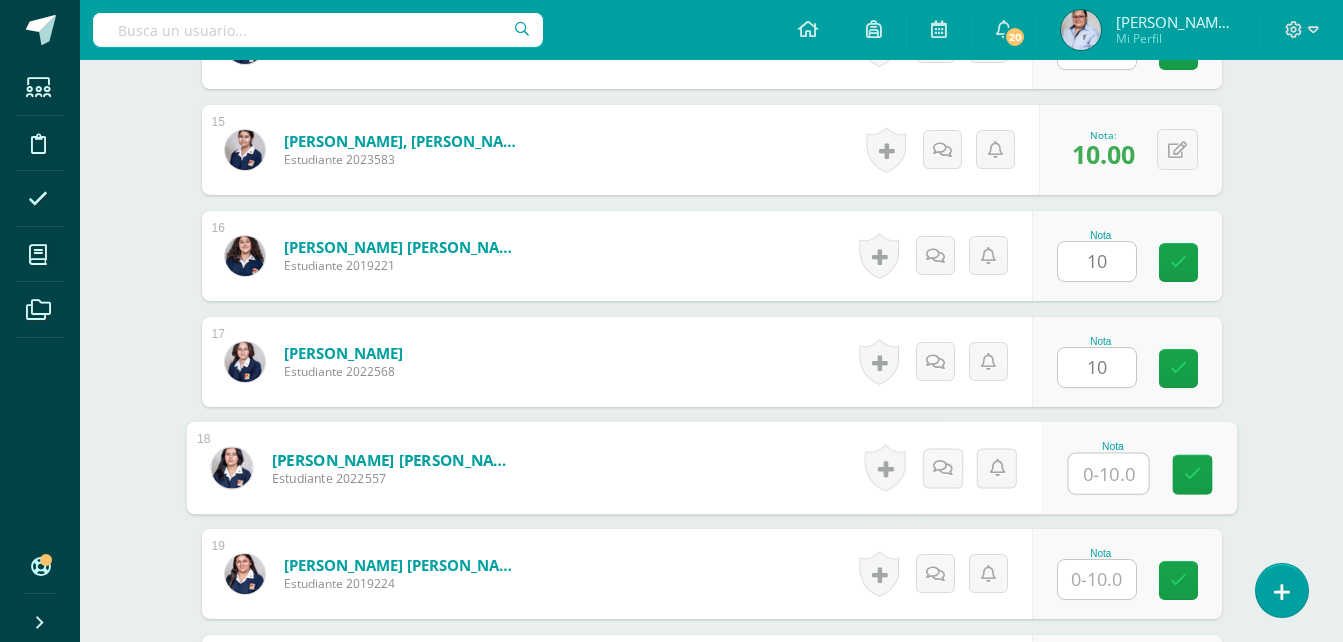 click at bounding box center [1108, 474] 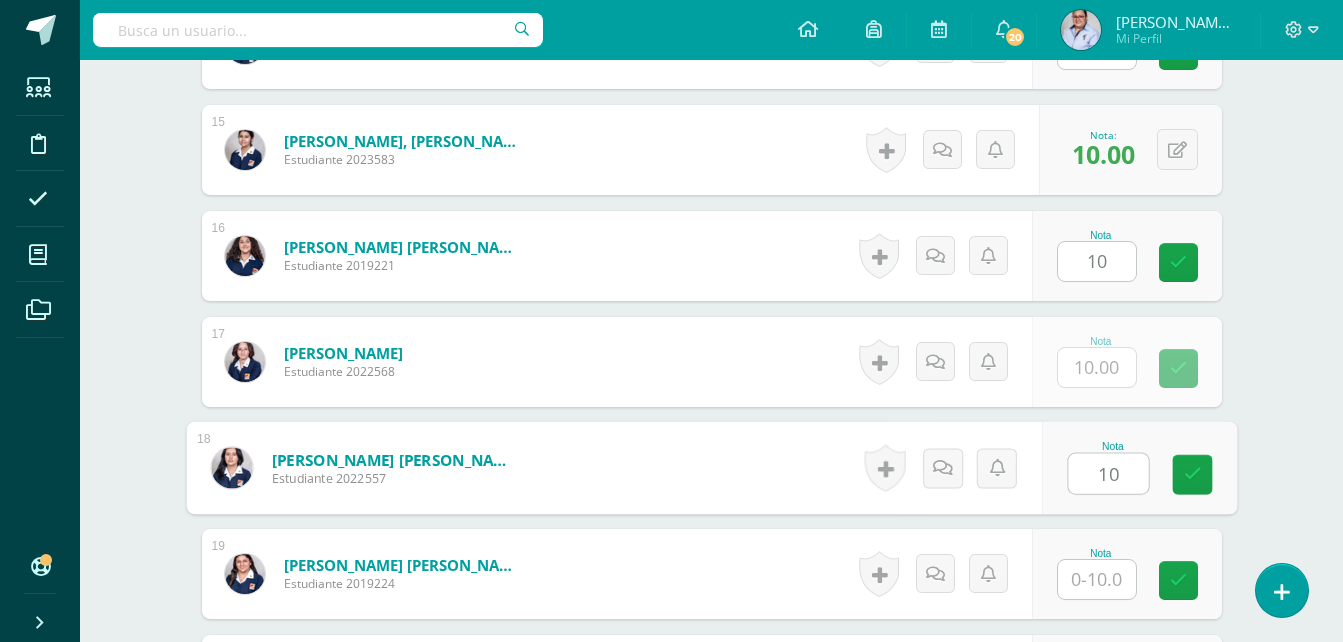 type on "10" 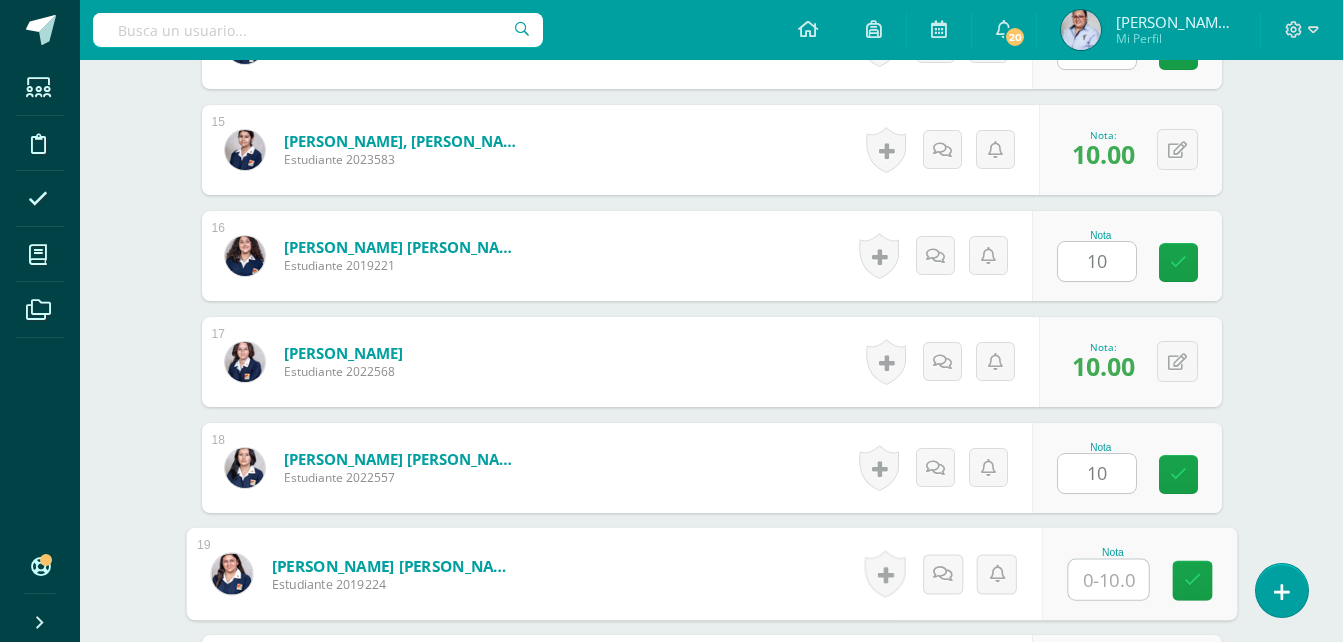 click at bounding box center (1108, 580) 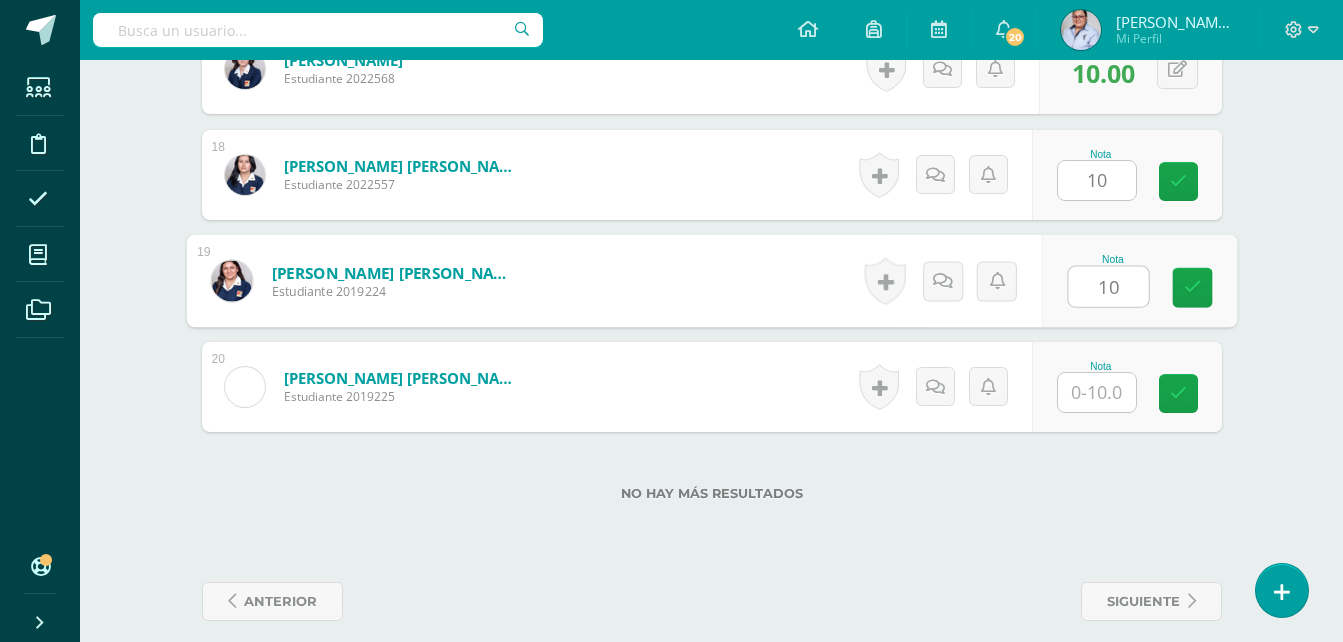 scroll, scrollTop: 2393, scrollLeft: 0, axis: vertical 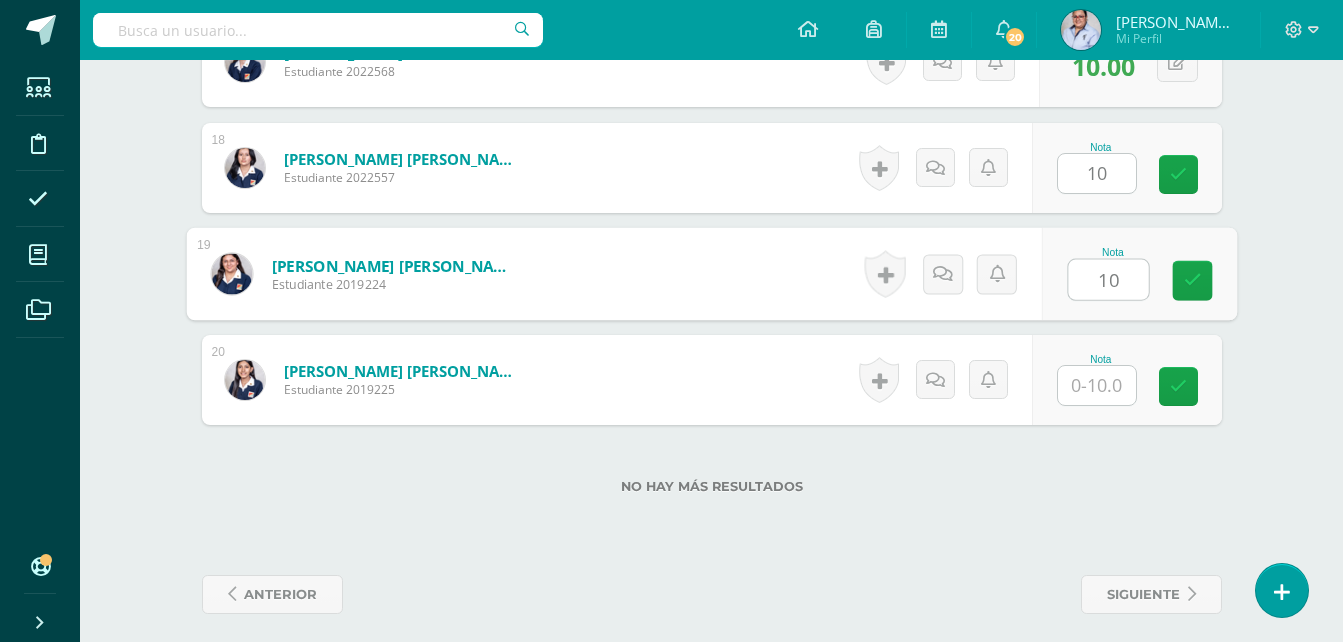 type on "10" 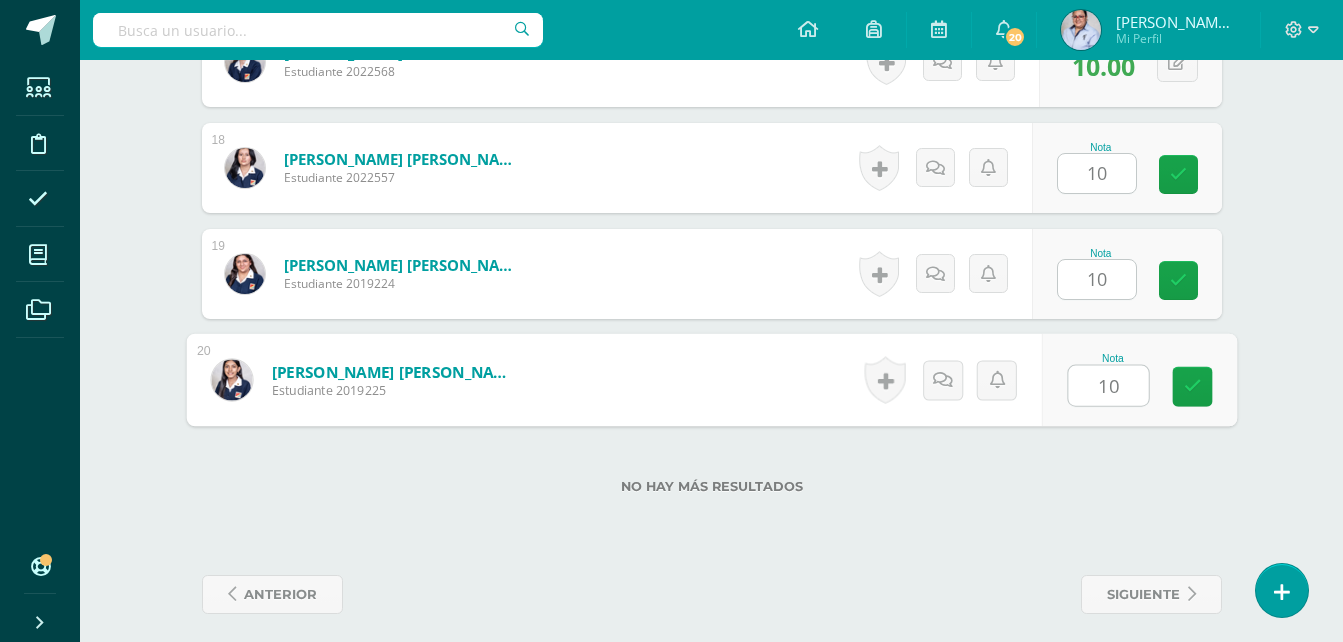 type on "10" 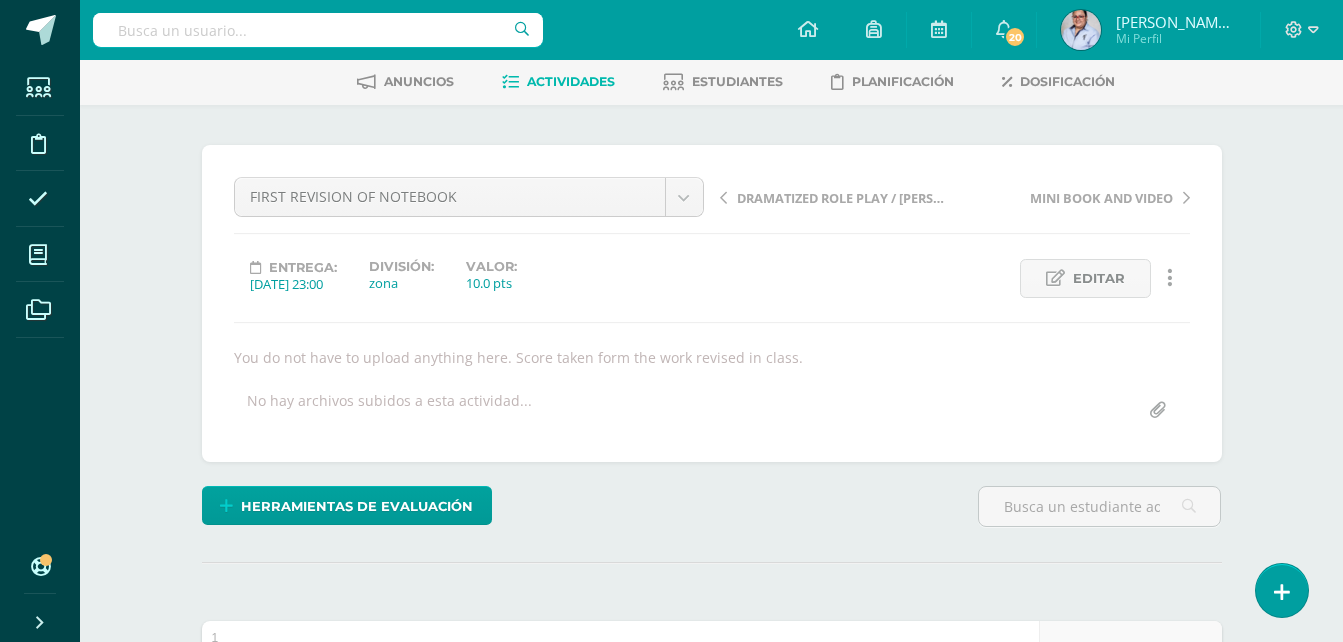scroll, scrollTop: 0, scrollLeft: 0, axis: both 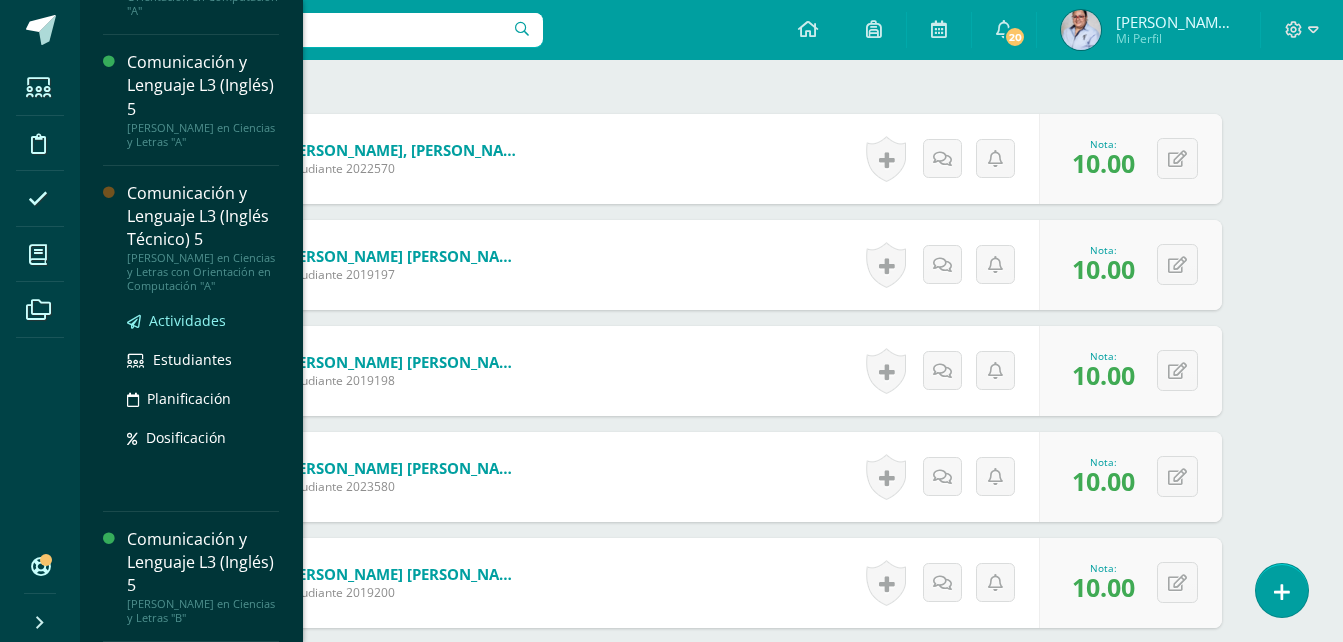 click on "Actividades" at bounding box center (187, 320) 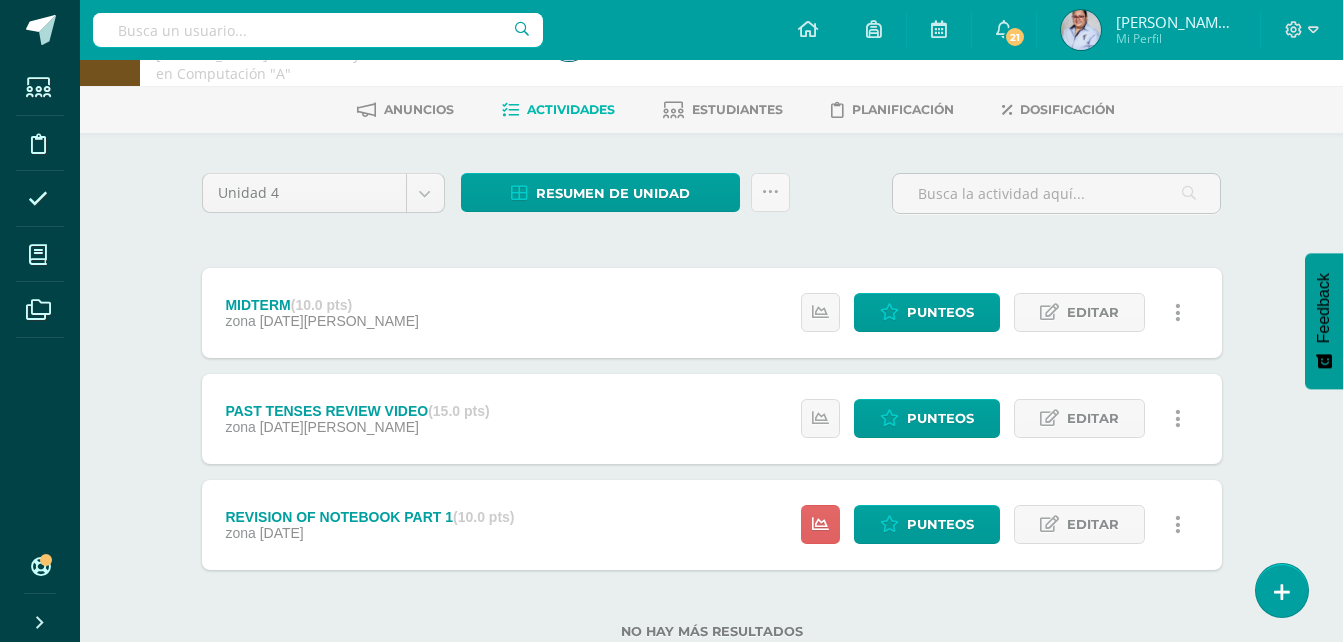 scroll, scrollTop: 100, scrollLeft: 0, axis: vertical 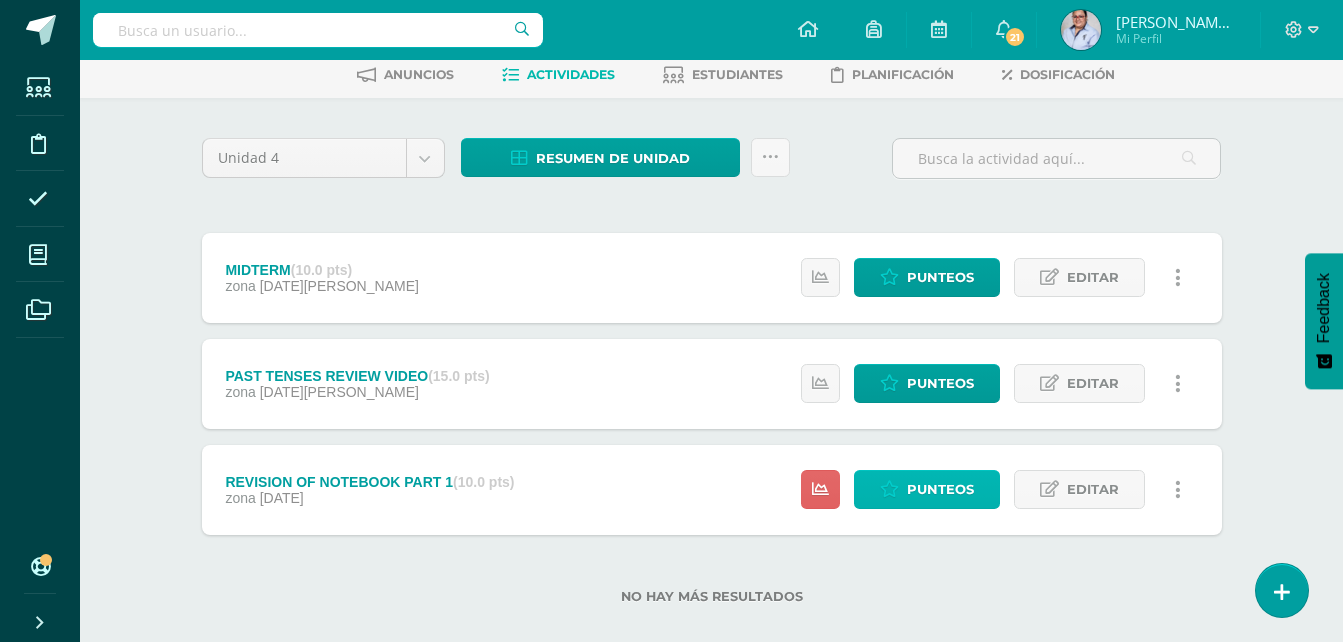 click on "Punteos" at bounding box center (940, 489) 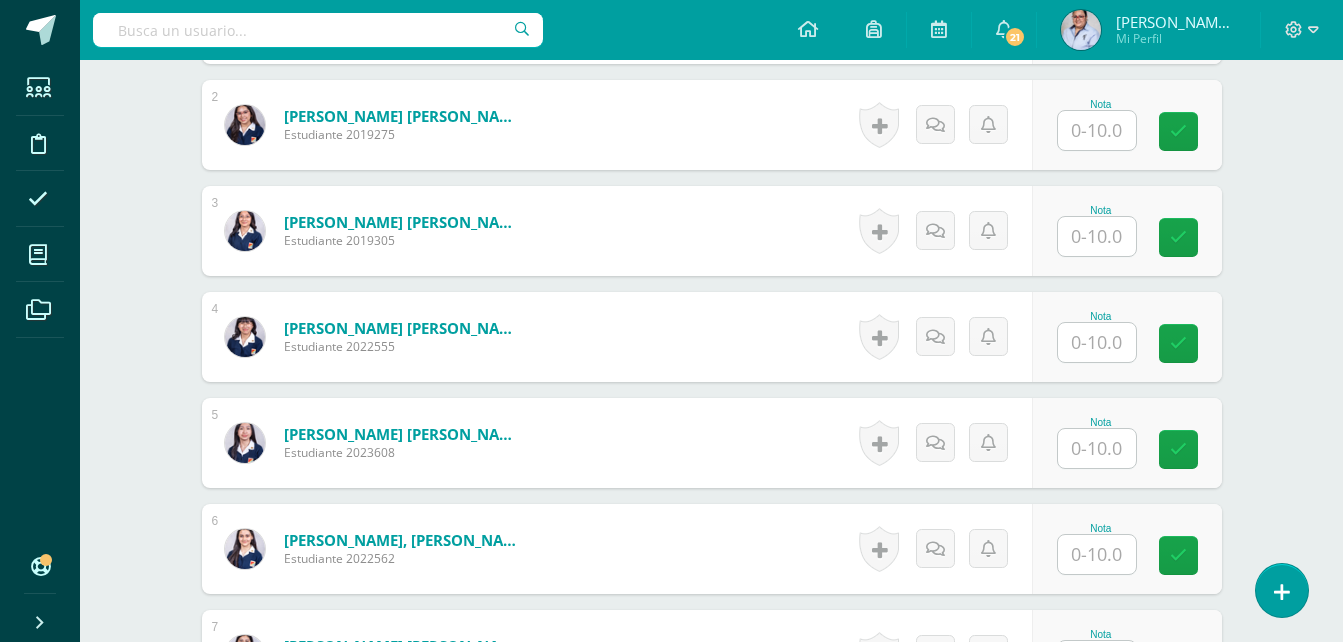 scroll, scrollTop: 491, scrollLeft: 0, axis: vertical 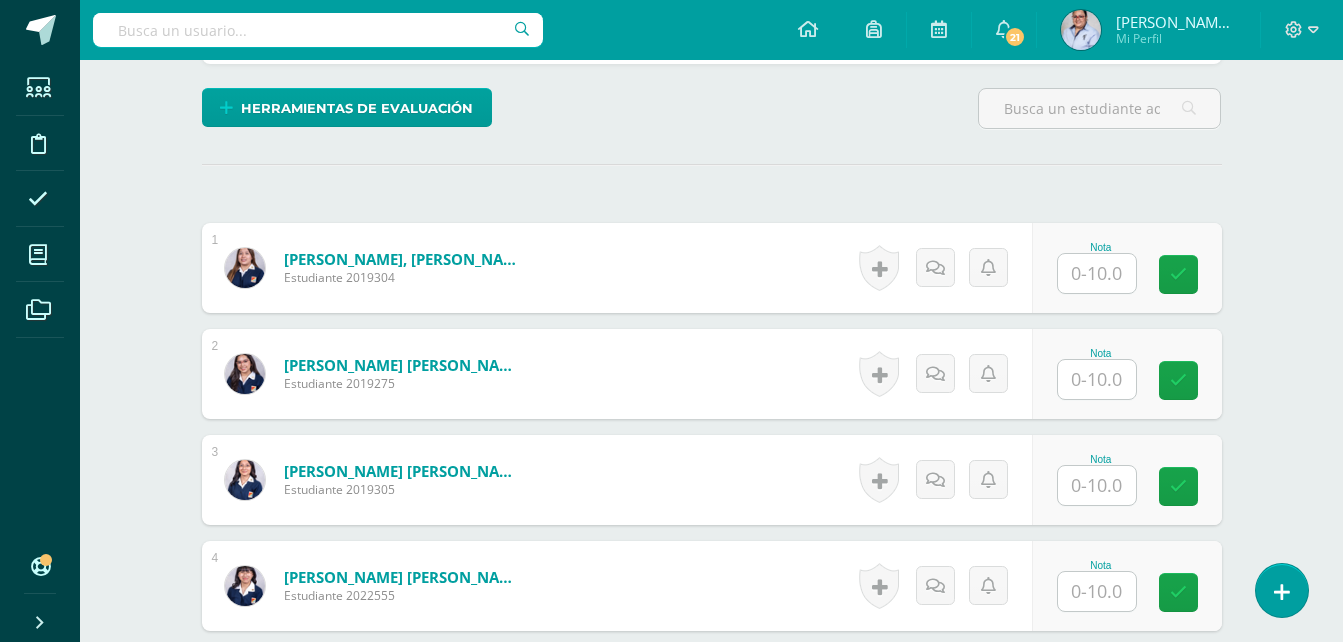 click at bounding box center (1097, 273) 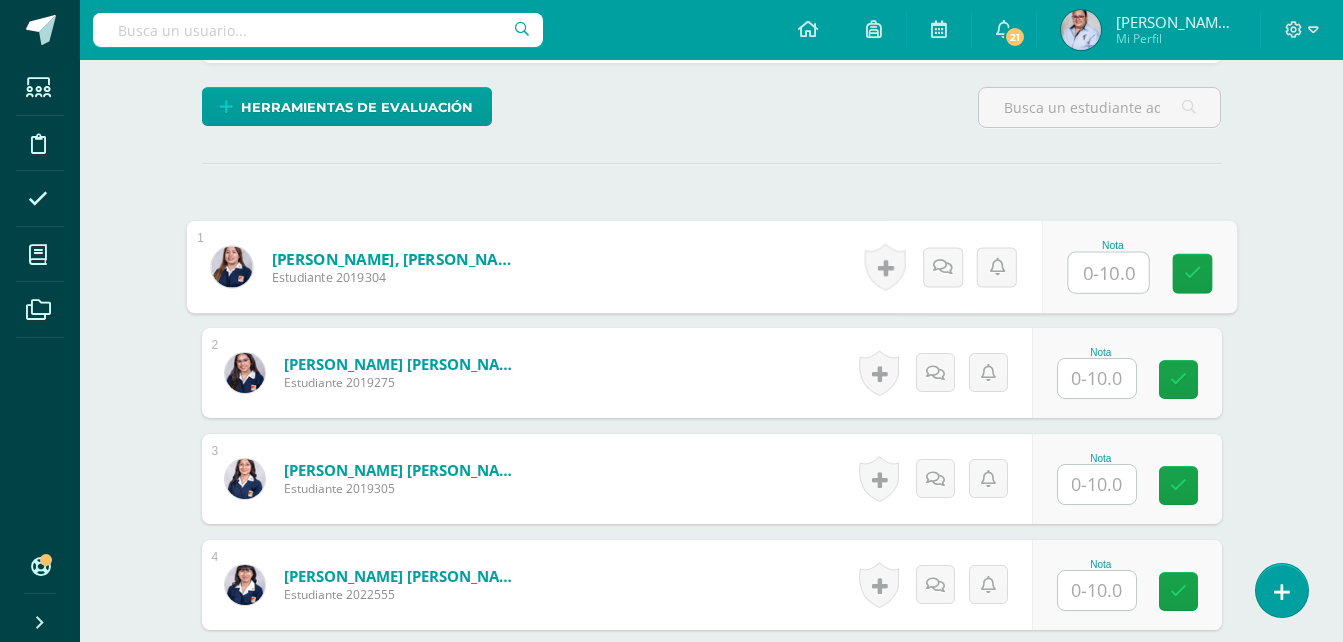 scroll, scrollTop: 493, scrollLeft: 0, axis: vertical 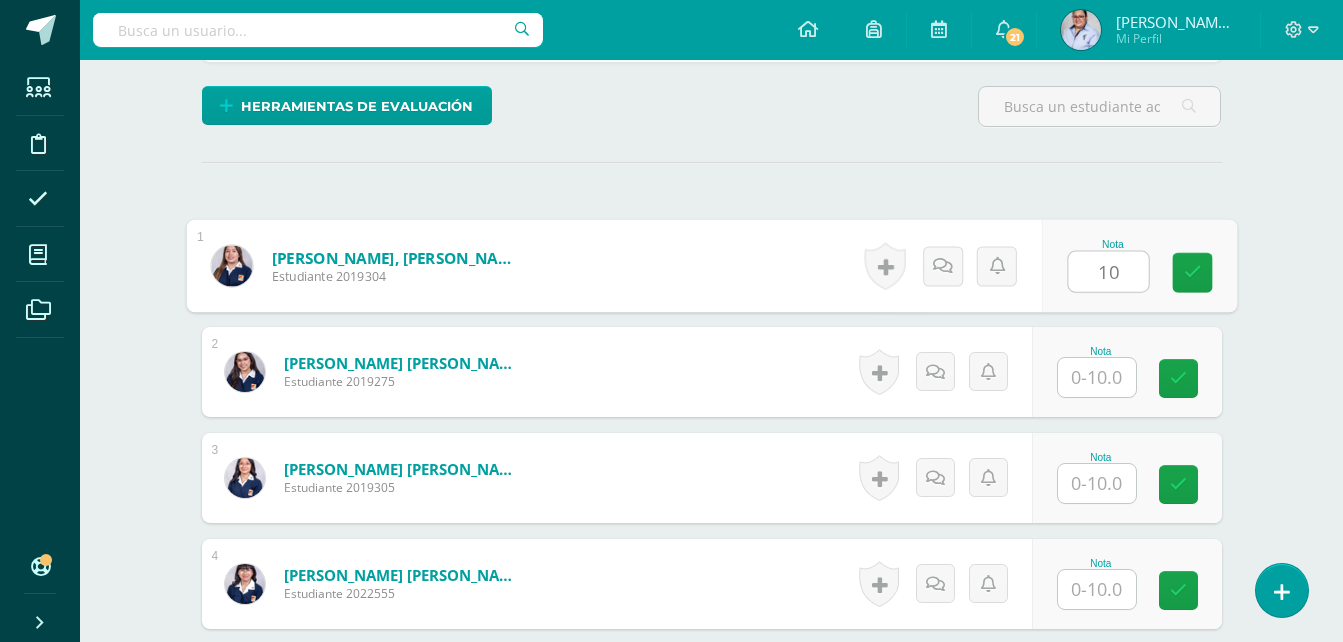 type on "10" 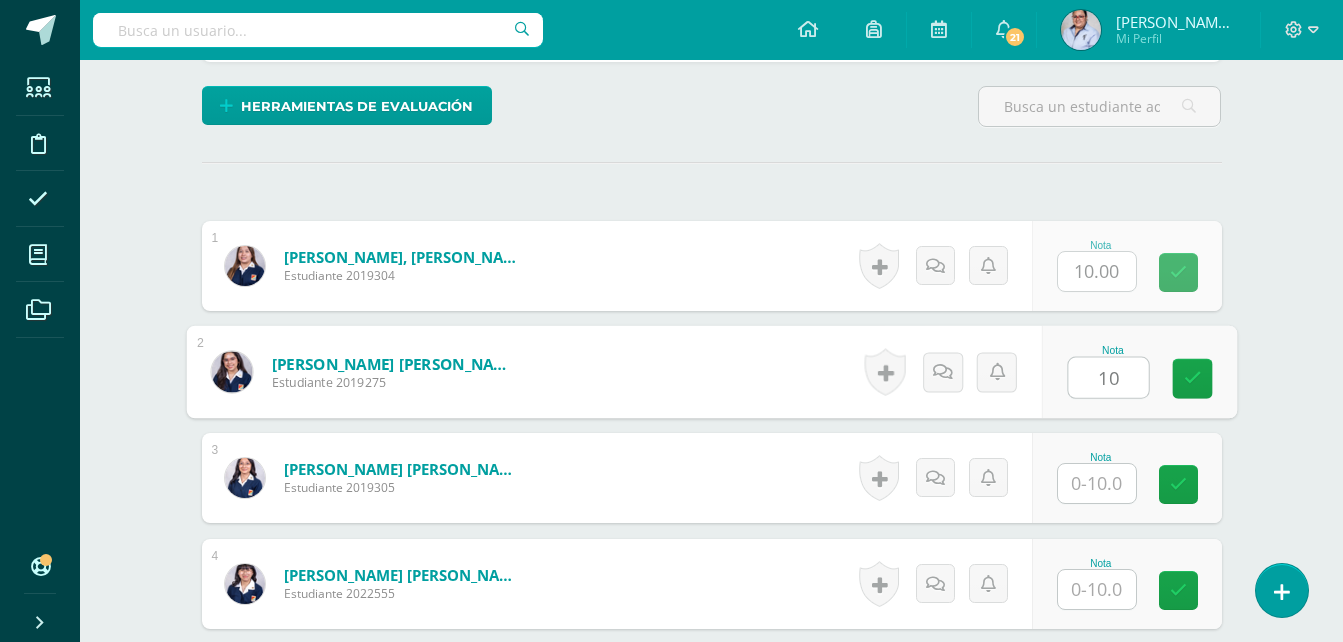 type on "10" 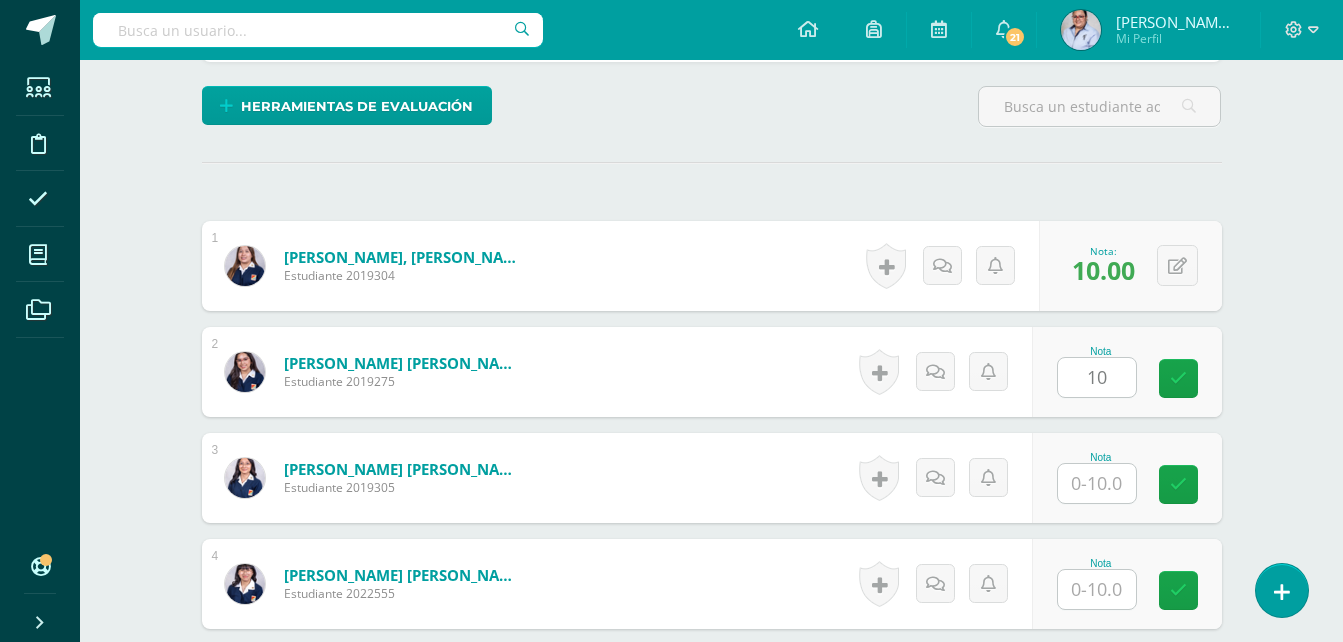 click on "Nota" at bounding box center (1127, 478) 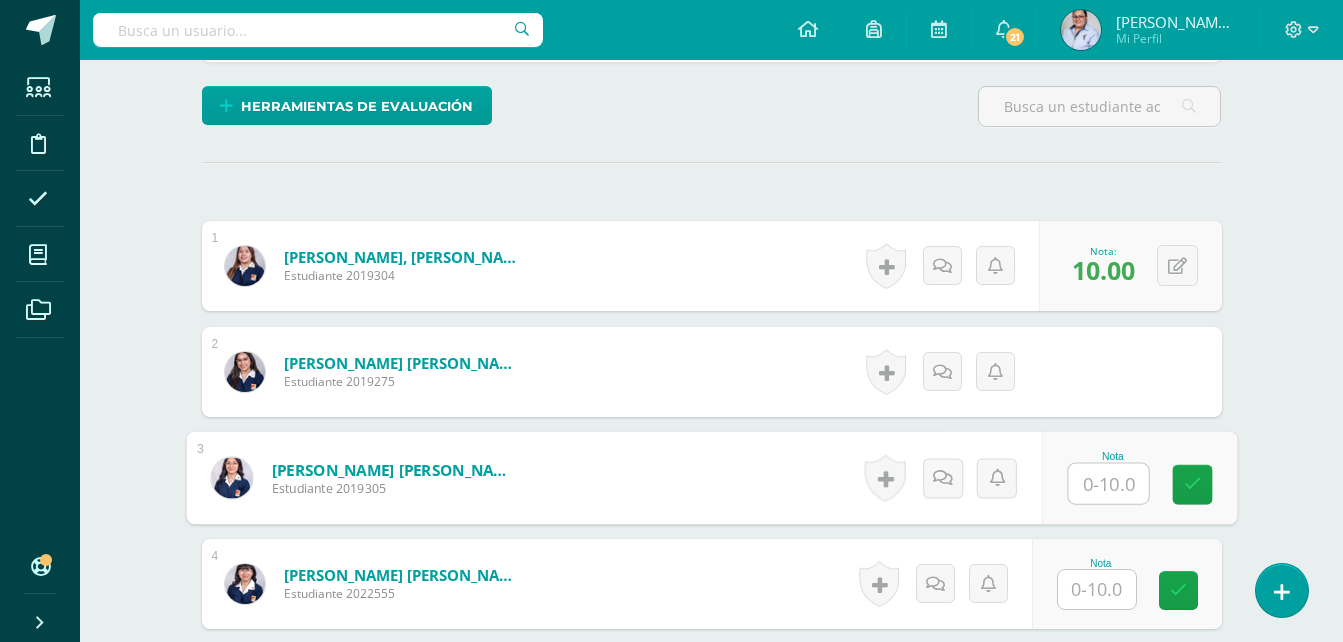 click at bounding box center [1108, 484] 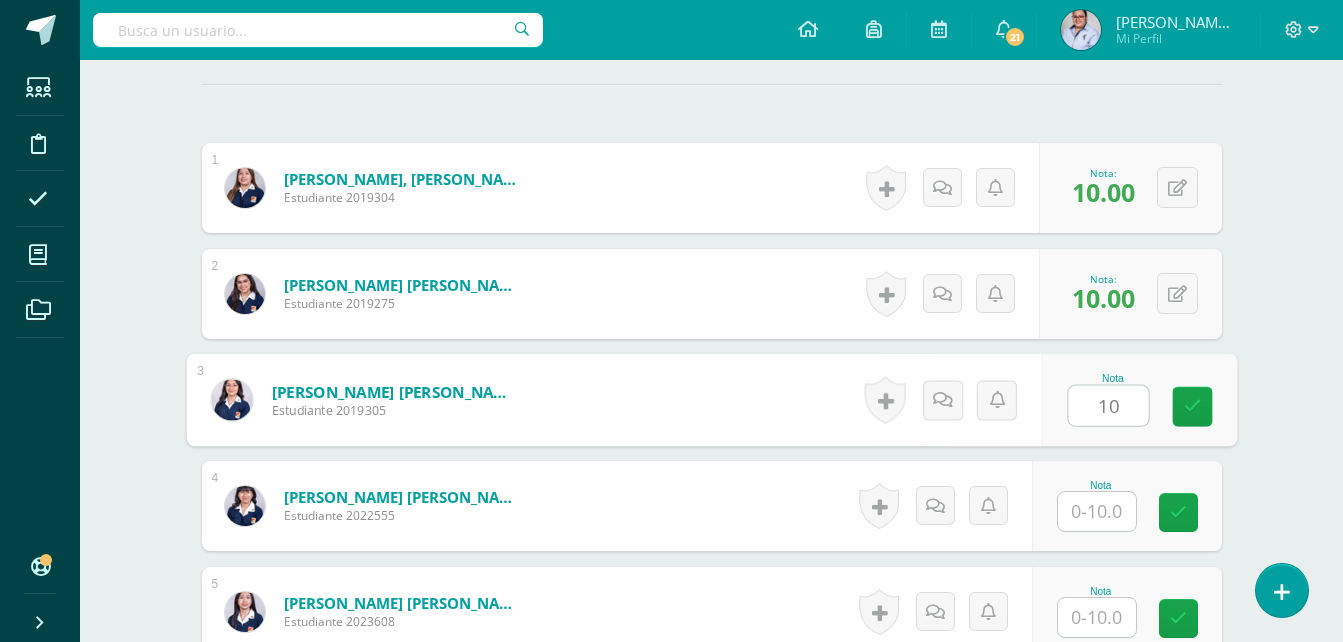 scroll, scrollTop: 693, scrollLeft: 0, axis: vertical 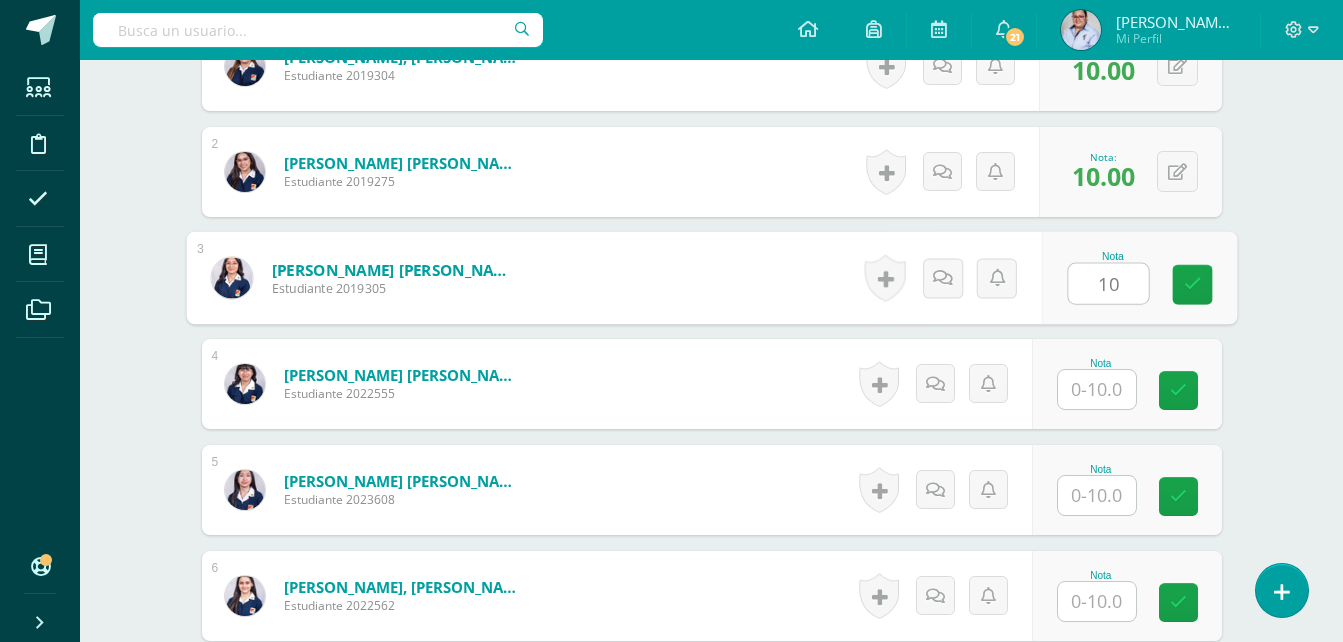 type on "10" 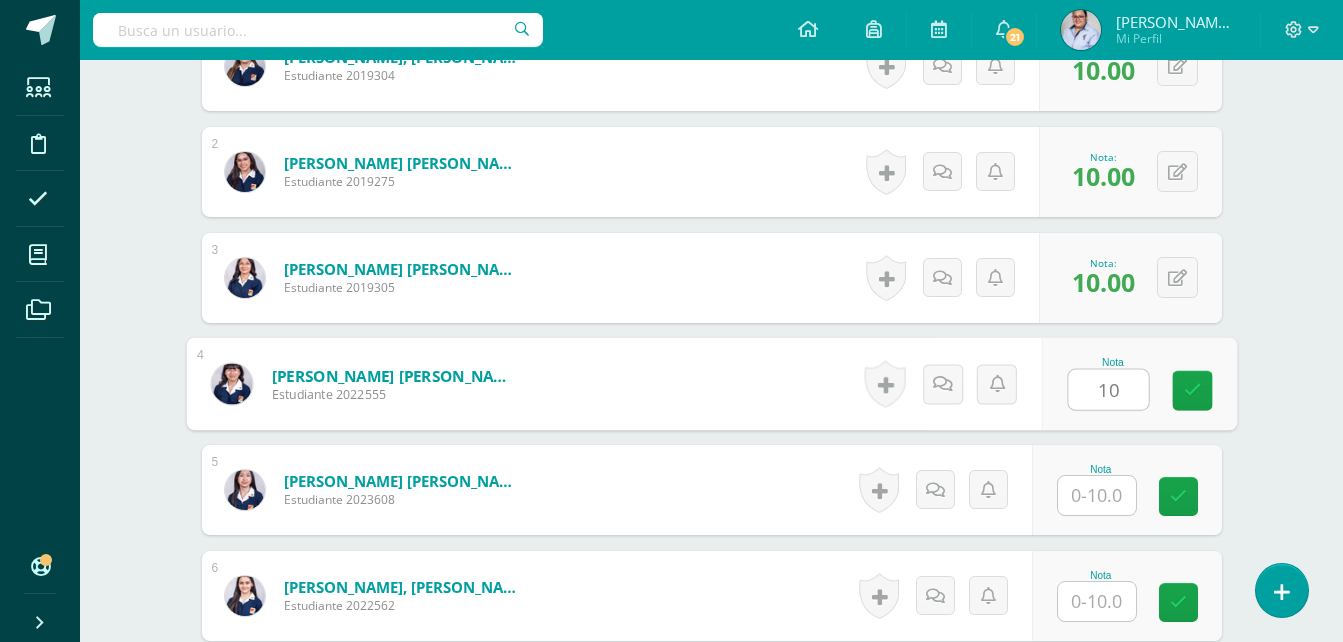type on "10" 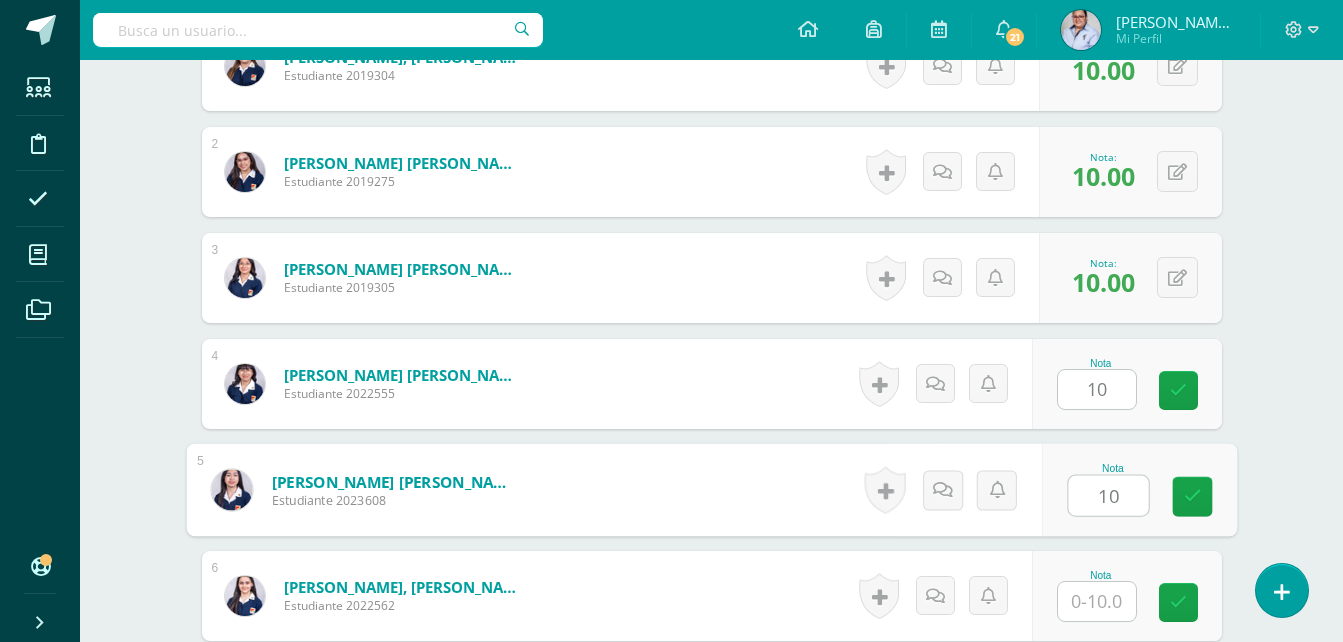 scroll, scrollTop: 893, scrollLeft: 0, axis: vertical 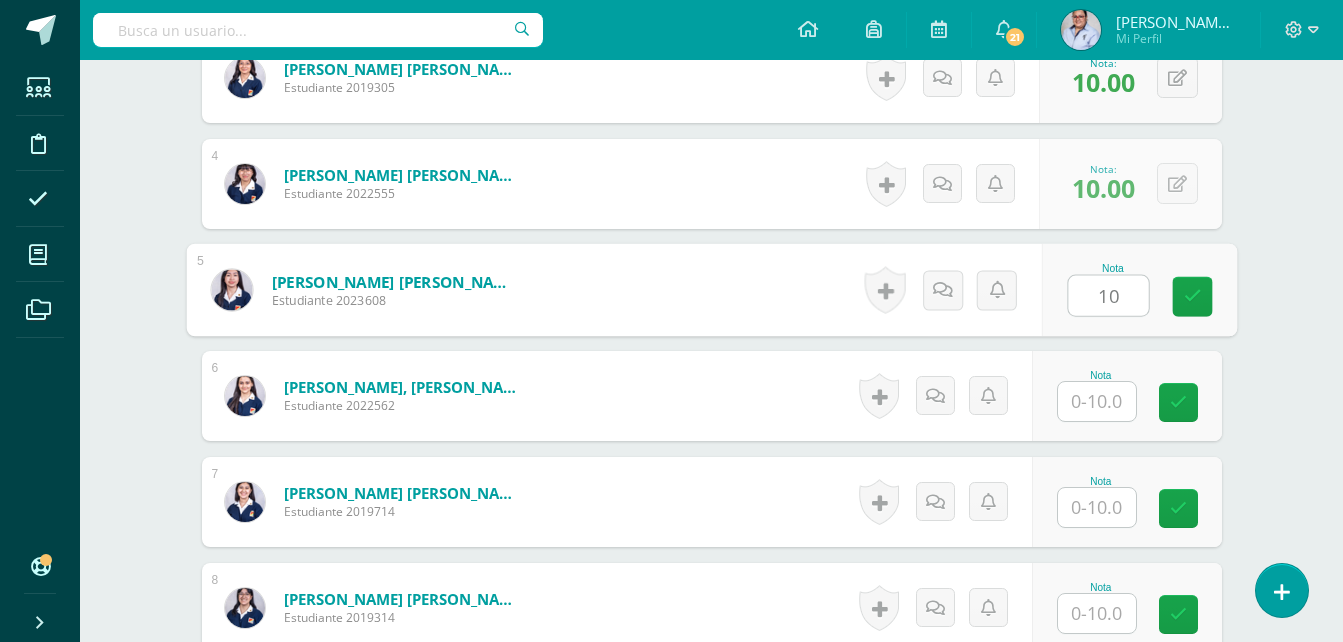 type on "10" 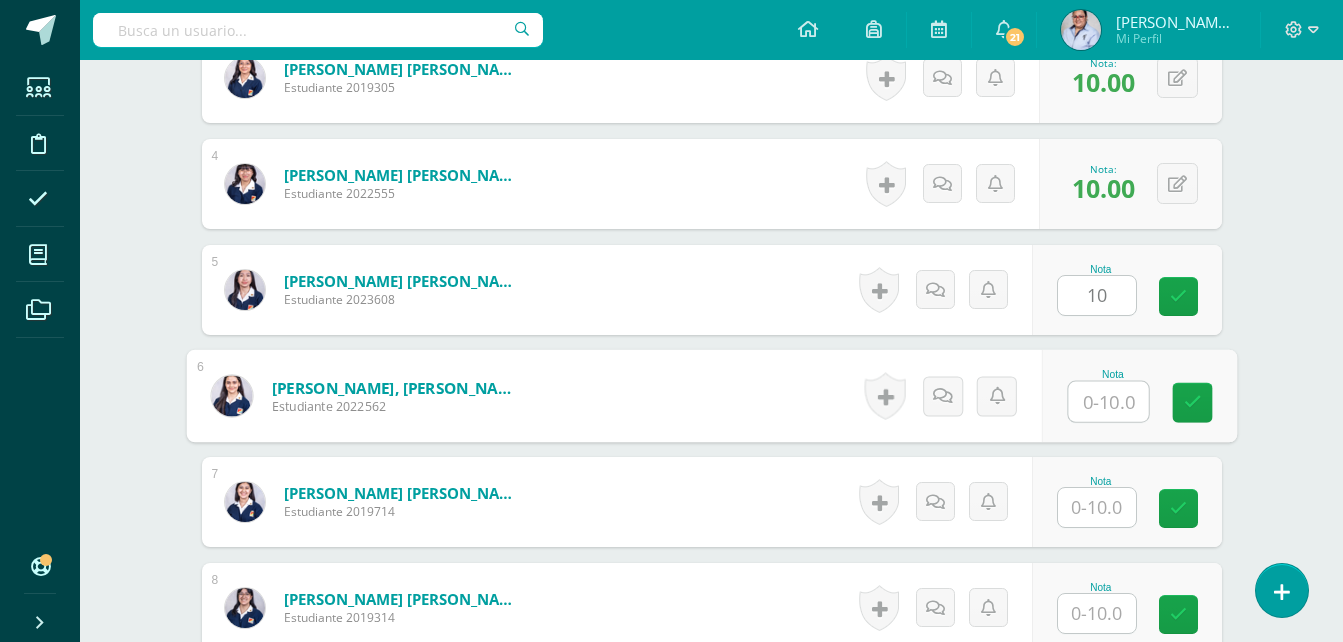 click at bounding box center [1108, 402] 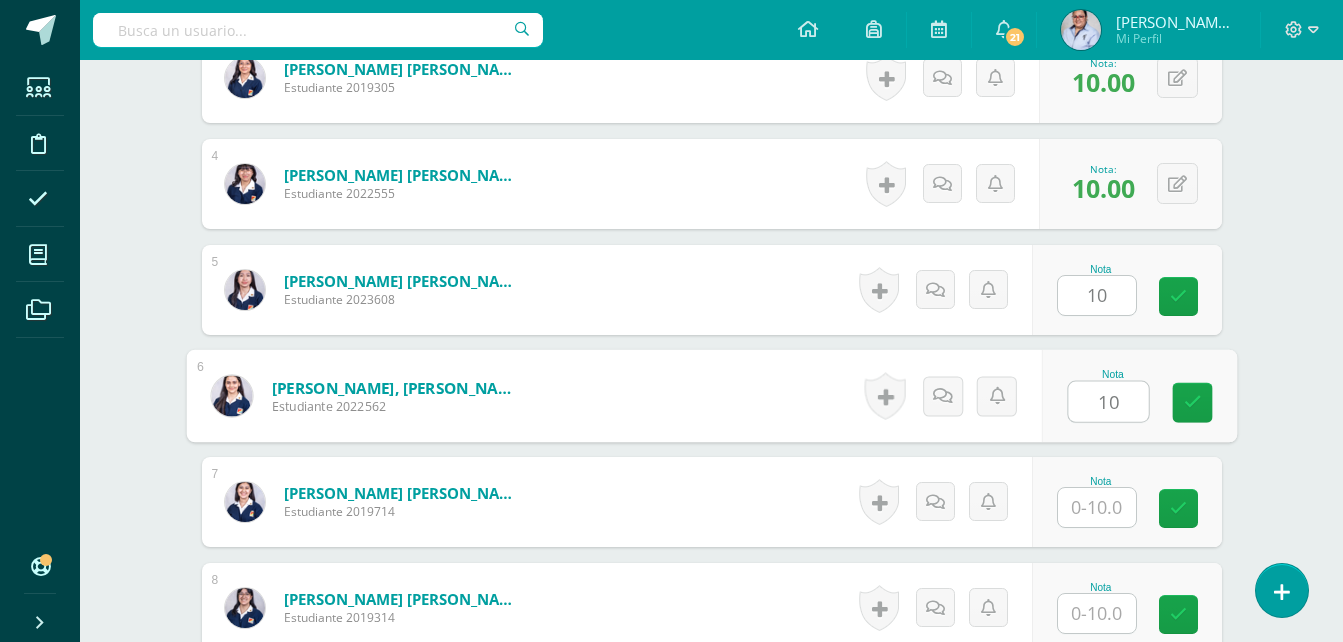 type on "10" 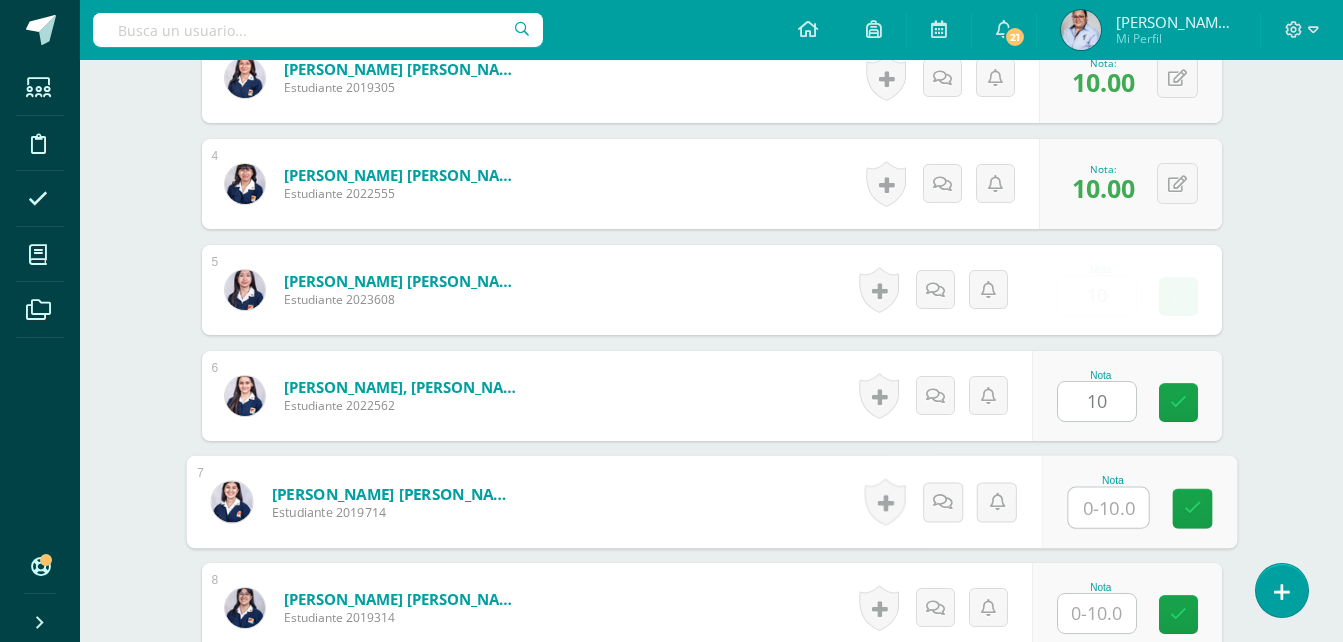 click at bounding box center (1108, 508) 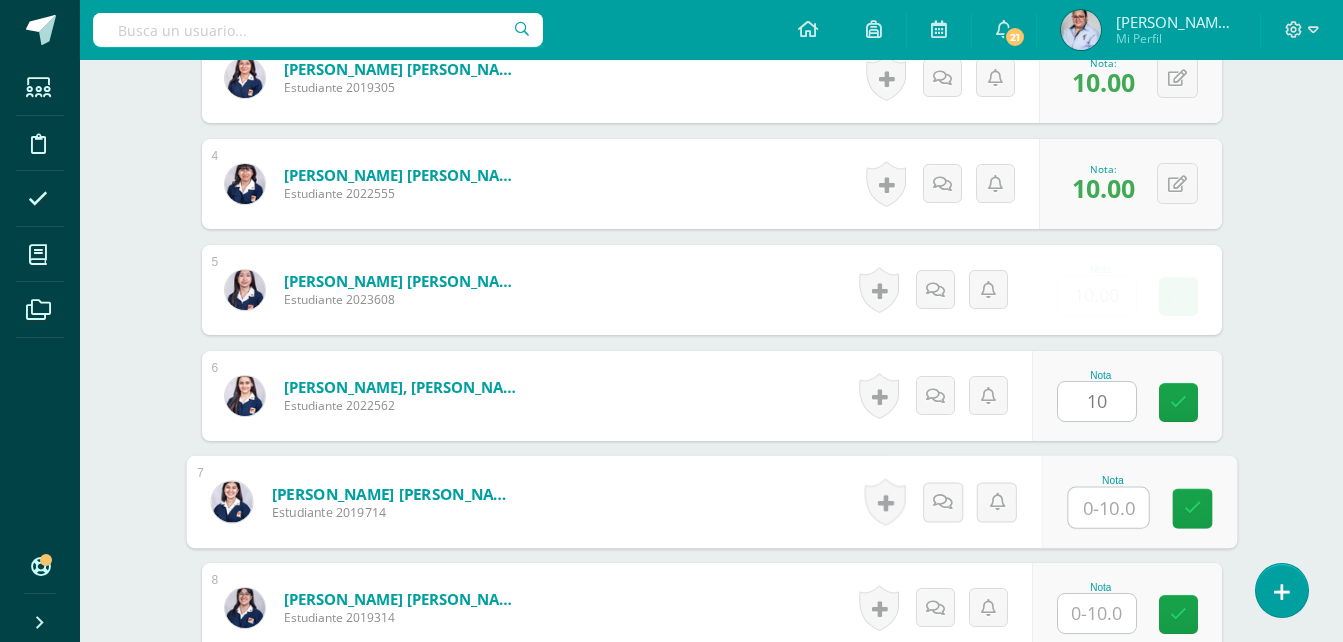 type on "0" 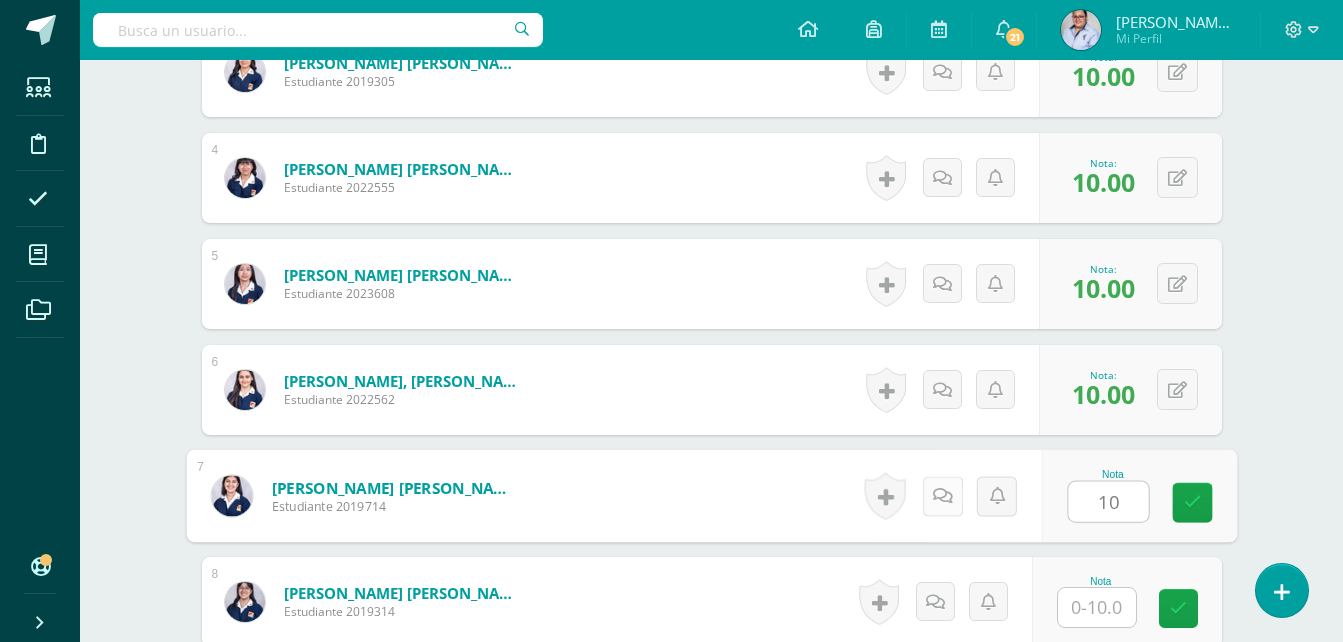 scroll, scrollTop: 1093, scrollLeft: 0, axis: vertical 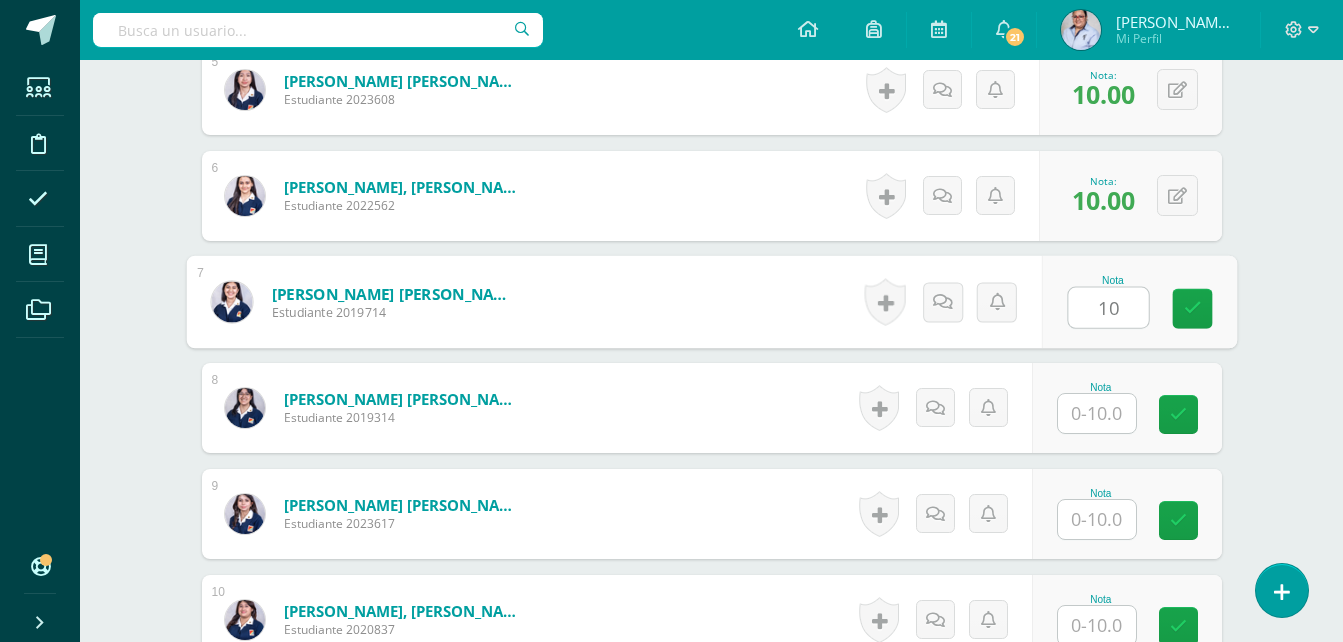 type on "10" 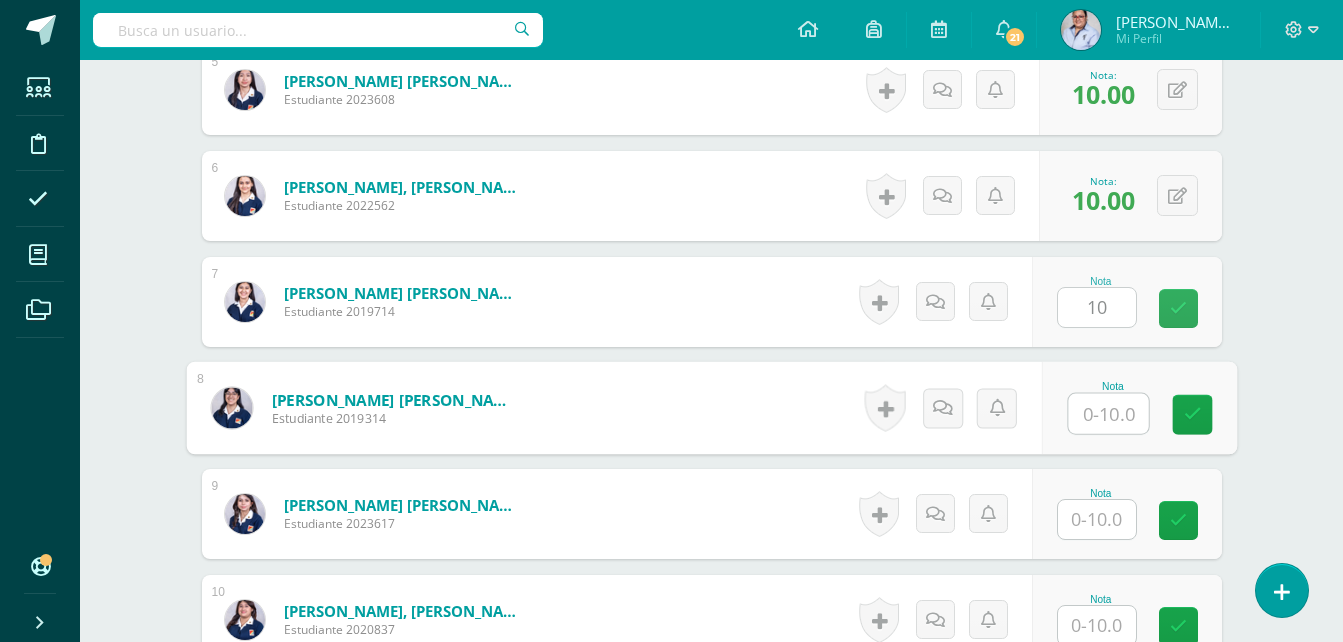 click at bounding box center (1108, 414) 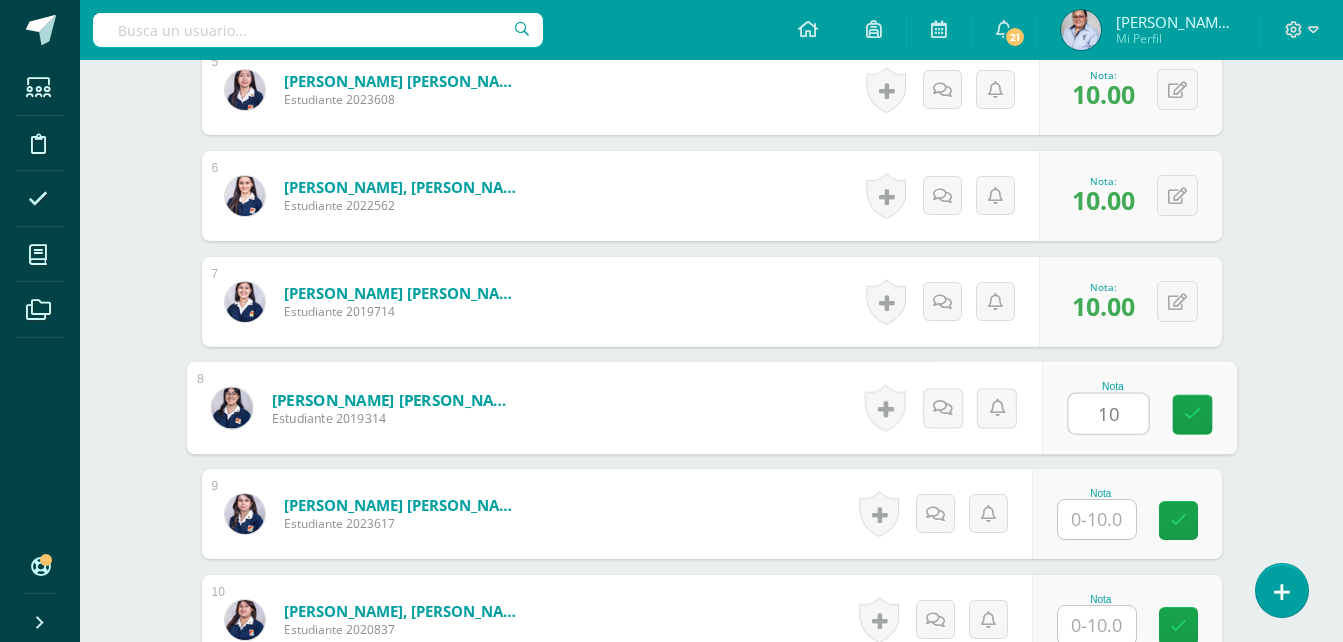 type on "10" 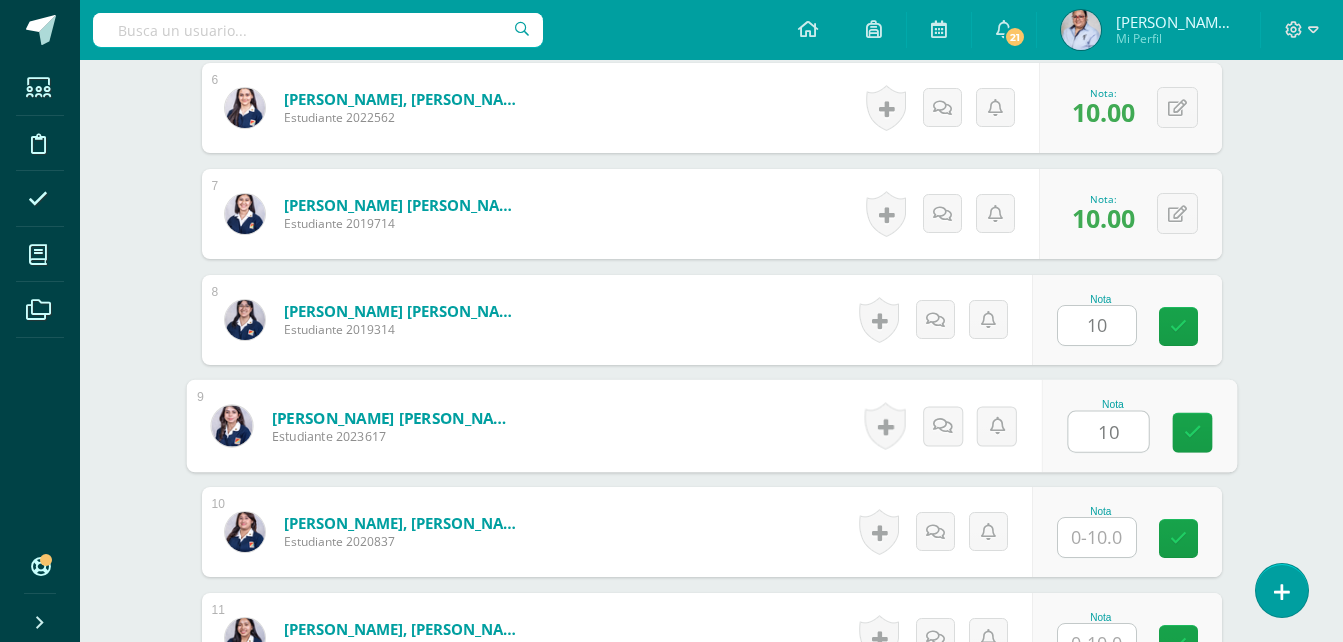 scroll, scrollTop: 1293, scrollLeft: 0, axis: vertical 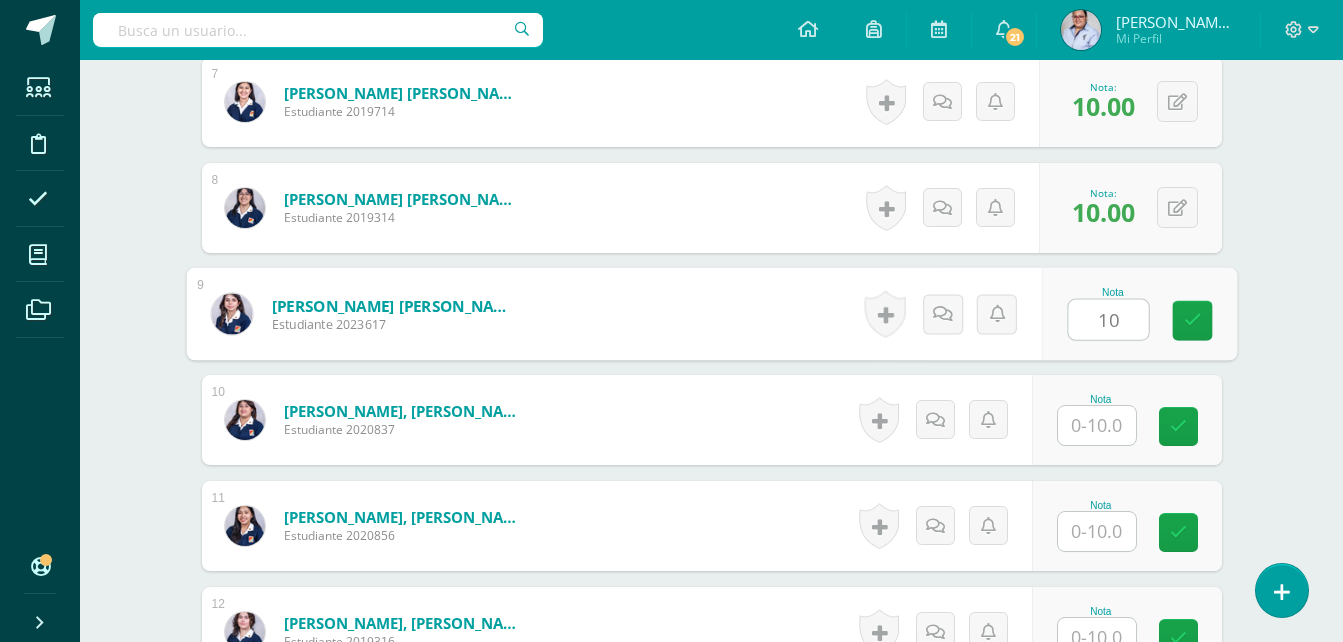 type on "10" 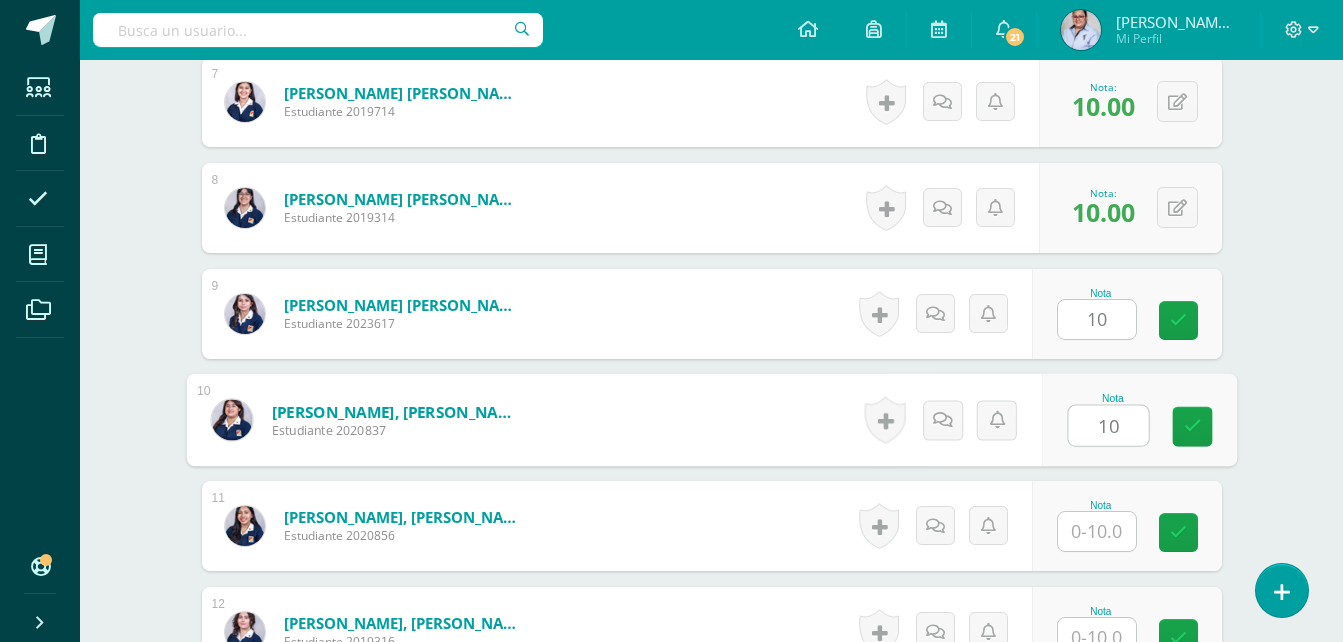 type on "10" 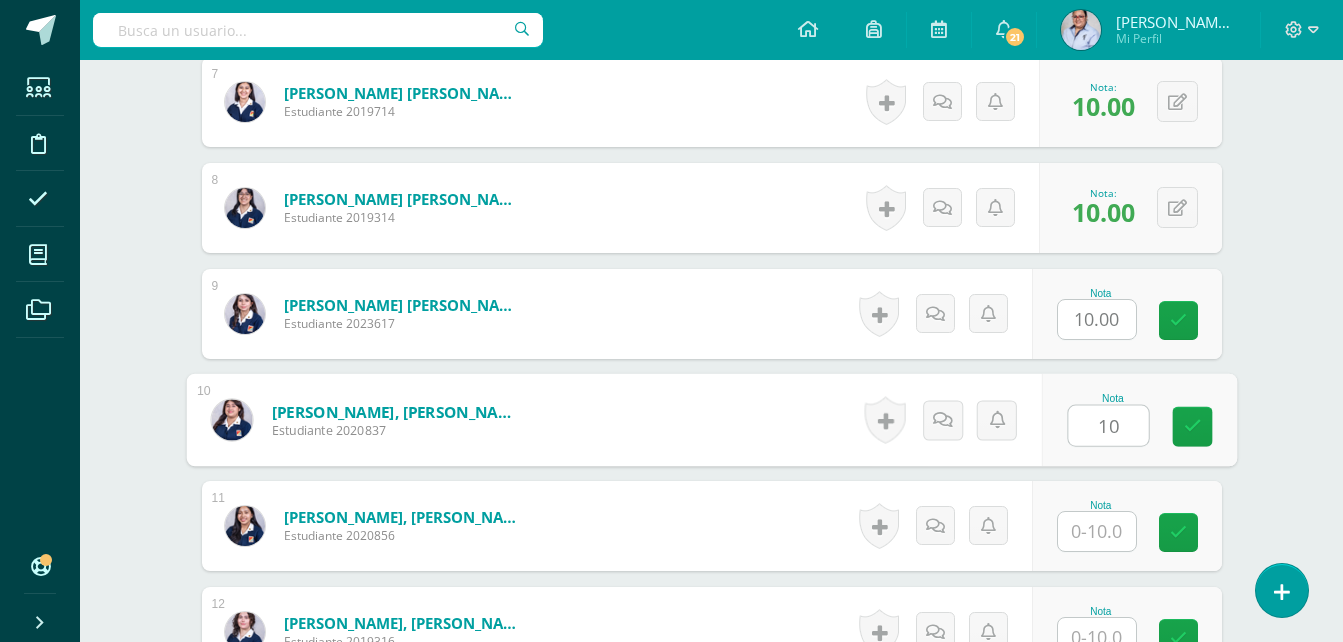 click at bounding box center [1097, 531] 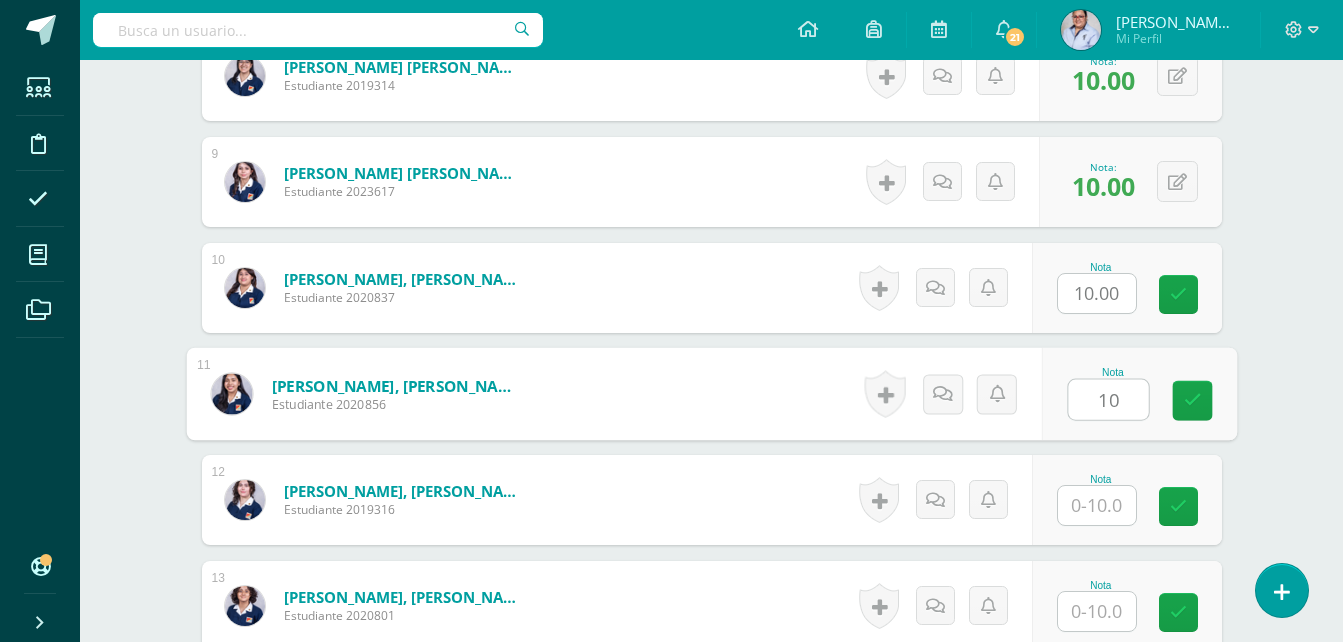 scroll, scrollTop: 1593, scrollLeft: 0, axis: vertical 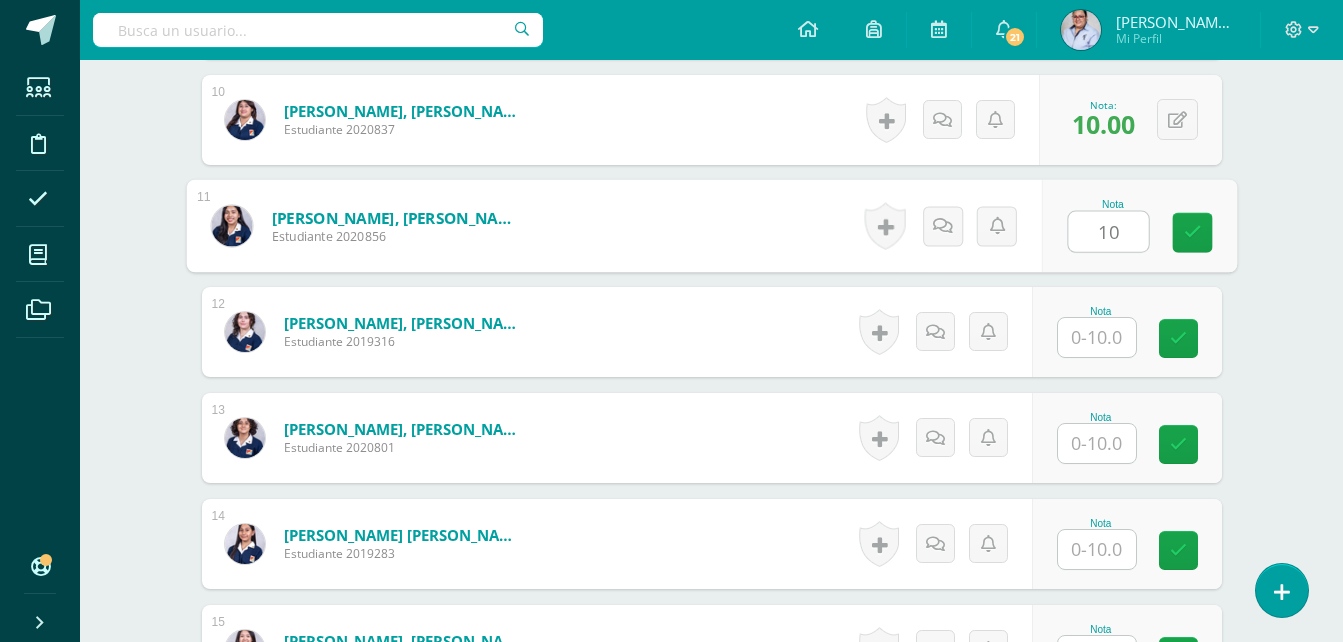 type on "10" 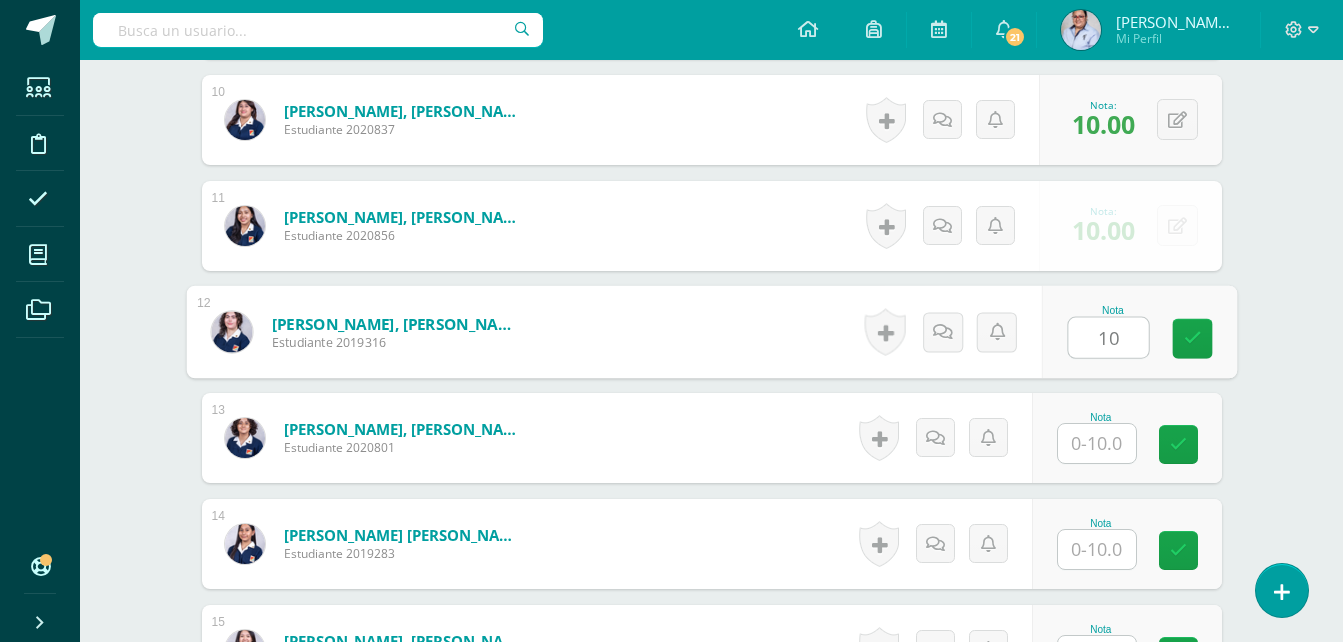 type on "10" 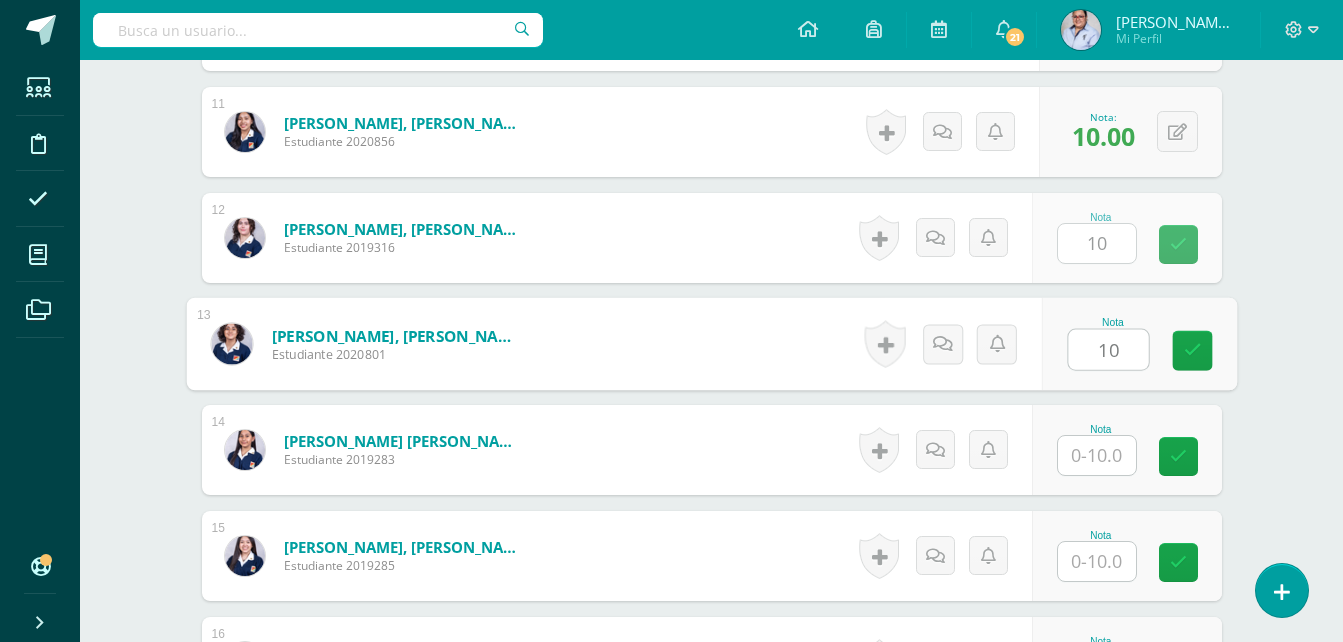 scroll, scrollTop: 1793, scrollLeft: 0, axis: vertical 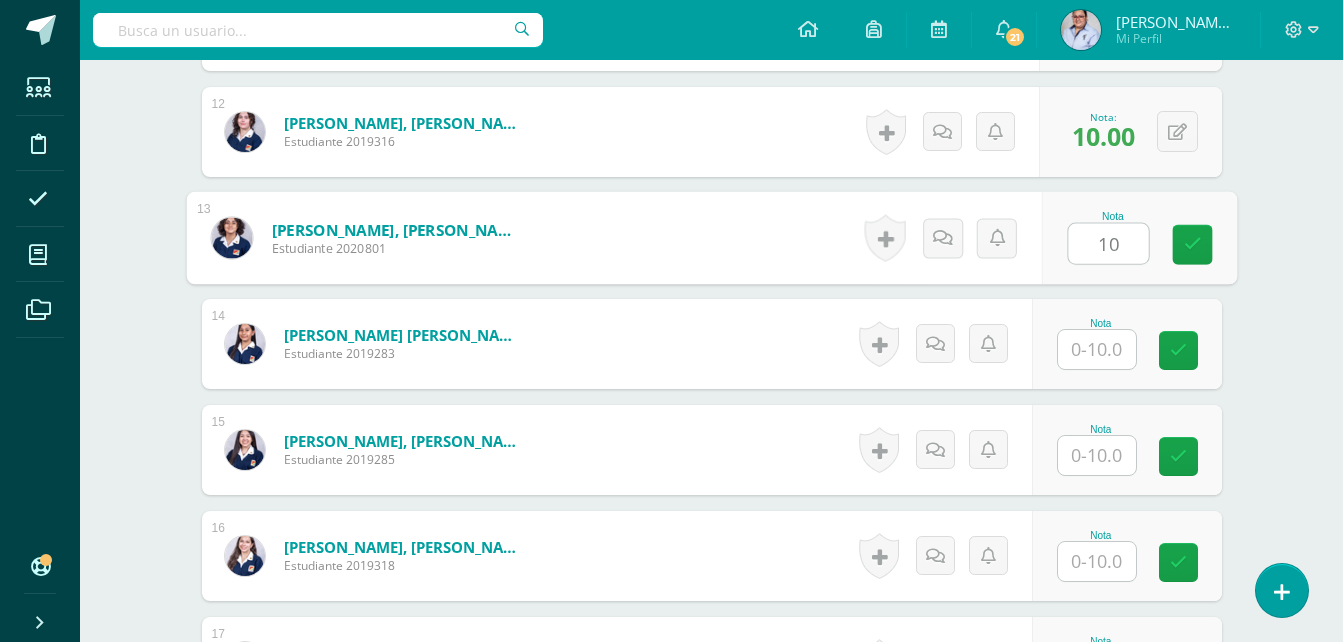 type on "10" 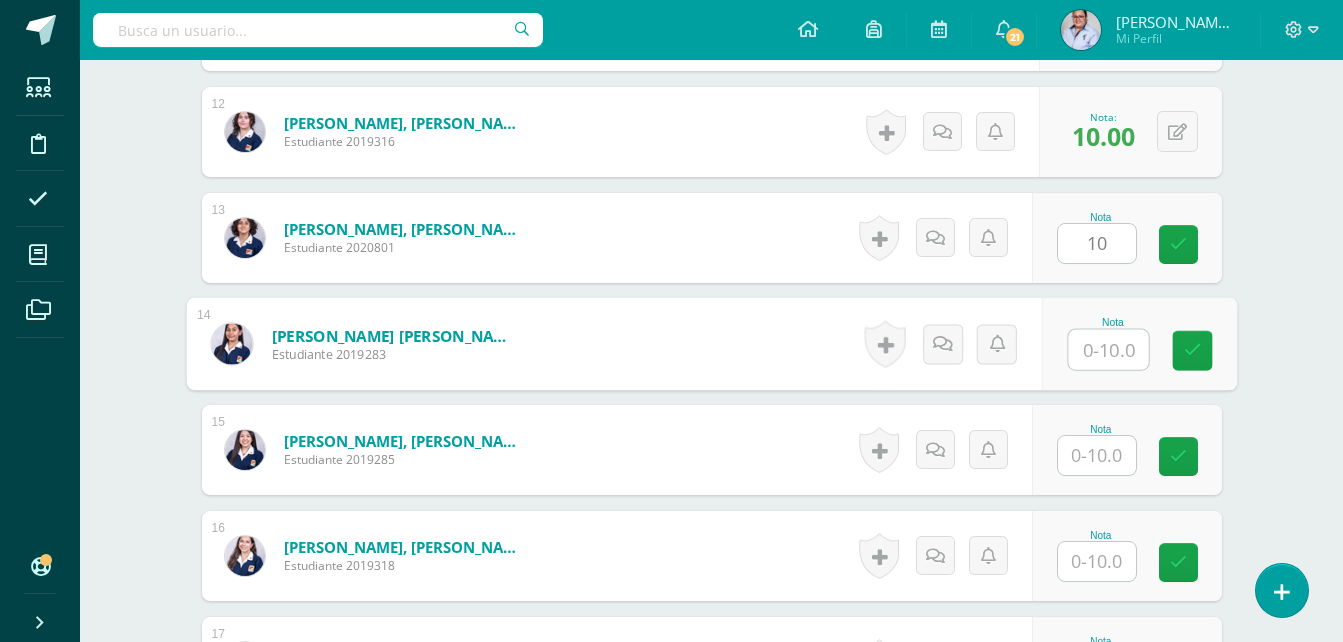 click at bounding box center (1108, 350) 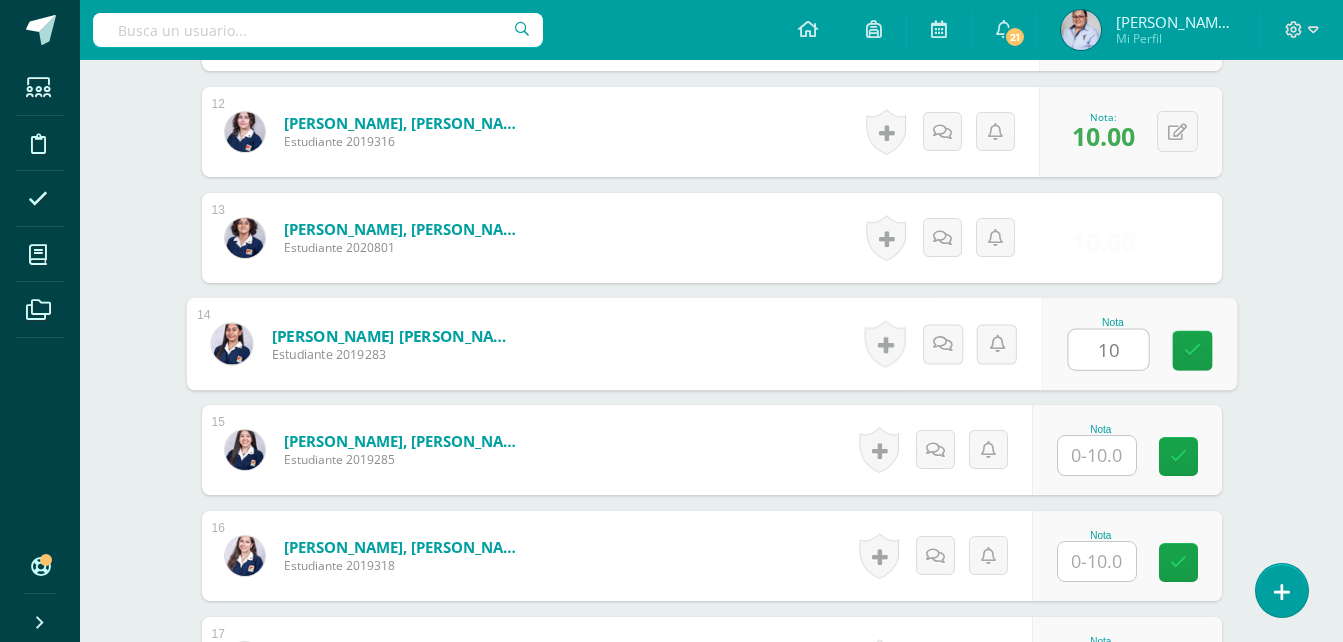 type on "10" 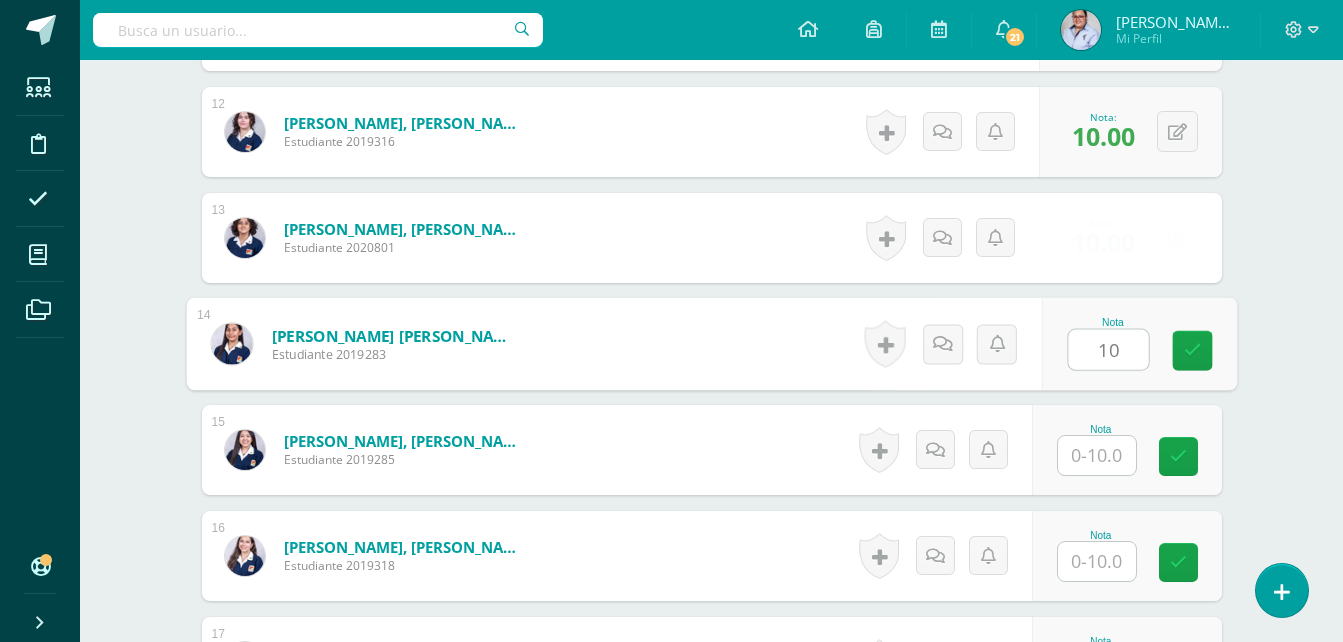 click at bounding box center [1097, 455] 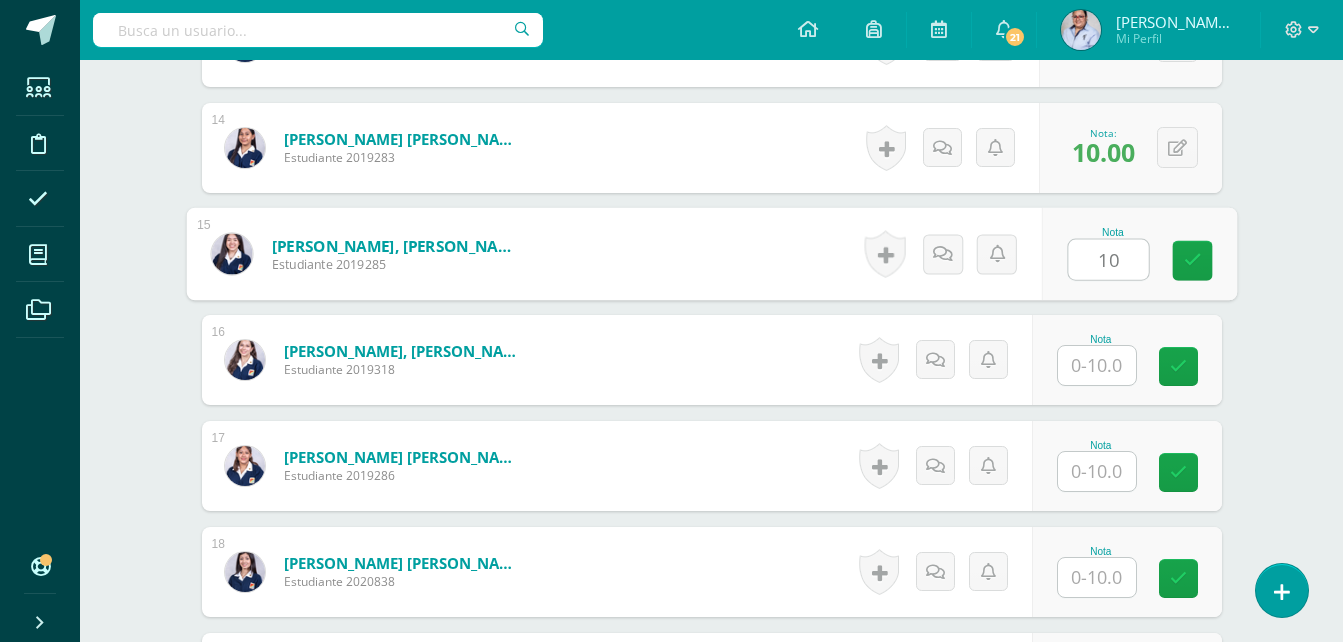 scroll, scrollTop: 1993, scrollLeft: 0, axis: vertical 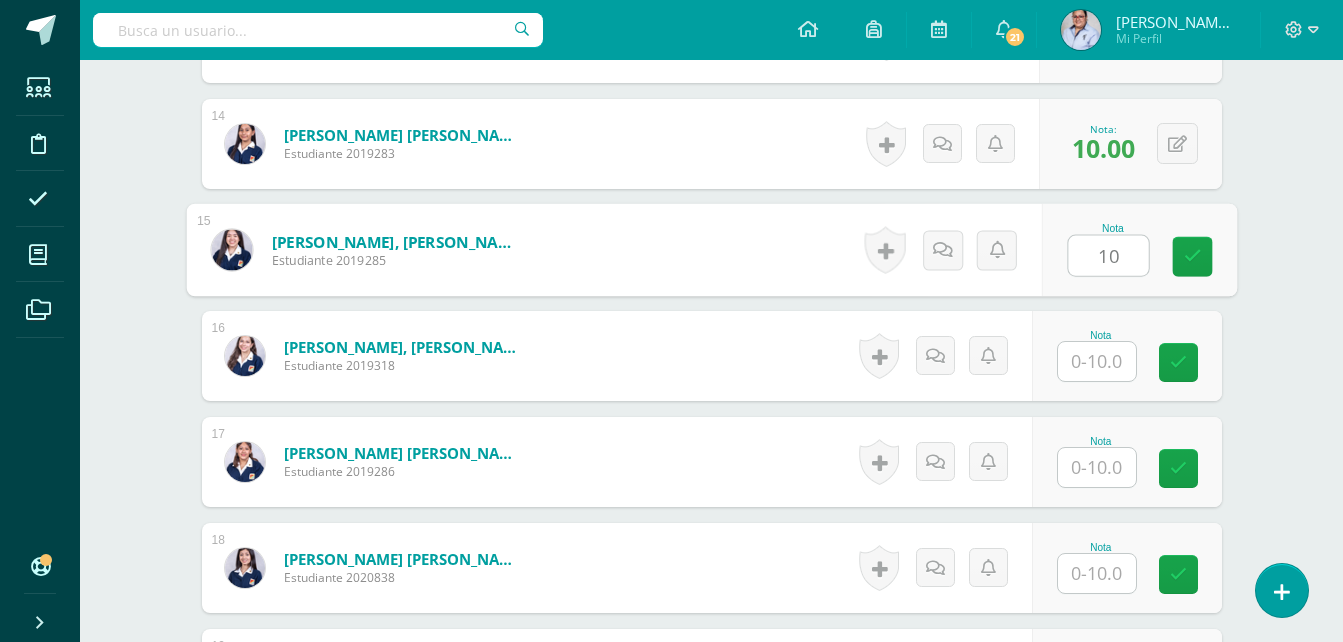 type on "10" 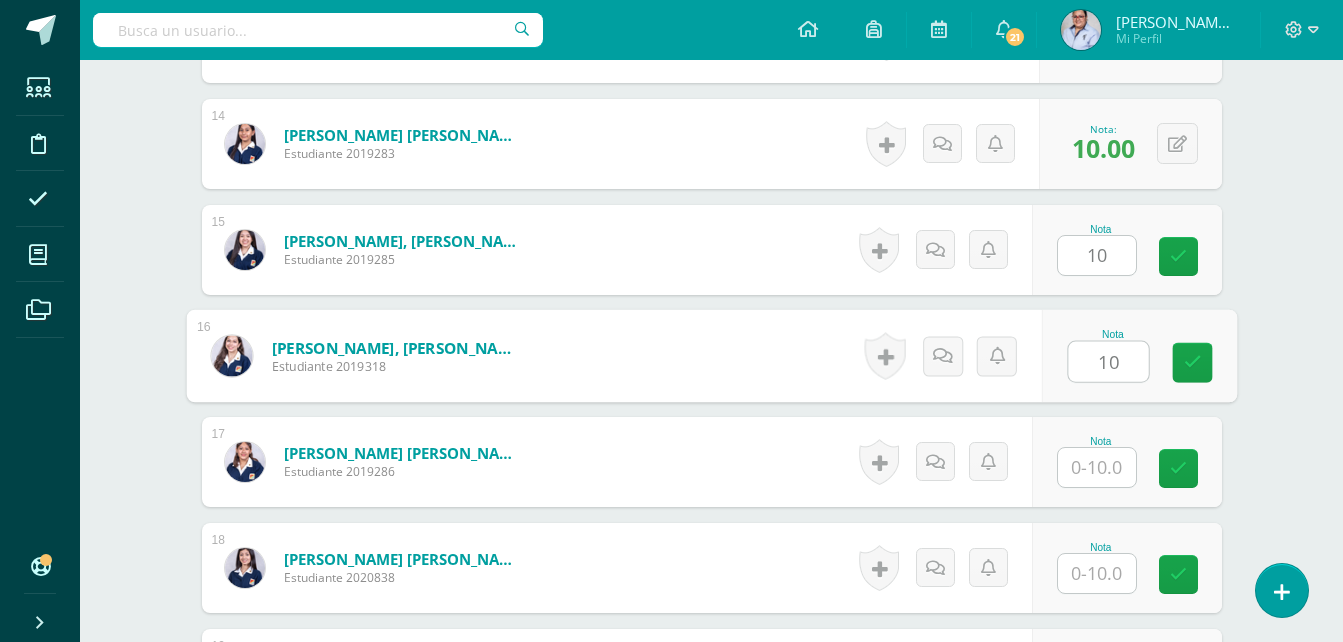 type on "10" 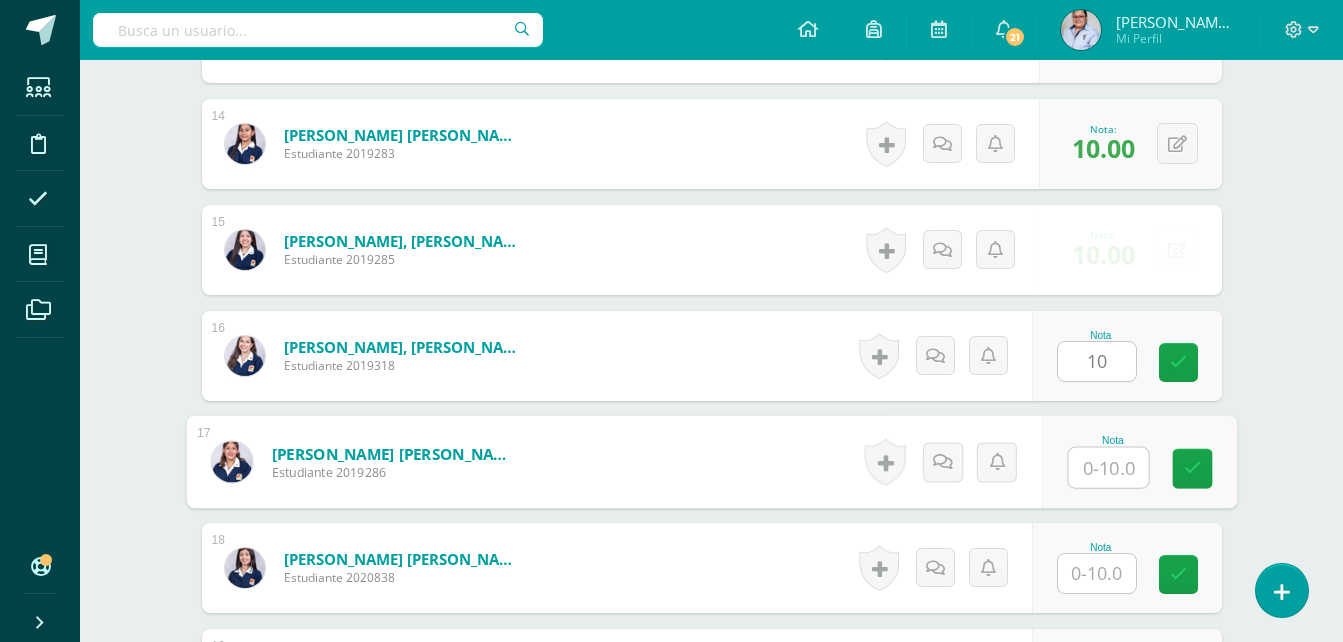click at bounding box center [1108, 468] 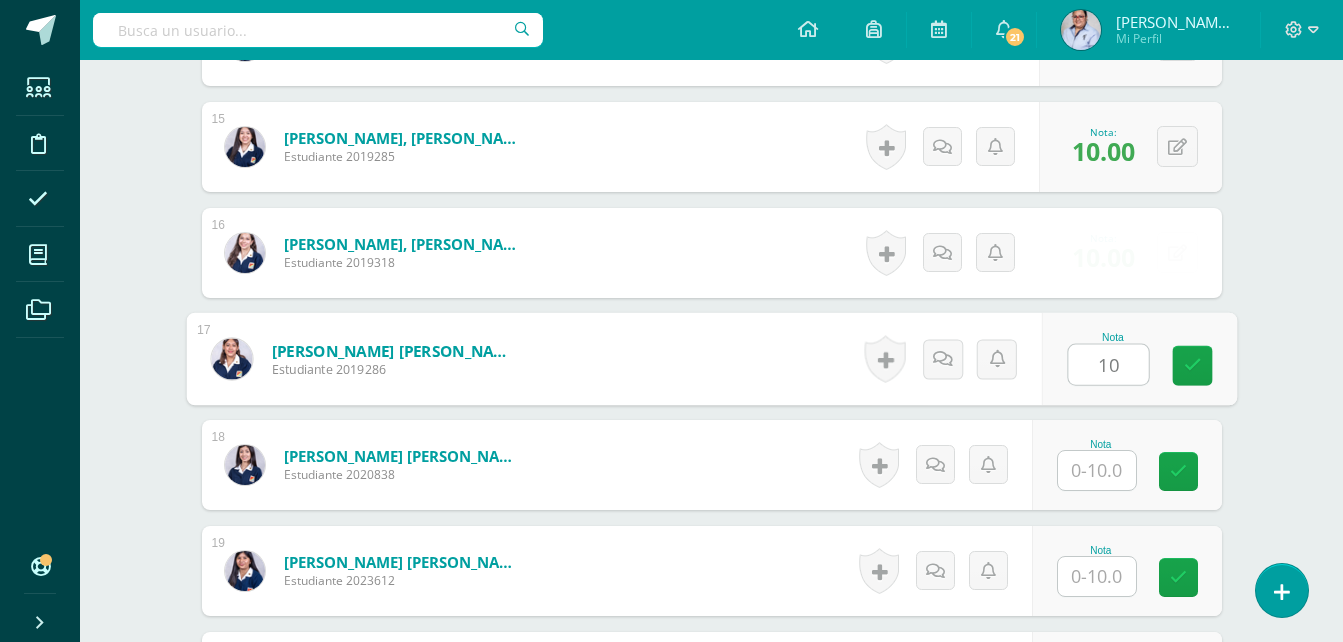 scroll, scrollTop: 2293, scrollLeft: 0, axis: vertical 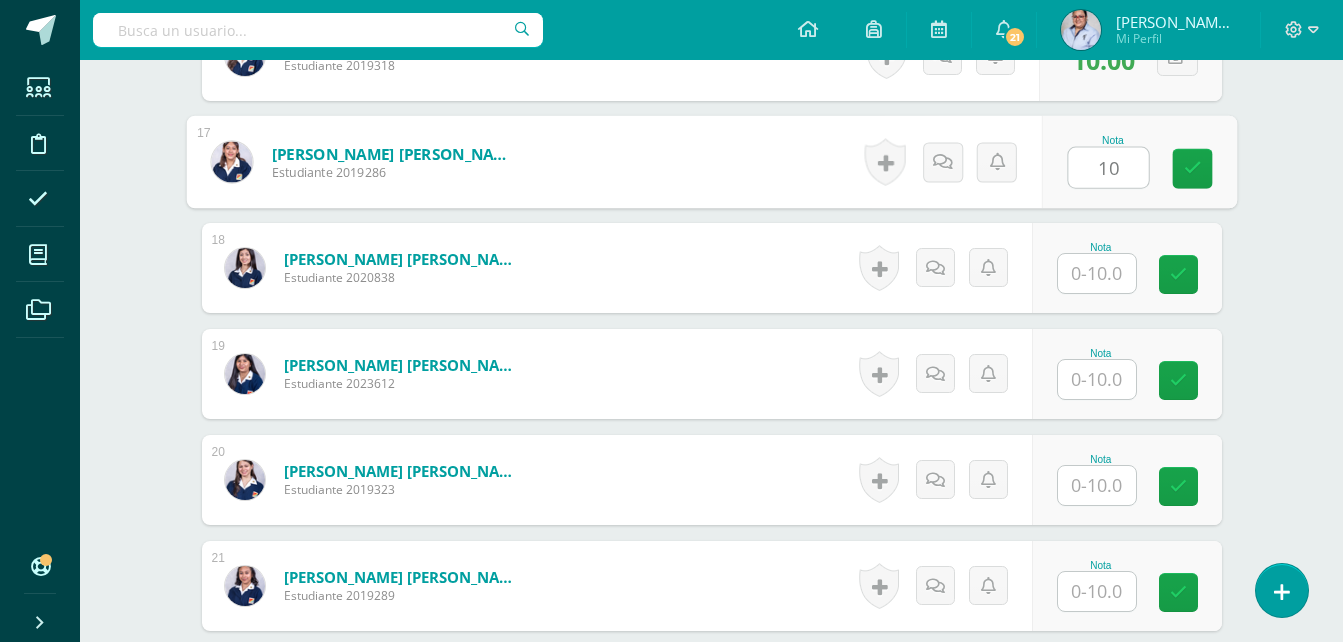type on "10" 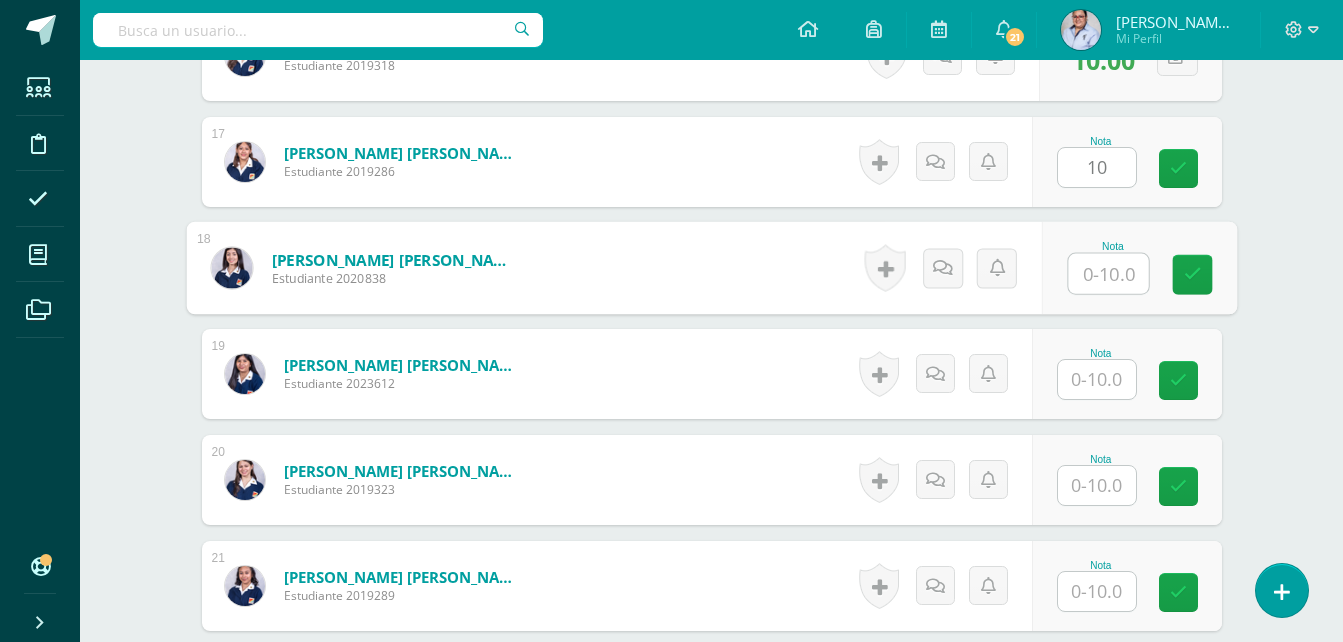 click at bounding box center (1108, 274) 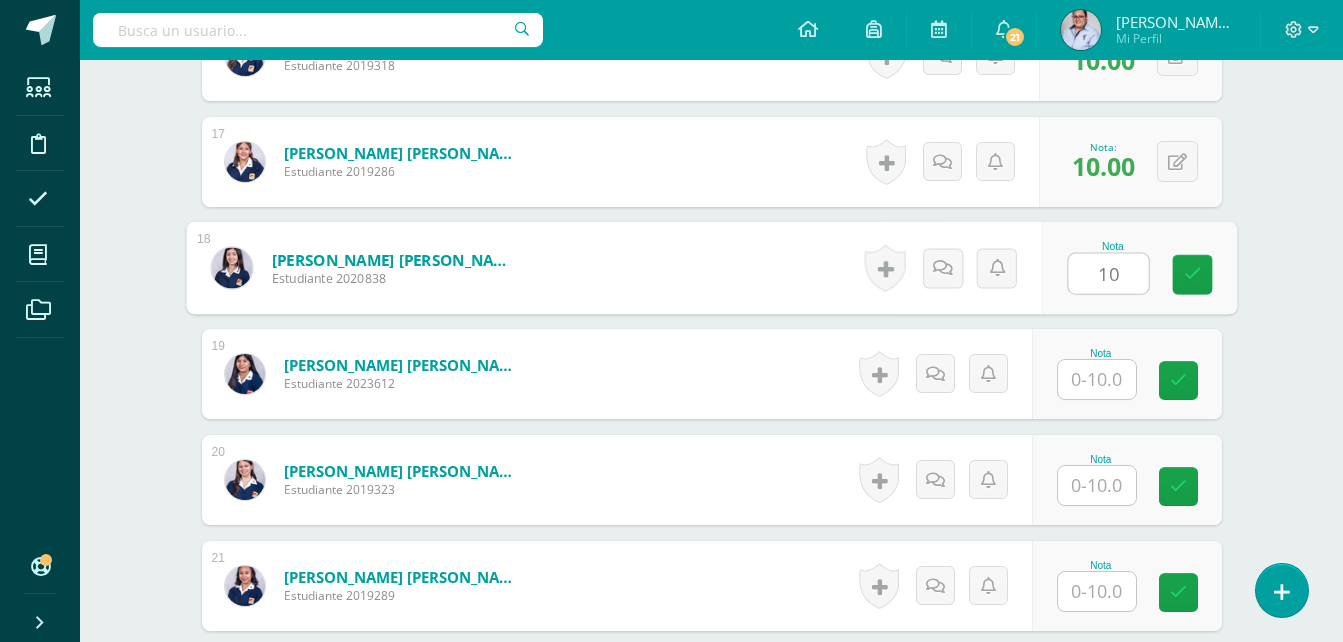 type on "10" 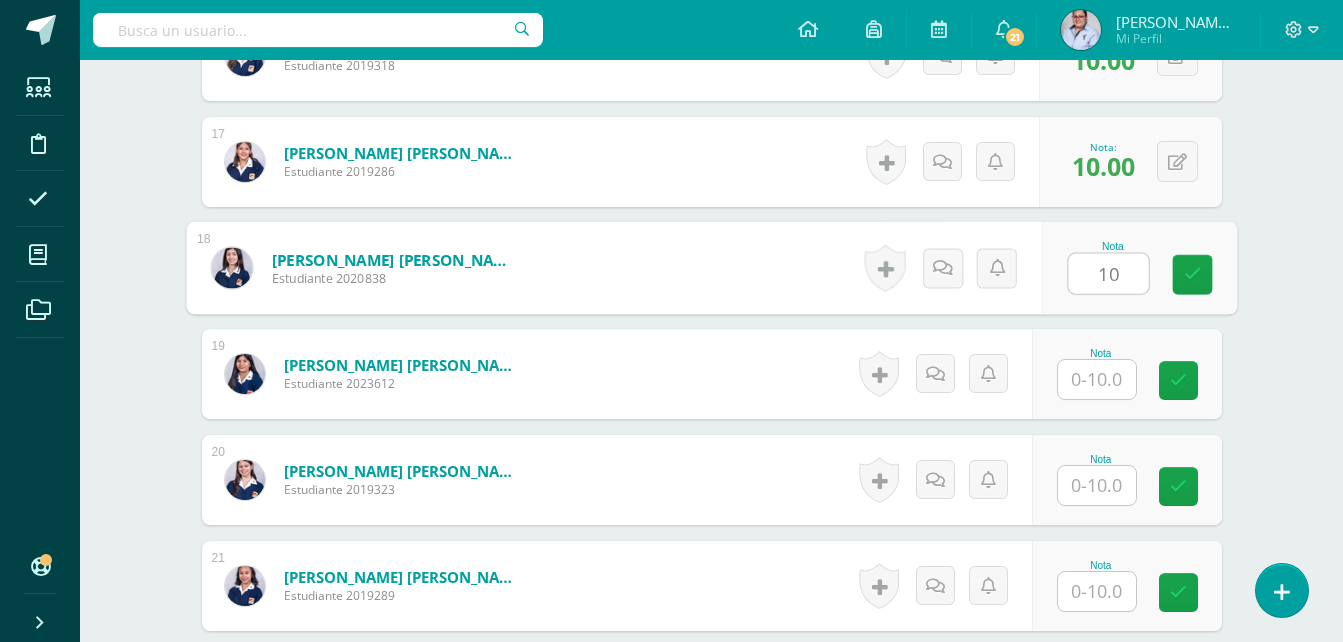 click at bounding box center (1097, 379) 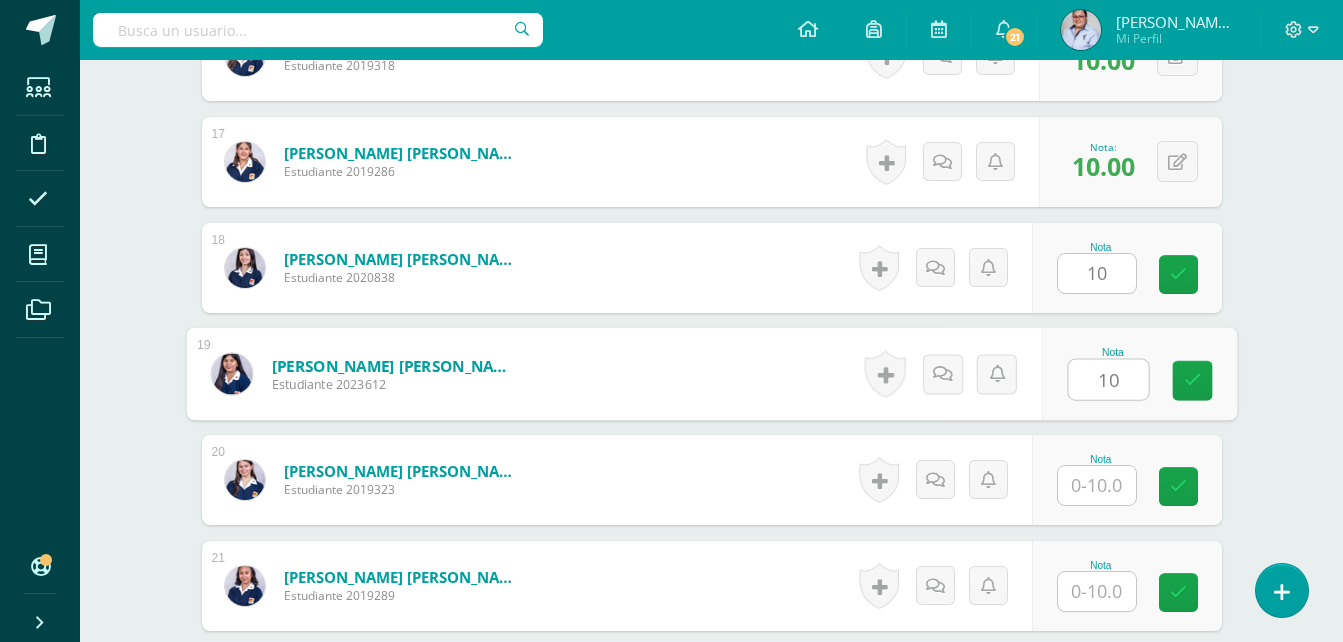 type on "10" 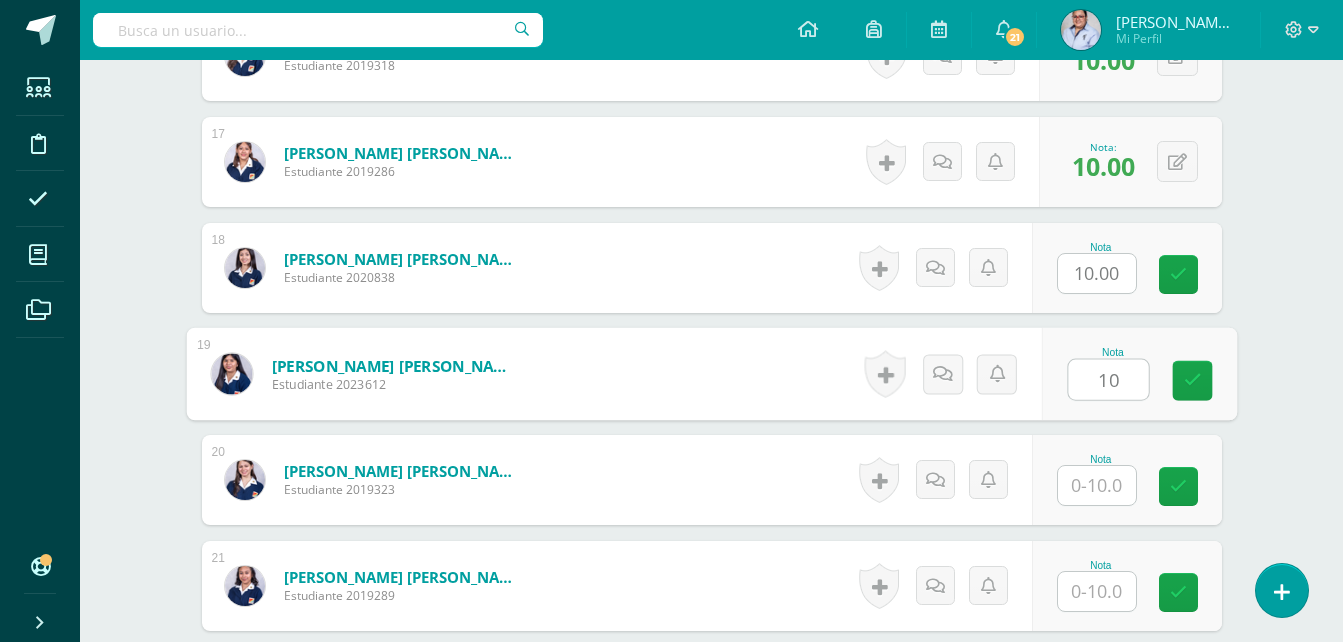 click at bounding box center [1097, 485] 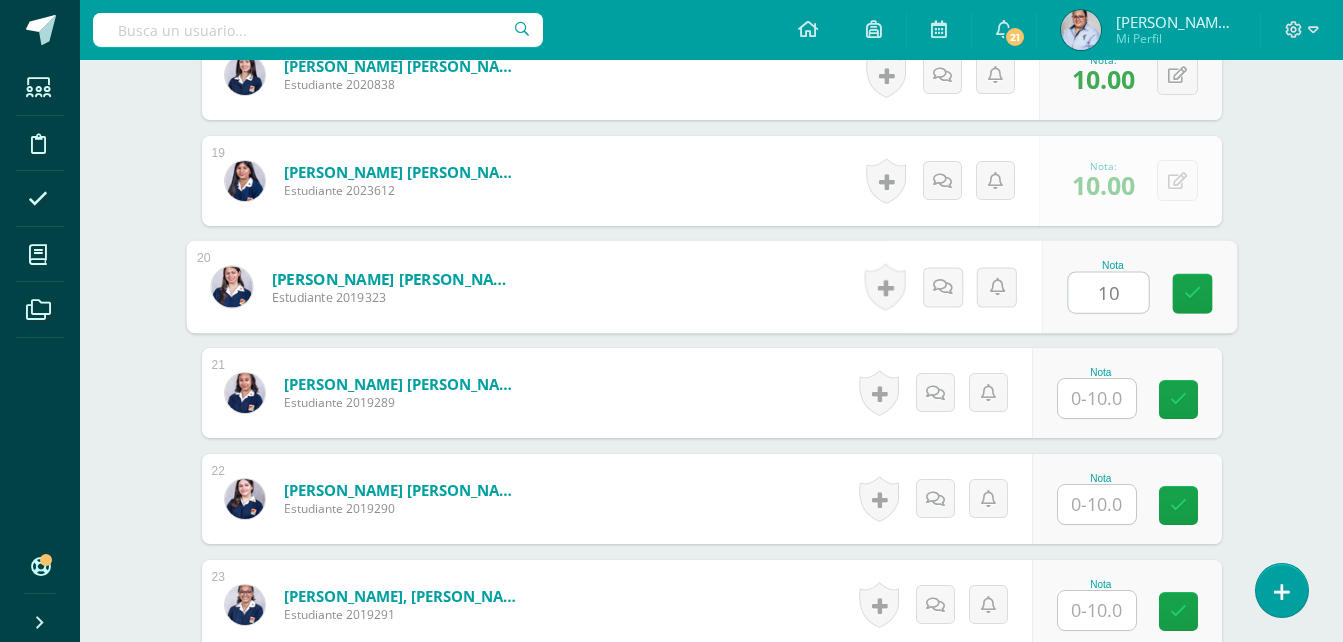 scroll, scrollTop: 2493, scrollLeft: 0, axis: vertical 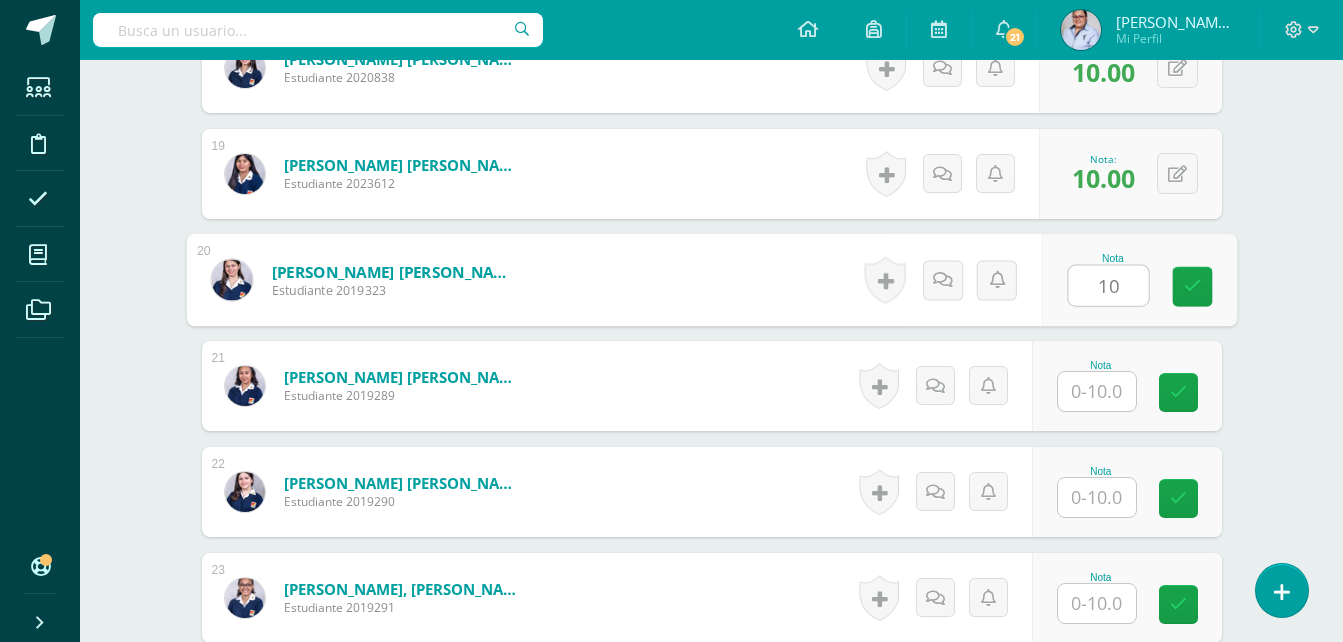 type on "10" 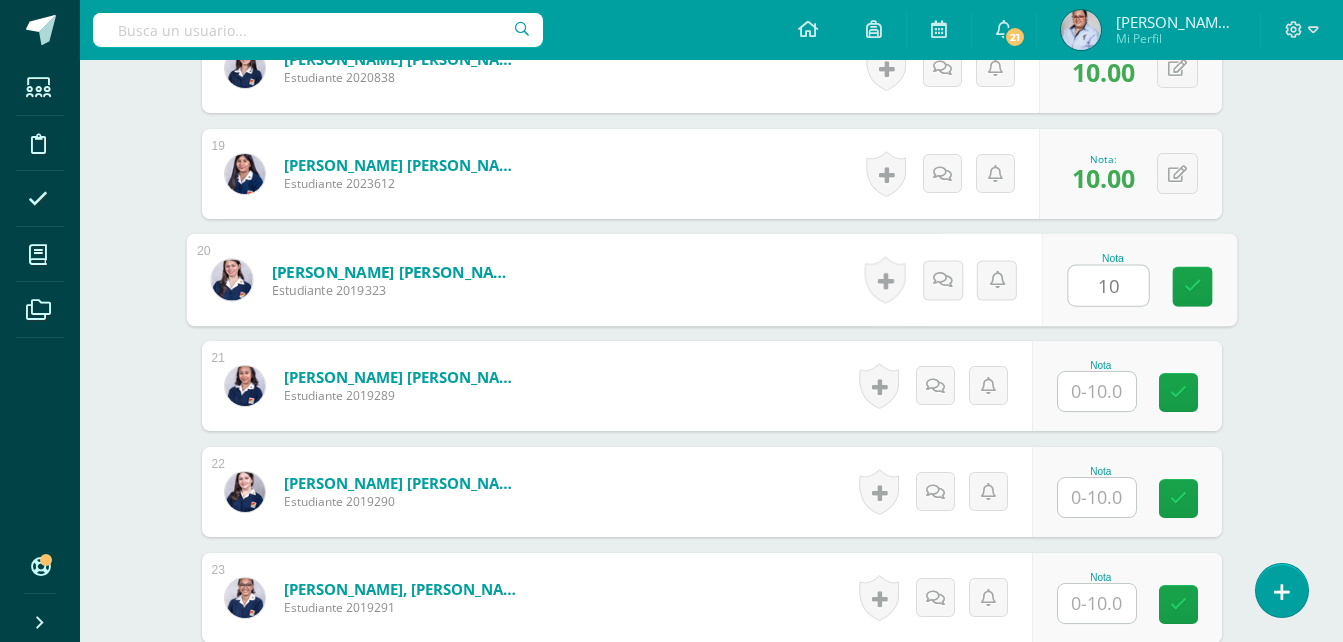 click at bounding box center (1097, 391) 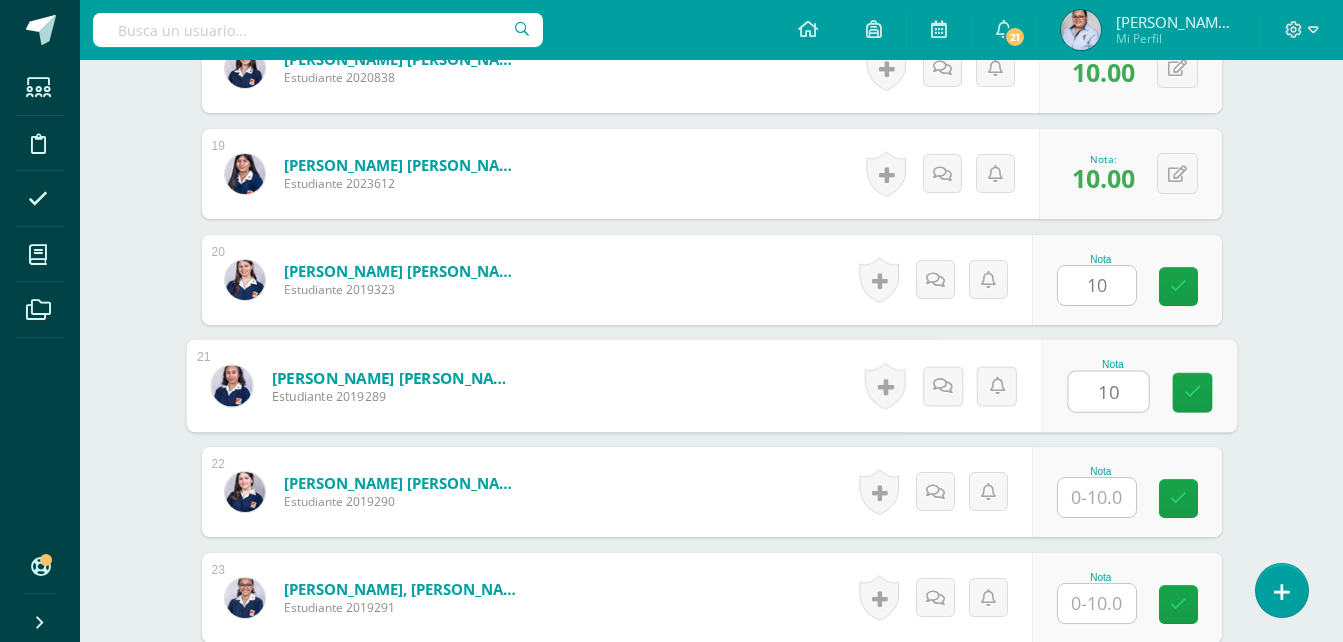 type on "10" 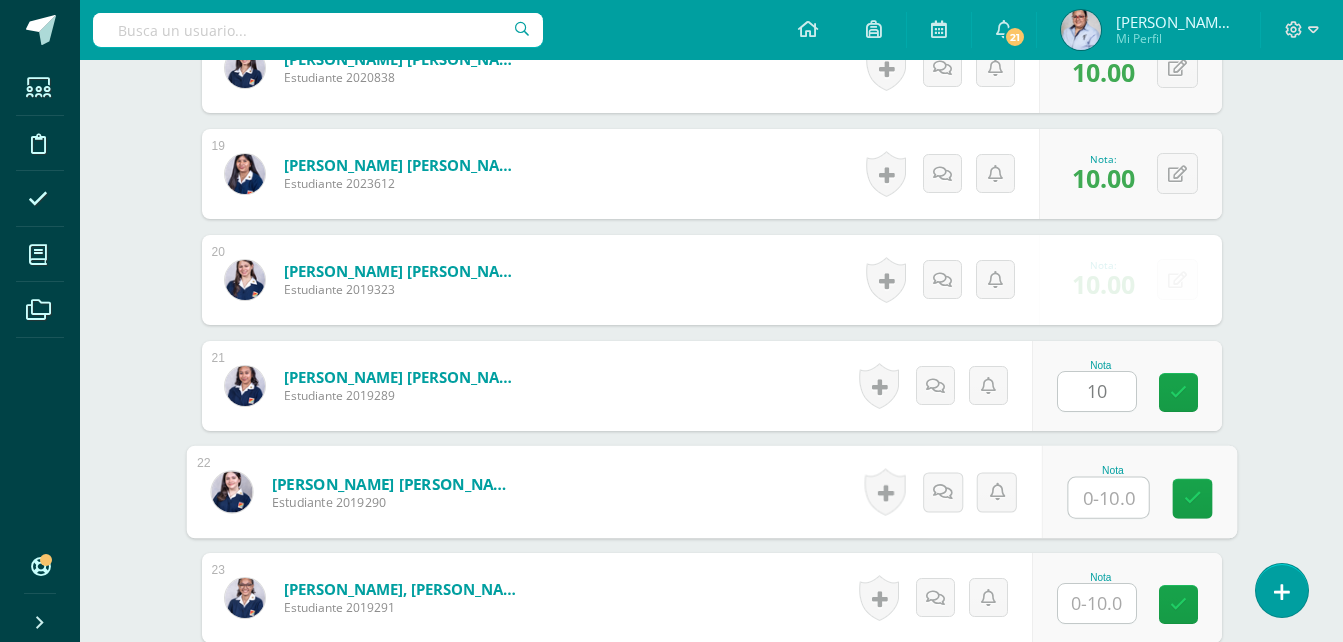 click at bounding box center (1108, 498) 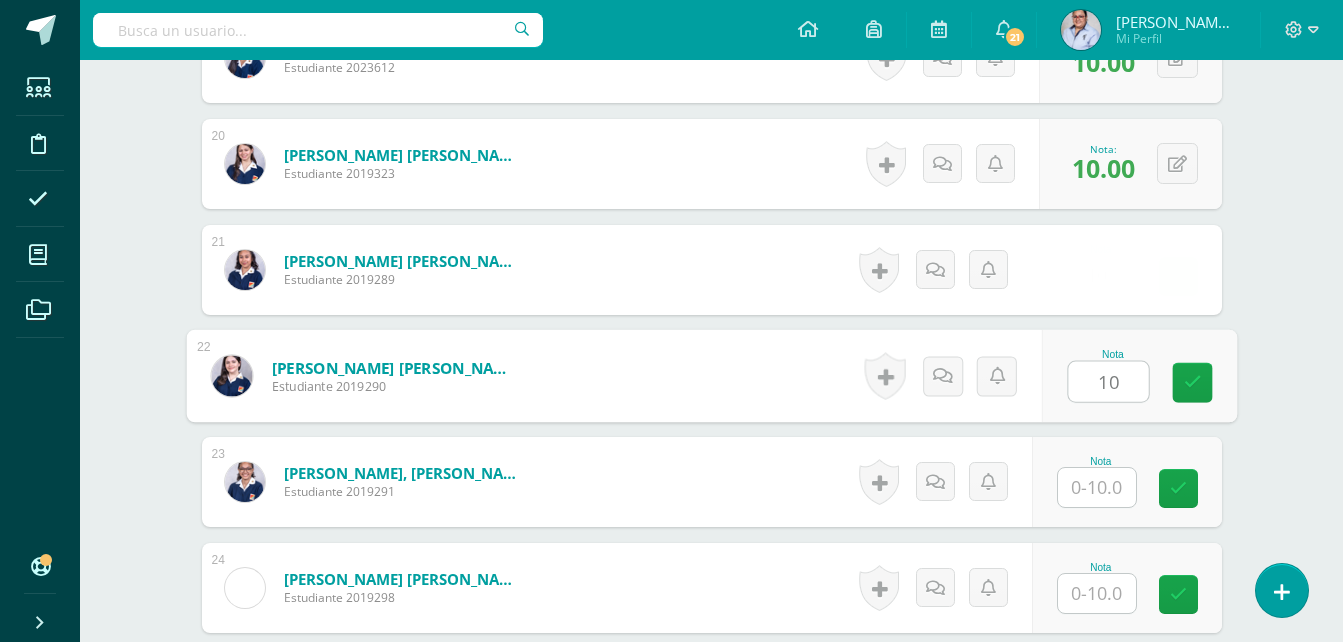 scroll, scrollTop: 2793, scrollLeft: 0, axis: vertical 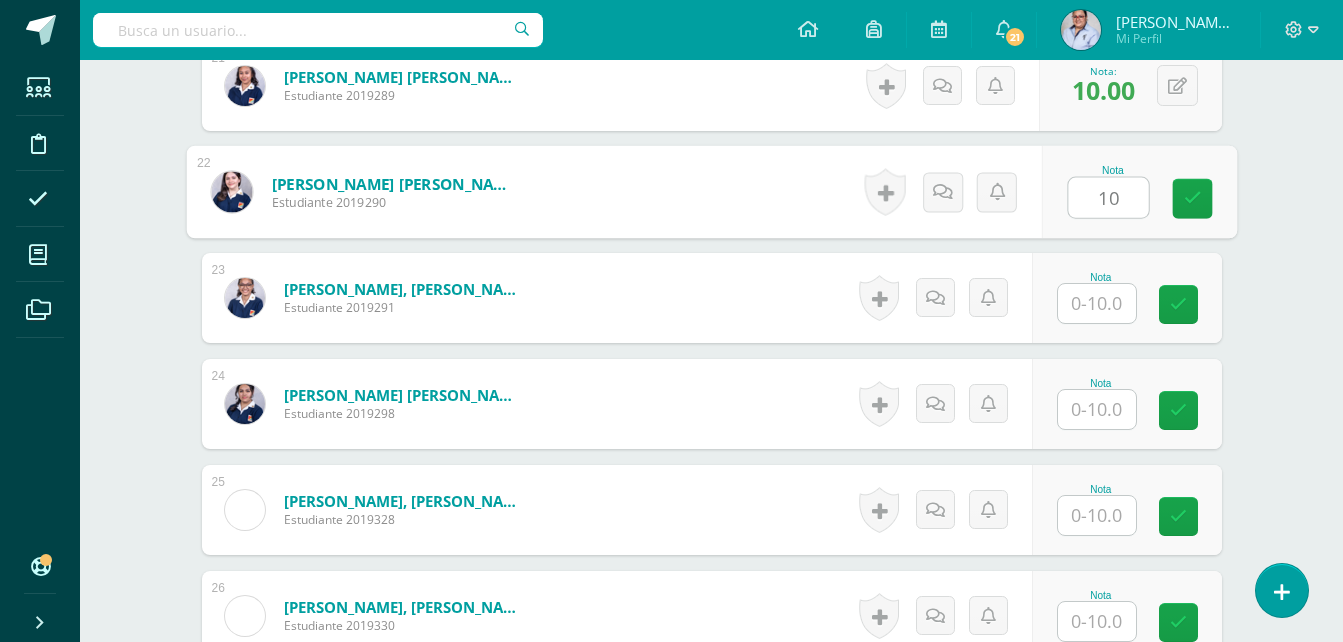 type on "10" 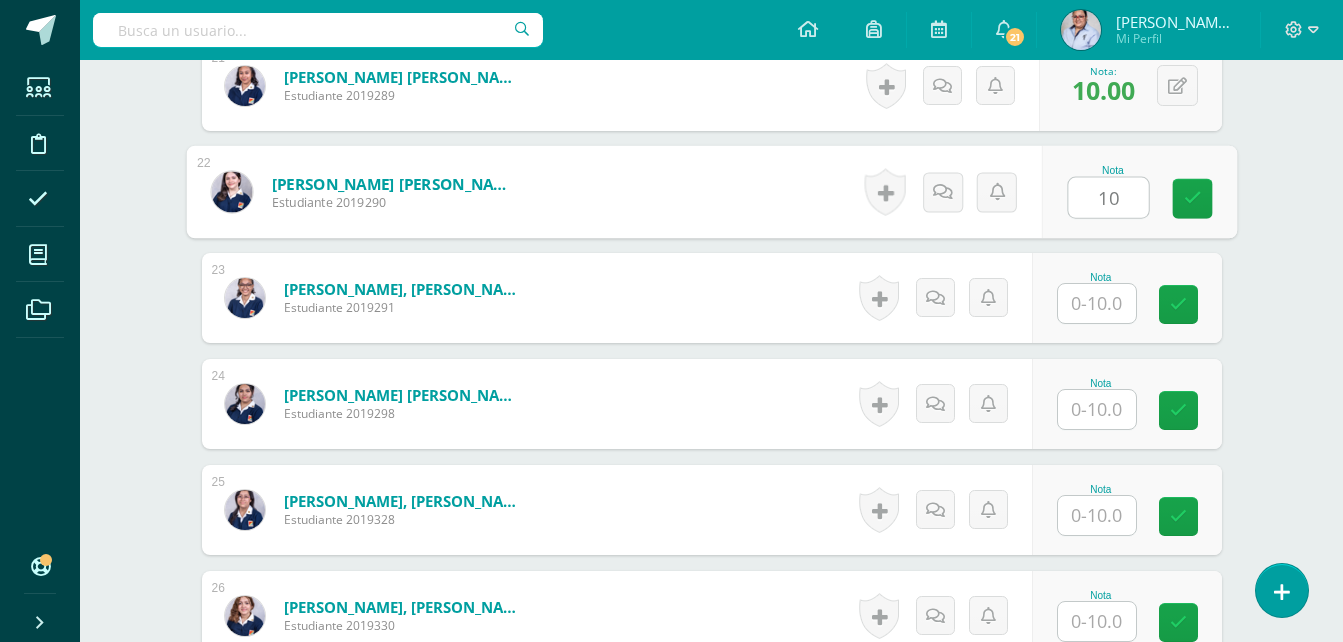 click at bounding box center (1097, 303) 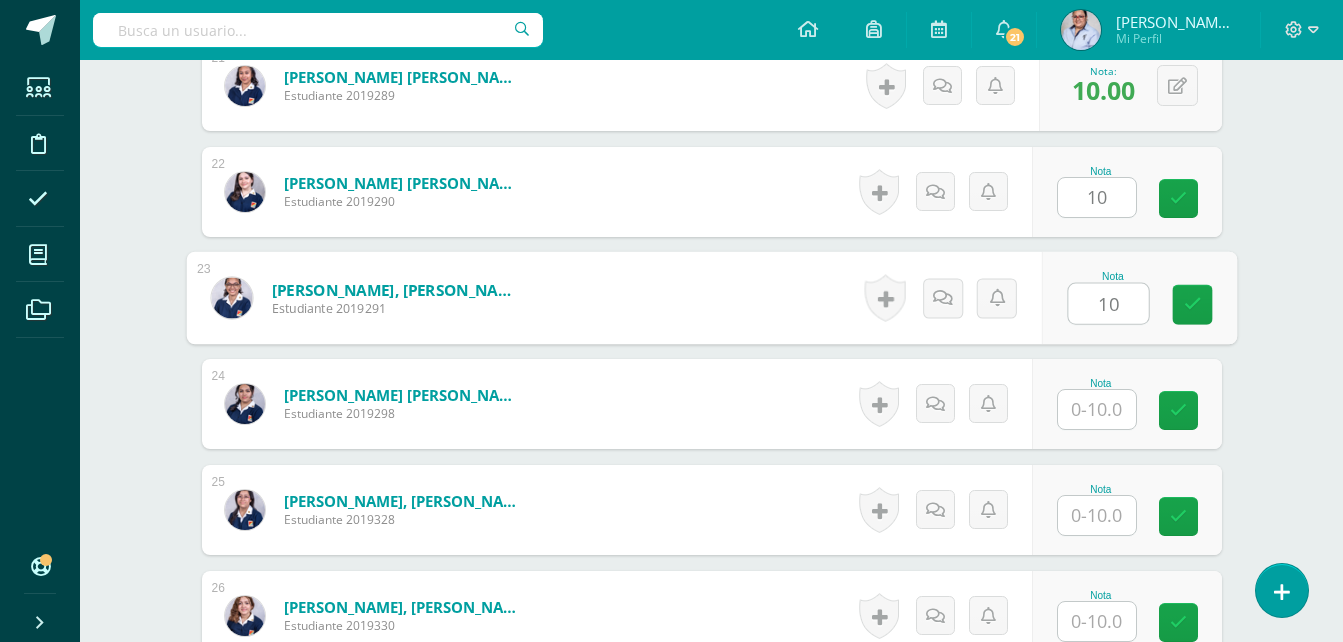 type on "10" 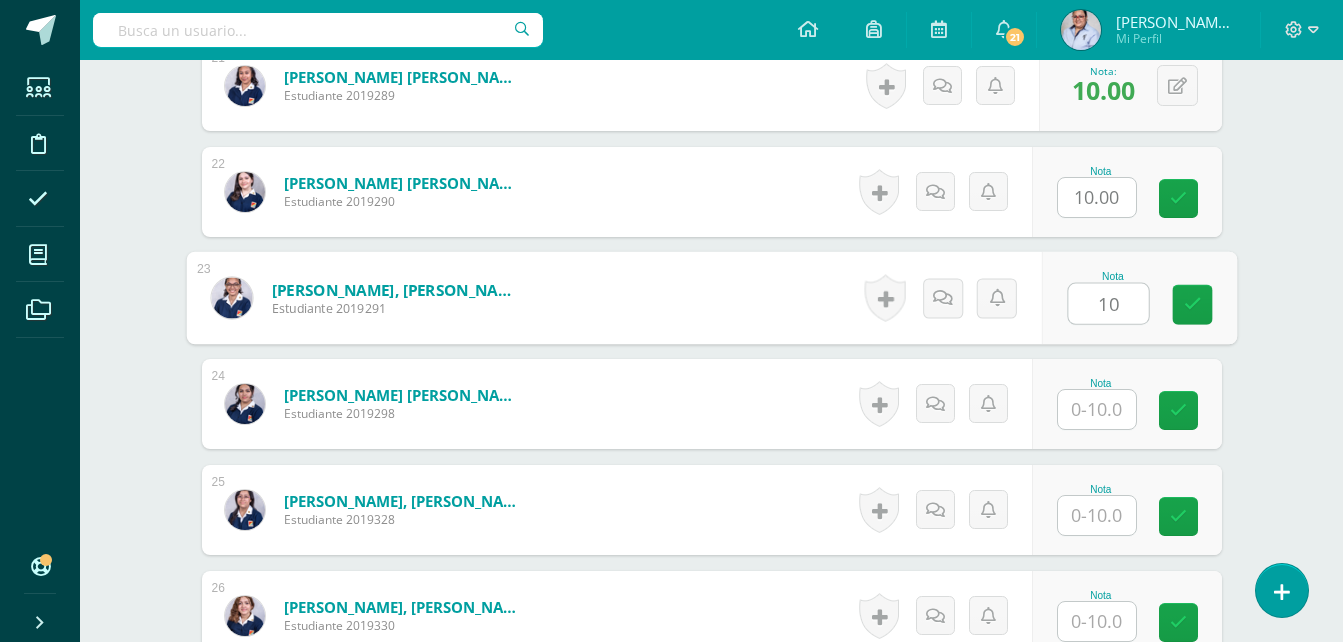 click at bounding box center [1097, 409] 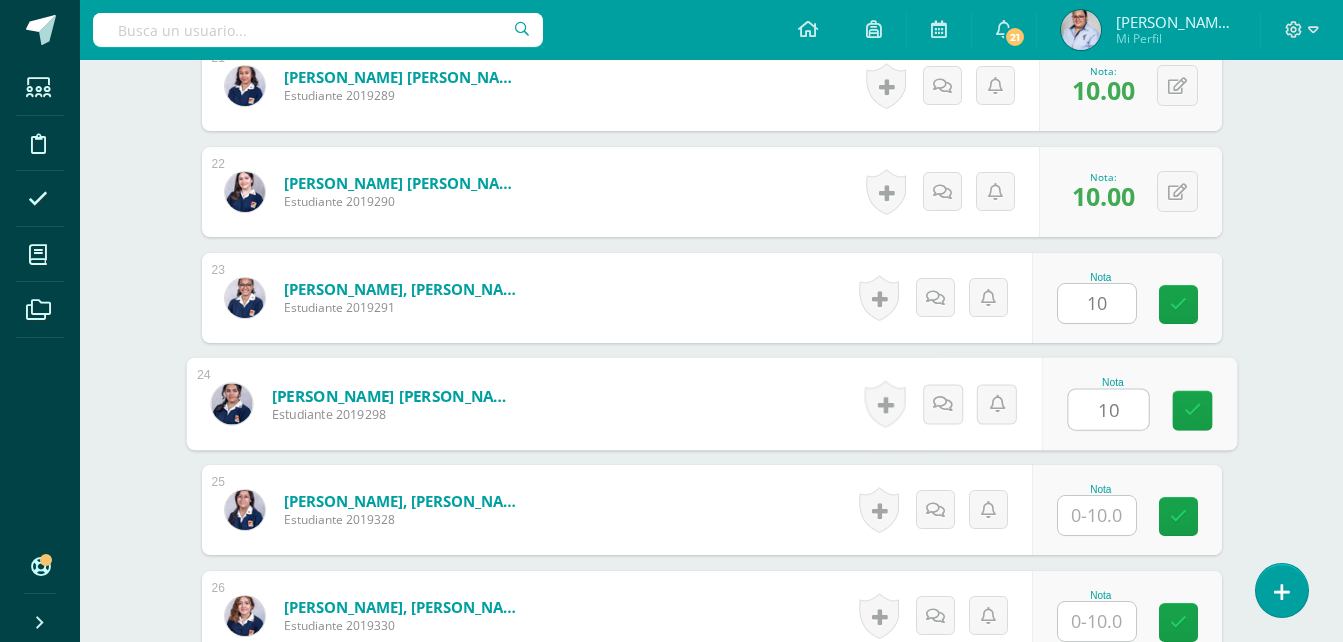type on "10" 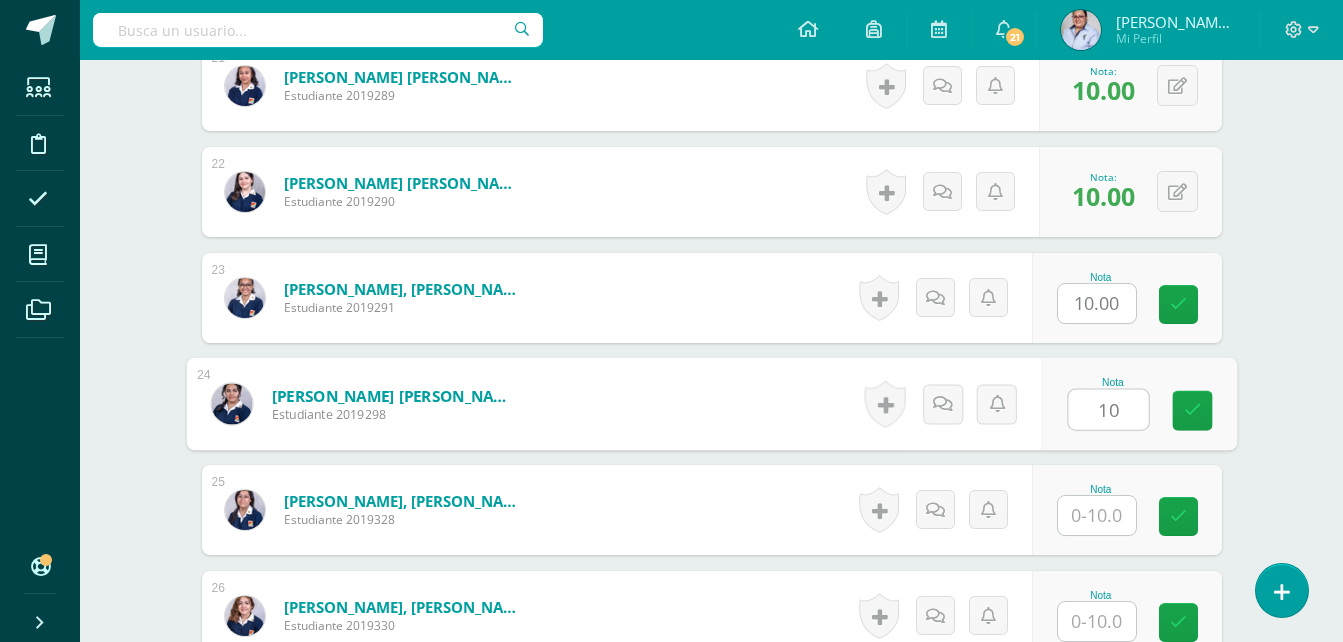 click at bounding box center (1097, 515) 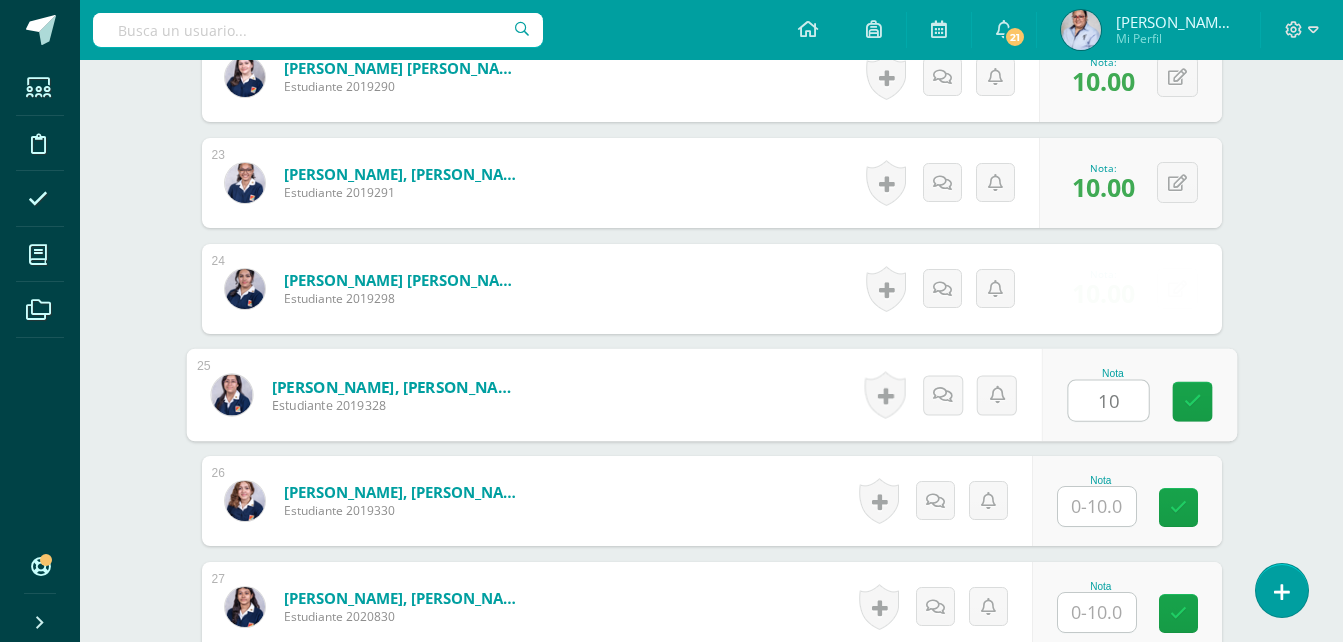 scroll, scrollTop: 2993, scrollLeft: 0, axis: vertical 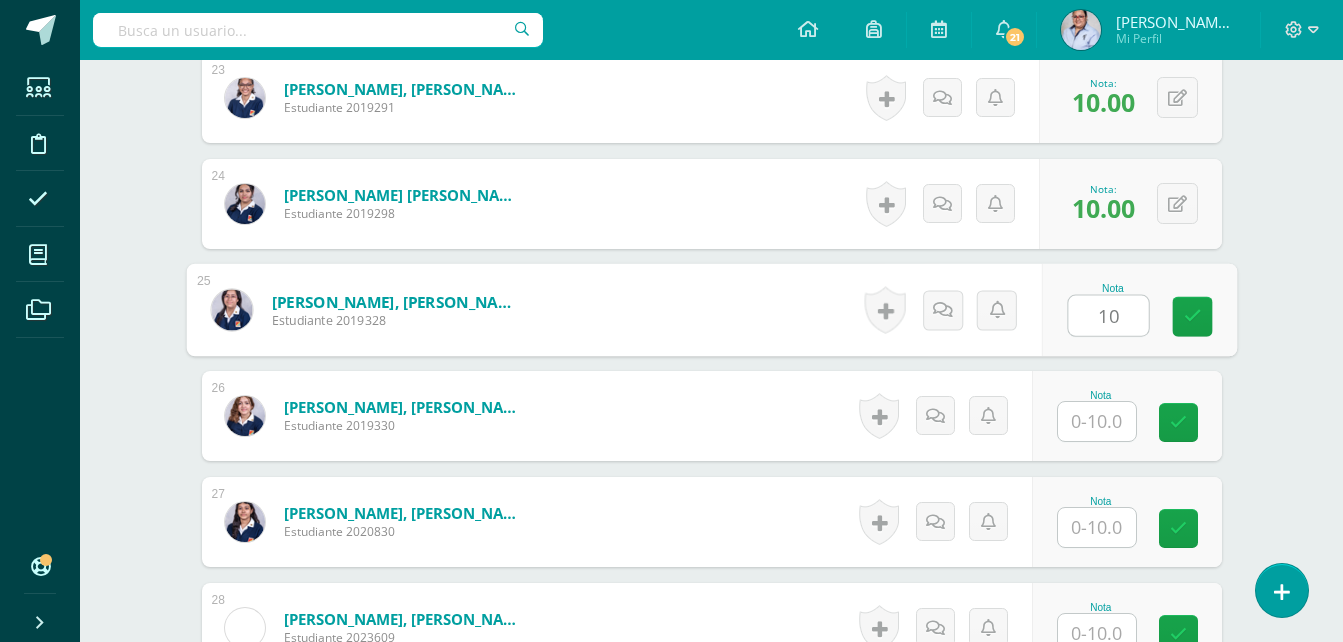 type on "10" 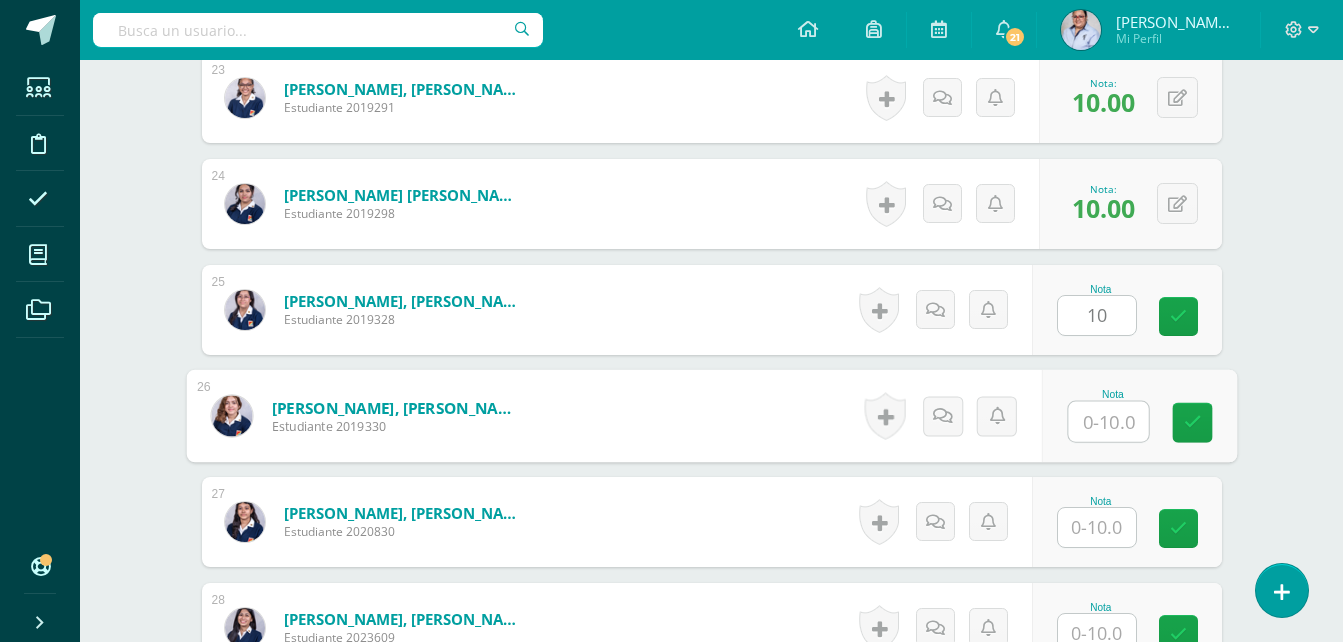 click at bounding box center [1108, 422] 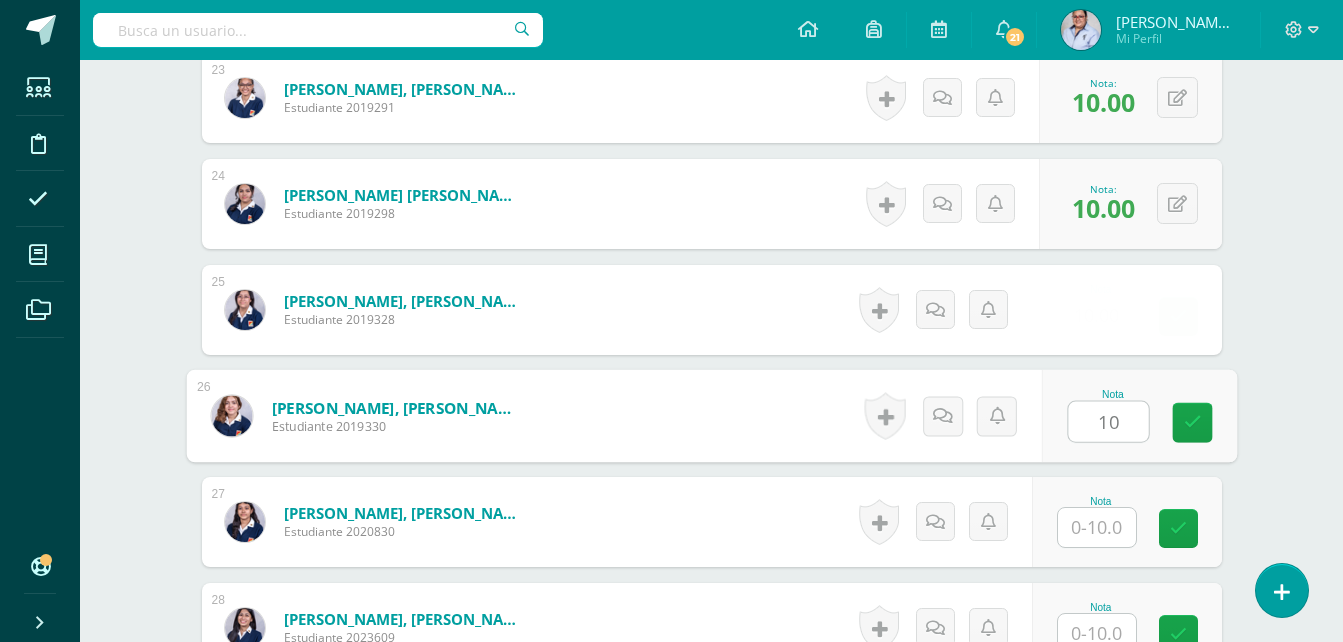 type on "10" 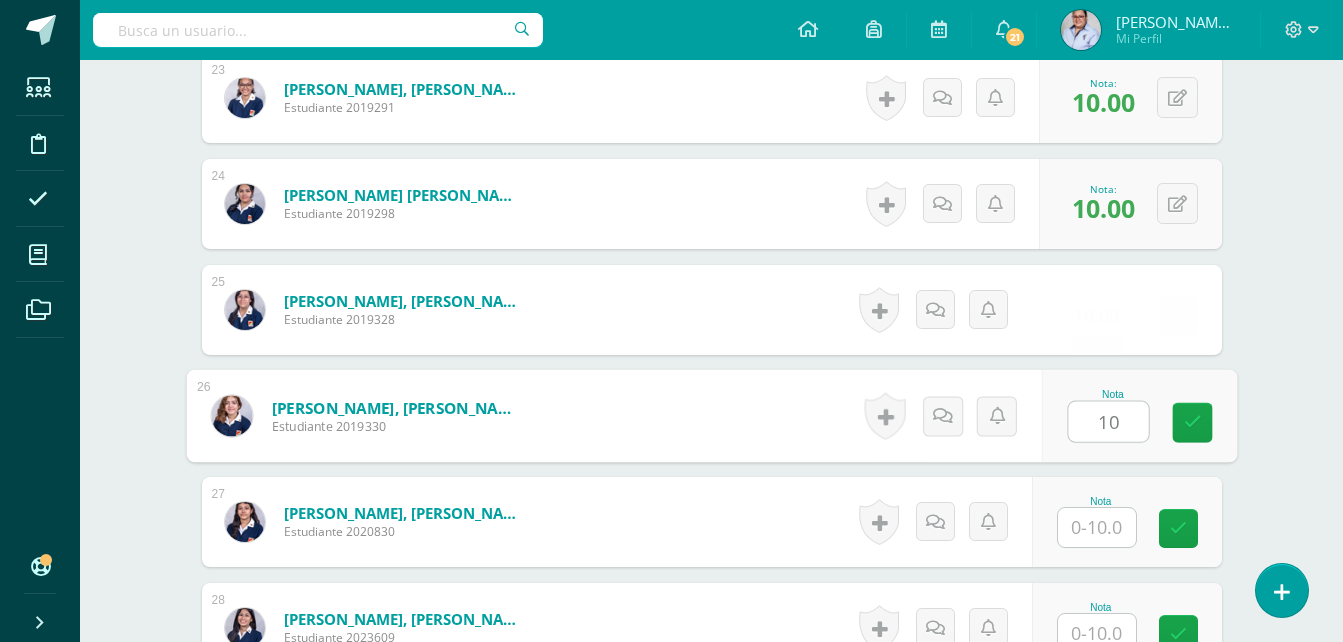 click at bounding box center (1097, 527) 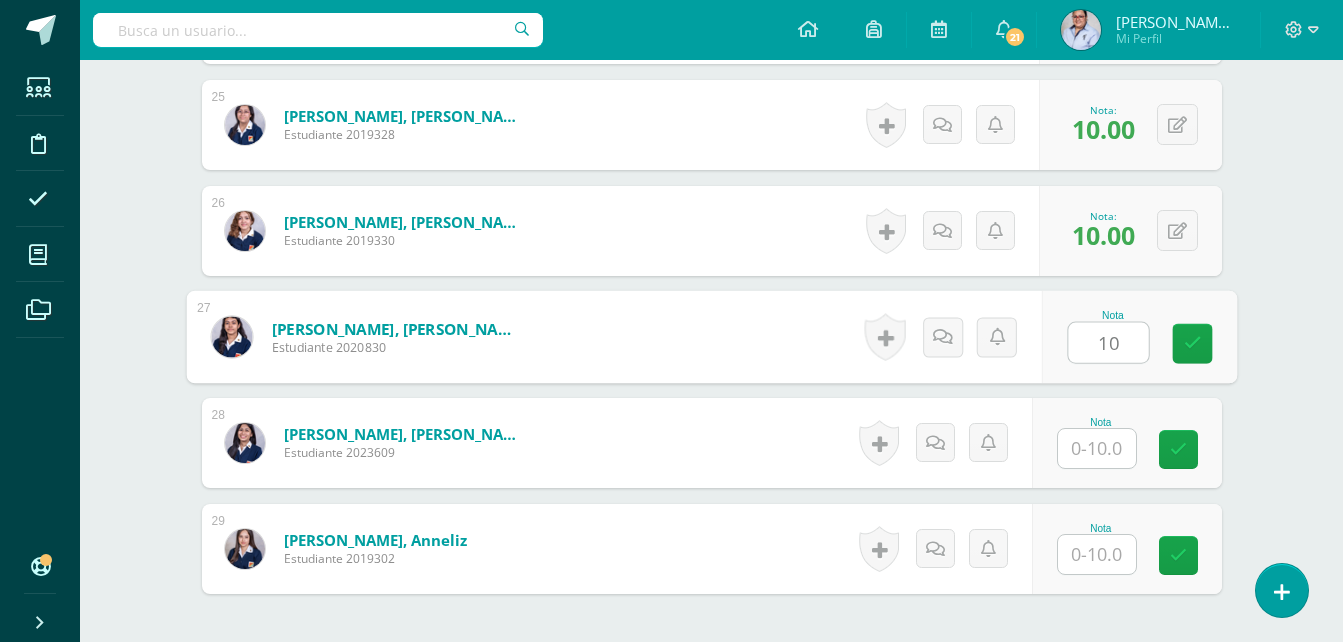 scroll, scrollTop: 3193, scrollLeft: 0, axis: vertical 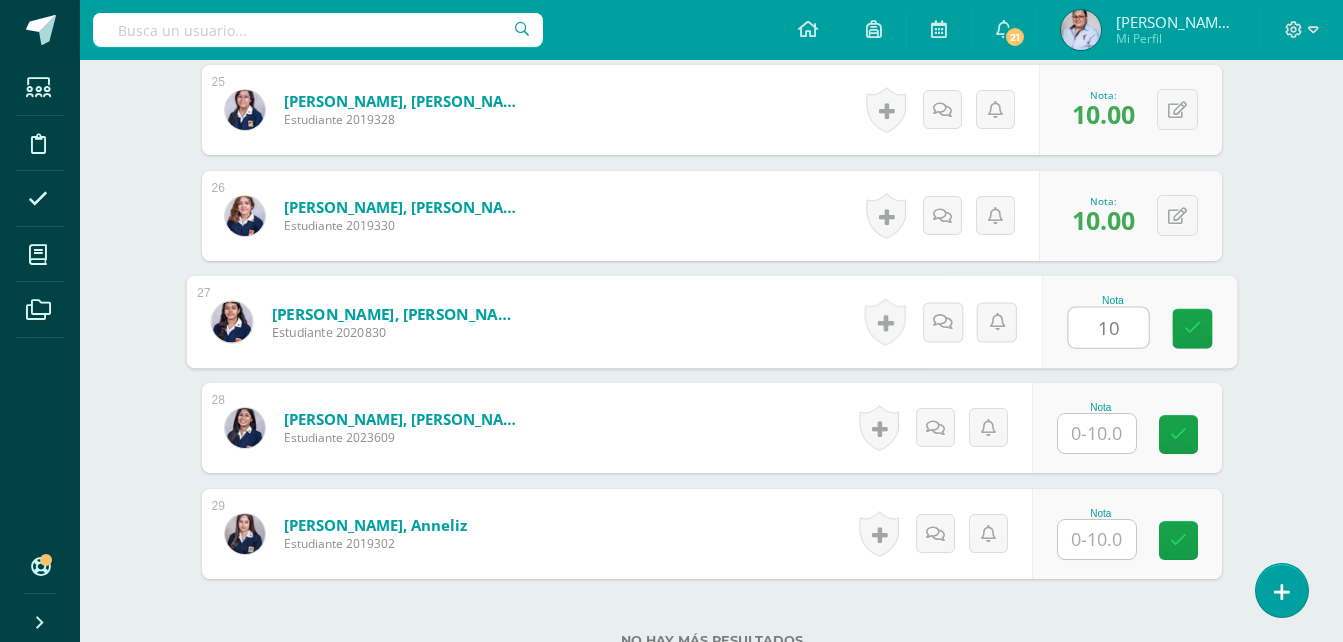 type on "10" 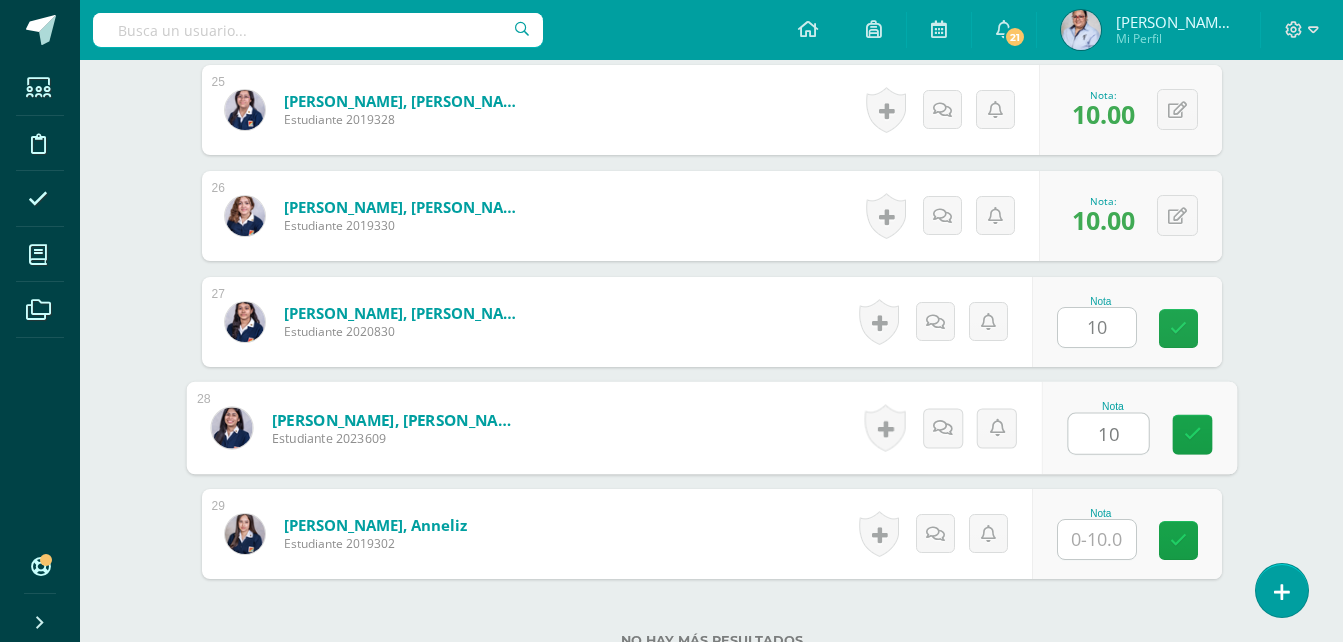 type on "10" 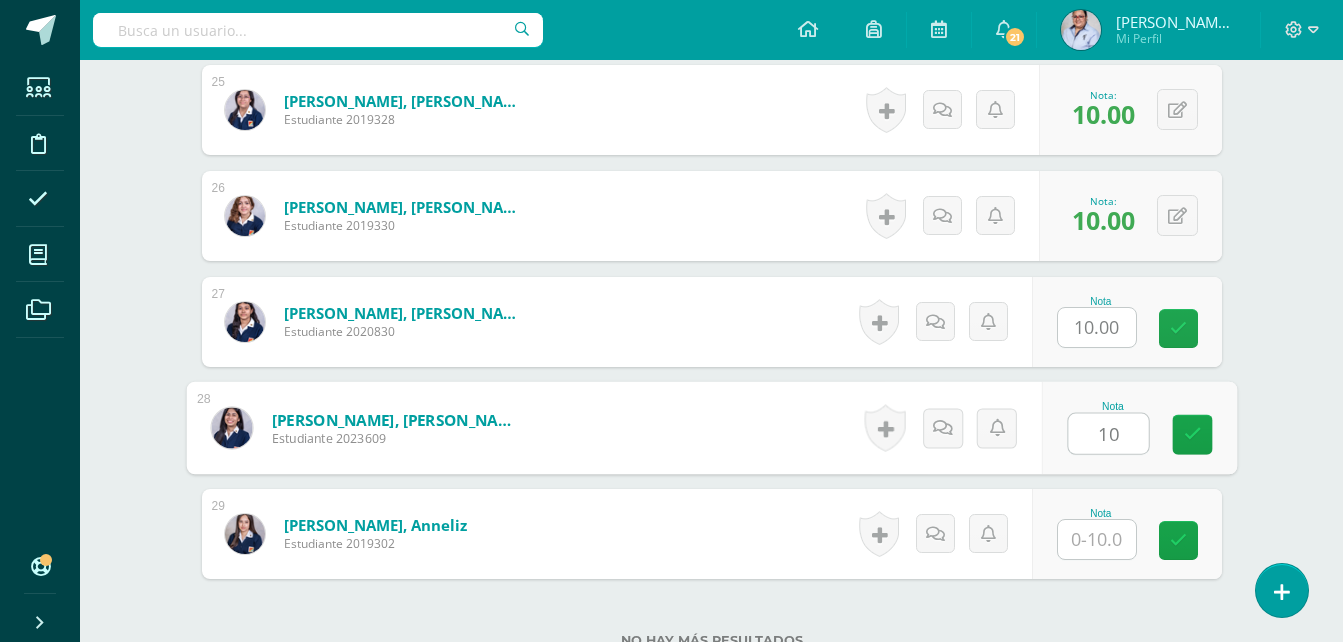 click at bounding box center (1097, 539) 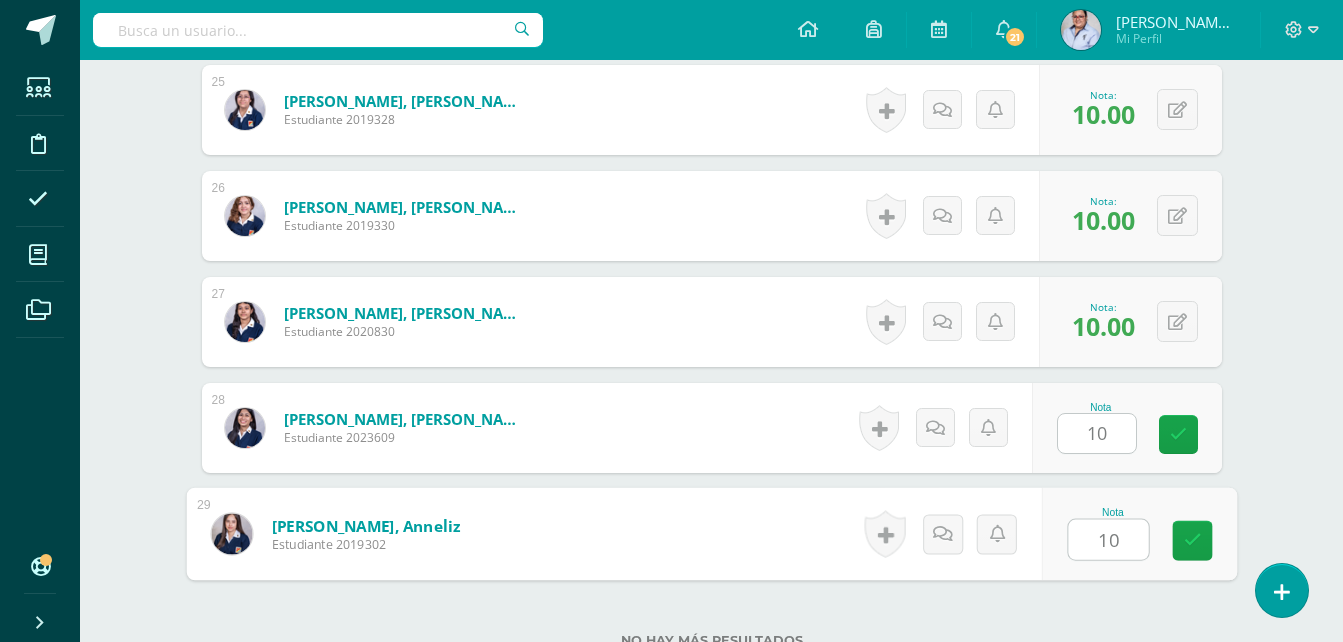 type on "10" 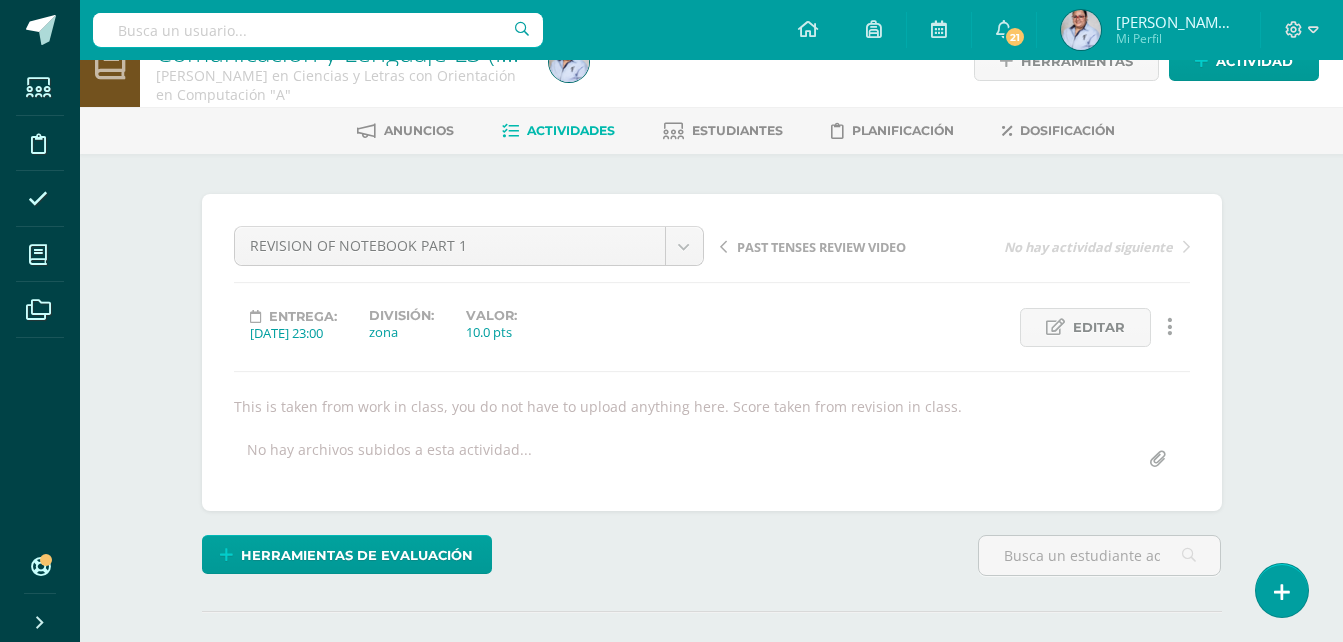 scroll, scrollTop: 0, scrollLeft: 0, axis: both 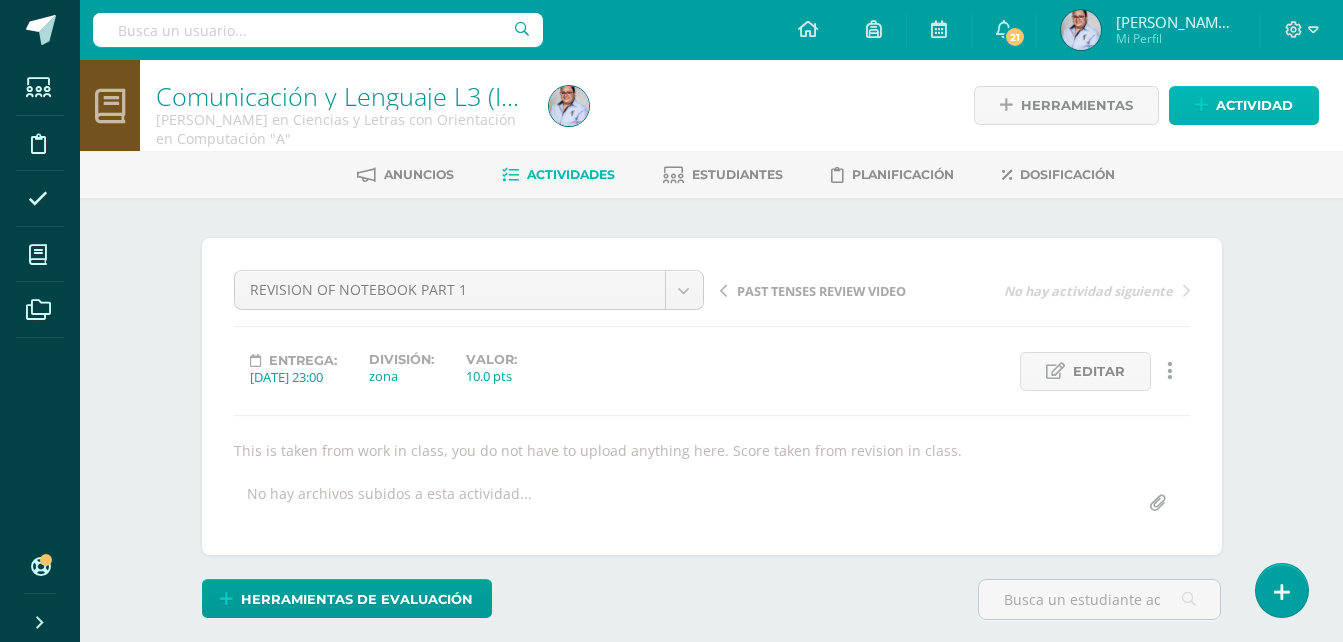 click on "Actividad" at bounding box center (1254, 105) 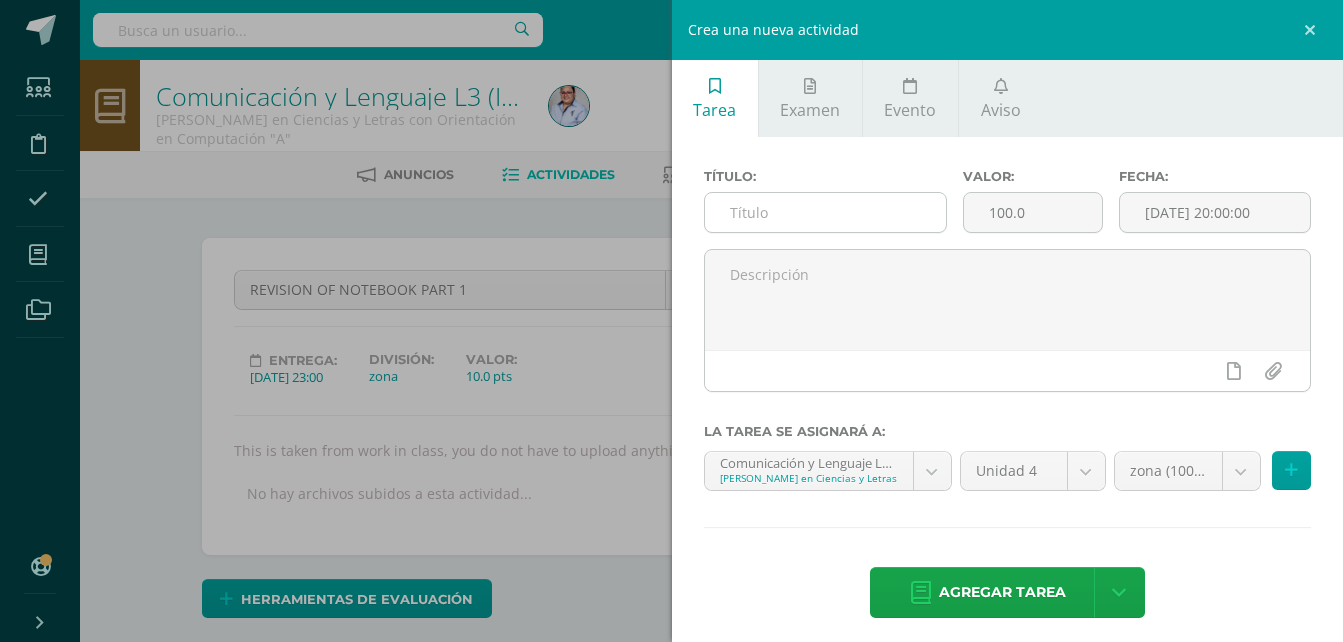 click at bounding box center [826, 212] 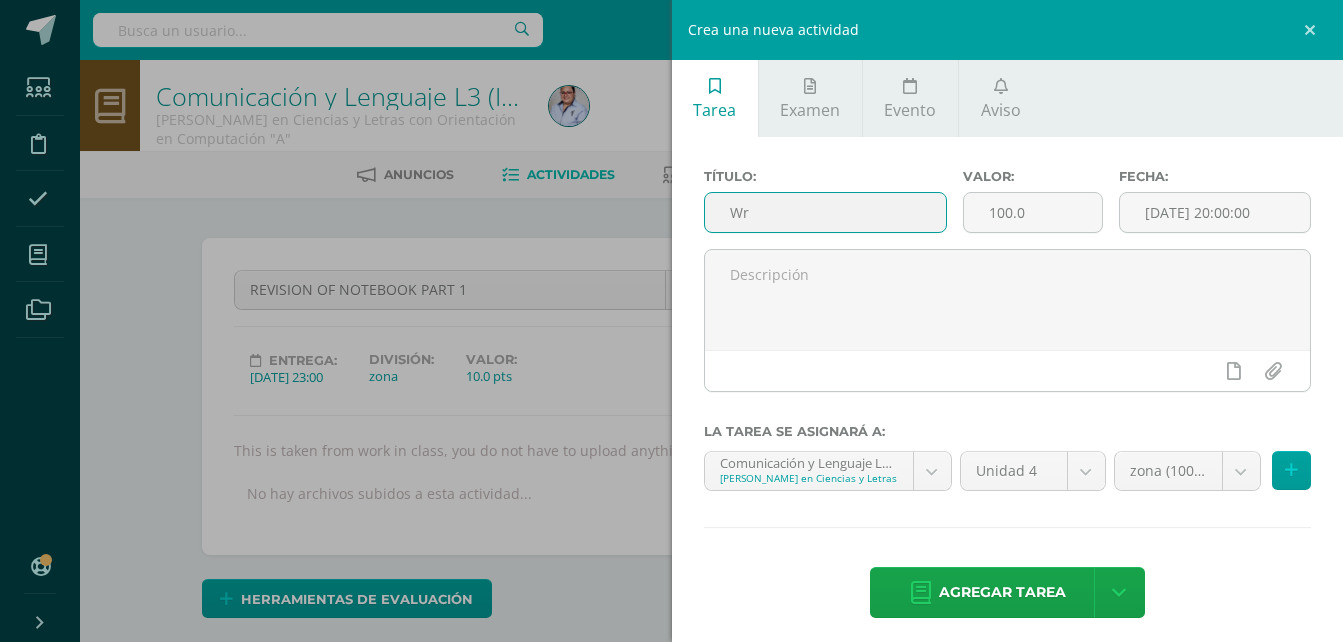 type on "W" 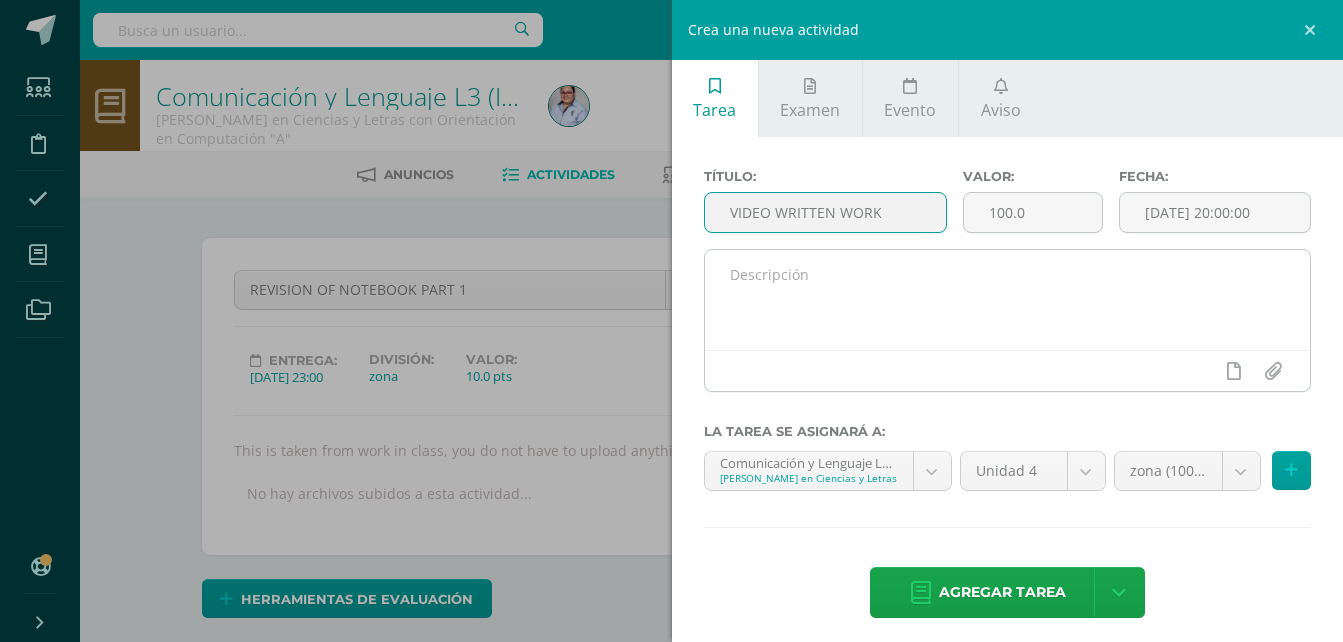 type on "VIDEO WRITTEN WORK" 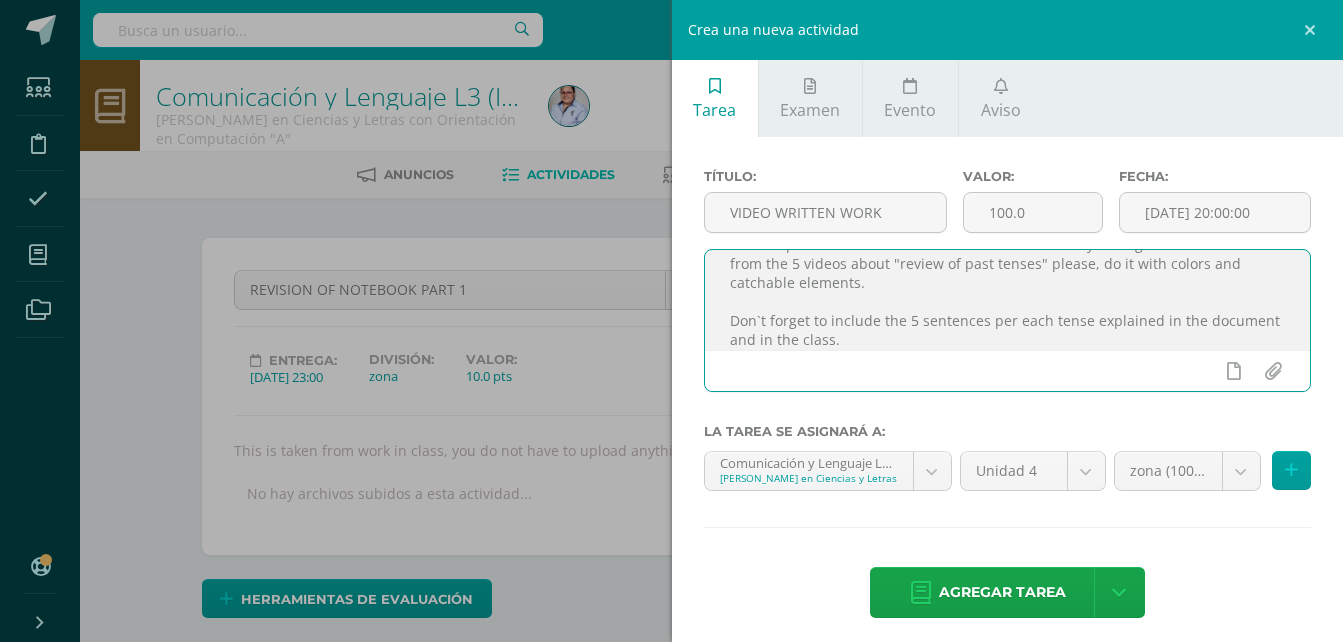 scroll, scrollTop: 68, scrollLeft: 0, axis: vertical 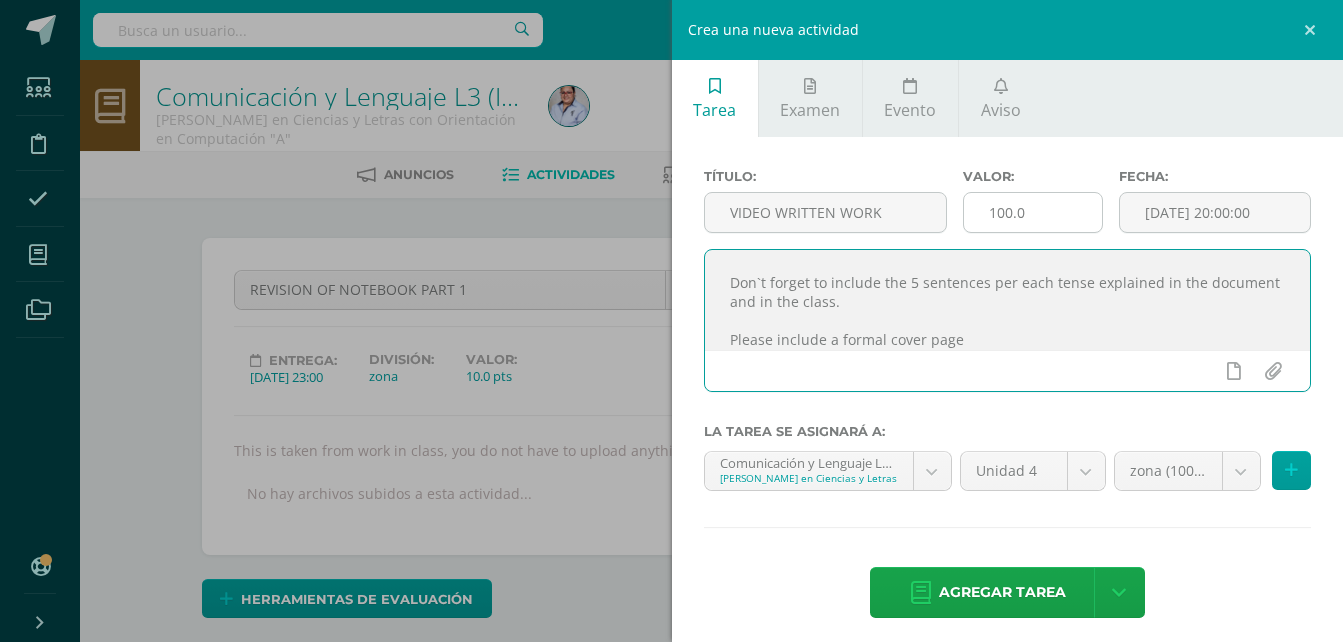 type on "Please upload here a Word or PDF document with all your organized notes taken from the 5 videos about "review of past tenses" please, do it with colors and catchable elements.
Don`t forget to include the 5 sentences per each tense explained in the document and in the class.
Please include a formal cover page" 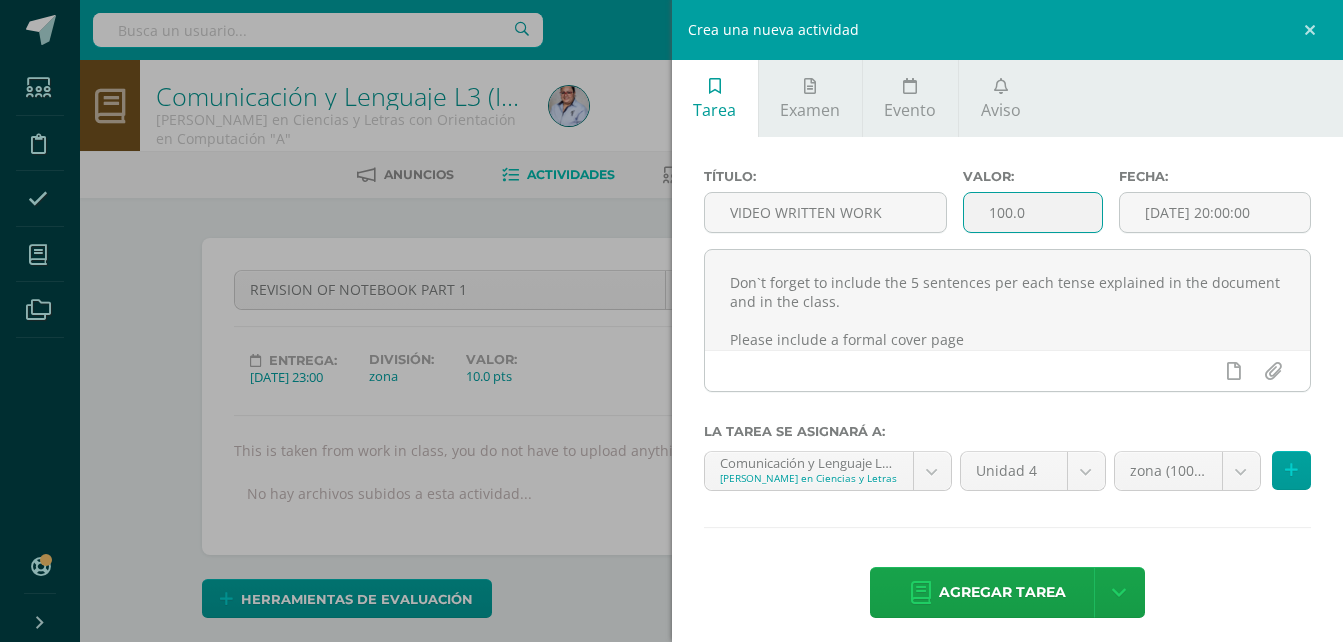 click on "100.0" at bounding box center (1033, 212) 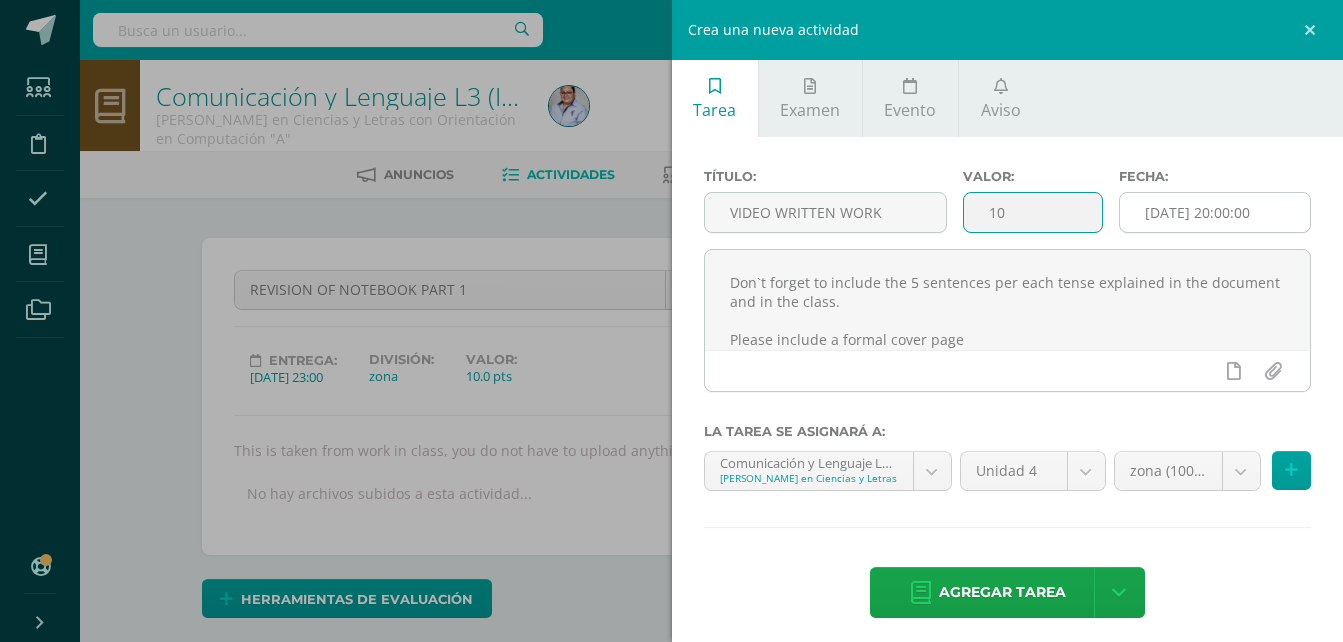 type on "10" 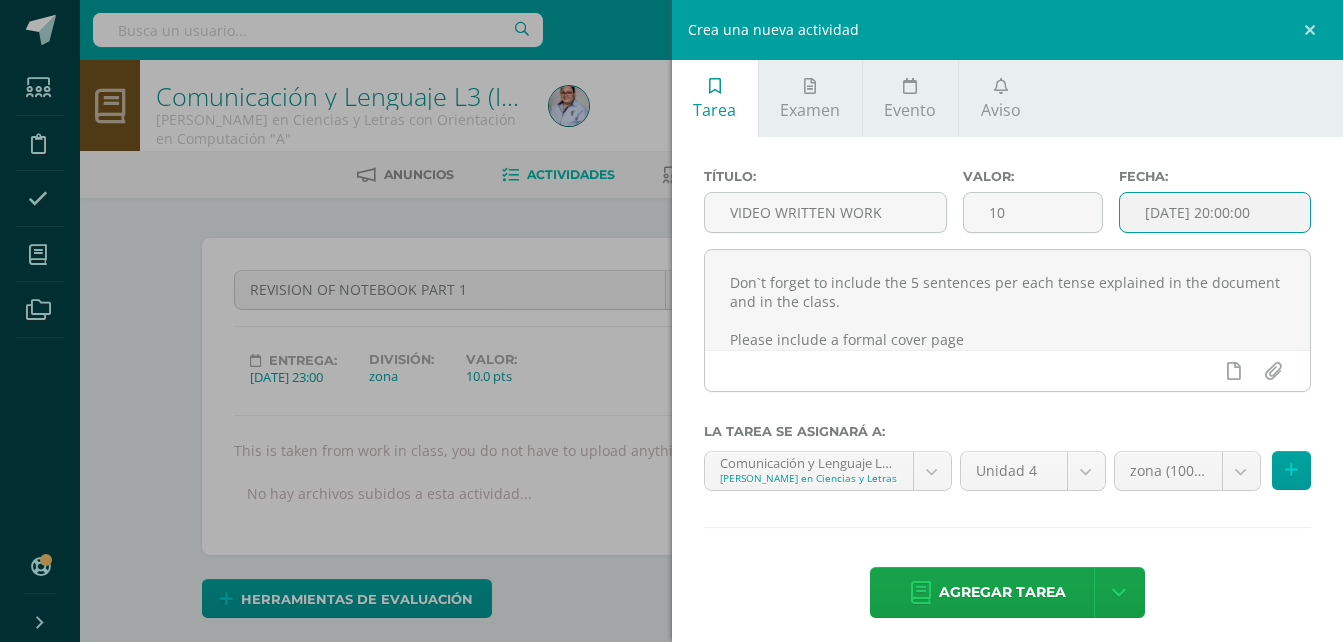 click on "[DATE] 20:00:00" at bounding box center [1215, 212] 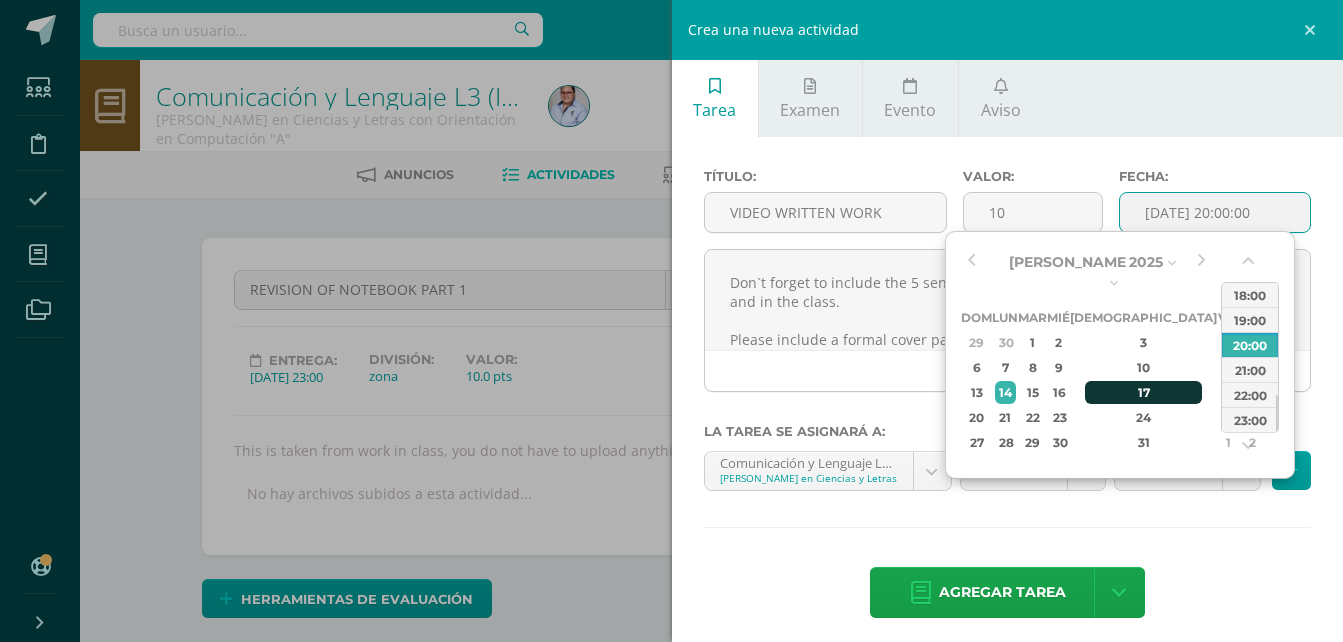 click on "17" at bounding box center [1144, 392] 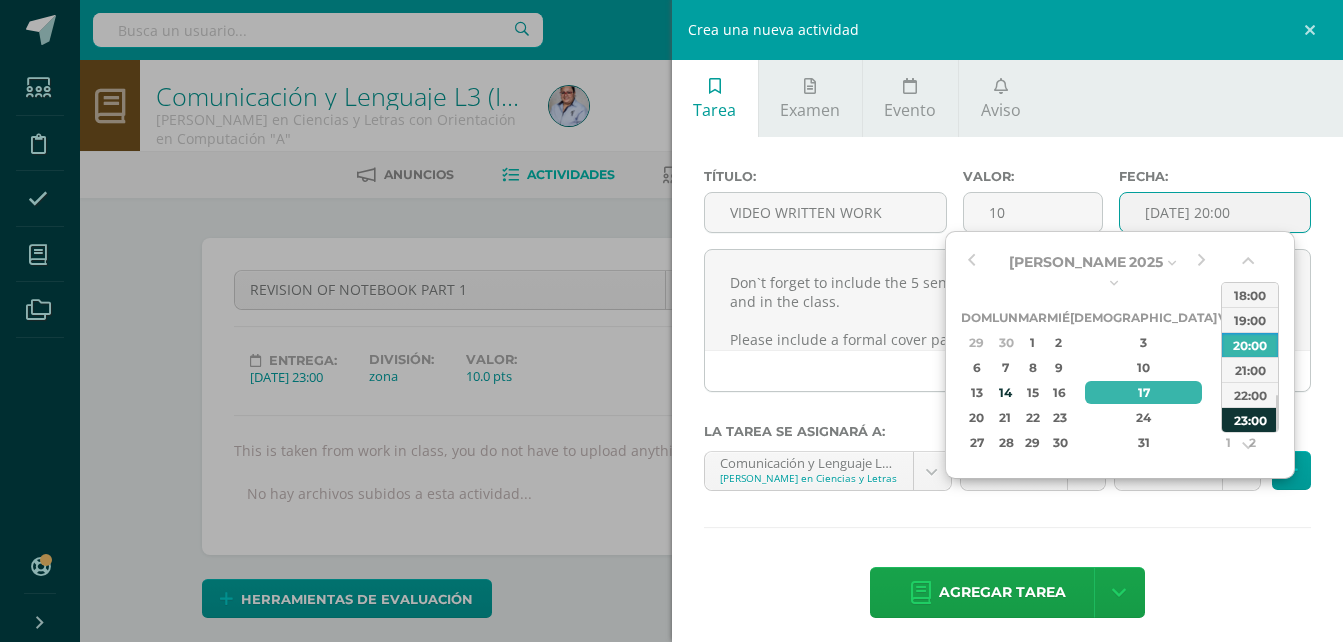 click on "23:00" at bounding box center (1250, 419) 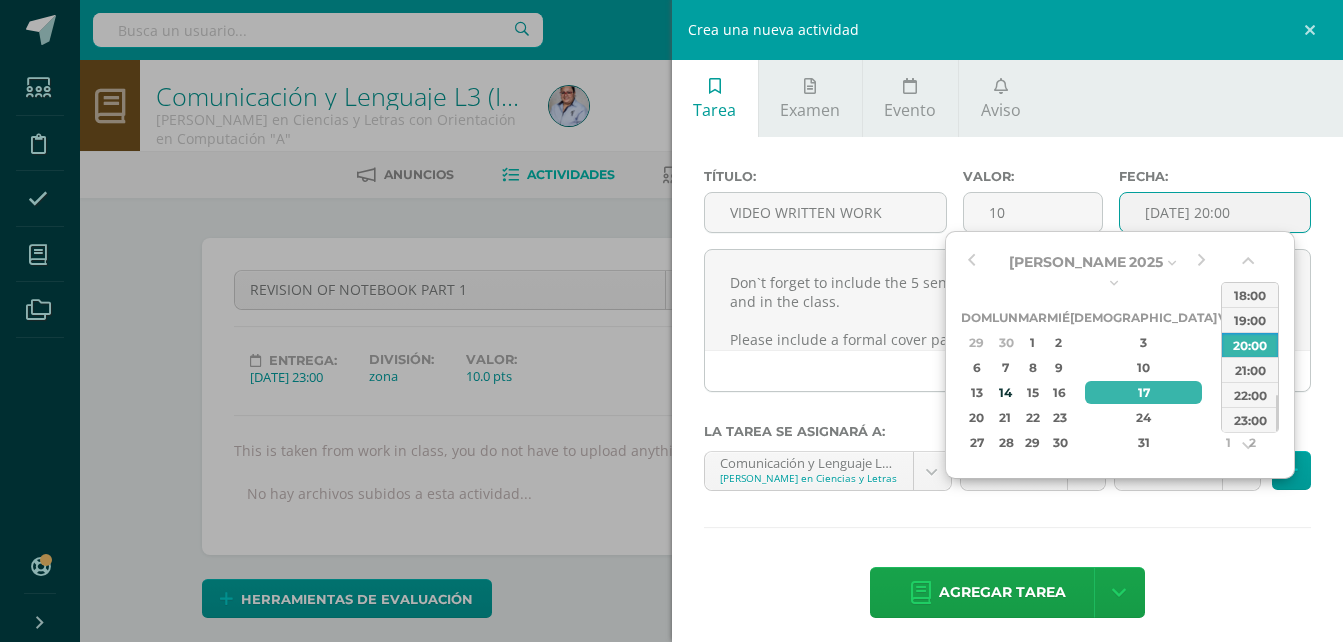 type on "2025-07-17 23:00" 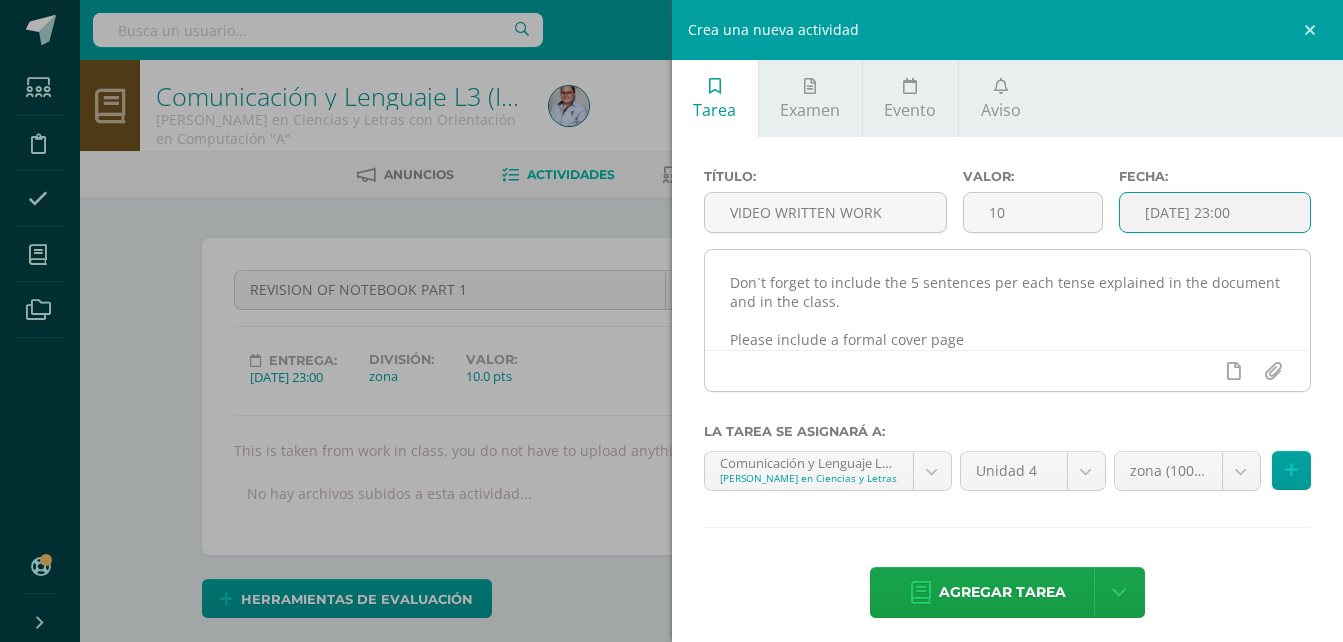 click on "Please upload here a Word or PDF document with all your organized notes taken from the 5 videos about "review of past tenses" please, do it with colors and catchable elements.
Don`t forget to include the 5 sentences per each tense explained in the document and in the class.
Please include a formal cover page" at bounding box center (1008, 300) 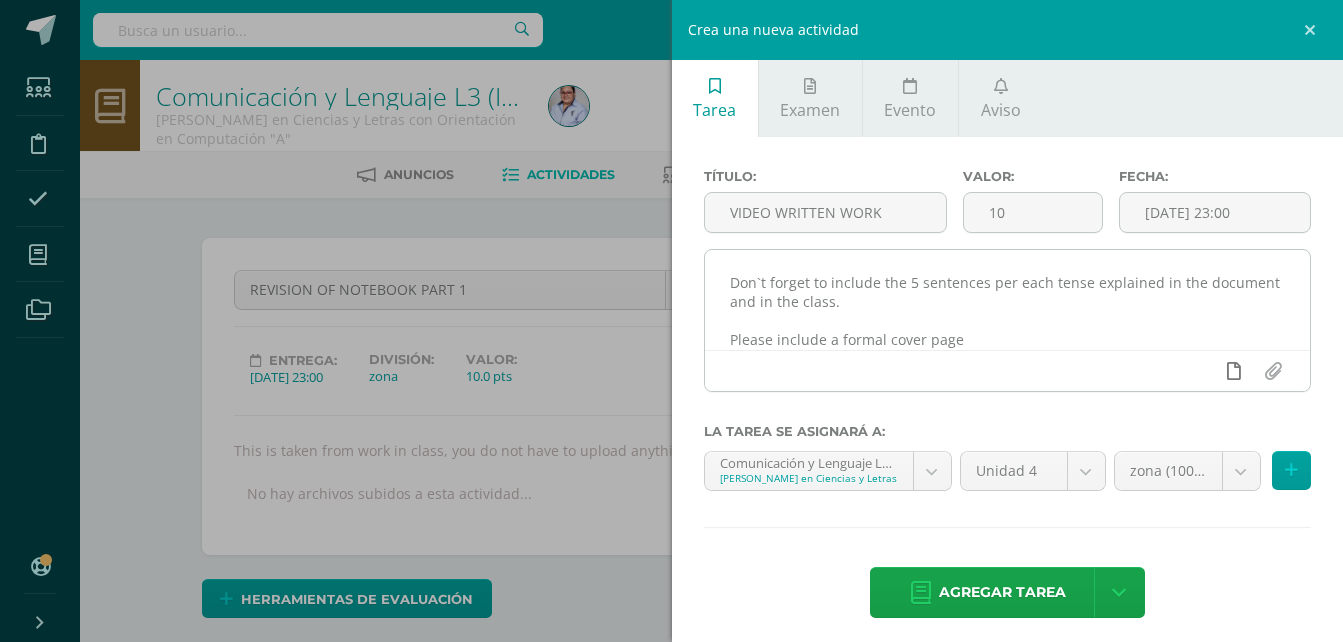 click at bounding box center (1234, 371) 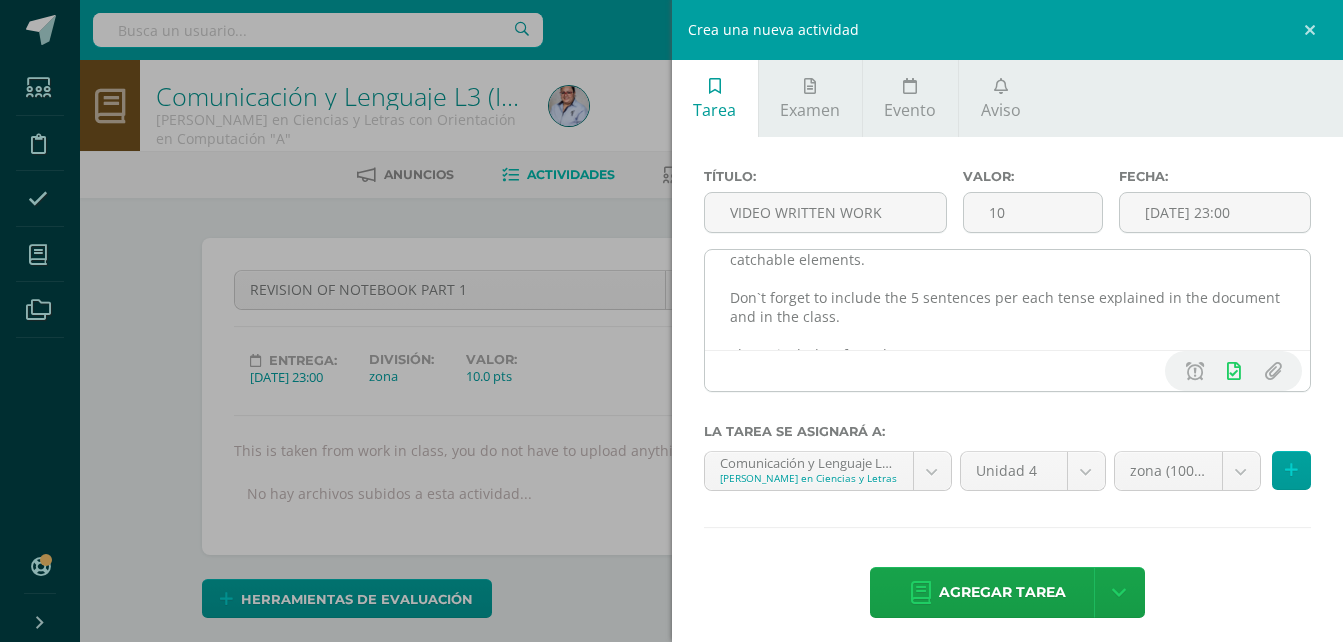 scroll, scrollTop: 82, scrollLeft: 0, axis: vertical 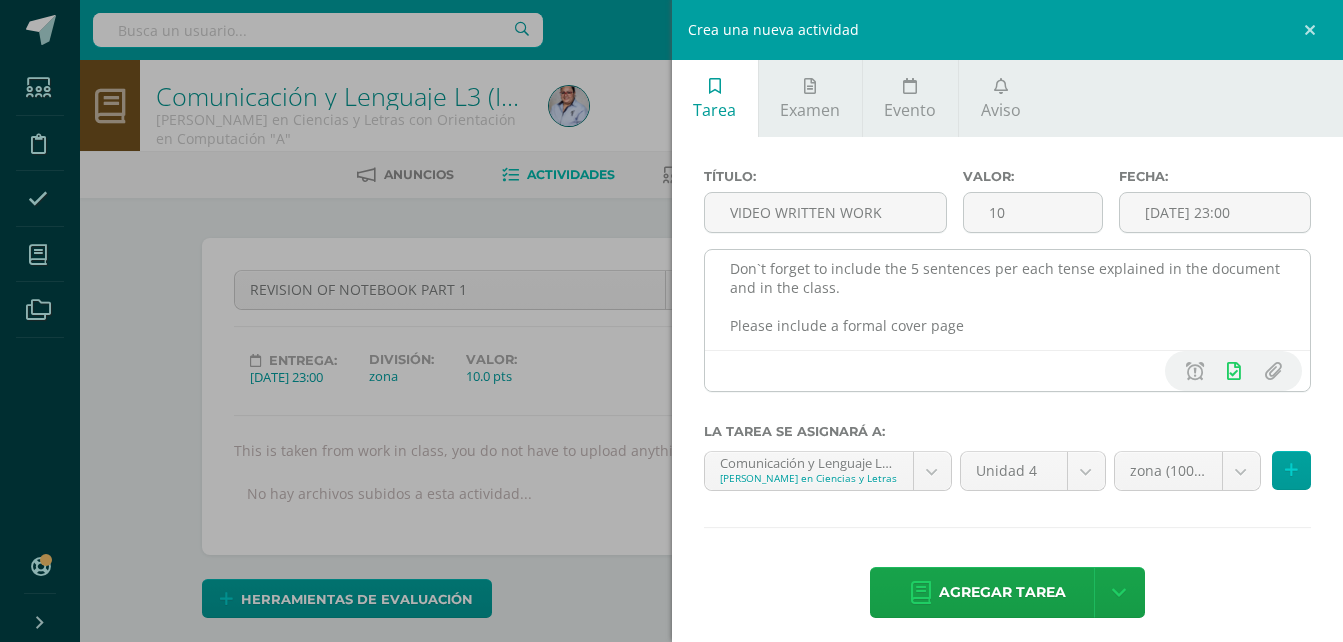 click on "Please upload here a Word or PDF document with all your organized notes taken from the 5 videos about "review of past tenses" please, do it with colors and catchable elements.
Don`t forget to include the 5 sentences per each tense explained in the document and in the class.
Please include a formal cover page" at bounding box center [1008, 300] 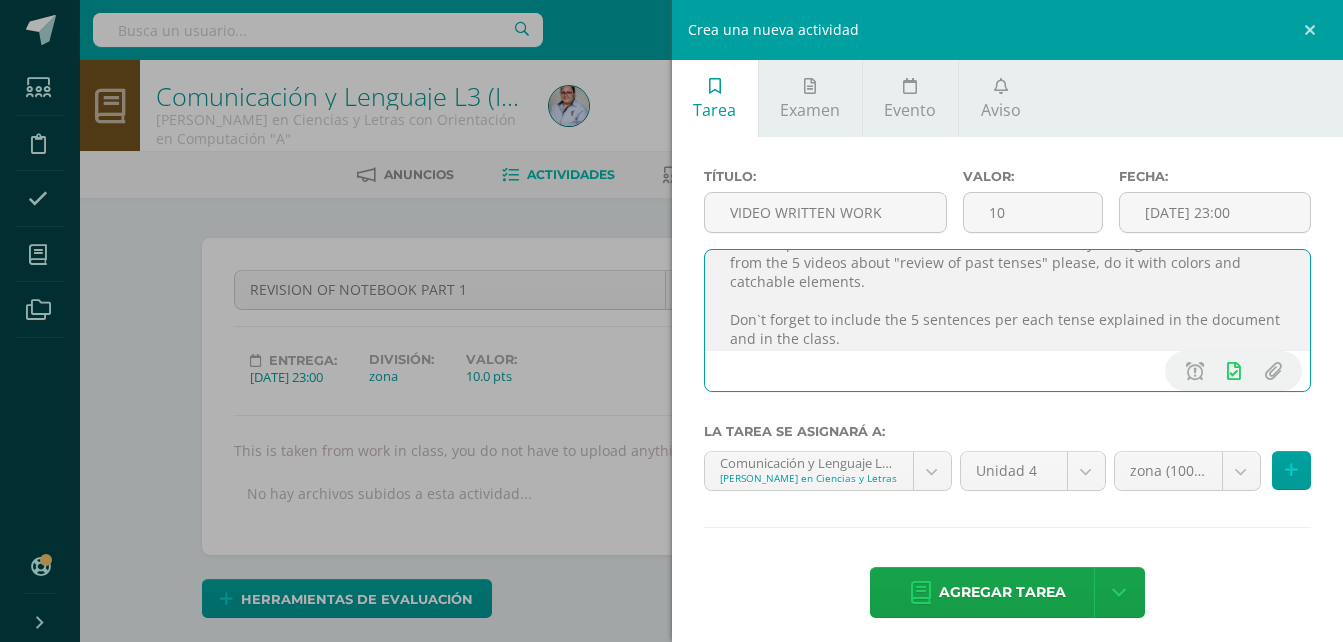 scroll, scrollTop: 0, scrollLeft: 0, axis: both 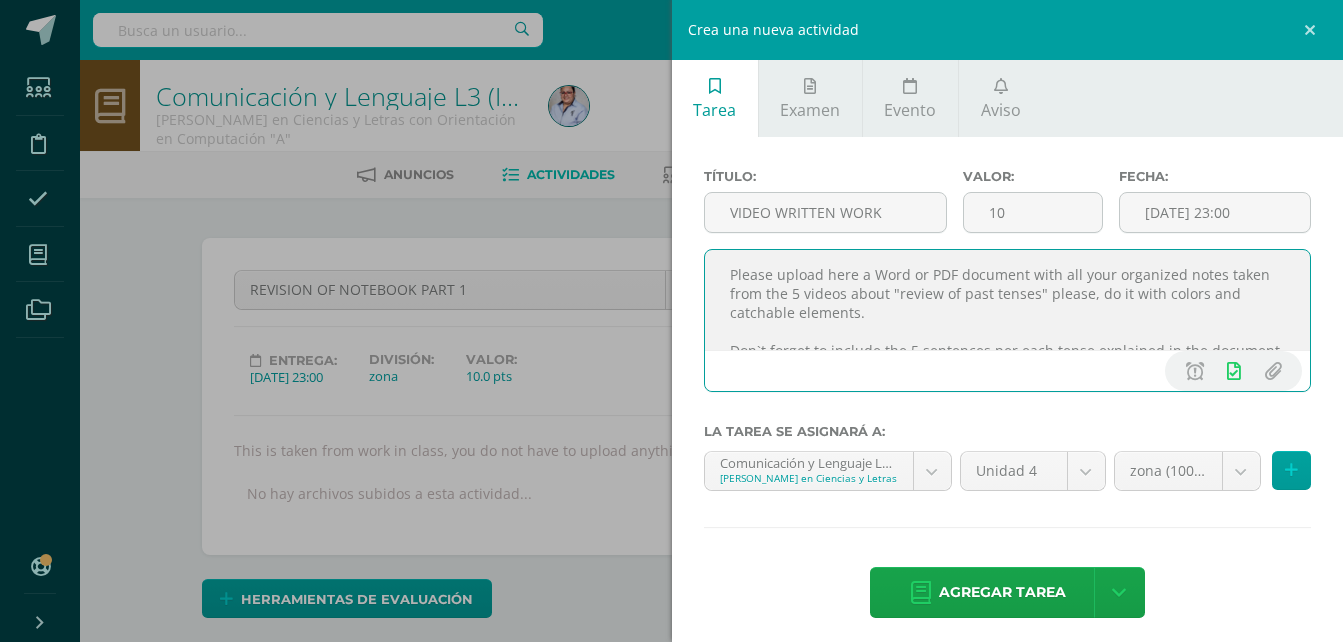 click on "Please upload here a Word or PDF document with all your organized notes taken from the 5 videos about "review of past tenses" please, do it with colors and catchable elements.
Don`t forget to include the 5 sentences per each tense explained in the document and in the class.
Please include a formal cover page
Links ARE NOT permitted." at bounding box center (1008, 300) 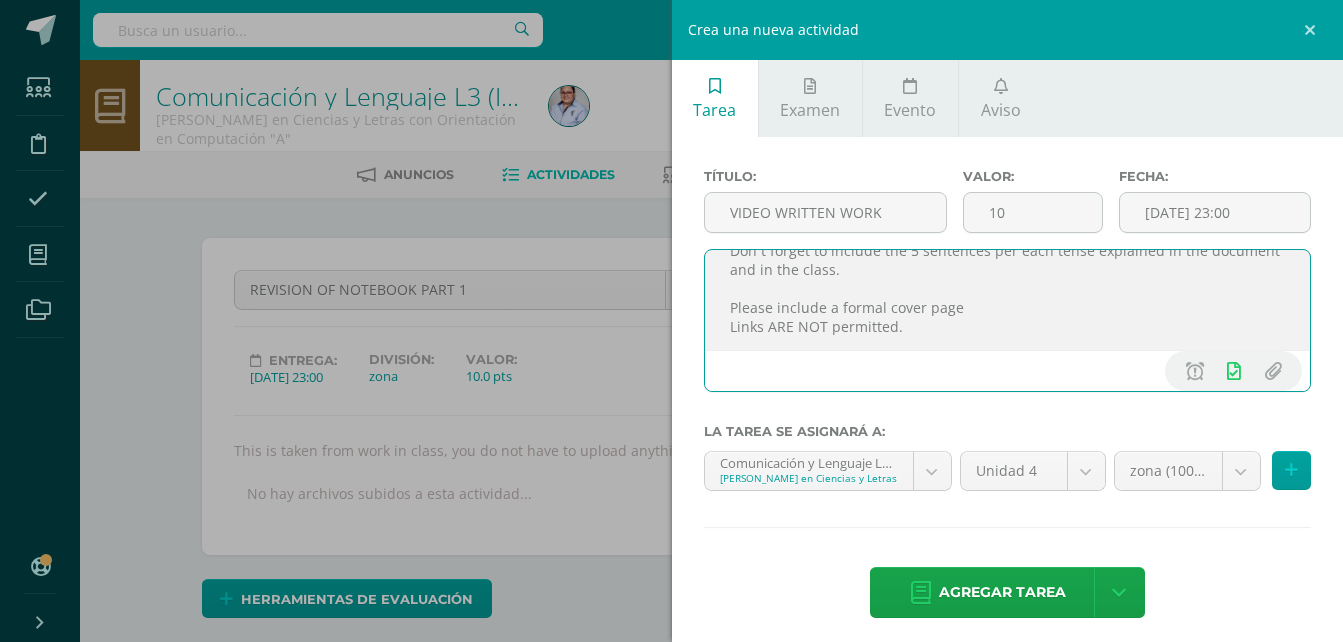 scroll, scrollTop: 0, scrollLeft: 0, axis: both 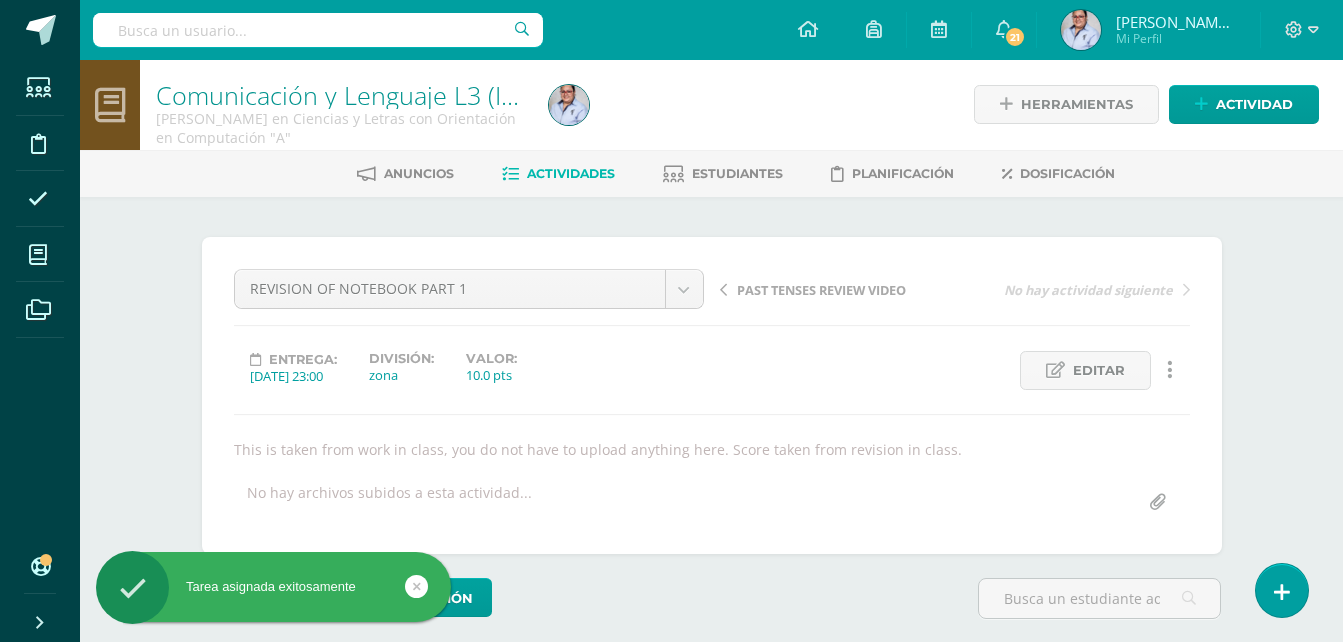 click on "Actividades" at bounding box center (571, 173) 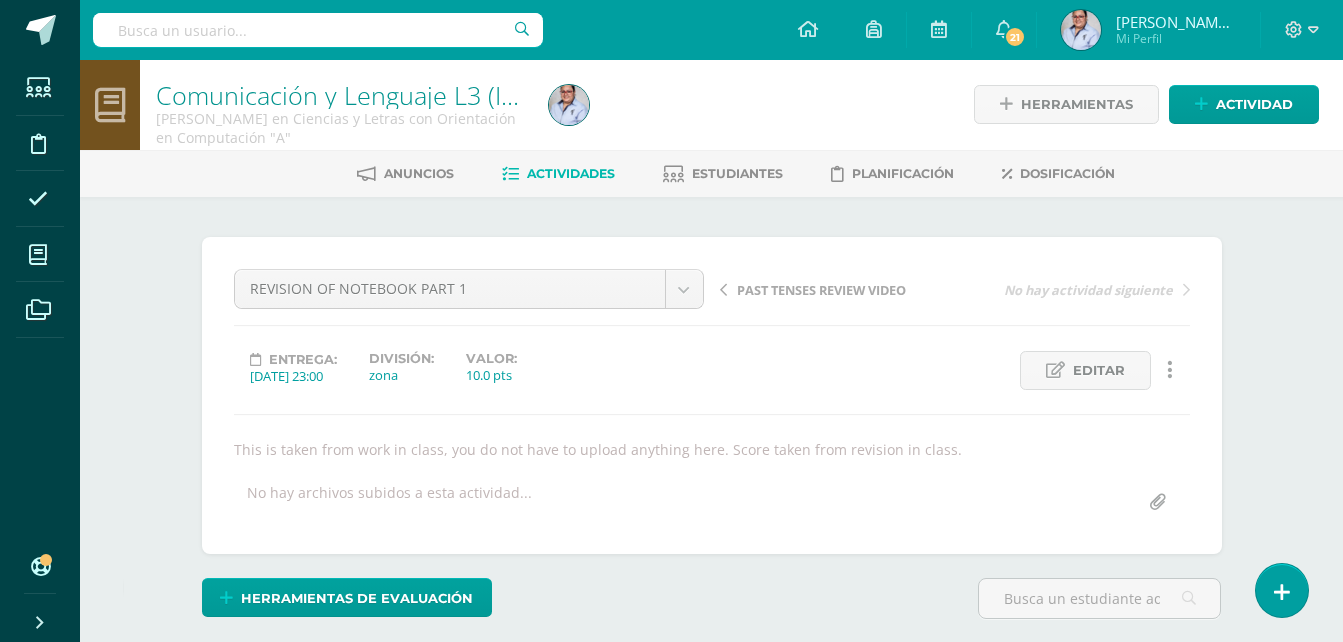 scroll, scrollTop: 2, scrollLeft: 0, axis: vertical 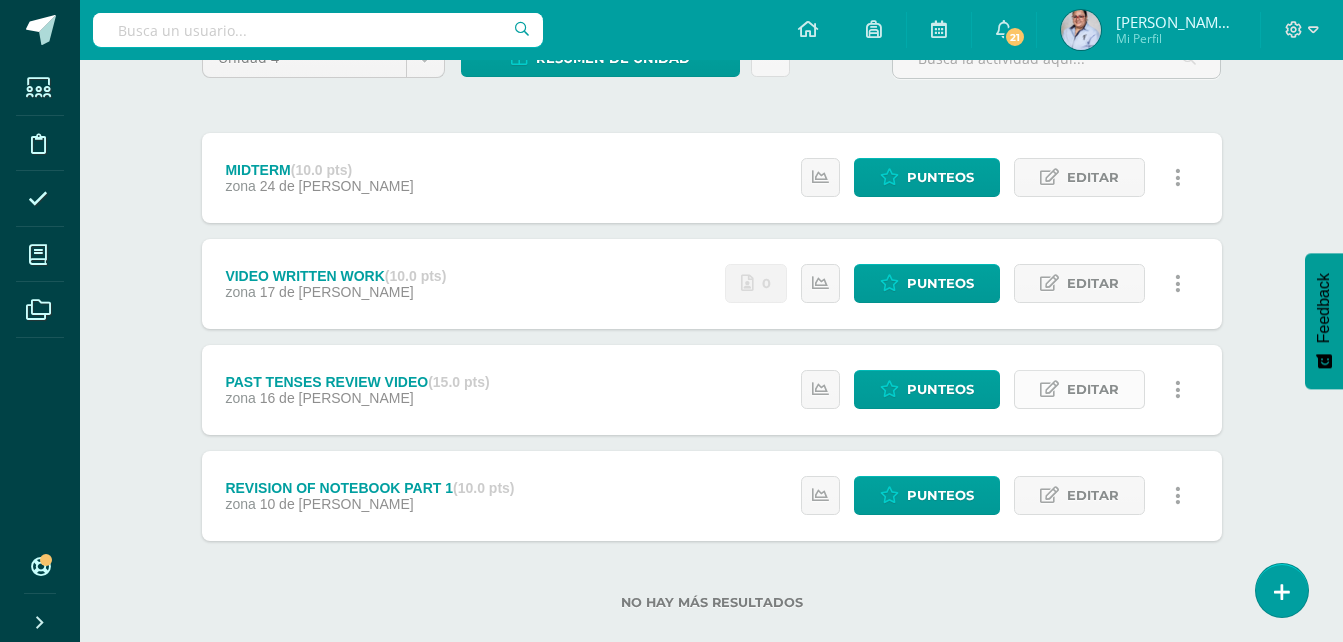 click on "Editar" at bounding box center [1093, 389] 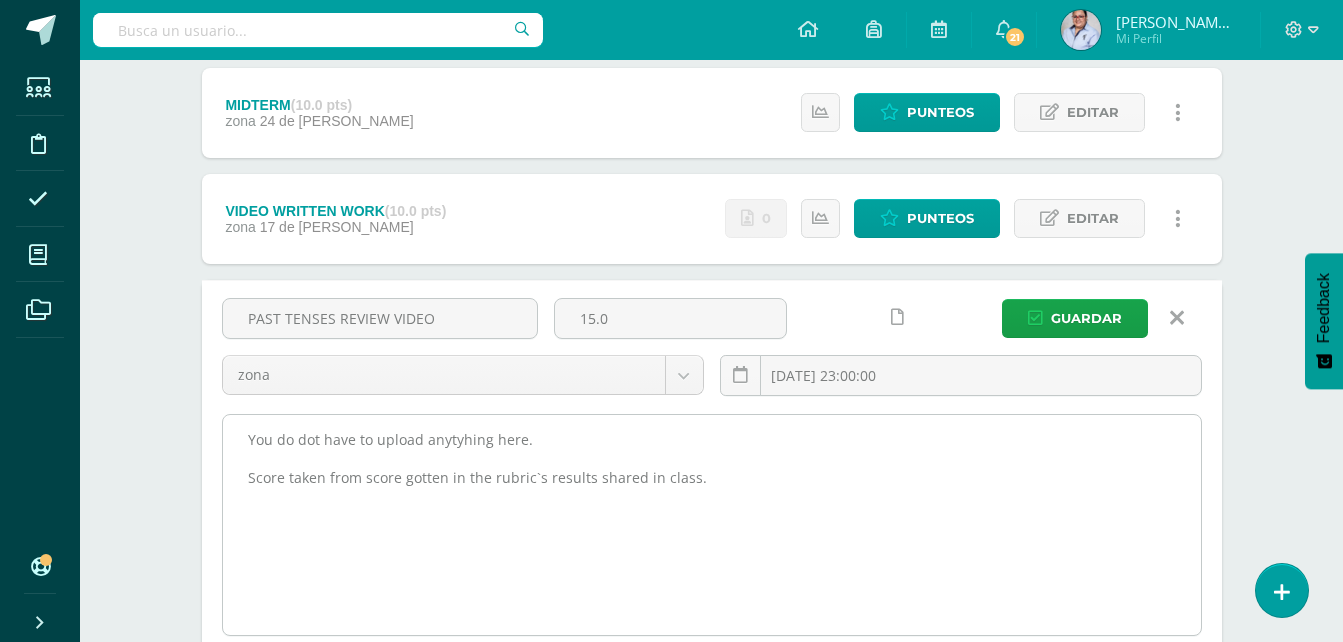scroll, scrollTop: 300, scrollLeft: 0, axis: vertical 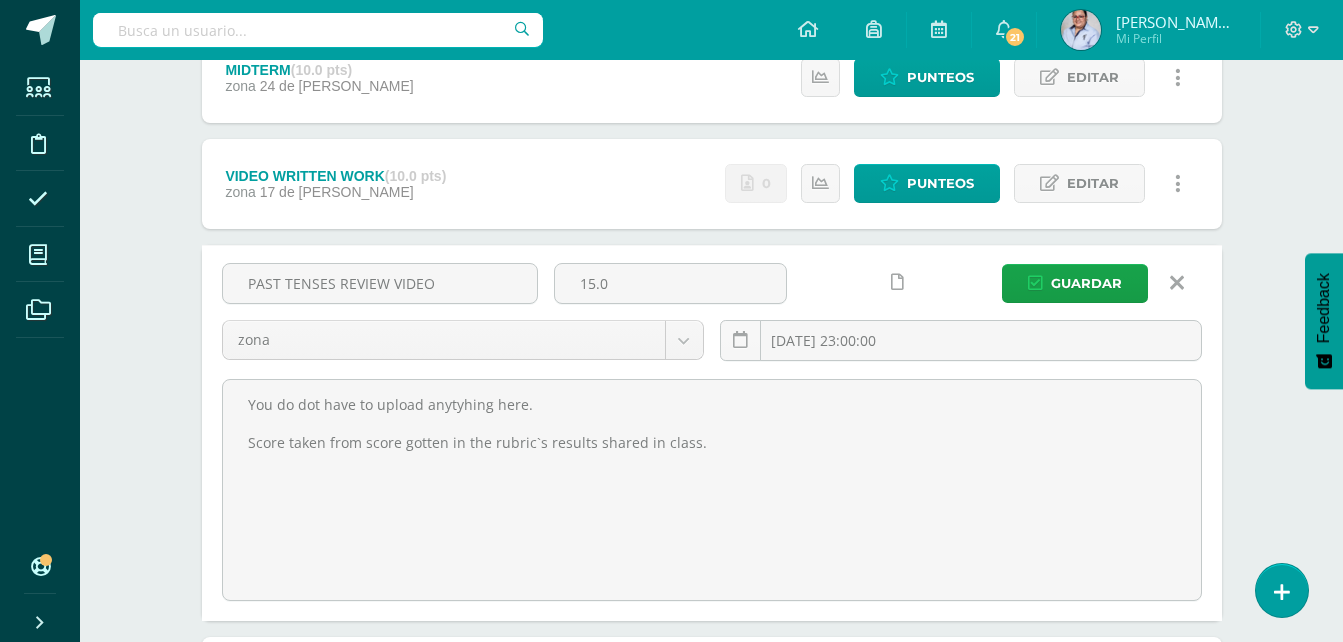 click on "Comunicación y Lenguaje L3 (Inglés Técnico) 5
[PERSON_NAME] en Ciencias y Letras con Orientación en Computación "A"
Herramientas
Detalle de asistencias
Actividad
Anuncios
Actividades
Estudiantes
Planificación
Dosificación
Unidad 4                             Unidad 1 Unidad 2 Unidad 3 Unidad 4 Resumen de unidad
Descargar como HTML
Descargar como PDF
Descargar como XLS
Subir actividades en masa
Enviar punteos a revision
Historial de actividad
¿Estás seguro que deseas  Enviar a revisión y  zona" at bounding box center [711, 310] 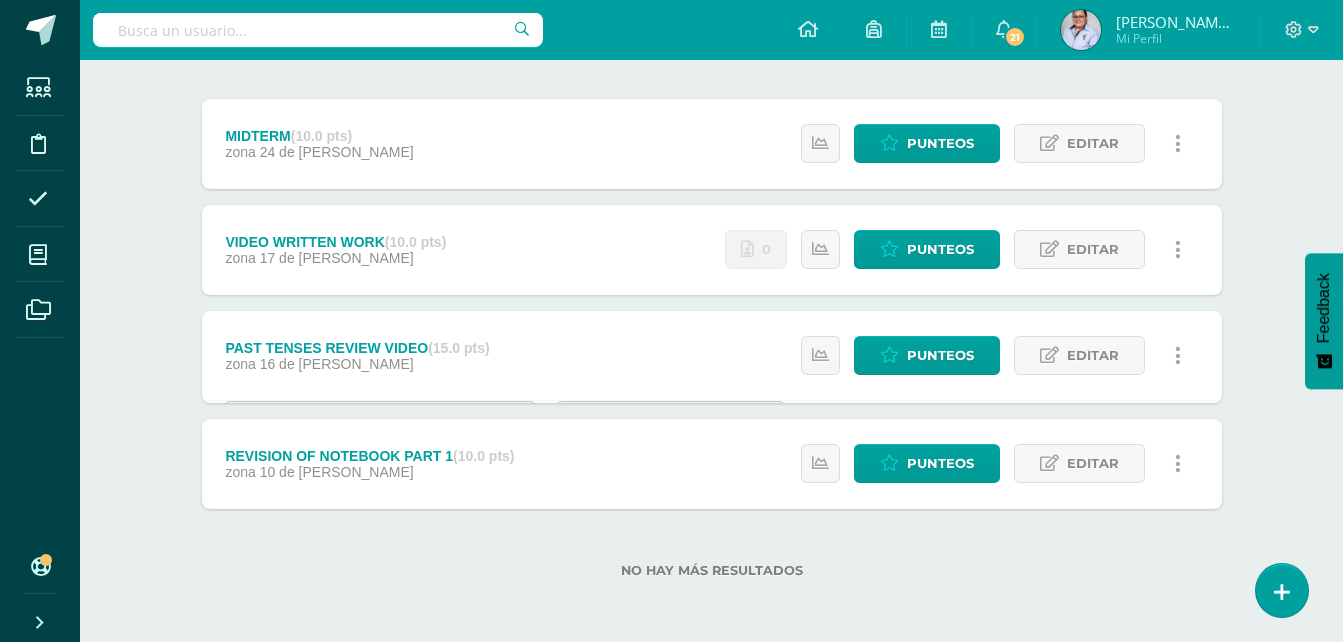 scroll, scrollTop: 232, scrollLeft: 0, axis: vertical 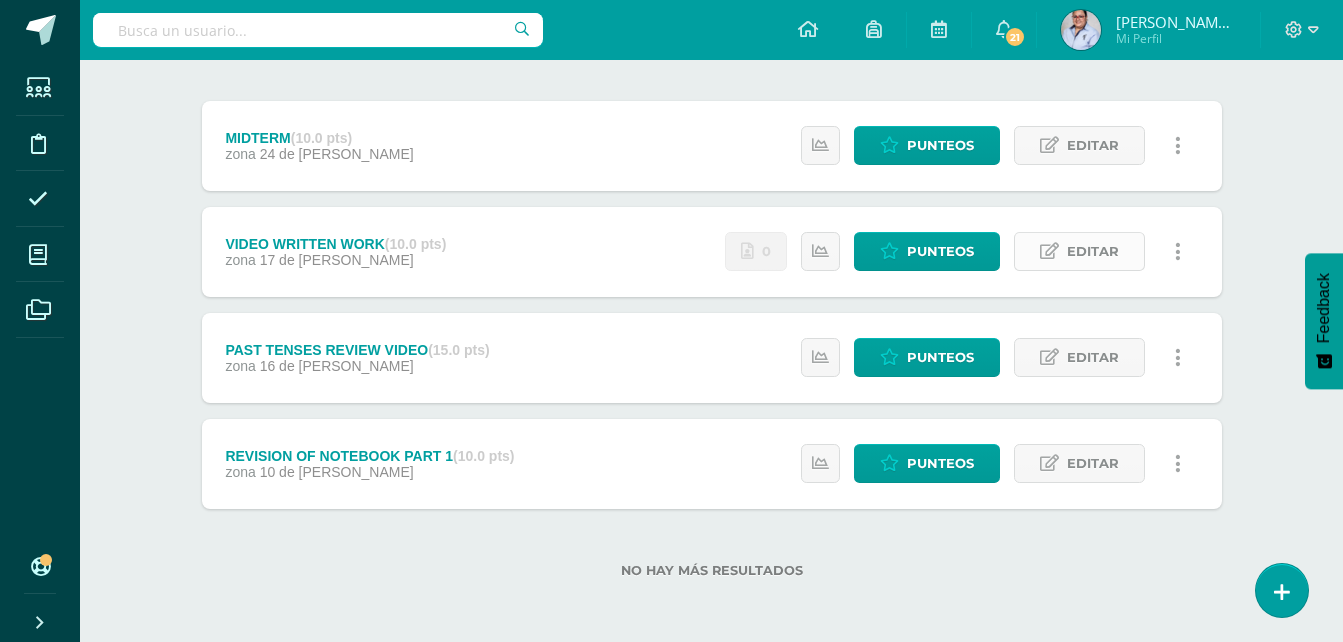 click on "Editar" at bounding box center (1093, 251) 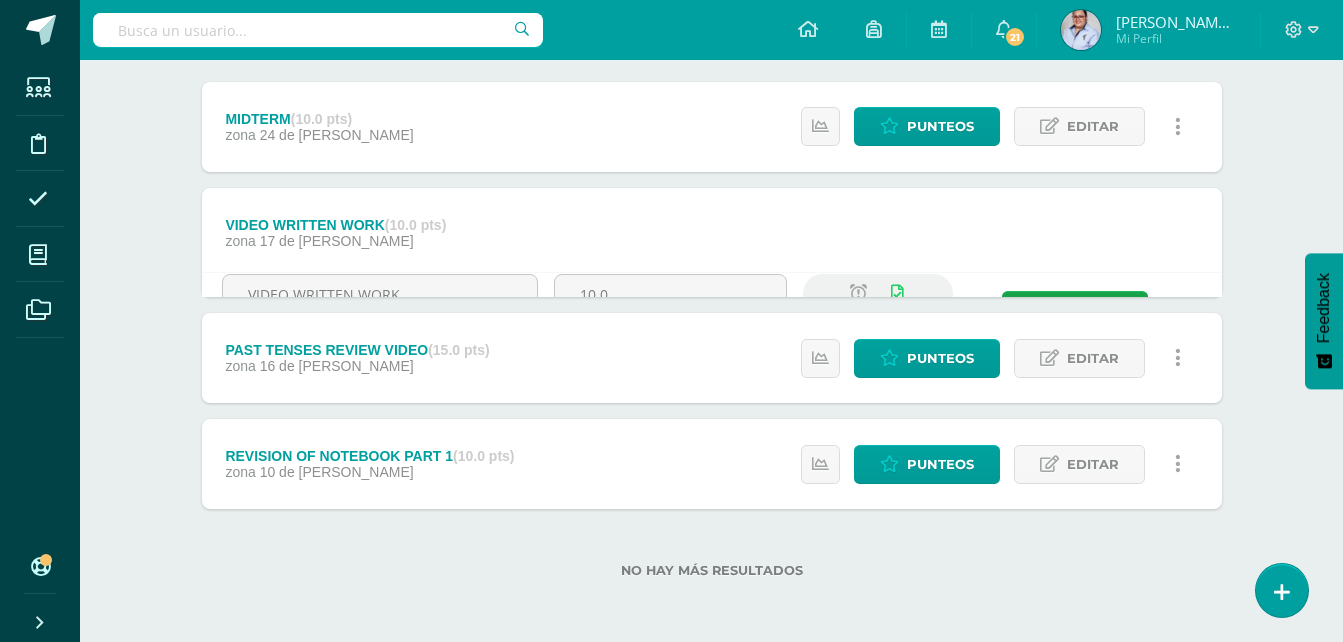 scroll, scrollTop: 300, scrollLeft: 0, axis: vertical 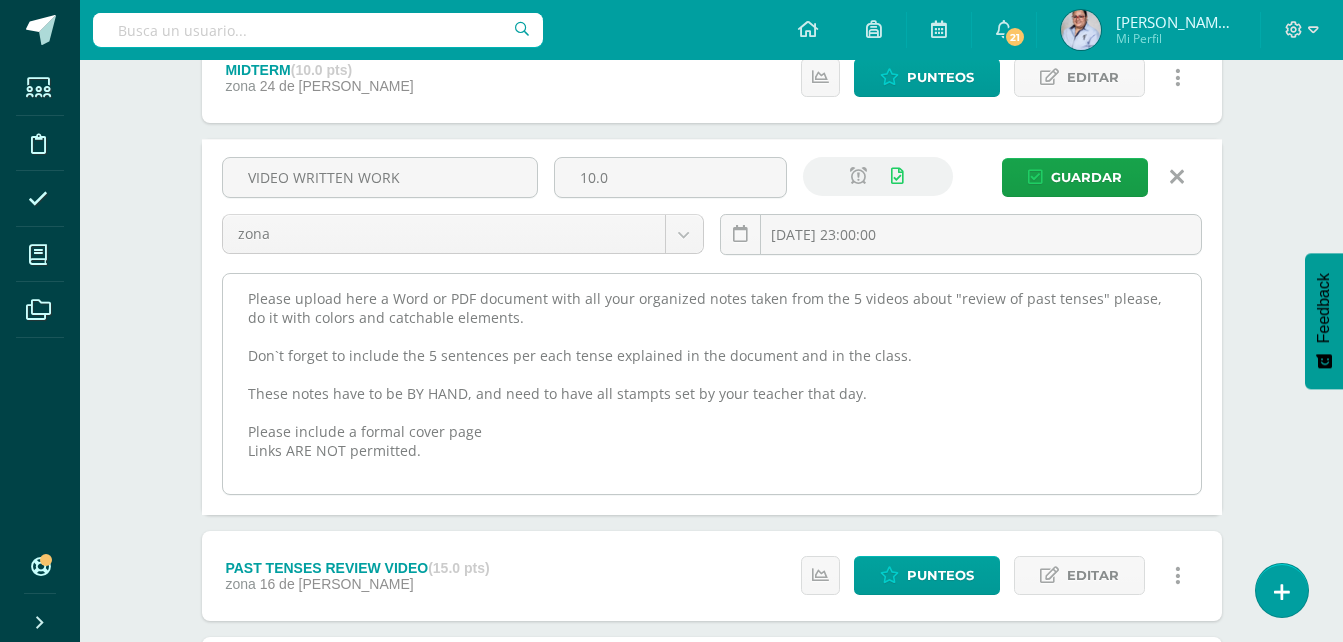 click on "Please upload here a Word or PDF document with all your organized notes taken from the 5 videos about "review of past tenses" please, do it with colors and catchable elements.
Don`t forget to include the 5 sentences per each tense explained in the document and in the class.
These notes have to be BY HAND, and need to have all stampts set by your teacher that day.
Please include a formal cover page
Links ARE NOT permitted." at bounding box center [712, 384] 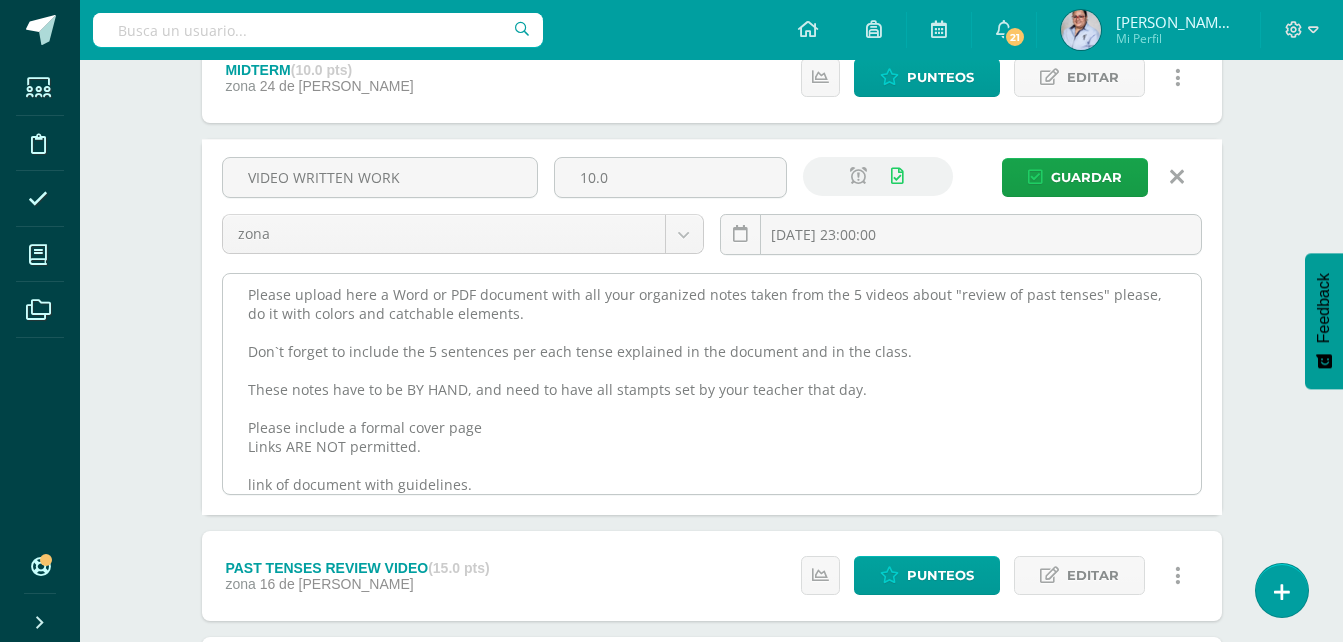 paste on "[URL][DOMAIN_NAME]" 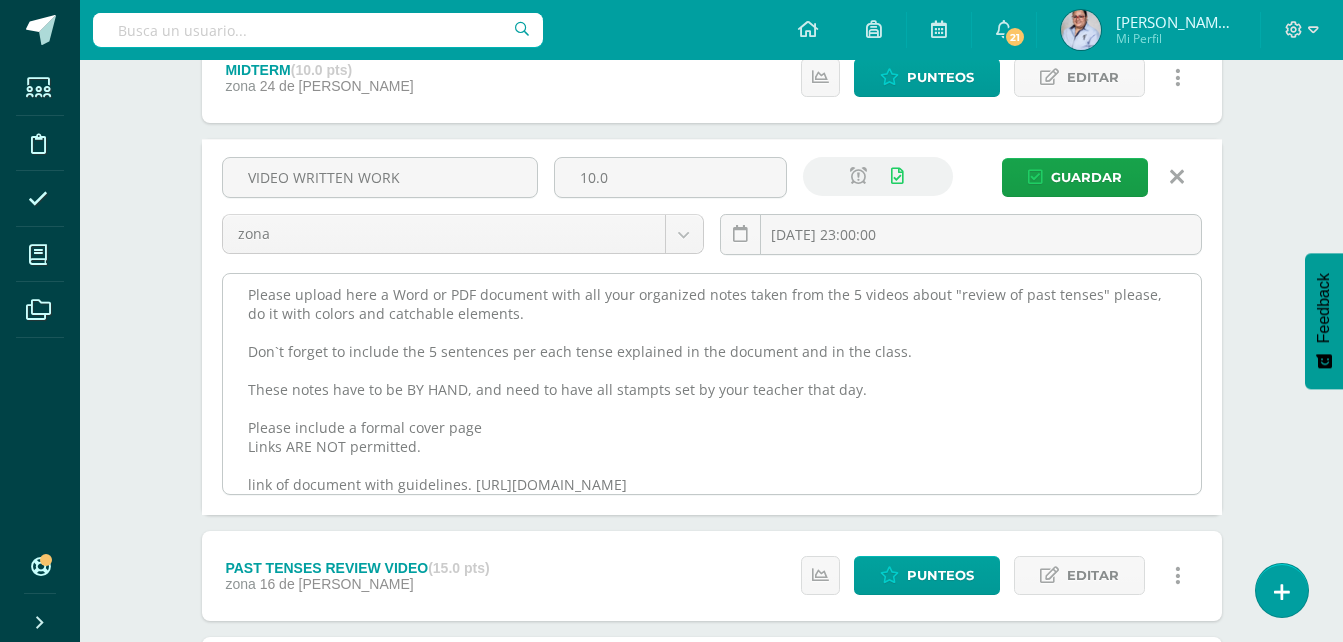 scroll, scrollTop: 23, scrollLeft: 0, axis: vertical 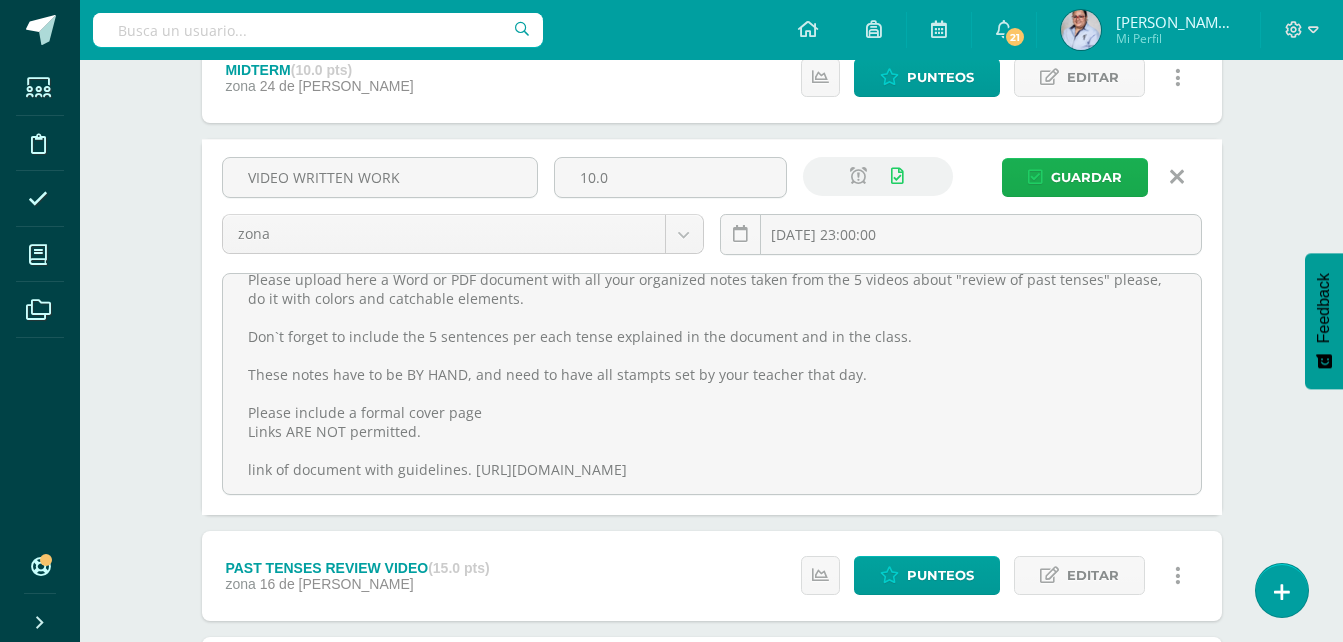 type on "Please upload here a Word or PDF document with all your organized notes taken from the 5 videos about "review of past tenses" please, do it with colors and catchable elements.
Don`t forget to include the 5 sentences per each tense explained in the document and in the class.
These notes have to be BY HAND, and need to have all stampts set by your teacher that day.
Please include a formal cover page
Links ARE NOT permitted.
link of document with guidelines. [URL][DOMAIN_NAME]" 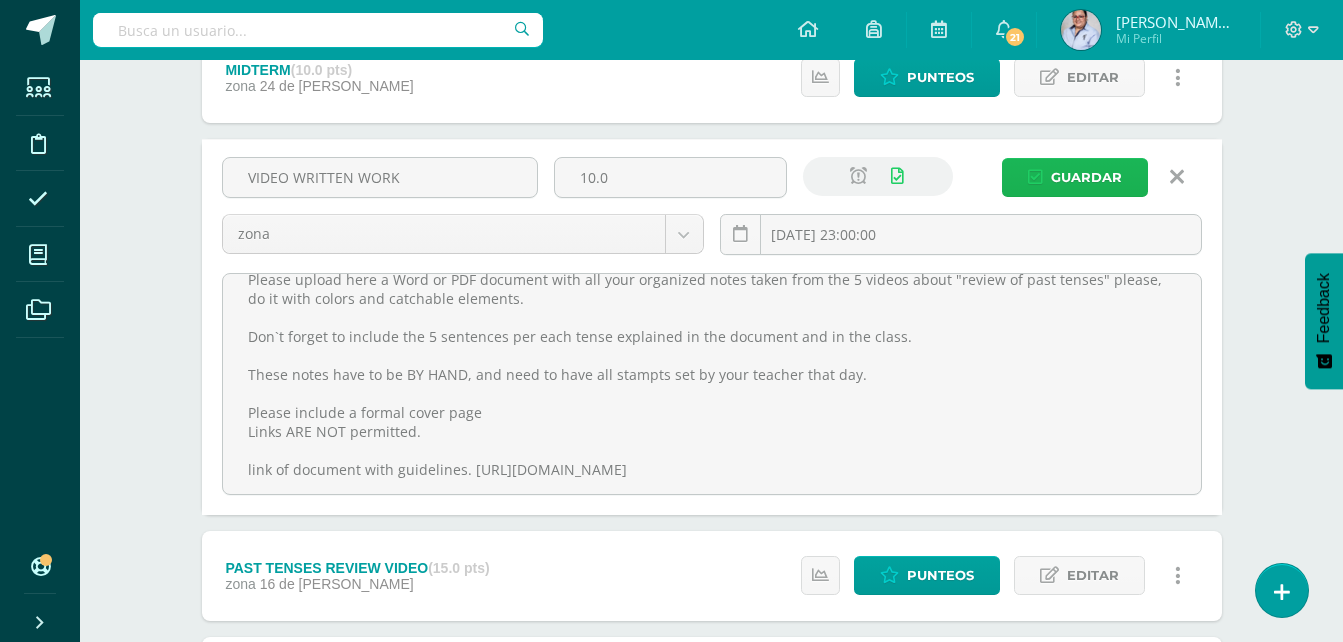 click on "Guardar" at bounding box center [1086, 177] 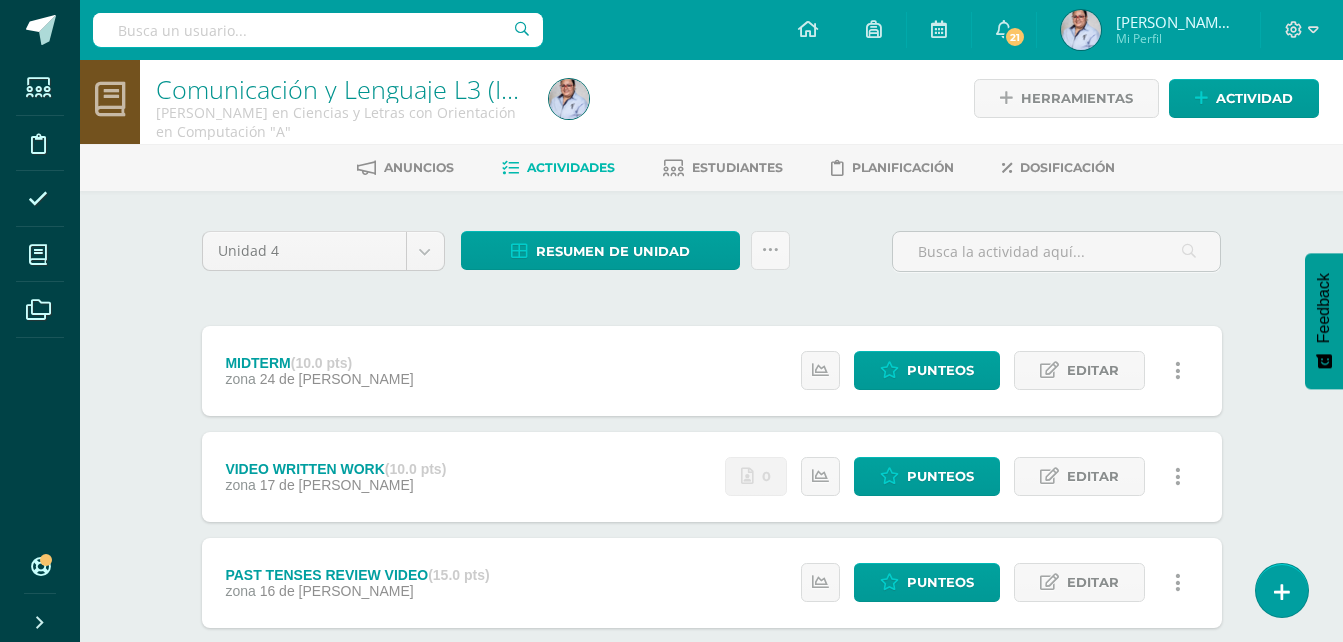 scroll, scrollTop: 0, scrollLeft: 0, axis: both 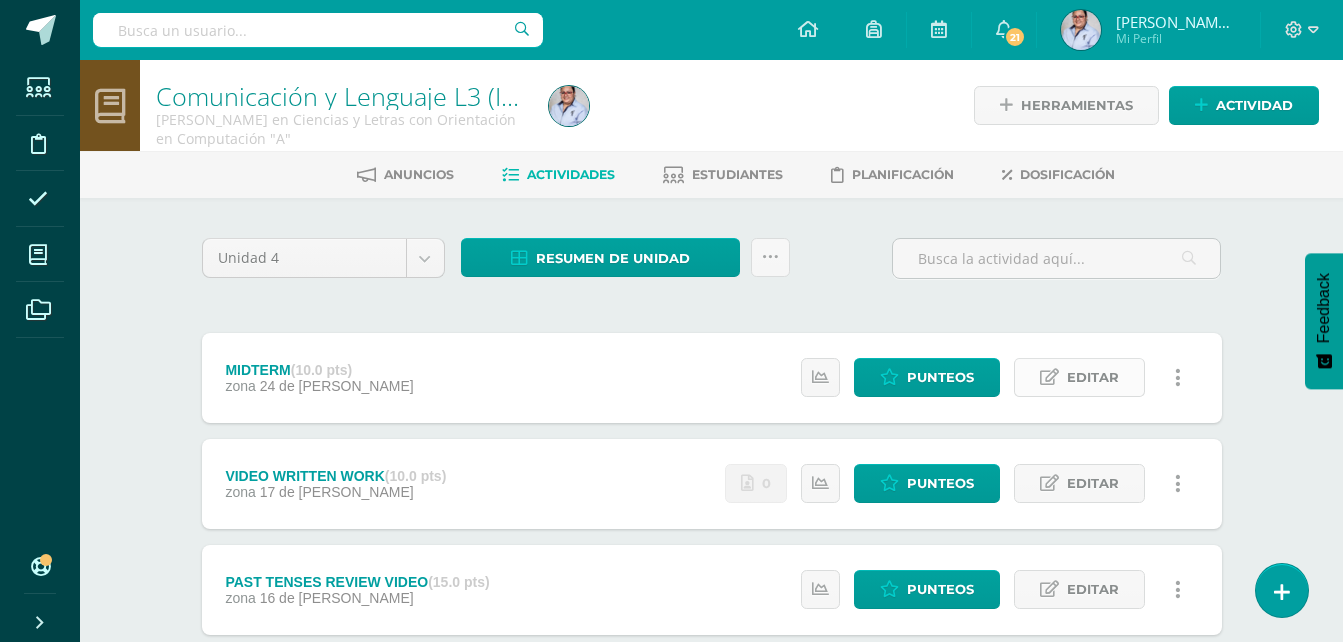 click on "Editar" at bounding box center [1093, 377] 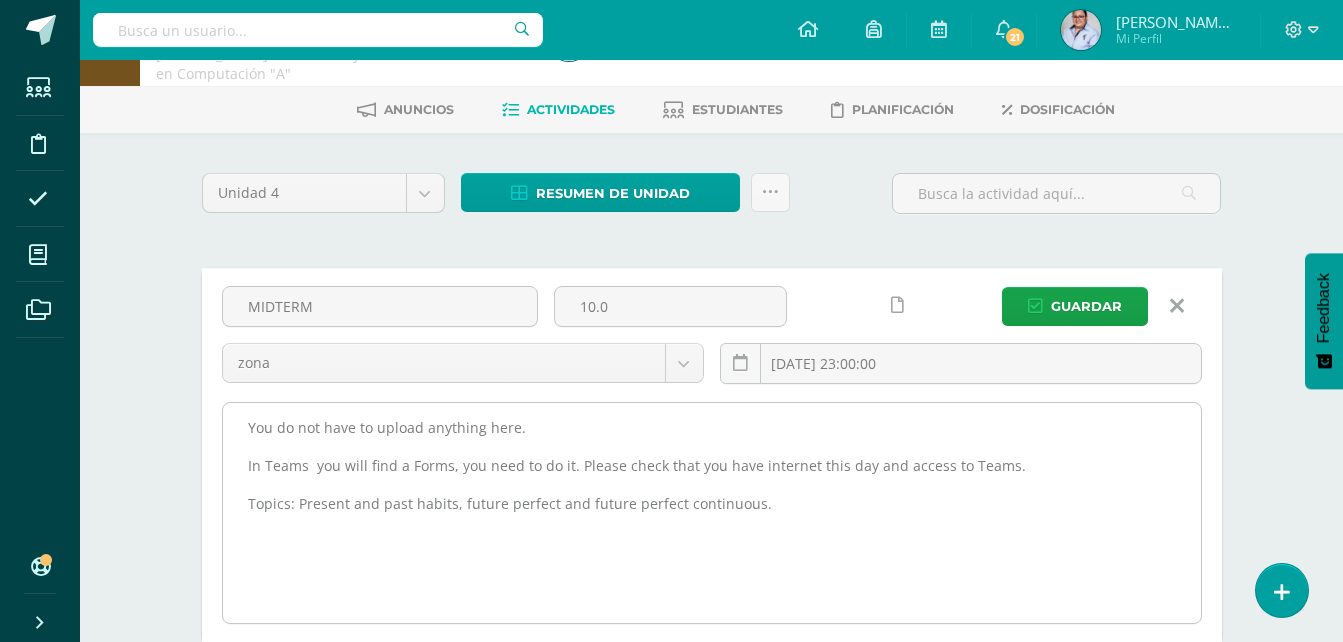 scroll, scrollTop: 100, scrollLeft: 0, axis: vertical 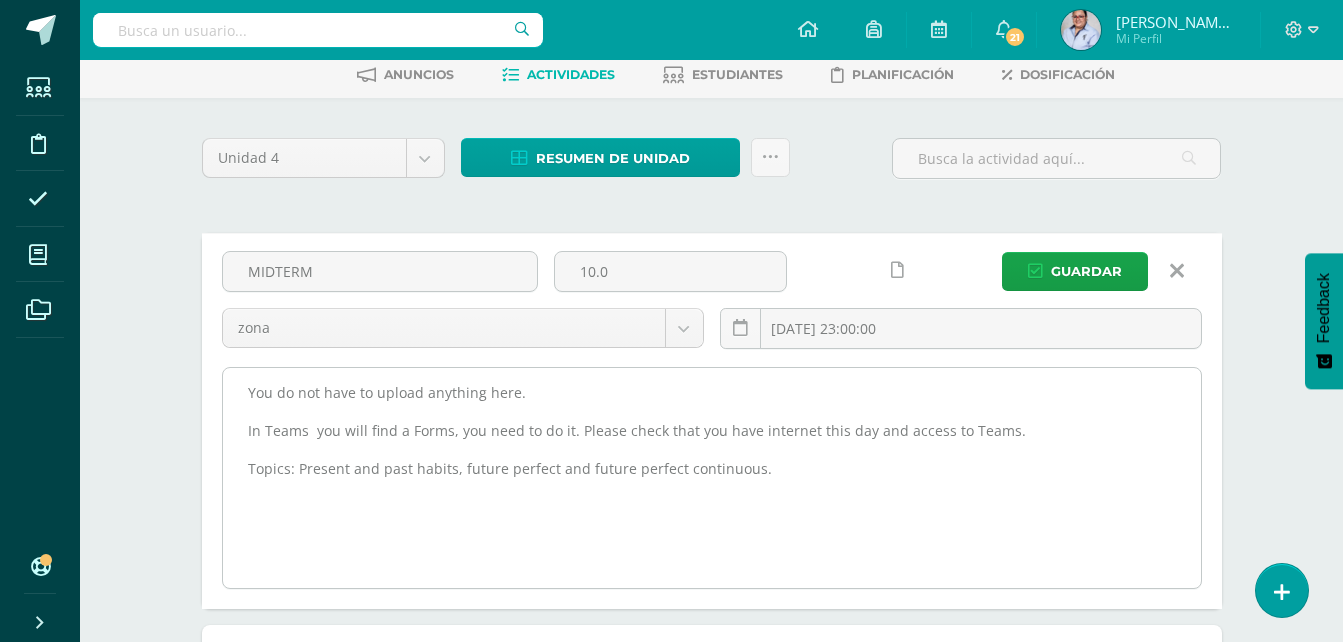 click on "You do not have to upload anything here.
In Teams  you will find a Forms, you need to do it. Please check that you have internet this day and access to Teams.
Topics: Present and past habits, future perfect and future perfect continuous." at bounding box center [712, 478] 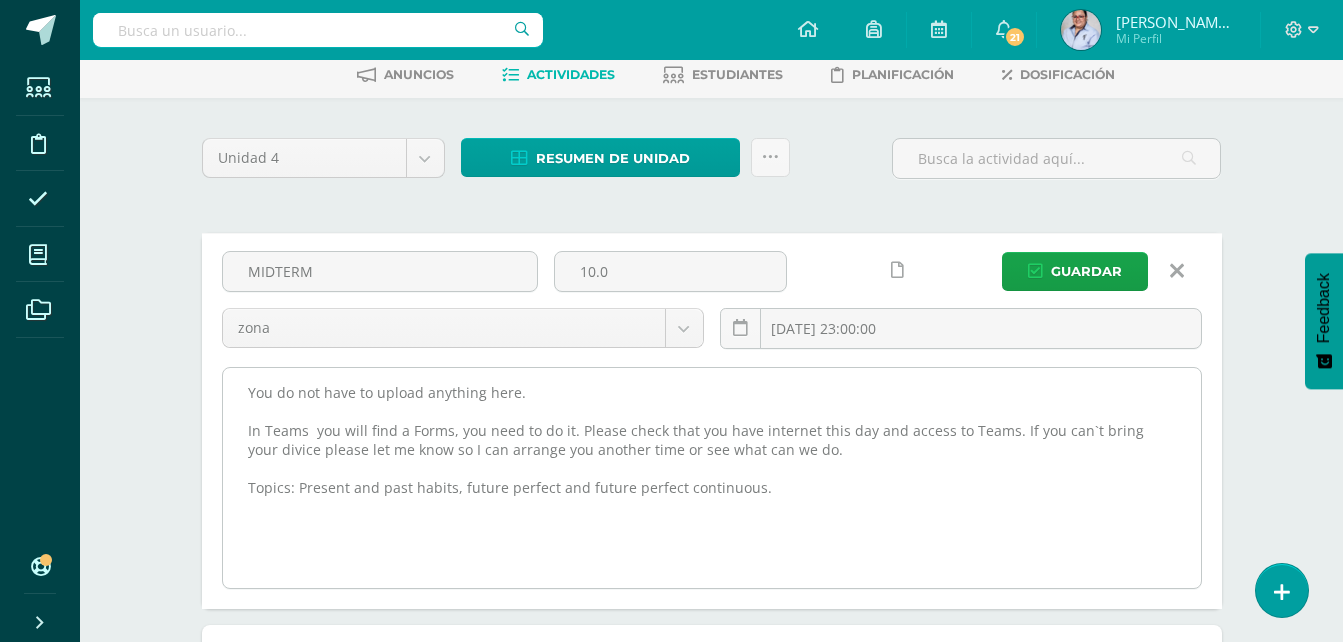 drag, startPoint x: 1008, startPoint y: 431, endPoint x: 1011, endPoint y: 459, distance: 28.160255 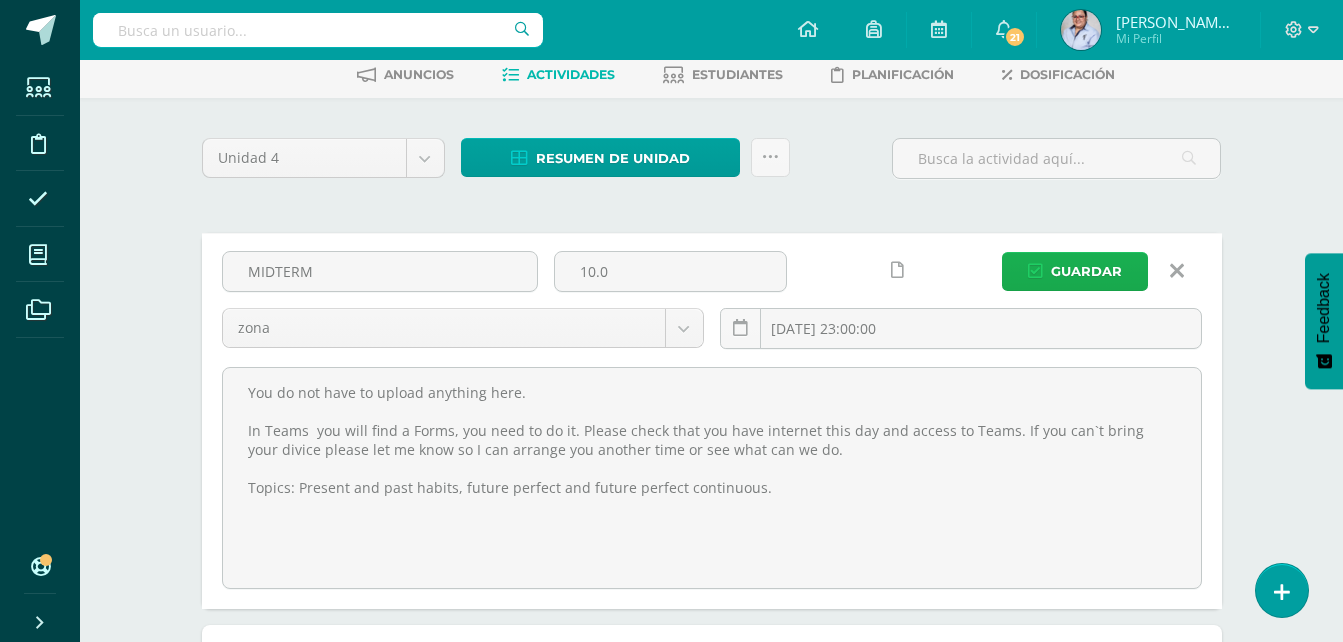 type on "You do not have to upload anything here.
In Teams  you will find a Forms, you need to do it. Please check that you have internet this day and access to Teams. If you can`t bring your divice please let me know so I can arrange you another time or see what can we do.
Topics: Present and past habits, future perfect and future perfect continuous." 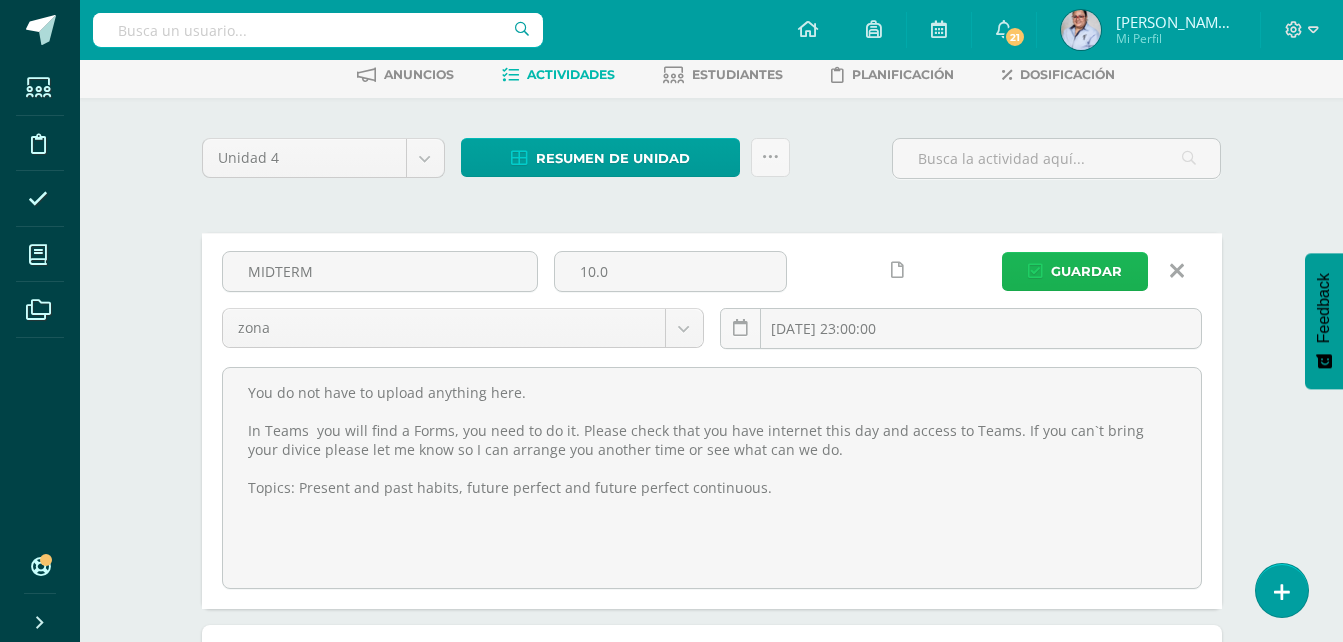 click on "Guardar" at bounding box center (1086, 271) 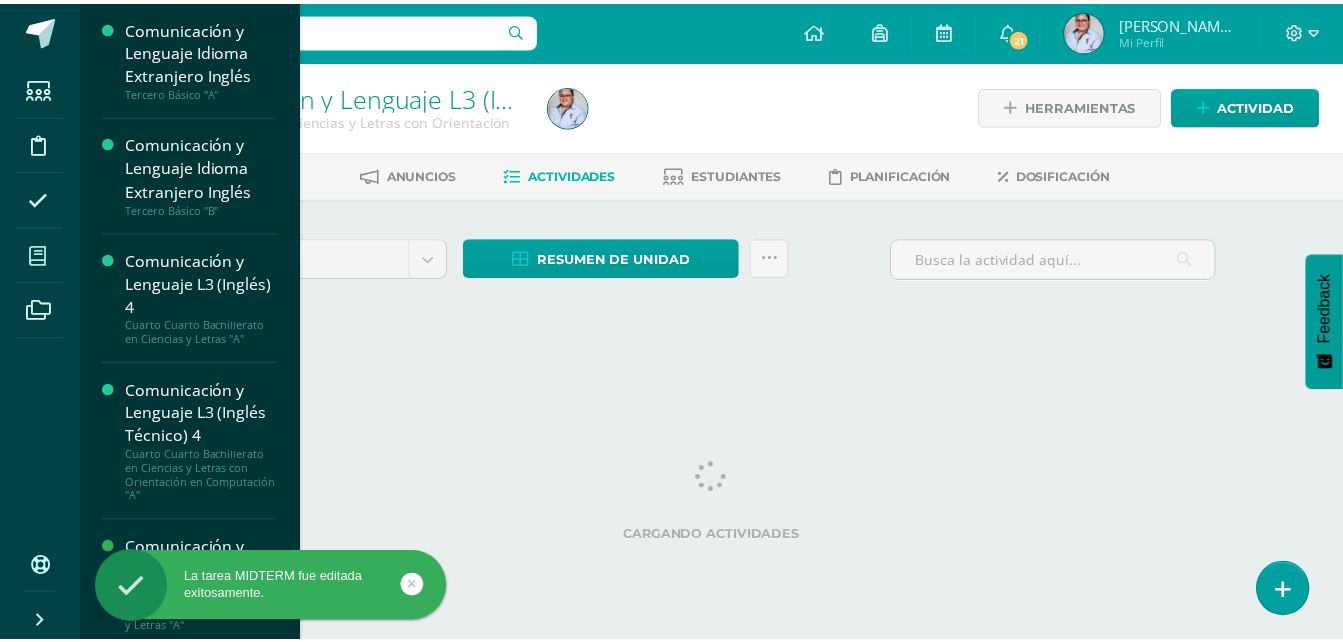scroll, scrollTop: 0, scrollLeft: 0, axis: both 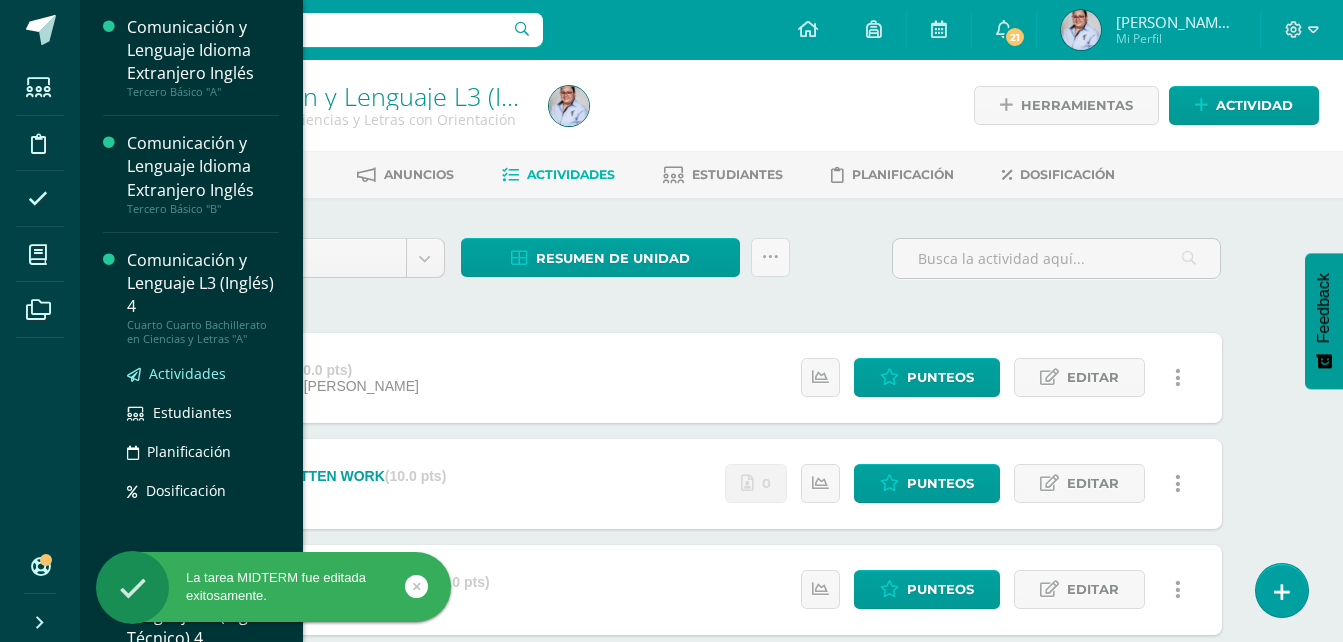 click on "Actividades" at bounding box center [187, 373] 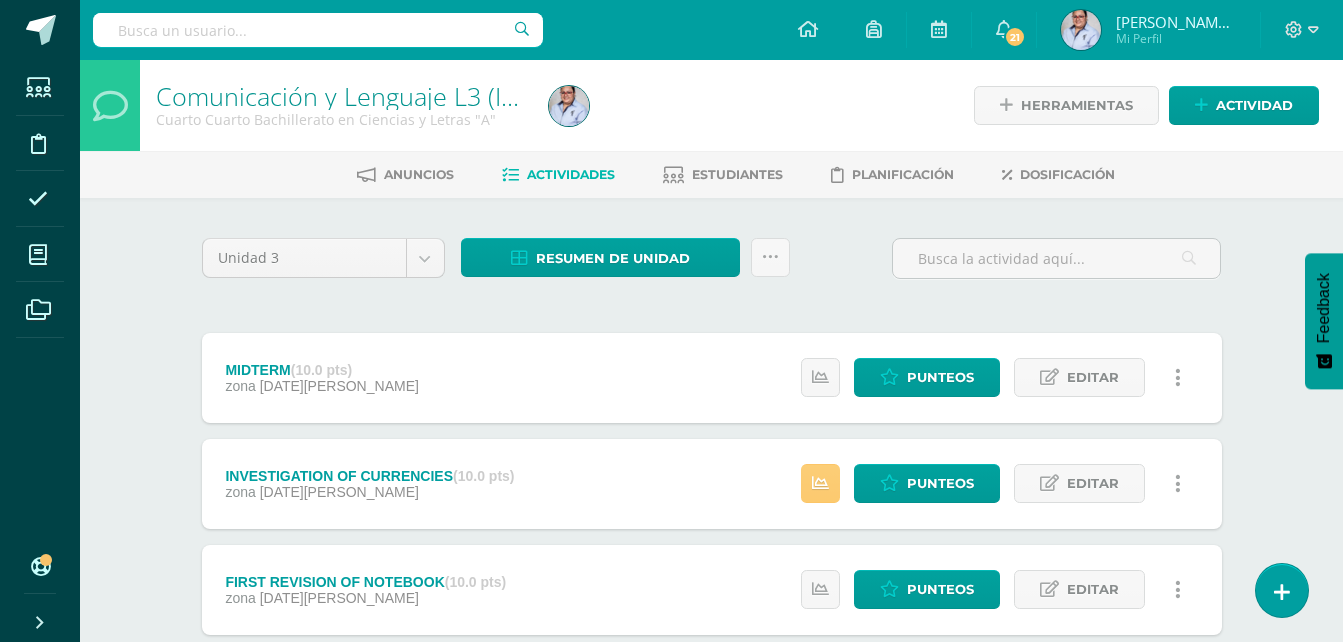 scroll, scrollTop: 100, scrollLeft: 0, axis: vertical 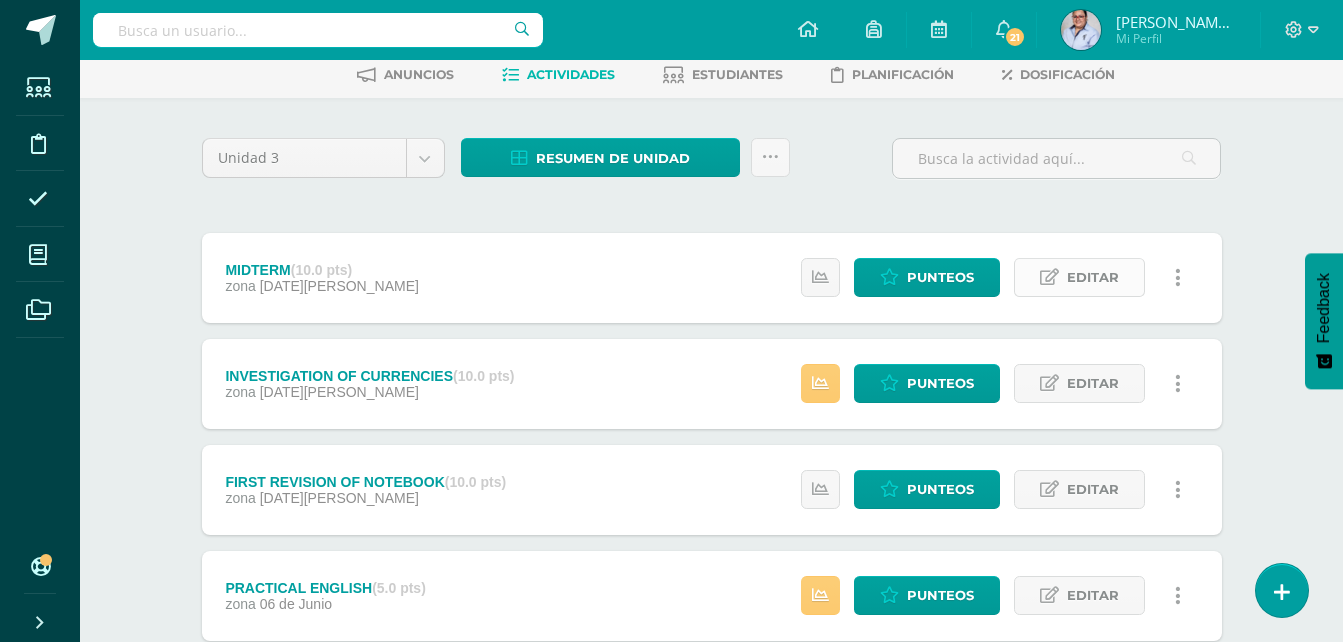 click on "Editar" at bounding box center (1093, 277) 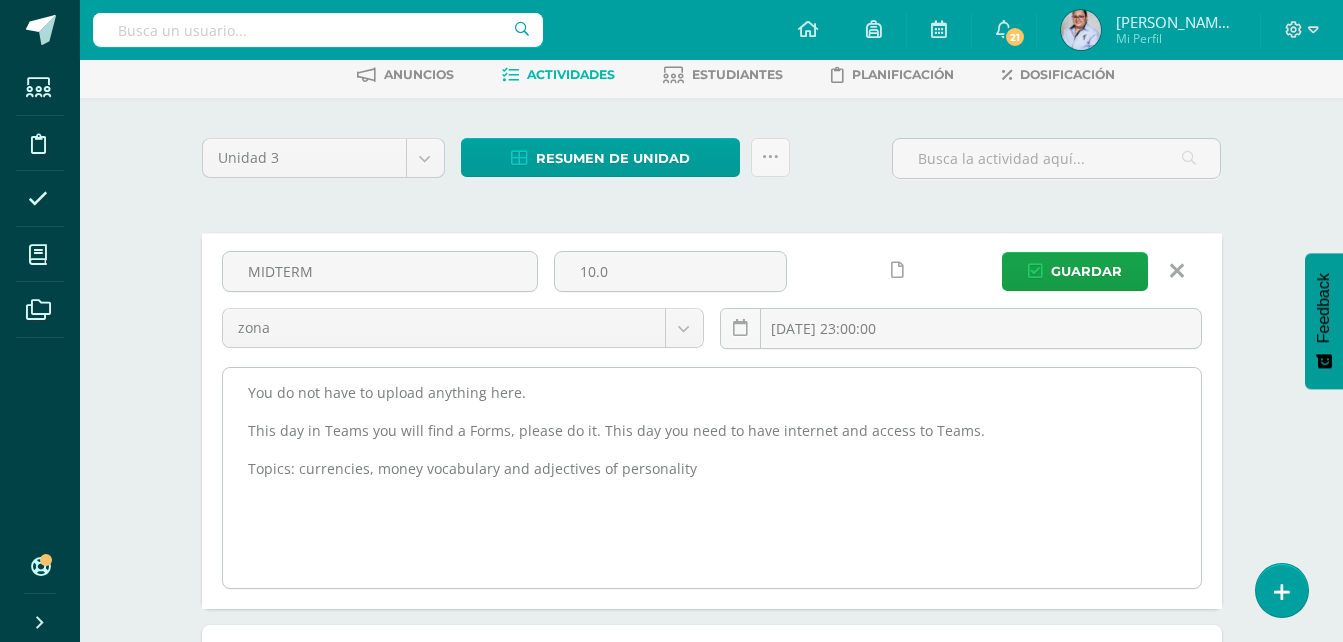 click on "You do not have to upload anything here.
This day in Teams you will find a Forms, please do it. This day you need to have internet and access to Teams.
Topics: currencies, money vocabulary and adjectives of personality" at bounding box center [712, 478] 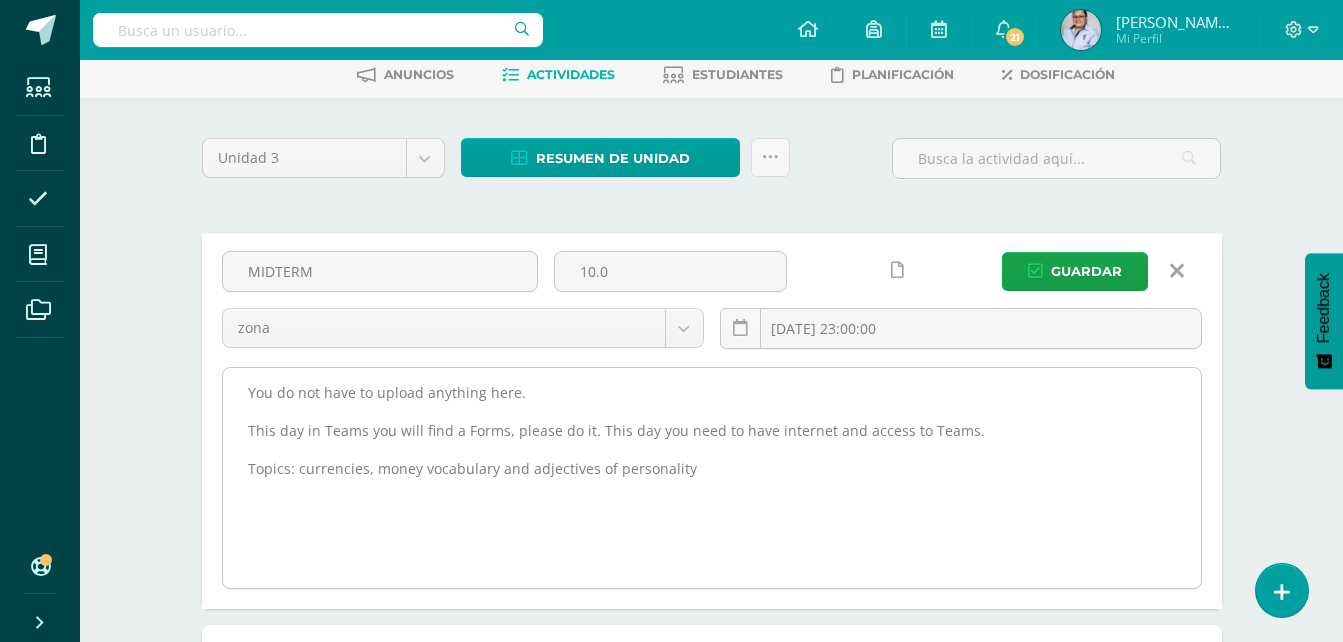 paste on "f you can`t bring your divice please let me know so I can arrange you another time or see what can we do." 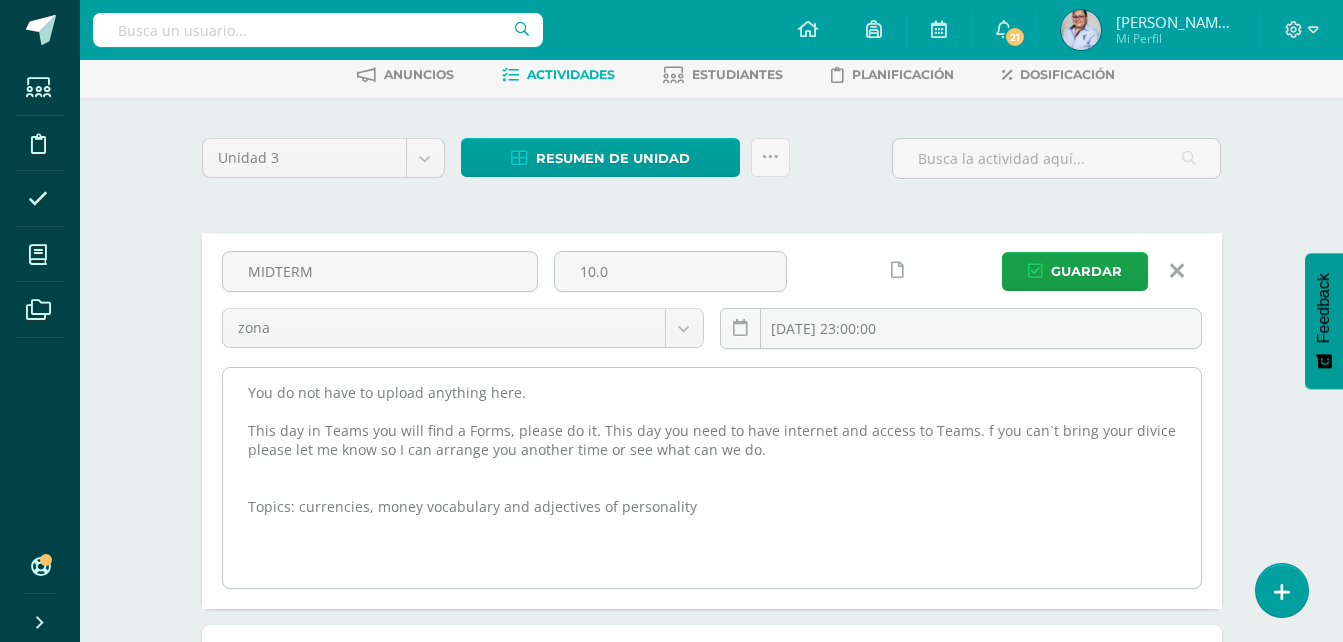 click on "You do not have to upload anything here.
This day in Teams you will find a Forms, please do it. This day you need to have internet and access to Teams.
Topics: currencies, money vocabulary and adjectives of personality" at bounding box center (712, 478) 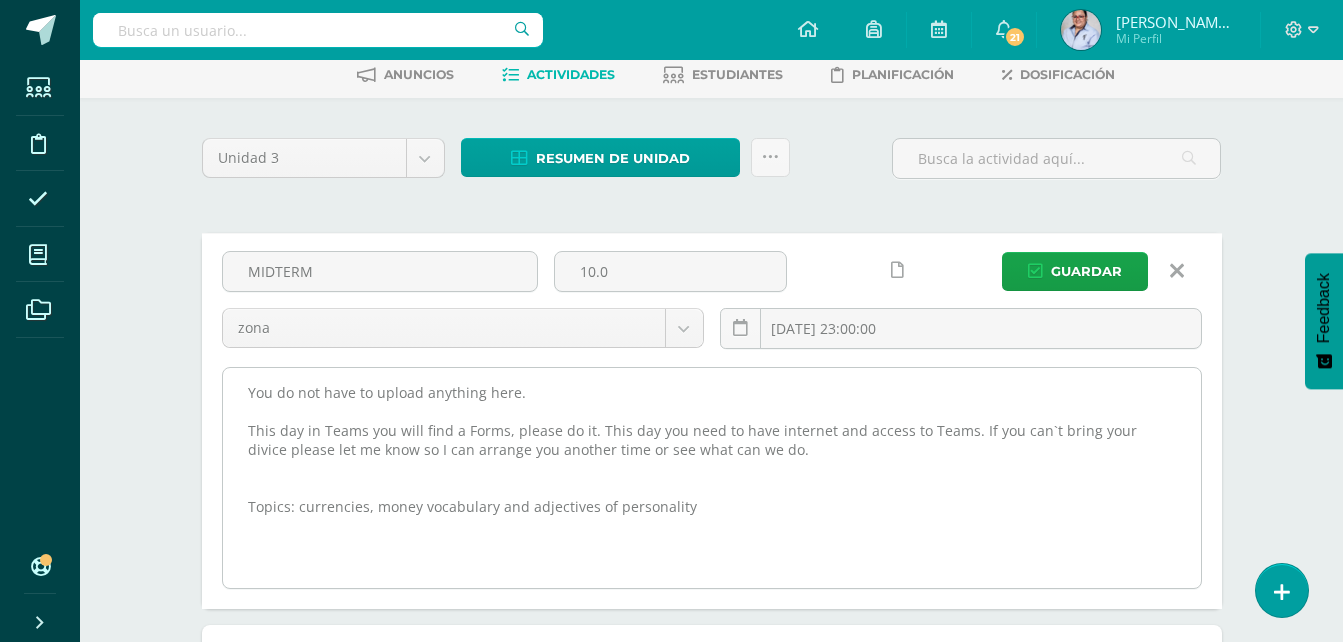 drag, startPoint x: 964, startPoint y: 436, endPoint x: 969, endPoint y: 453, distance: 17.720045 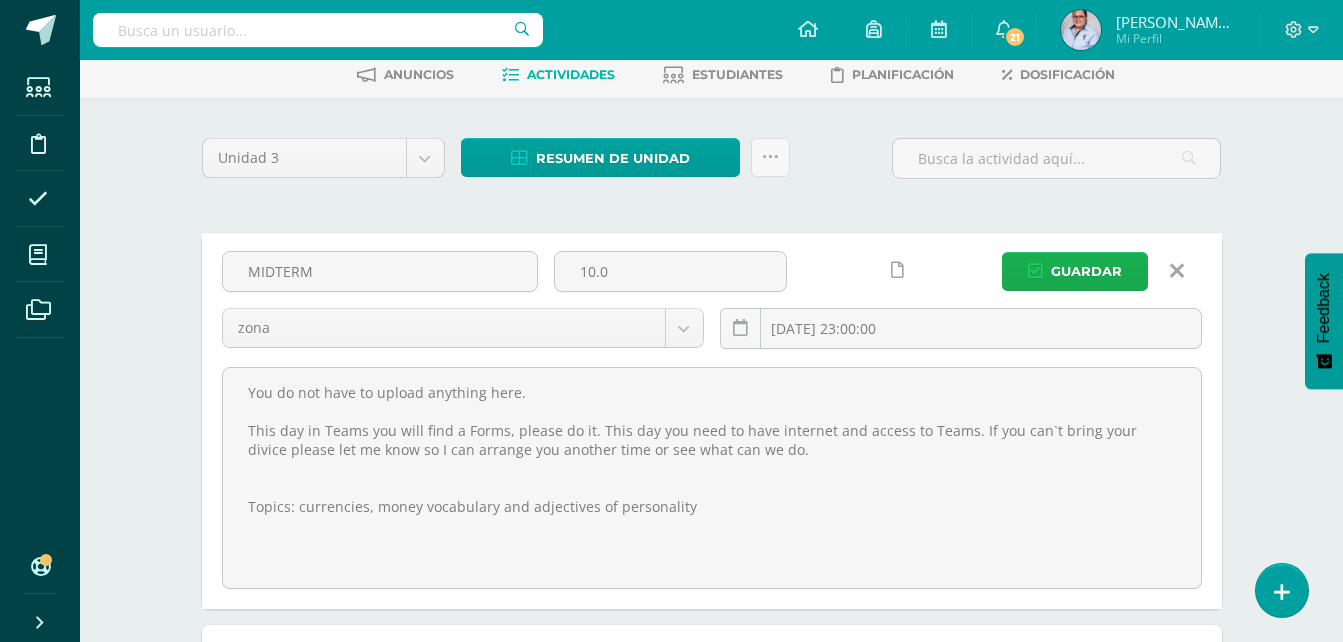 type on "You do not have to upload anything here.
This day in Teams you will find a Forms, please do it. This day you need to have internet and access to Teams. If you can`t bring your divice please let me know so I can arrange you another time or see what can we do.
Topics: currencies, money vocabulary and adjectives of personality" 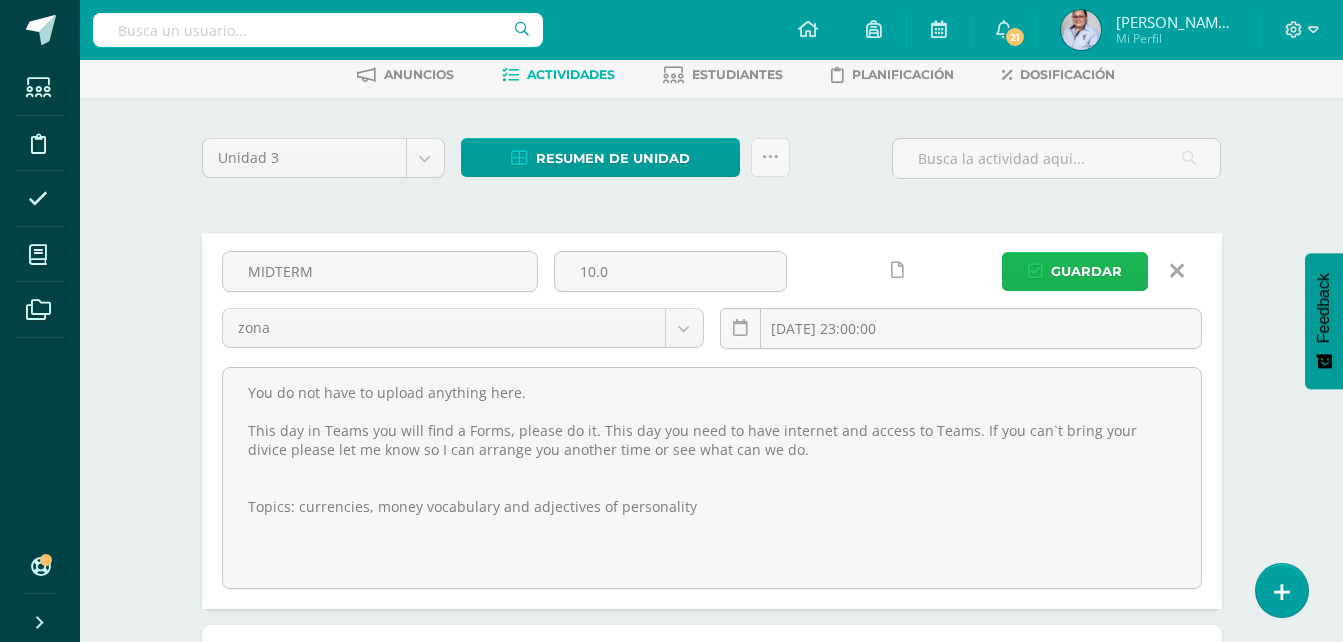 click on "Guardar" at bounding box center (1086, 271) 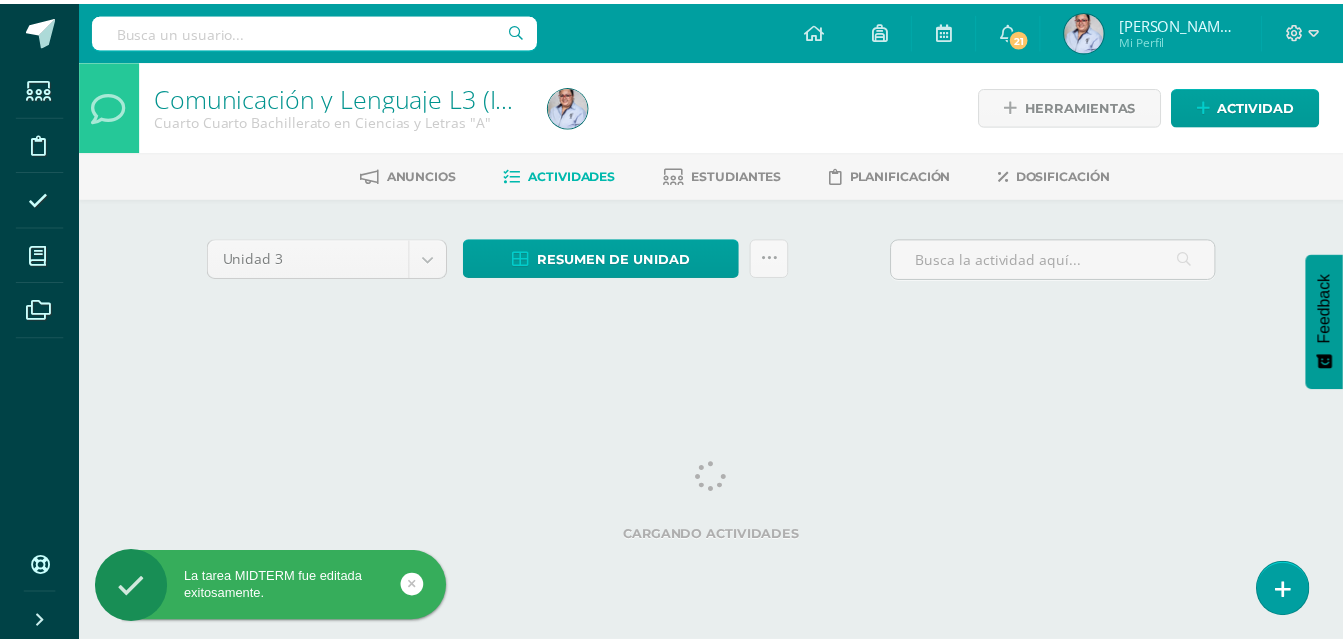 scroll, scrollTop: 0, scrollLeft: 0, axis: both 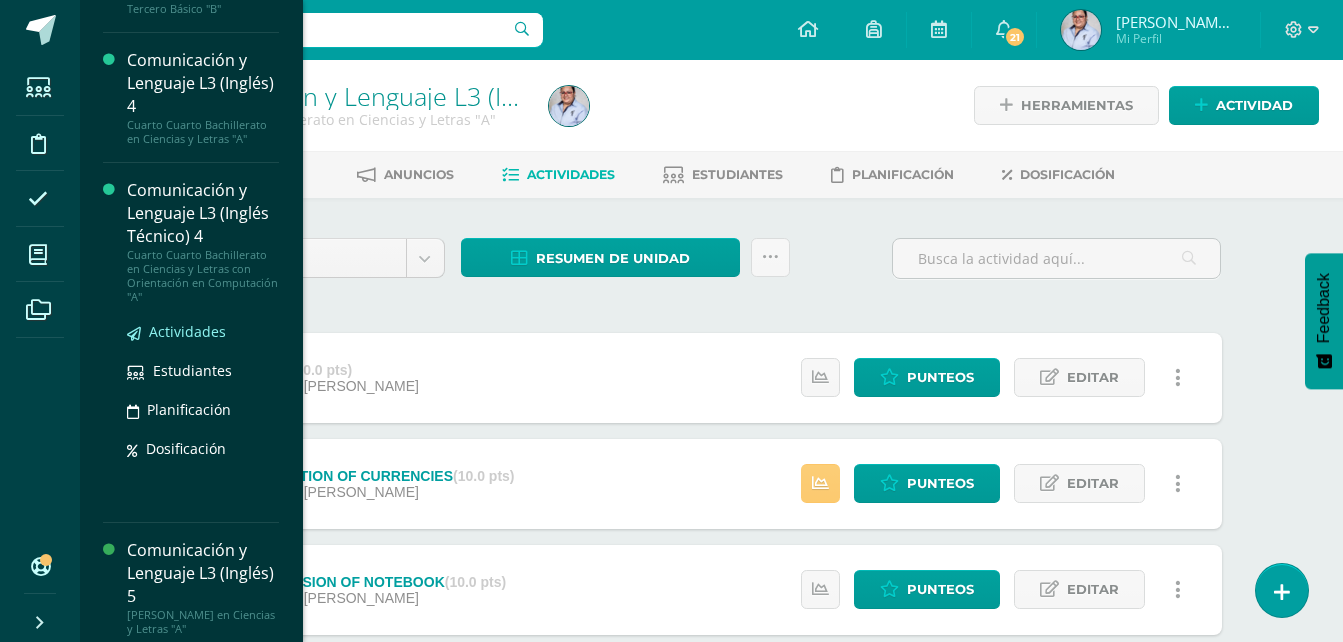 click on "Actividades" at bounding box center [187, 331] 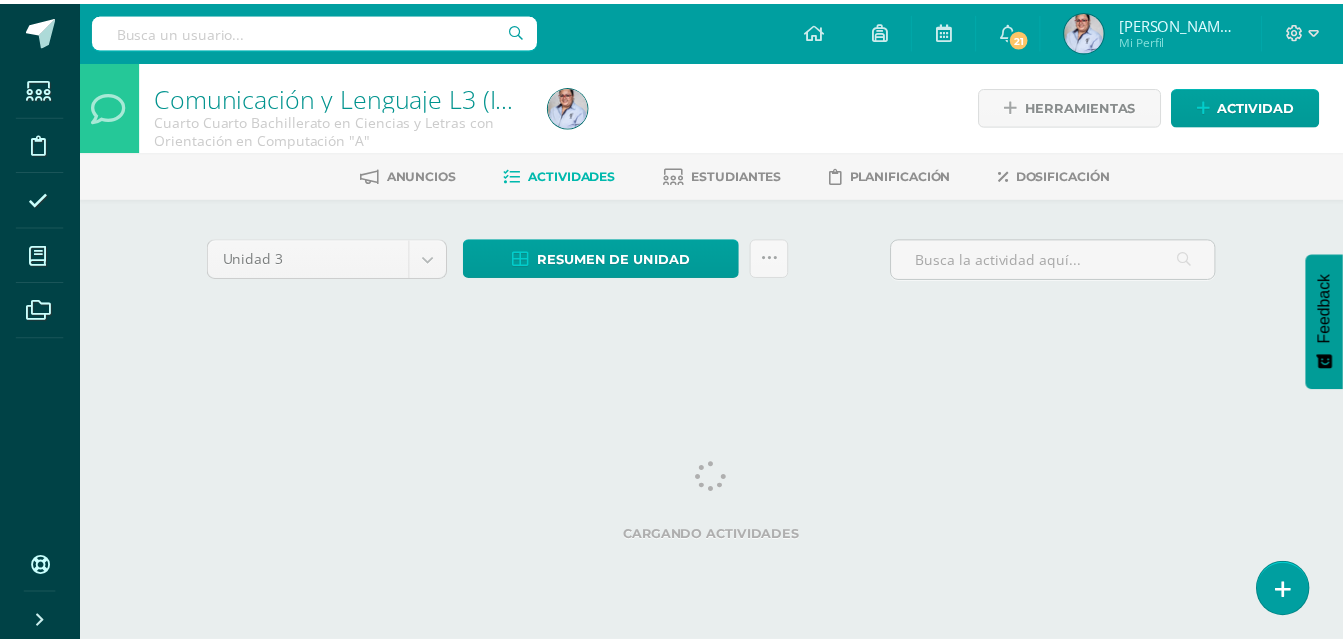 scroll, scrollTop: 0, scrollLeft: 0, axis: both 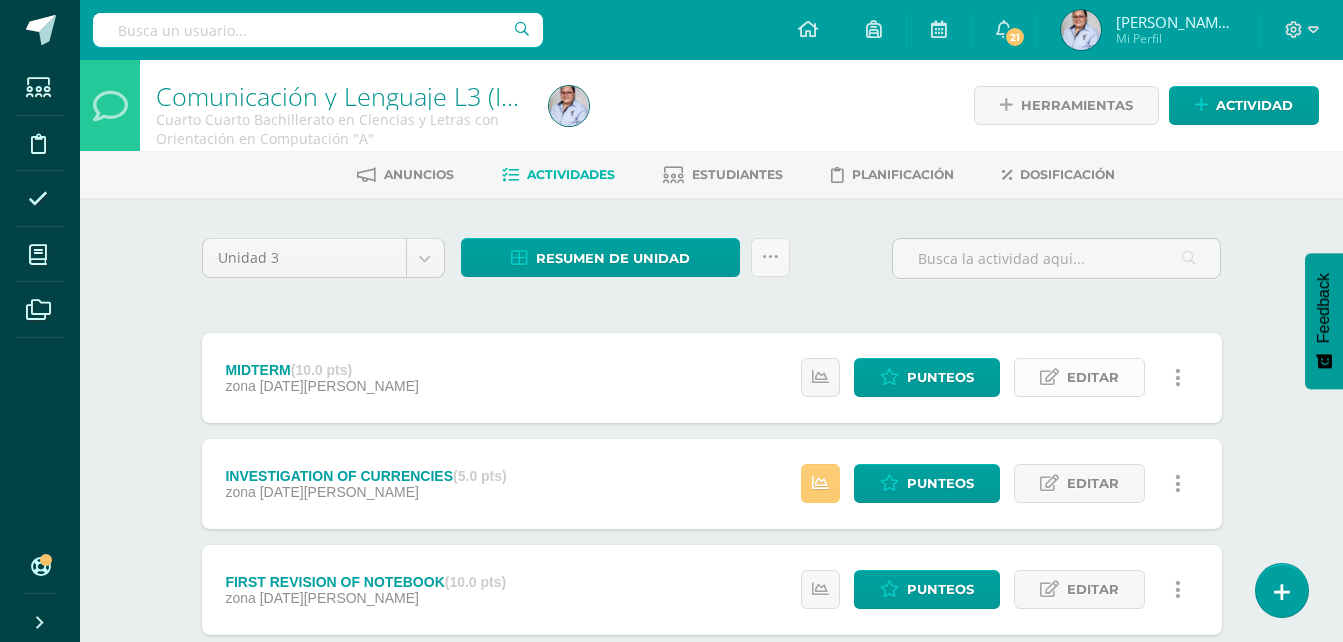 click on "Editar" at bounding box center (1093, 377) 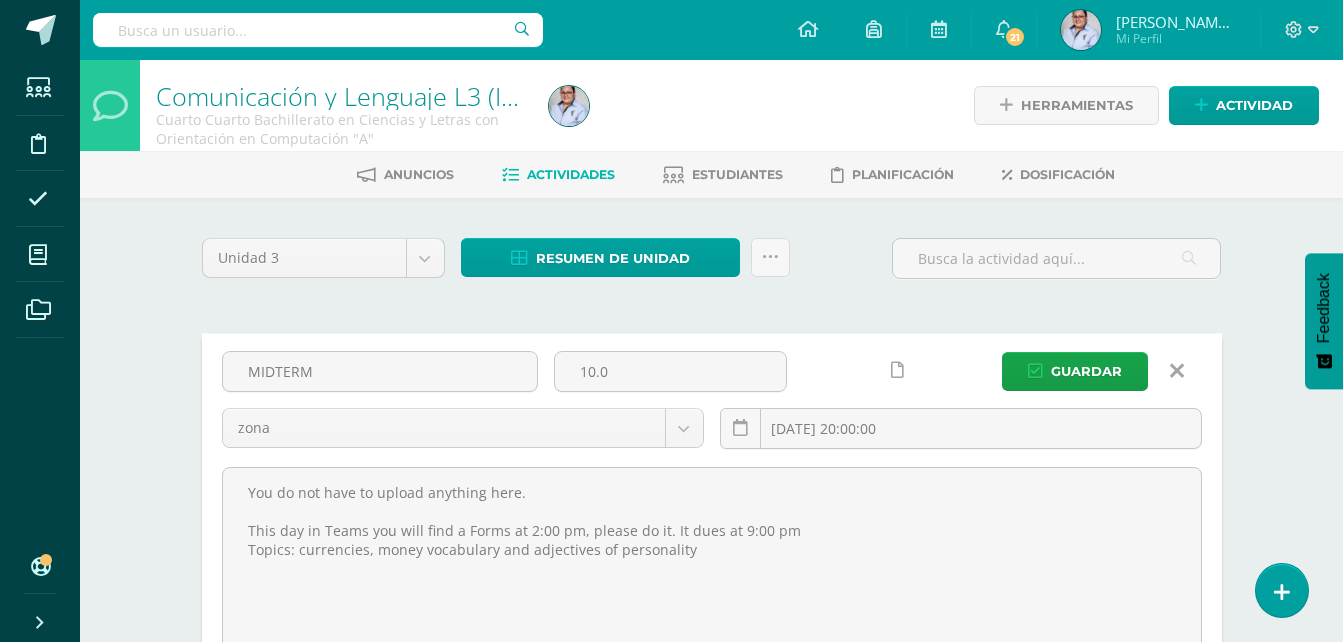 click at bounding box center (1177, 371) 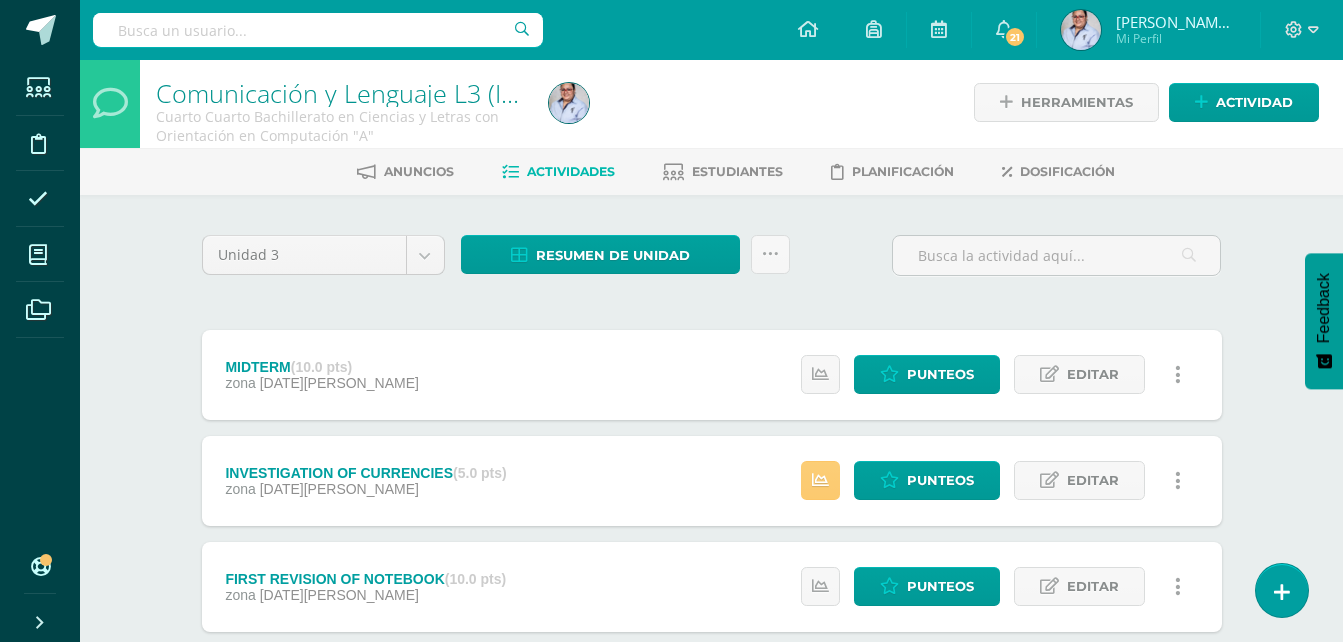 scroll, scrollTop: 0, scrollLeft: 0, axis: both 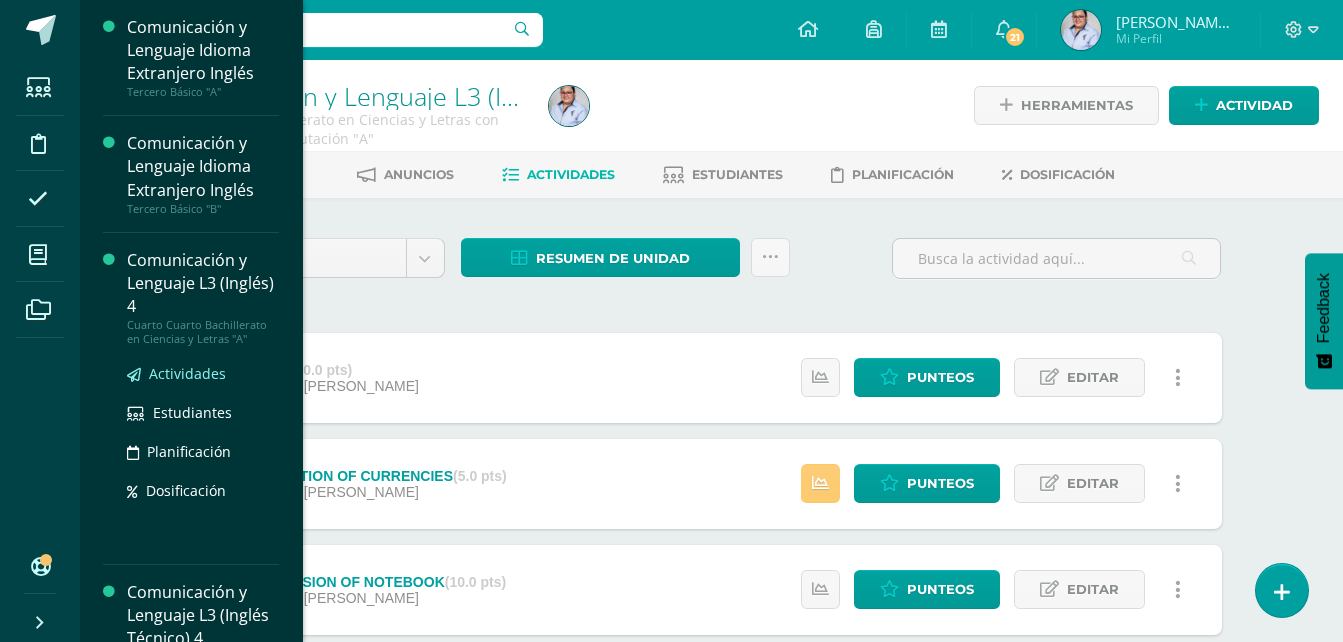click on "Actividades" at bounding box center (187, 373) 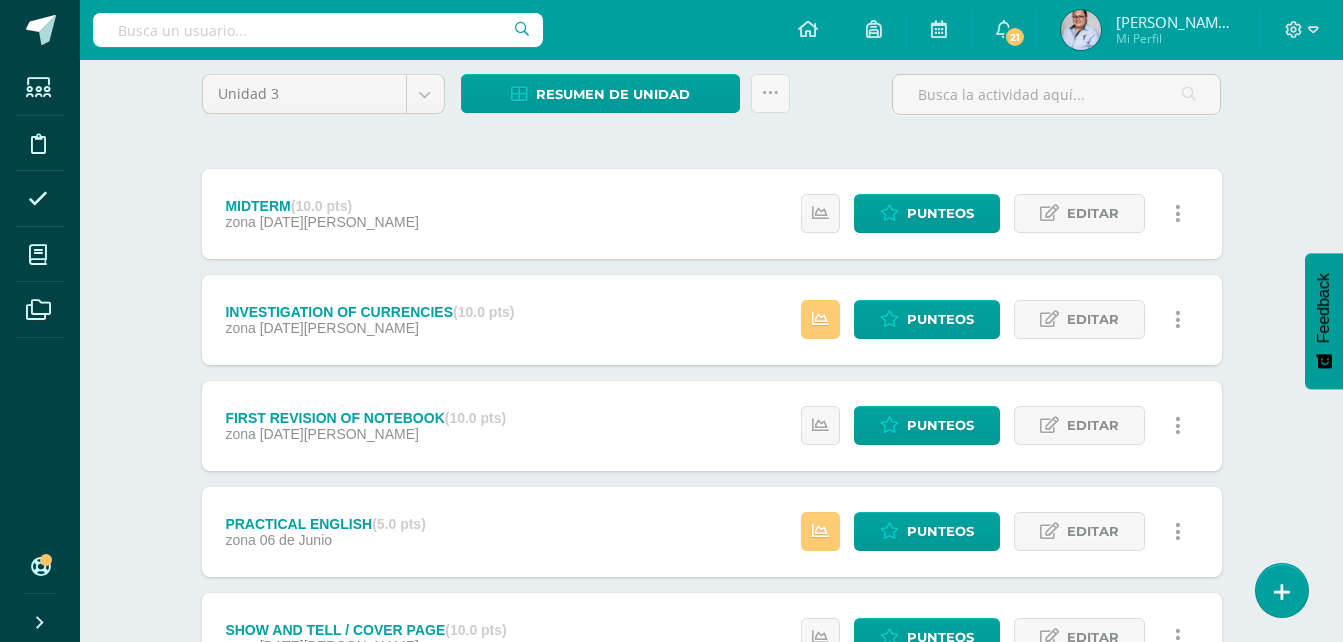 scroll, scrollTop: 200, scrollLeft: 0, axis: vertical 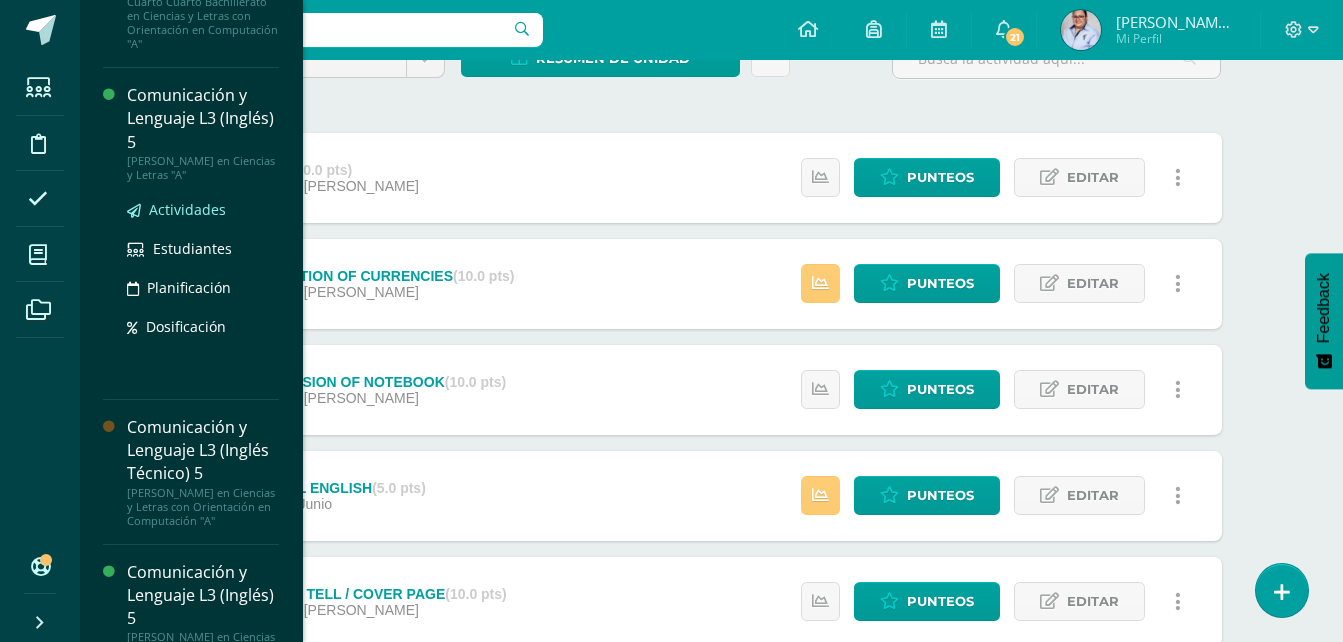click on "Actividades" at bounding box center (187, 209) 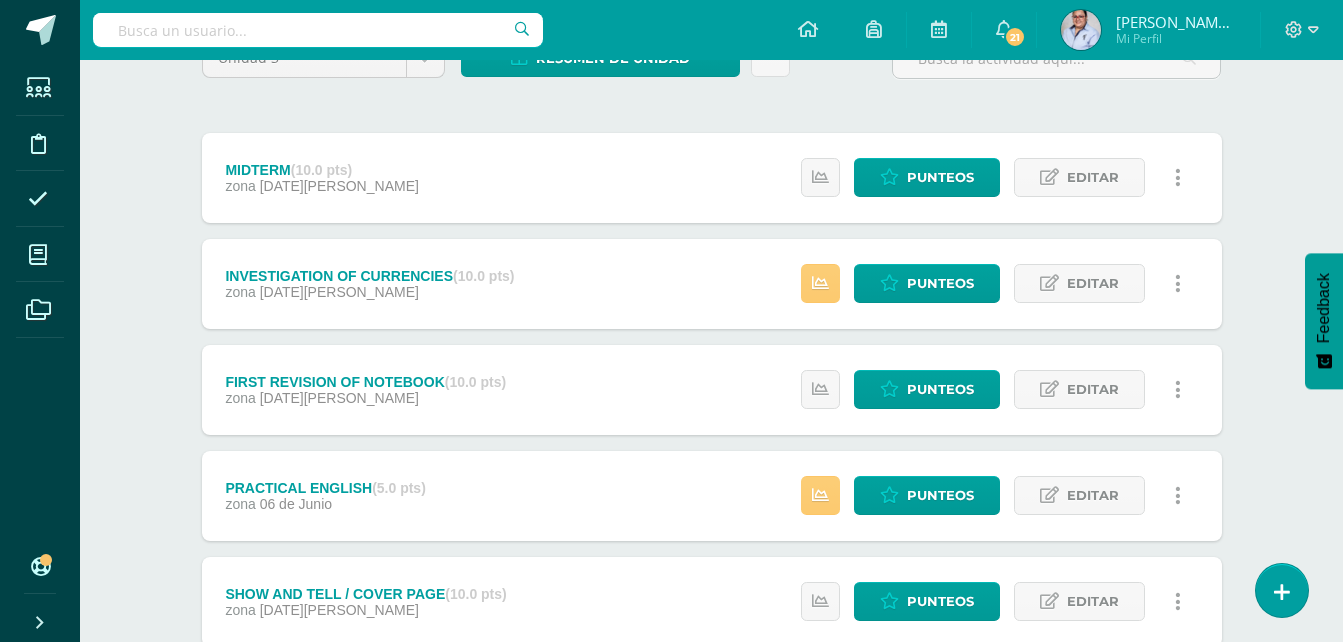 scroll, scrollTop: 298, scrollLeft: 0, axis: vertical 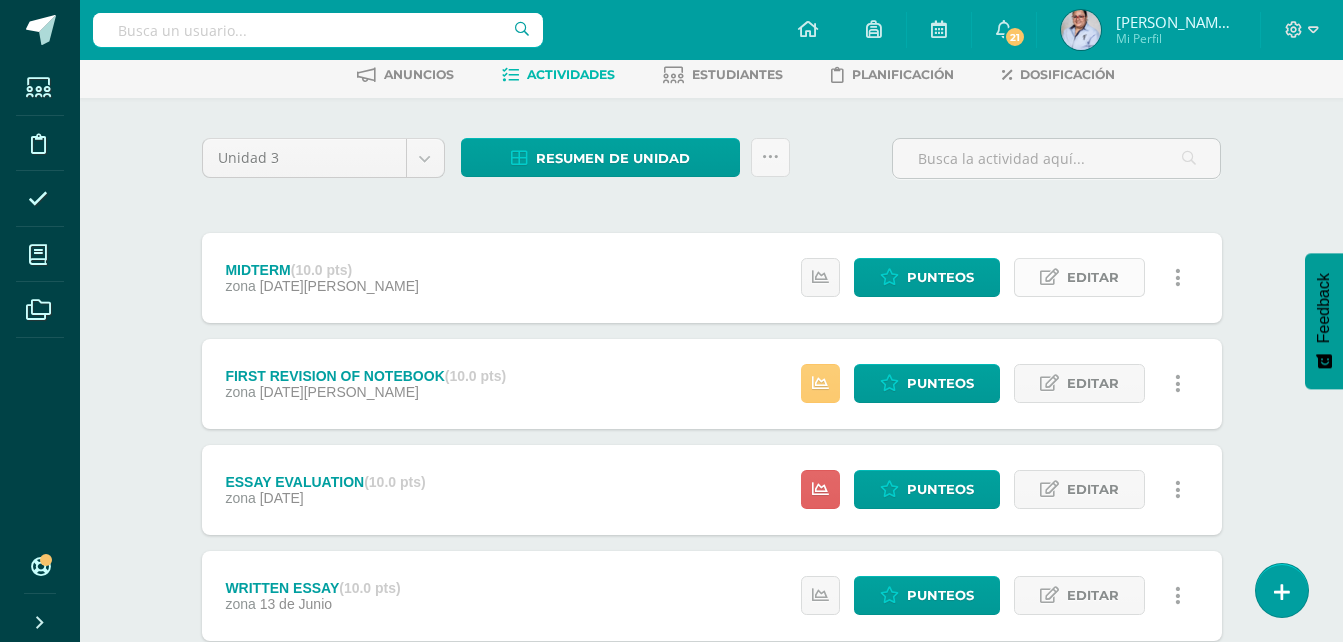 click on "Editar" at bounding box center [1093, 277] 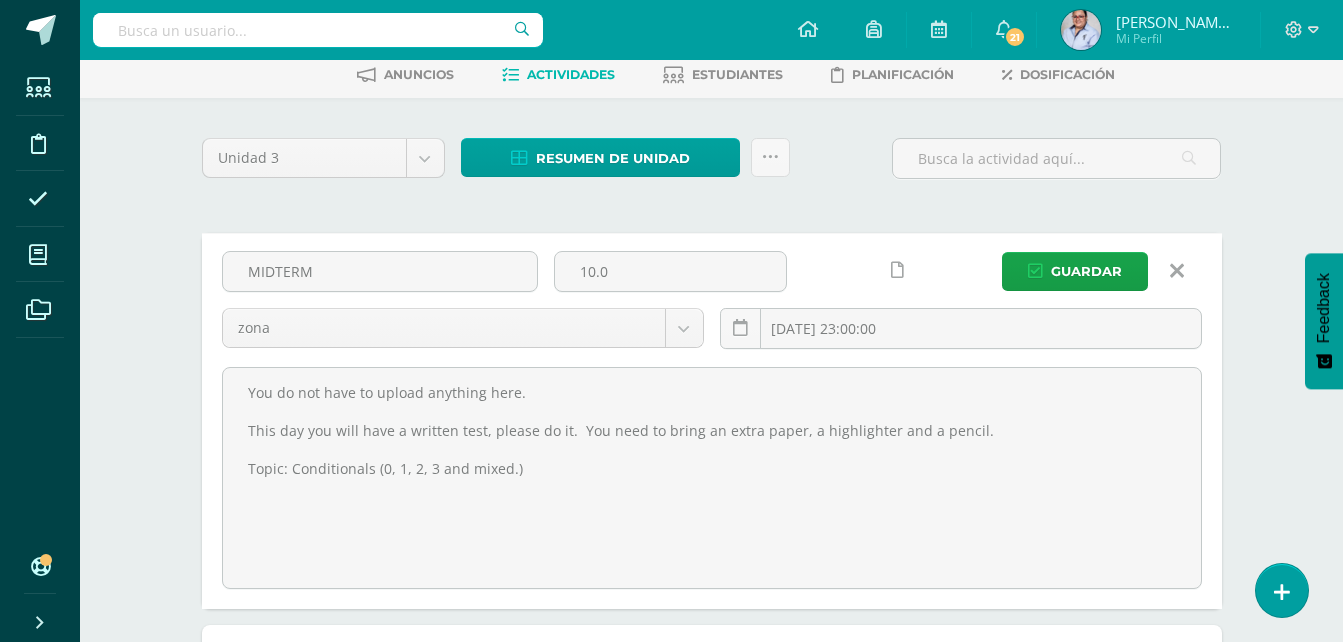 click at bounding box center (1177, 271) 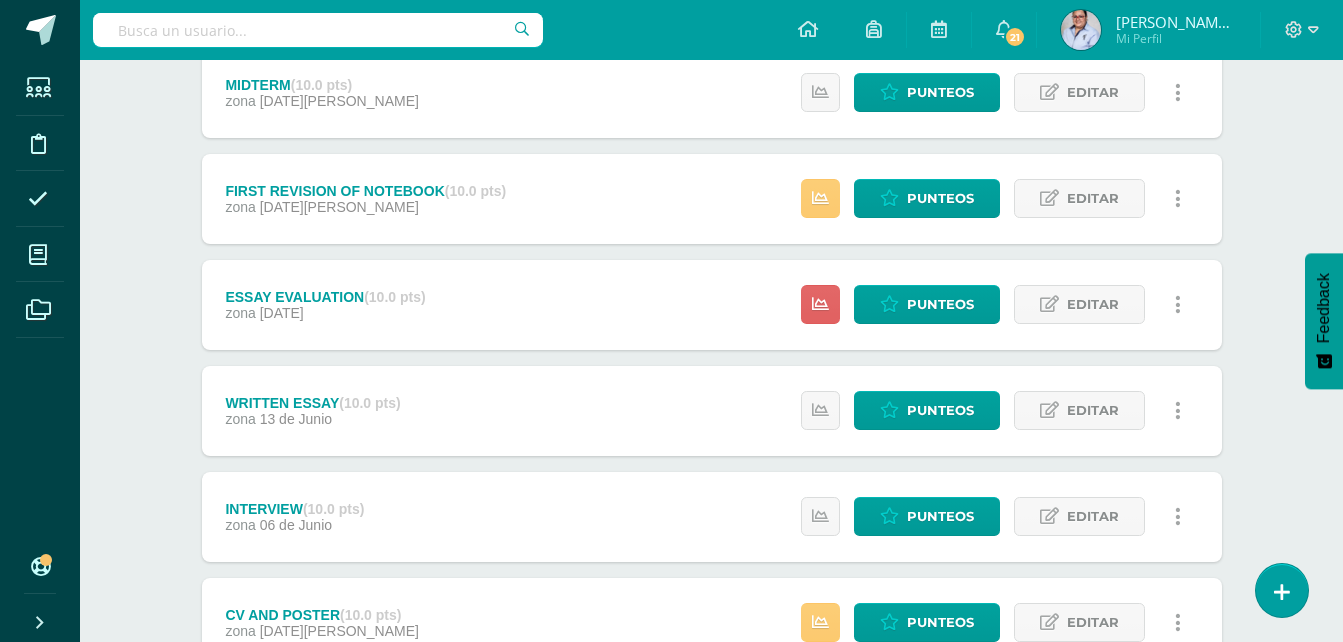 scroll, scrollTop: 250, scrollLeft: 0, axis: vertical 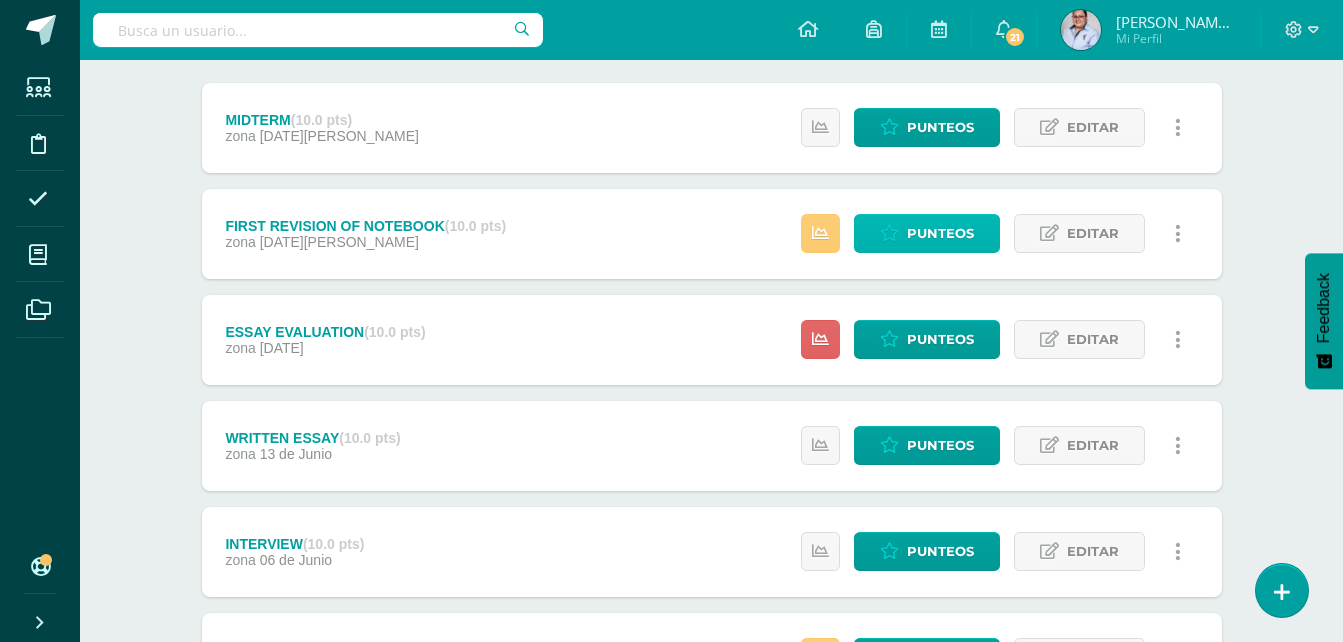 click on "Punteos" at bounding box center (940, 233) 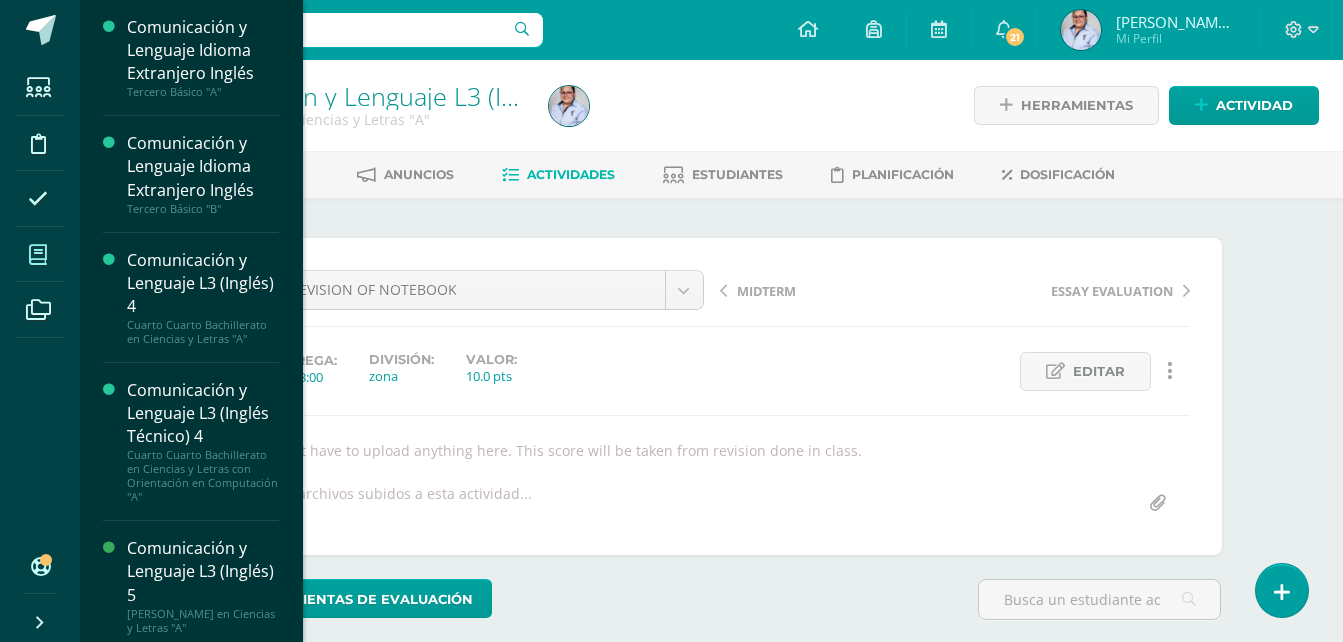 scroll, scrollTop: 1, scrollLeft: 0, axis: vertical 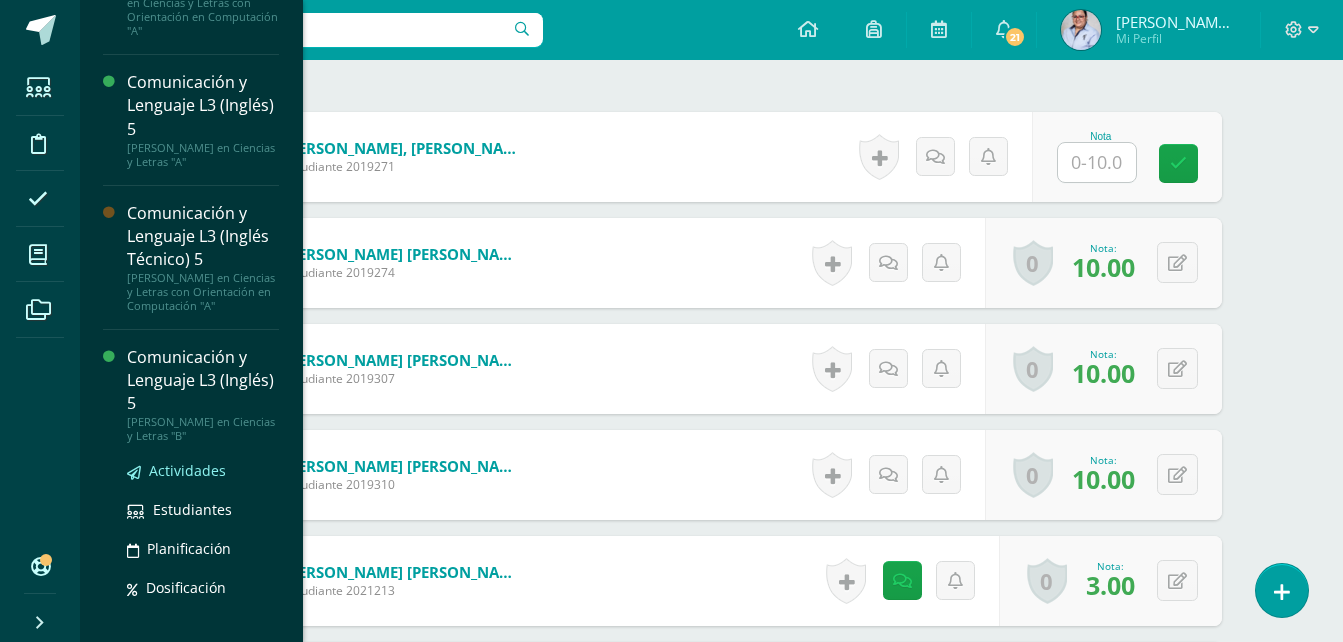 click on "Actividades" at bounding box center (187, 470) 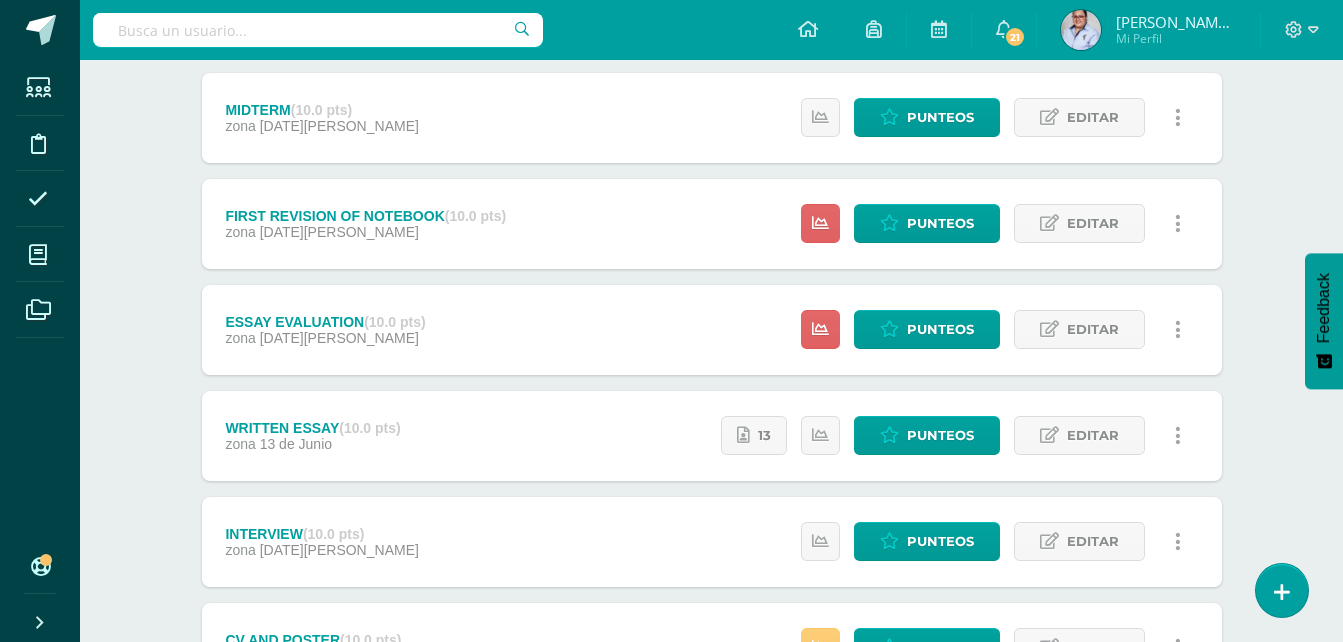 scroll, scrollTop: 150, scrollLeft: 0, axis: vertical 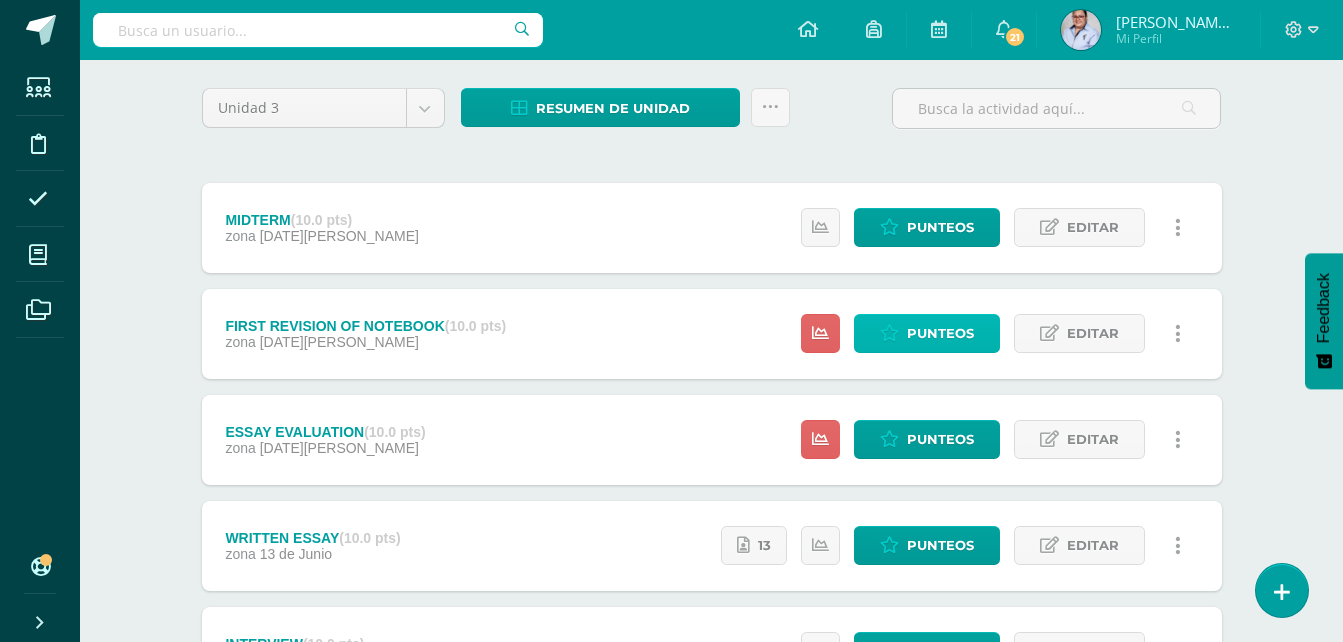 click on "Punteos" at bounding box center (940, 333) 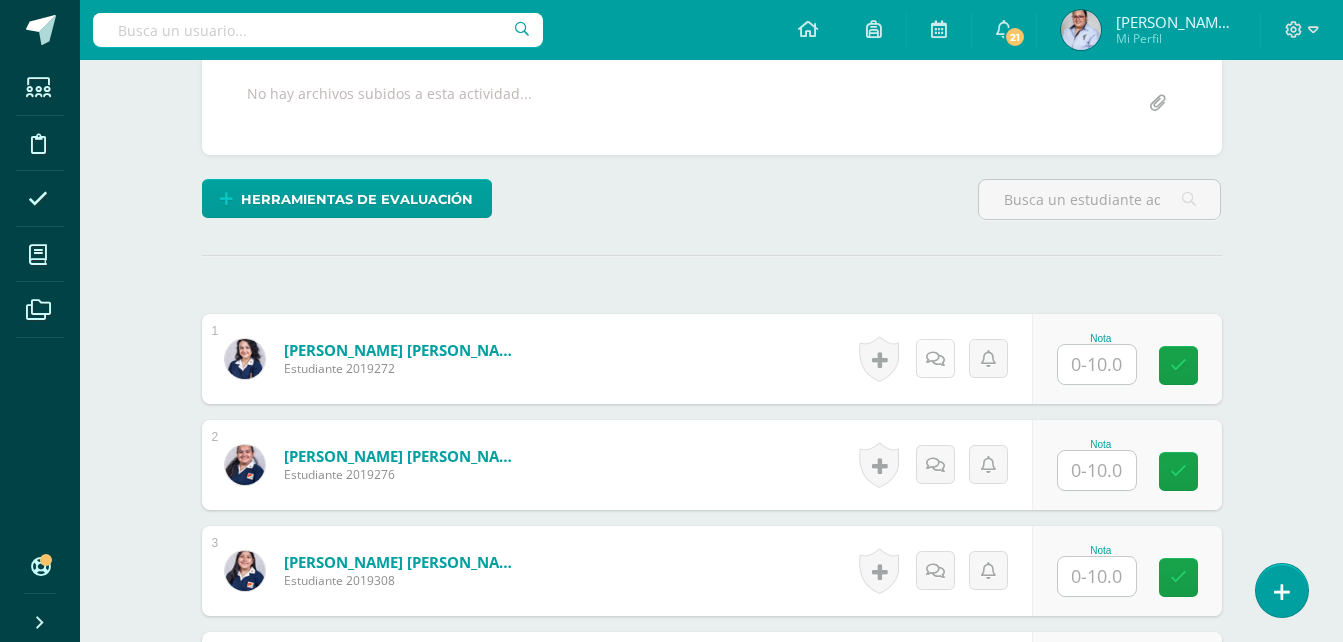 scroll, scrollTop: 500, scrollLeft: 0, axis: vertical 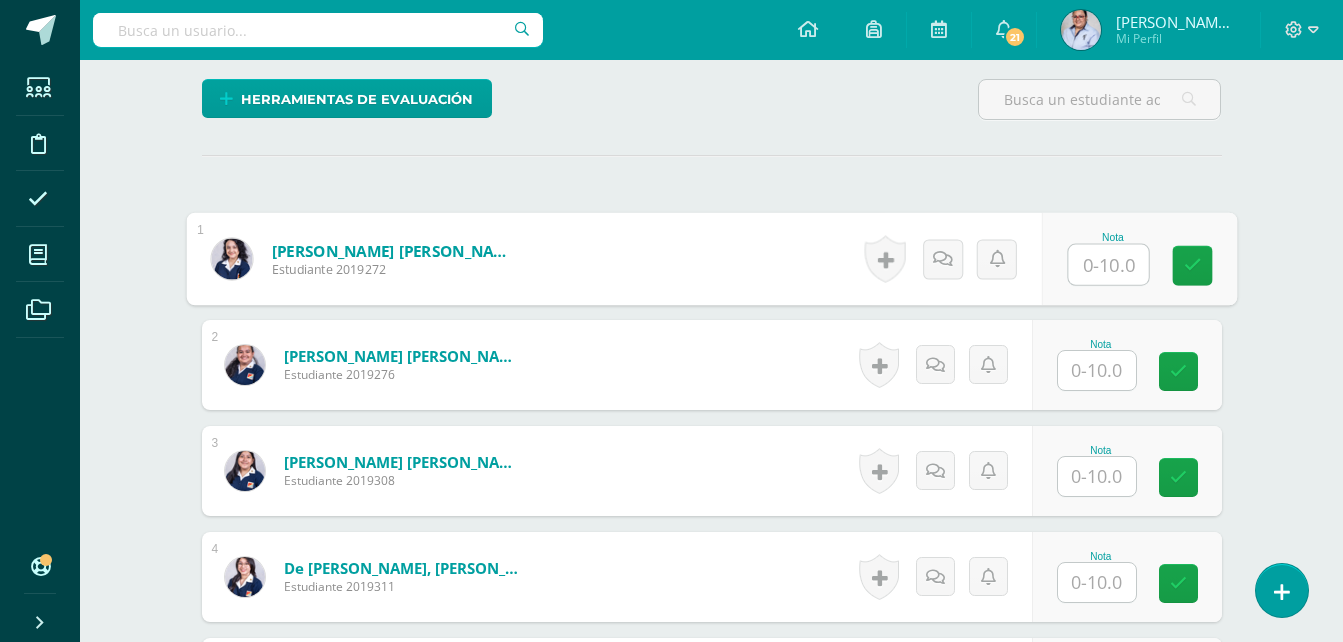 click at bounding box center (1108, 265) 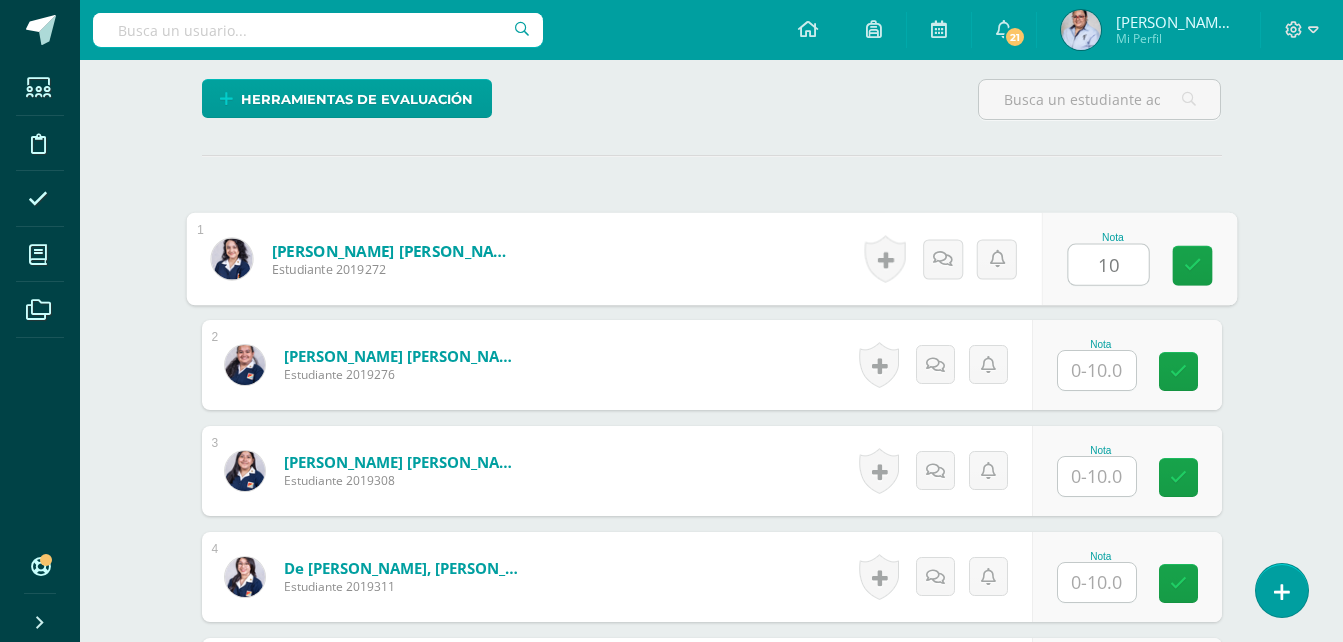 type on "10" 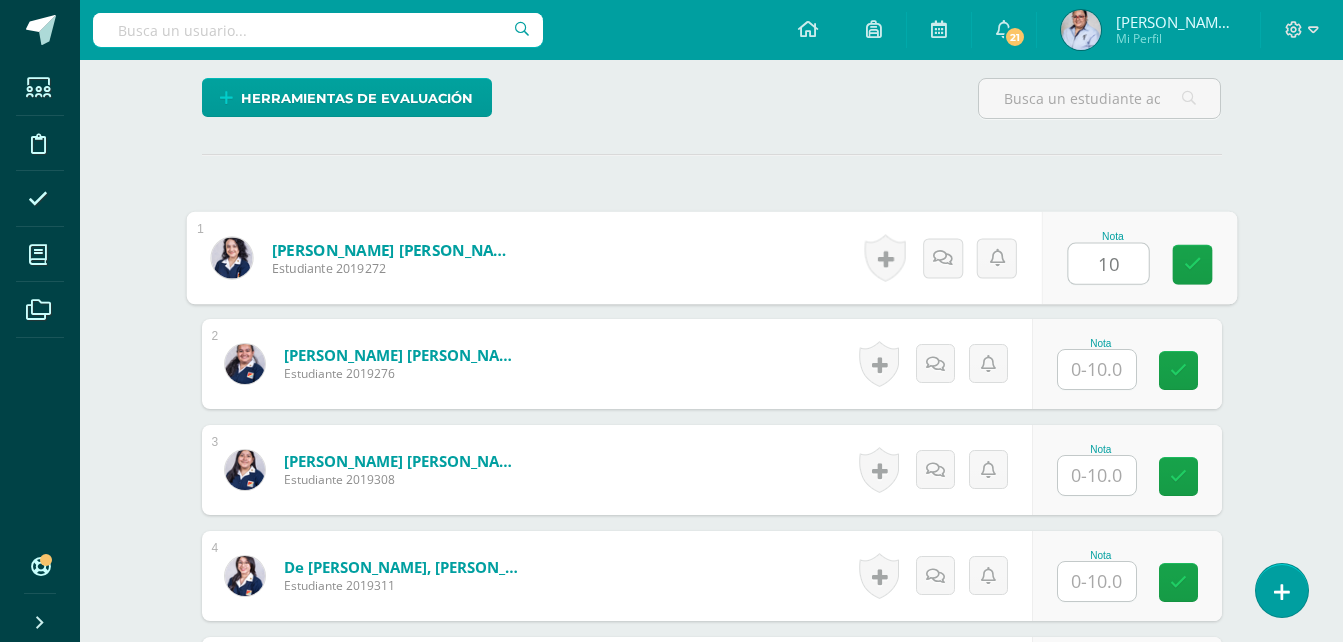 click at bounding box center (1097, 369) 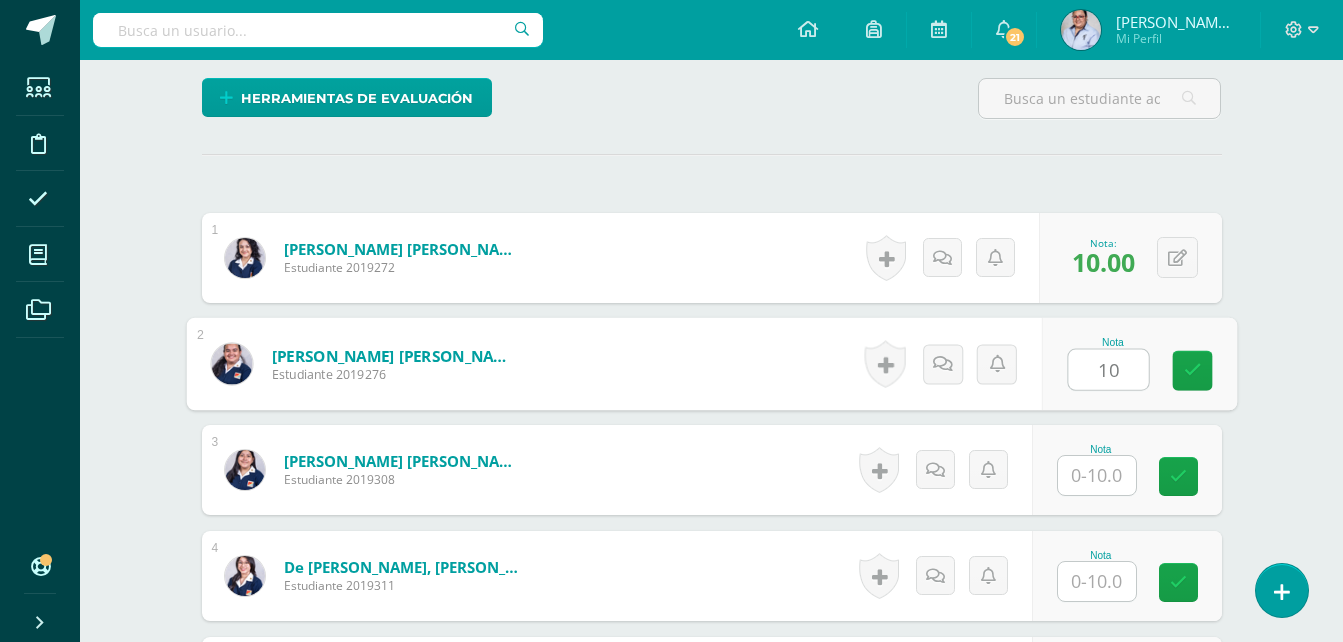 type on "10" 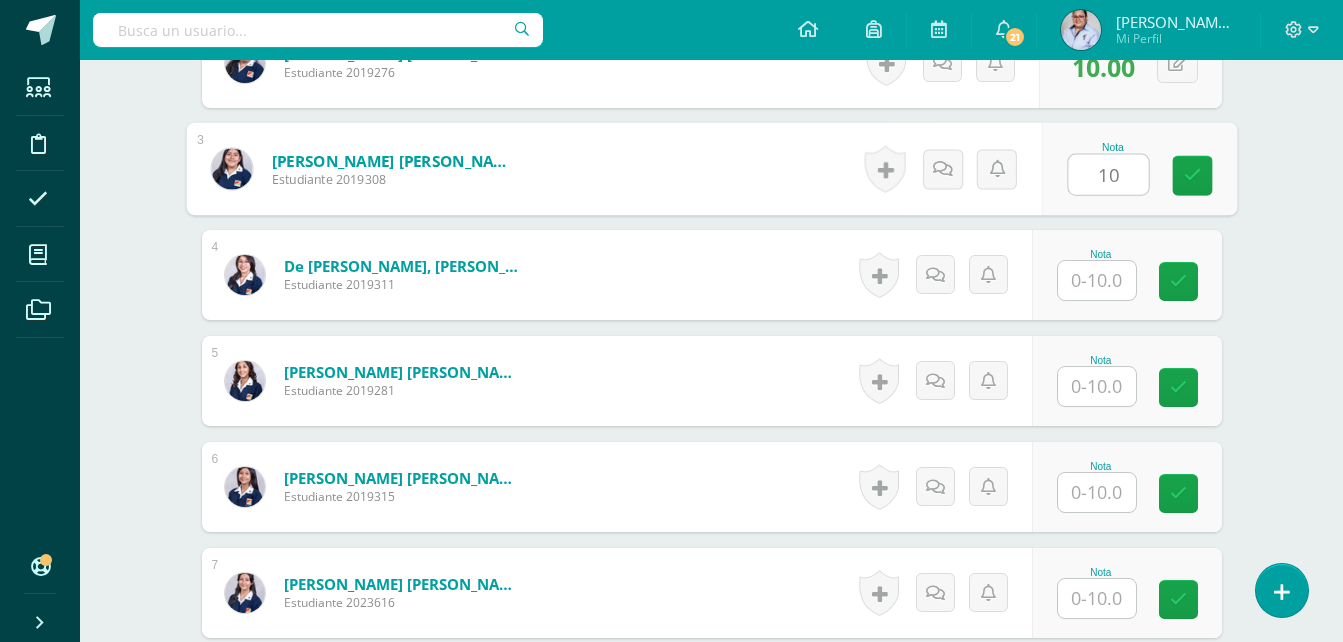 type on "10" 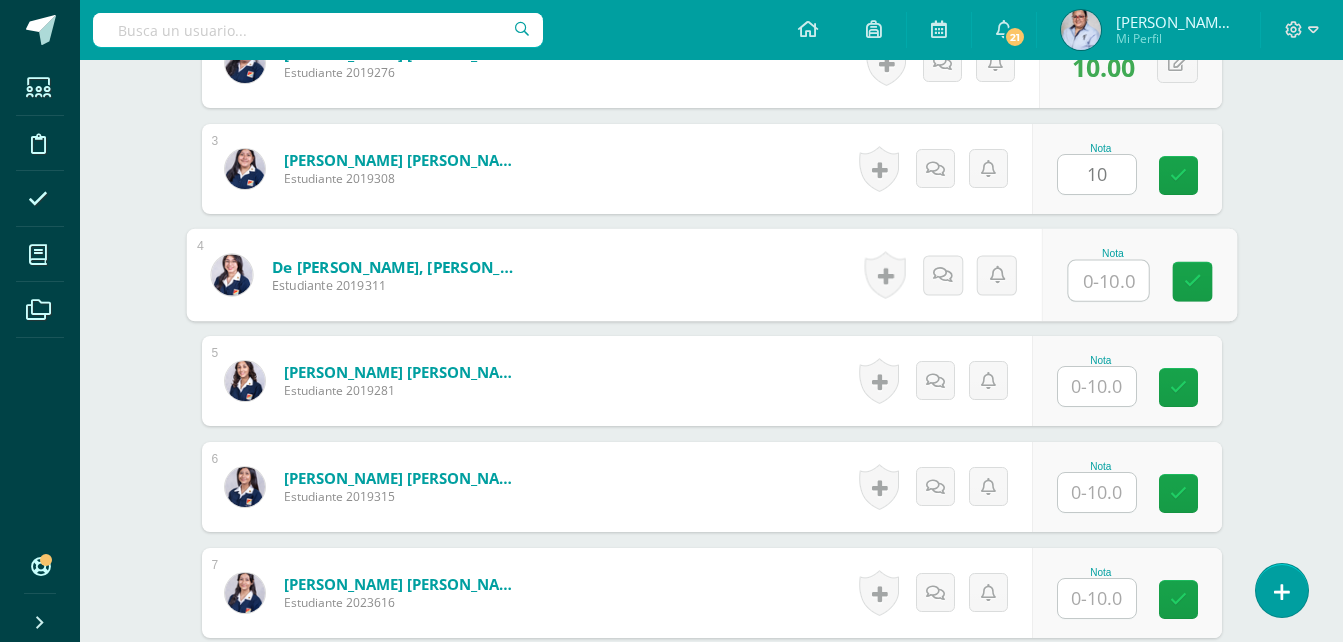 click at bounding box center (1108, 281) 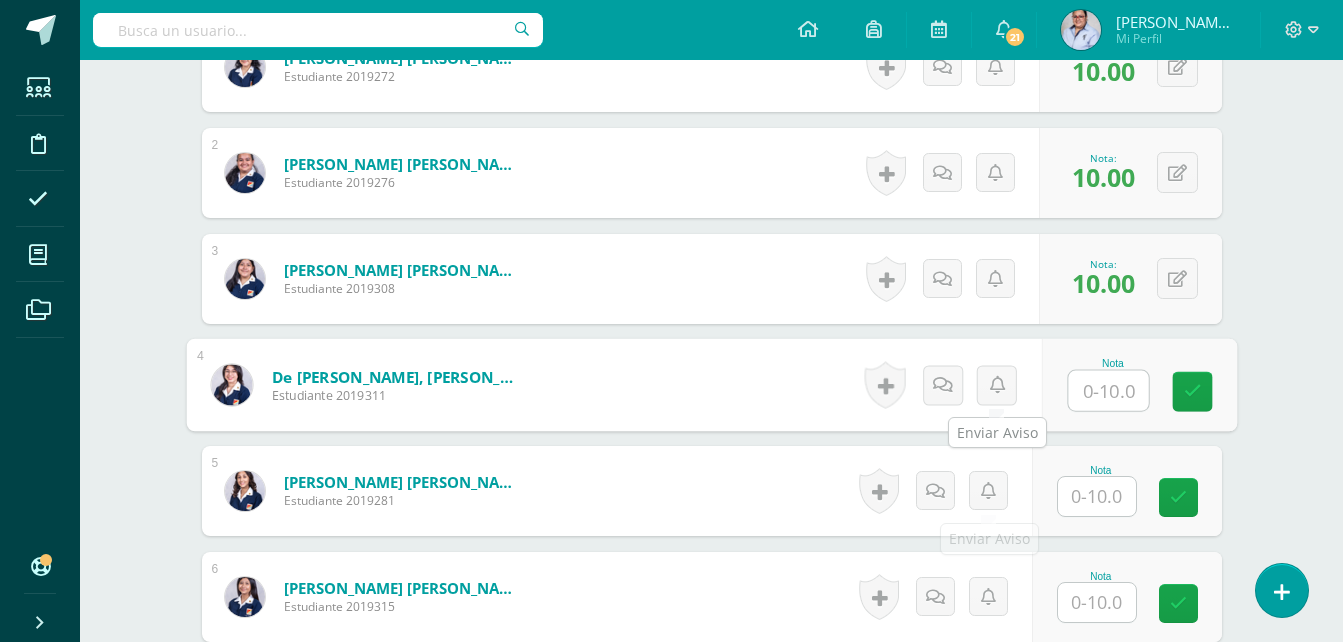scroll, scrollTop: 800, scrollLeft: 0, axis: vertical 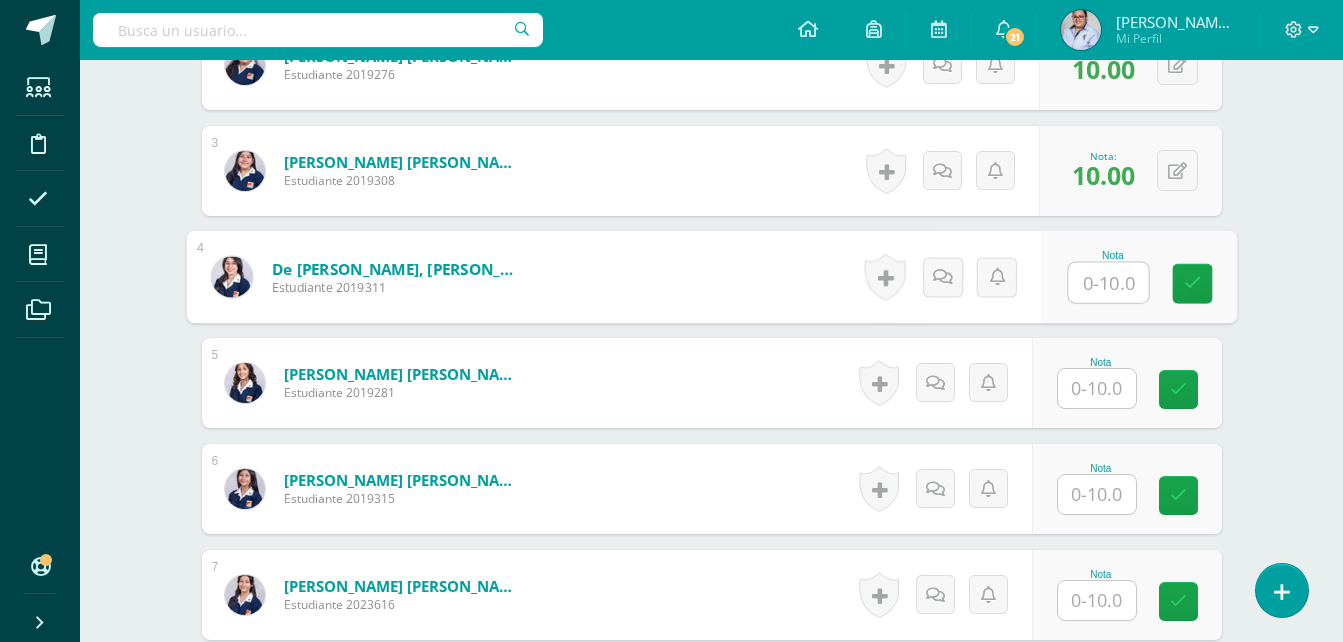 click at bounding box center (1097, 388) 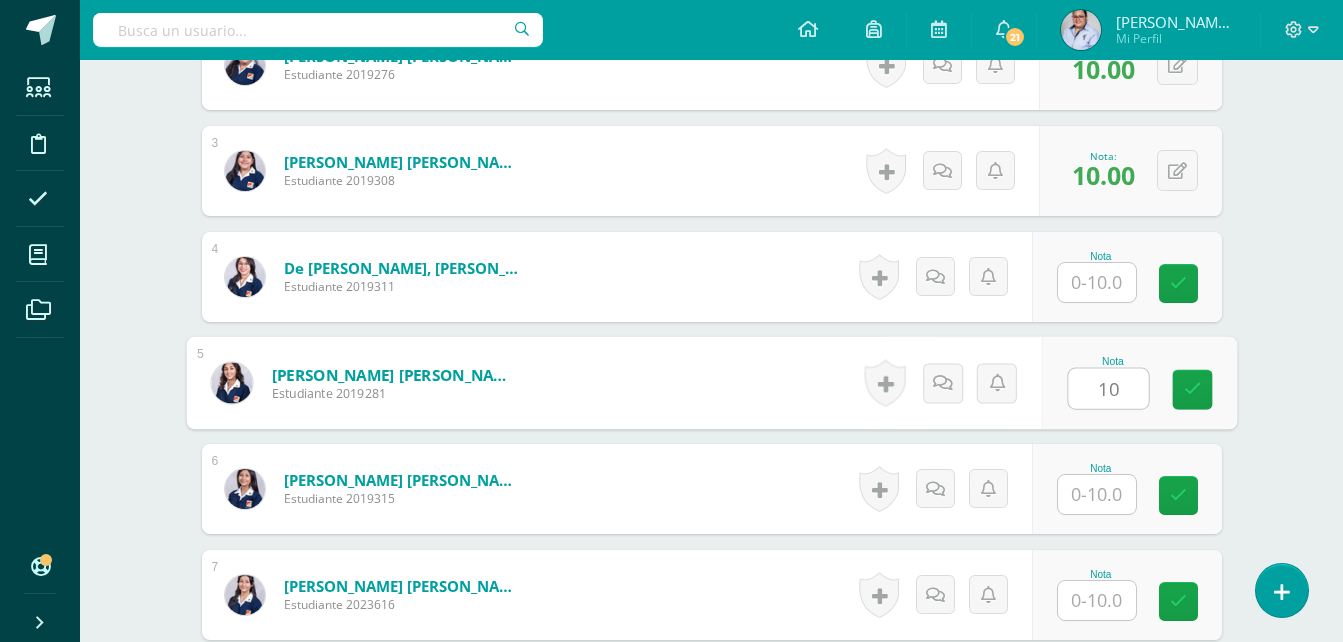 type on "10" 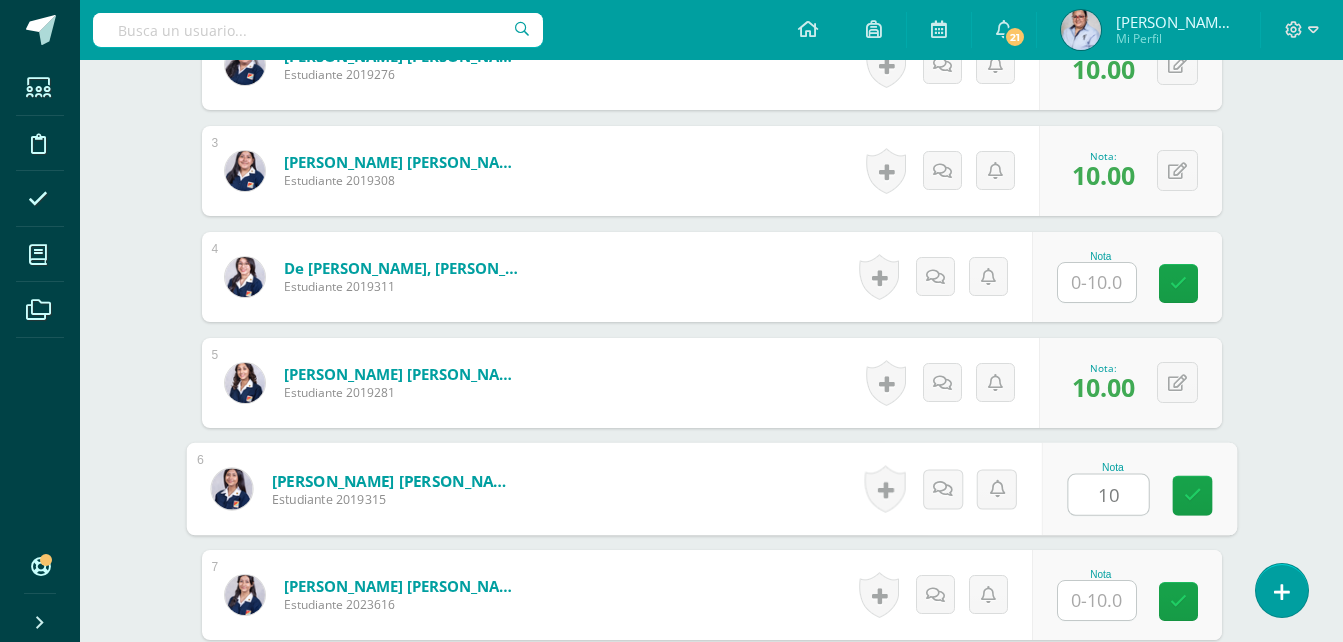 type on "10" 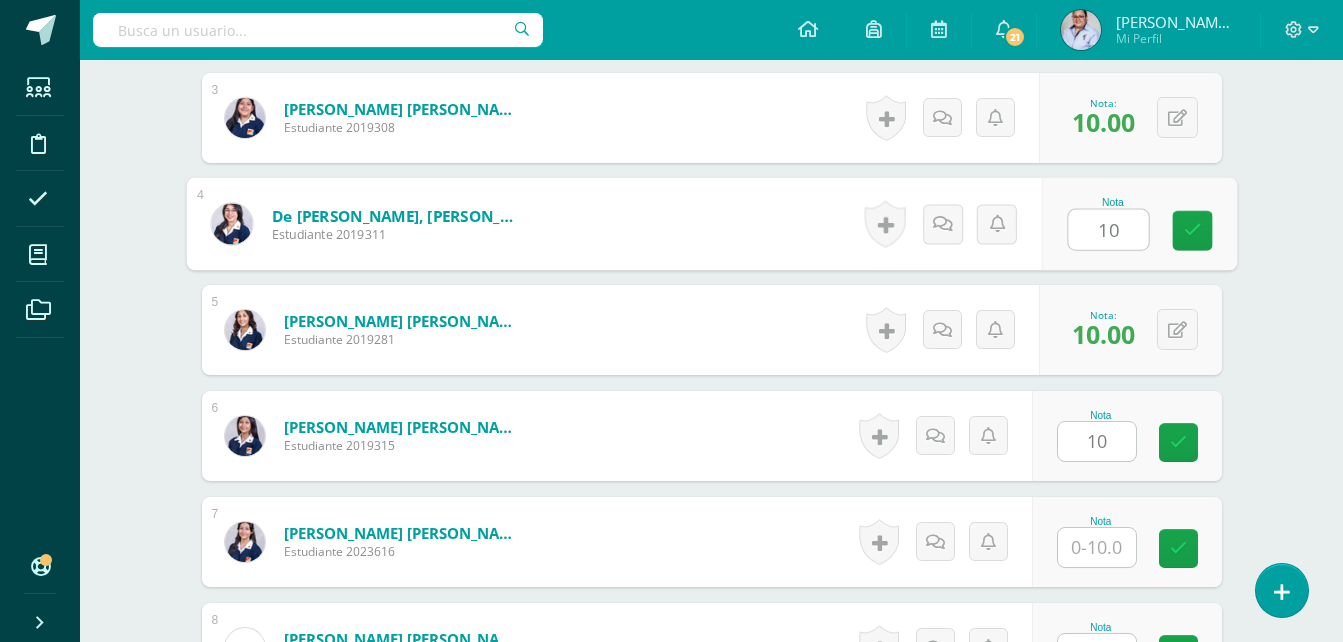 scroll, scrollTop: 1000, scrollLeft: 0, axis: vertical 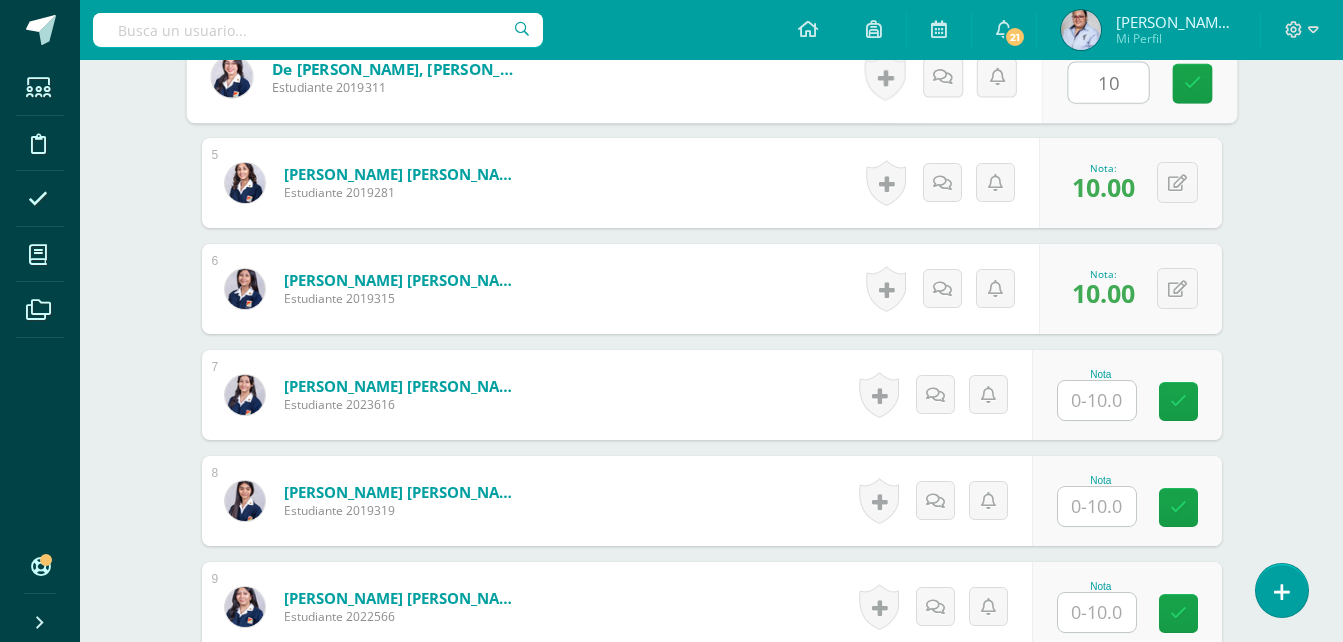 type on "10" 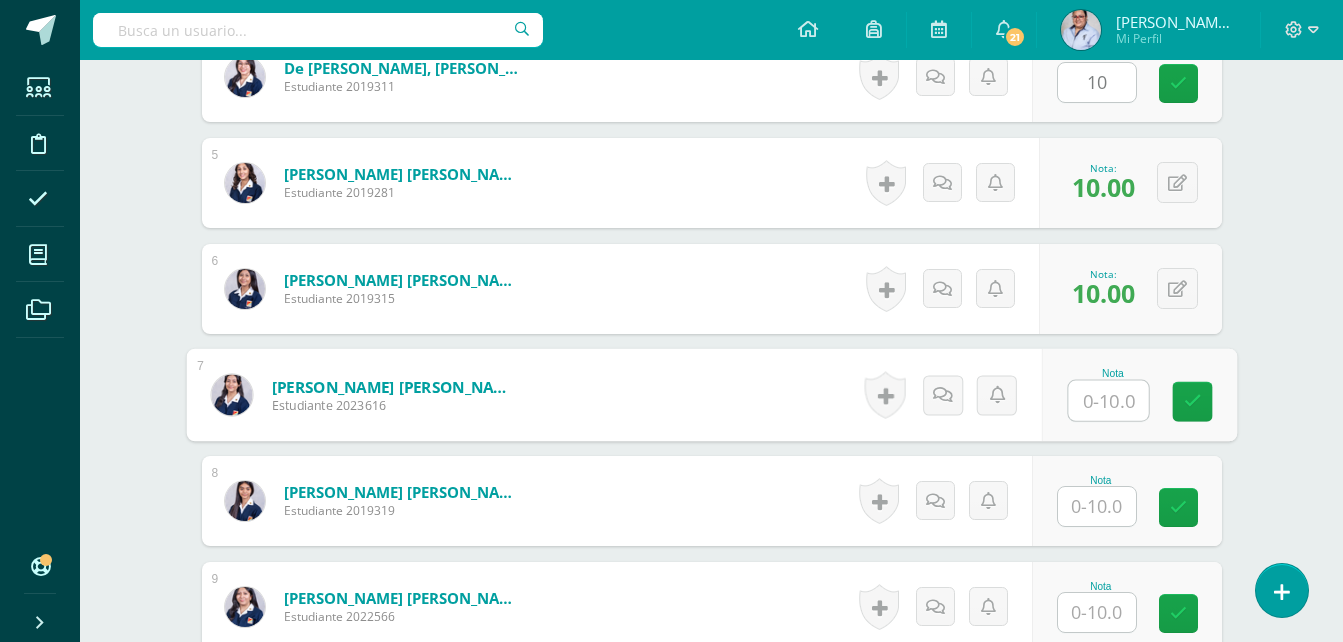 click at bounding box center [1108, 401] 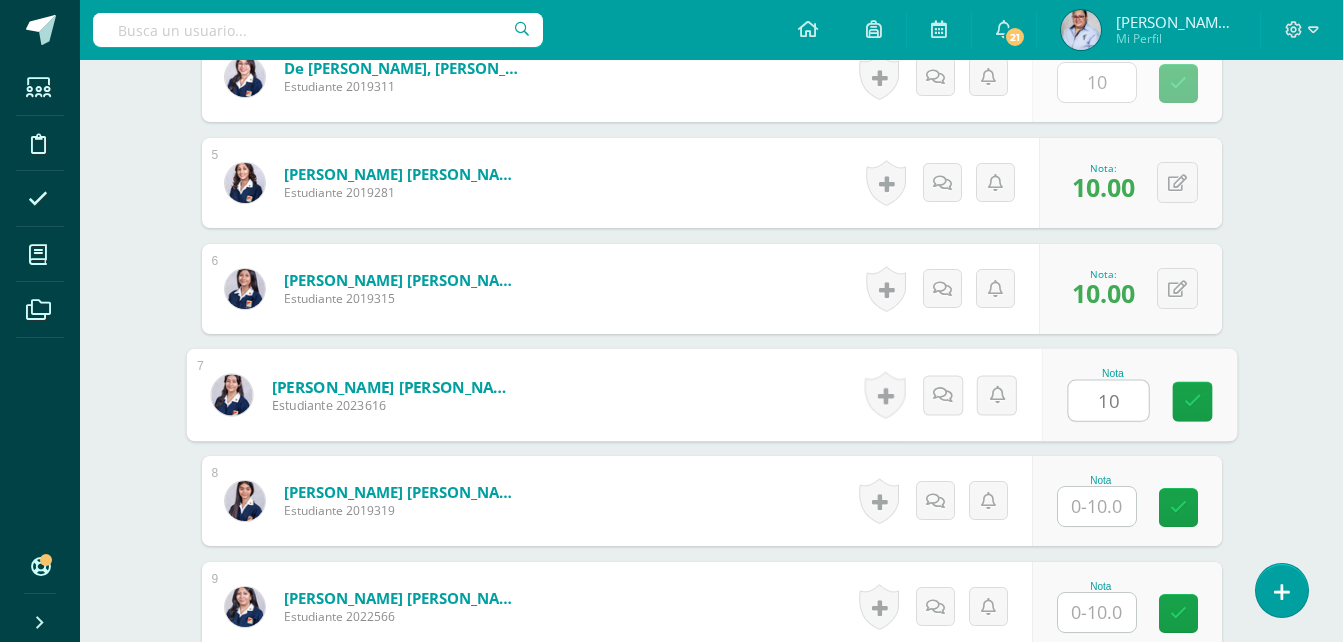 type on "10" 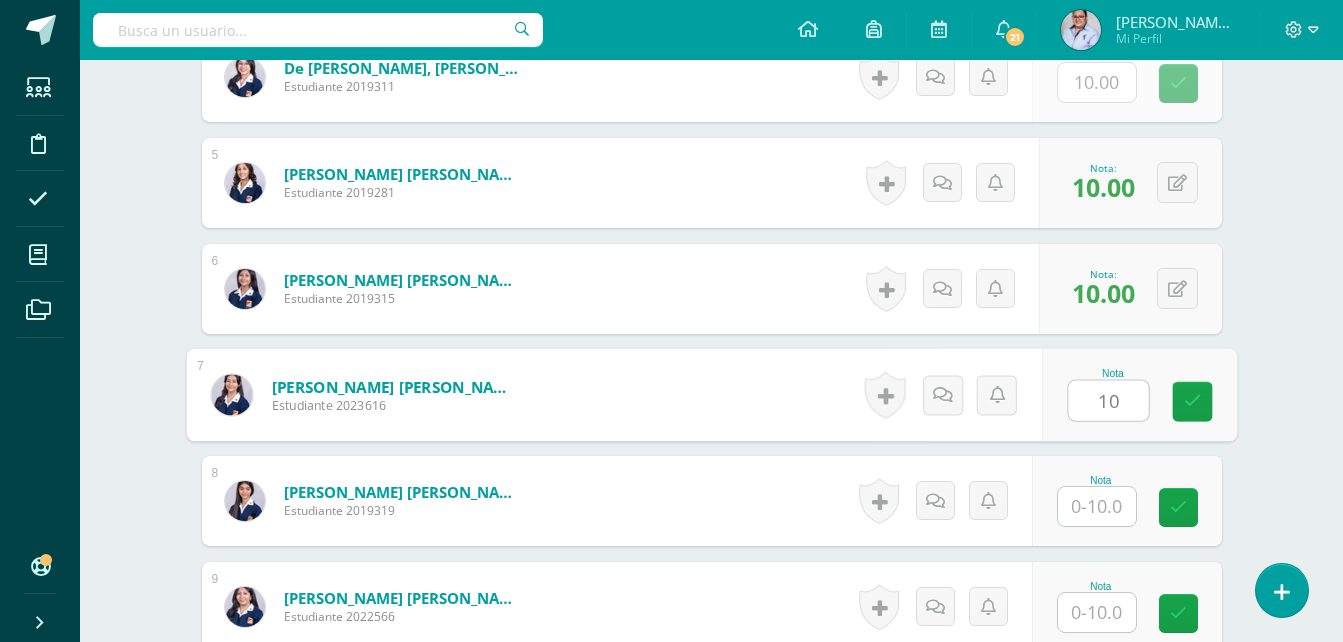 click at bounding box center [1097, 506] 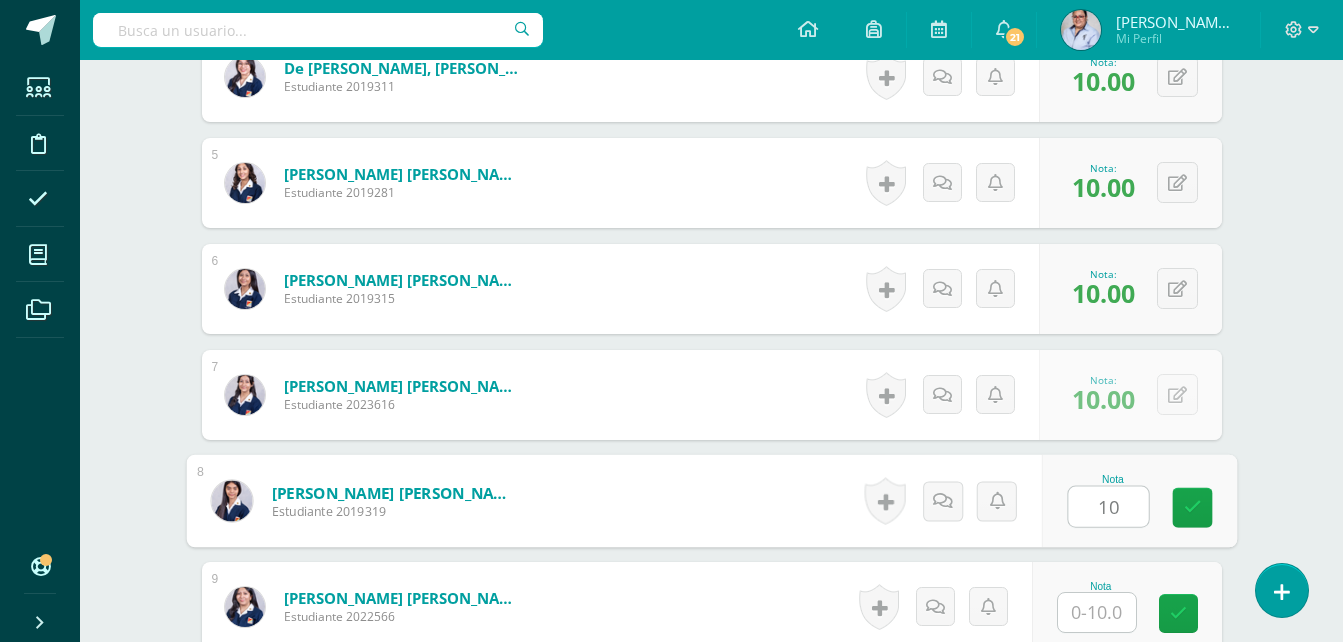 scroll, scrollTop: 1200, scrollLeft: 0, axis: vertical 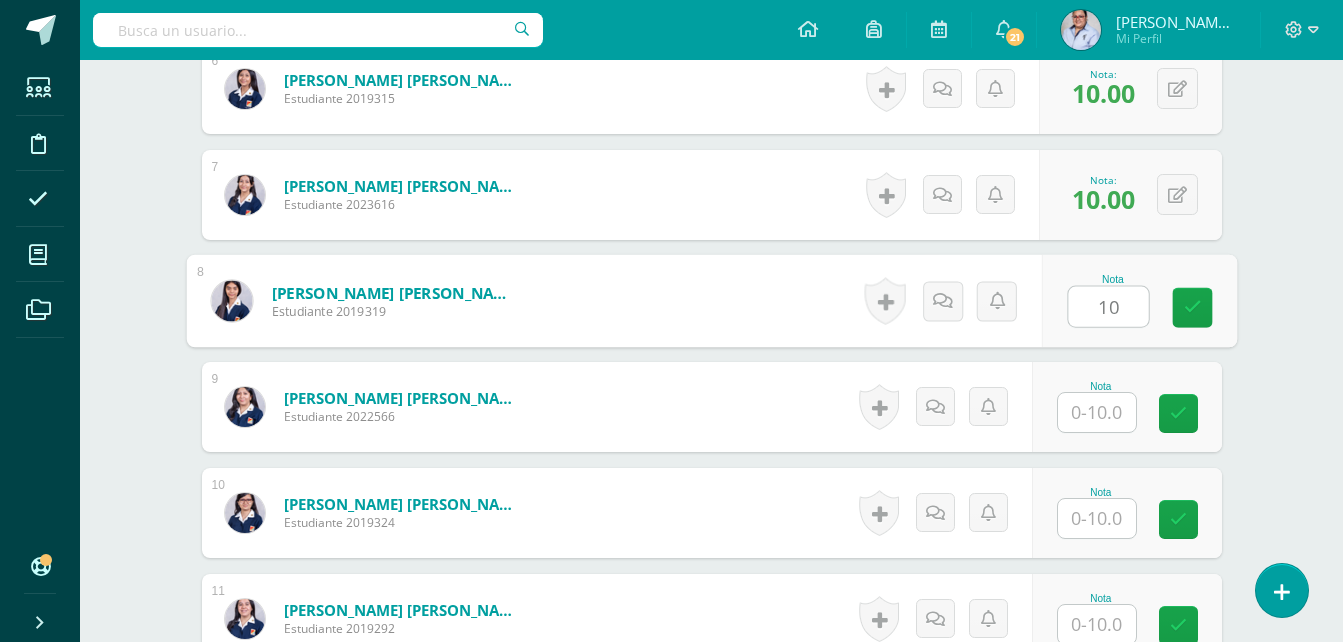type on "10" 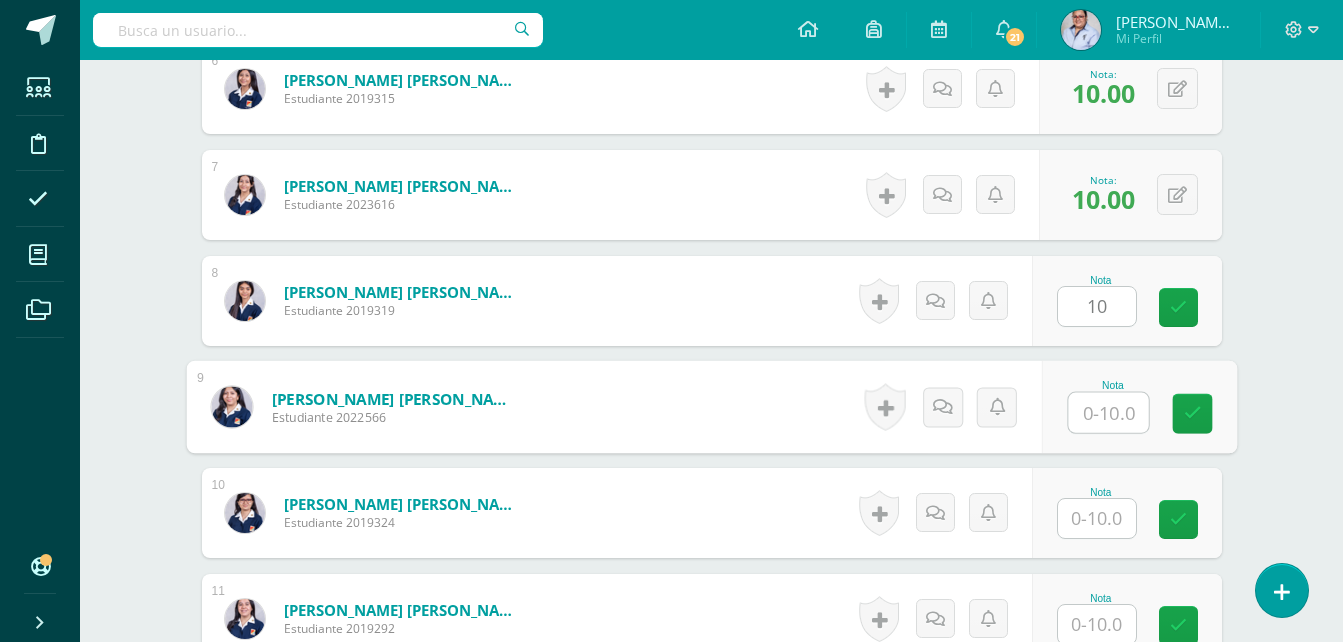 click at bounding box center [1108, 413] 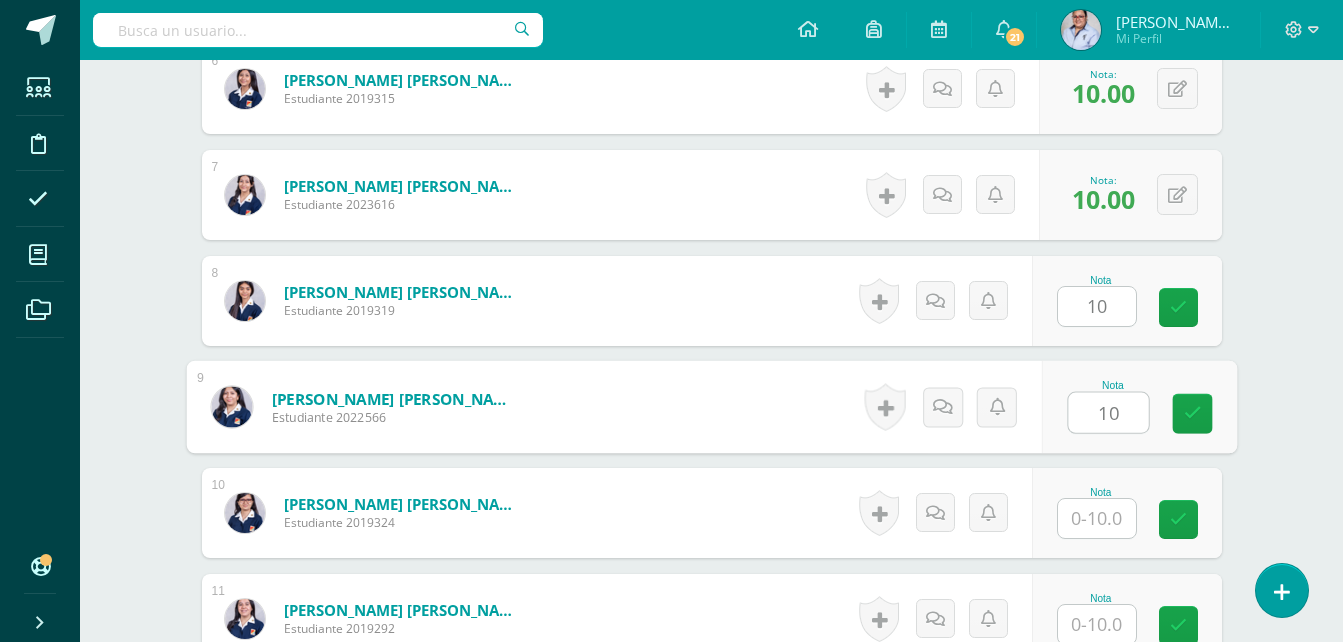 type on "10" 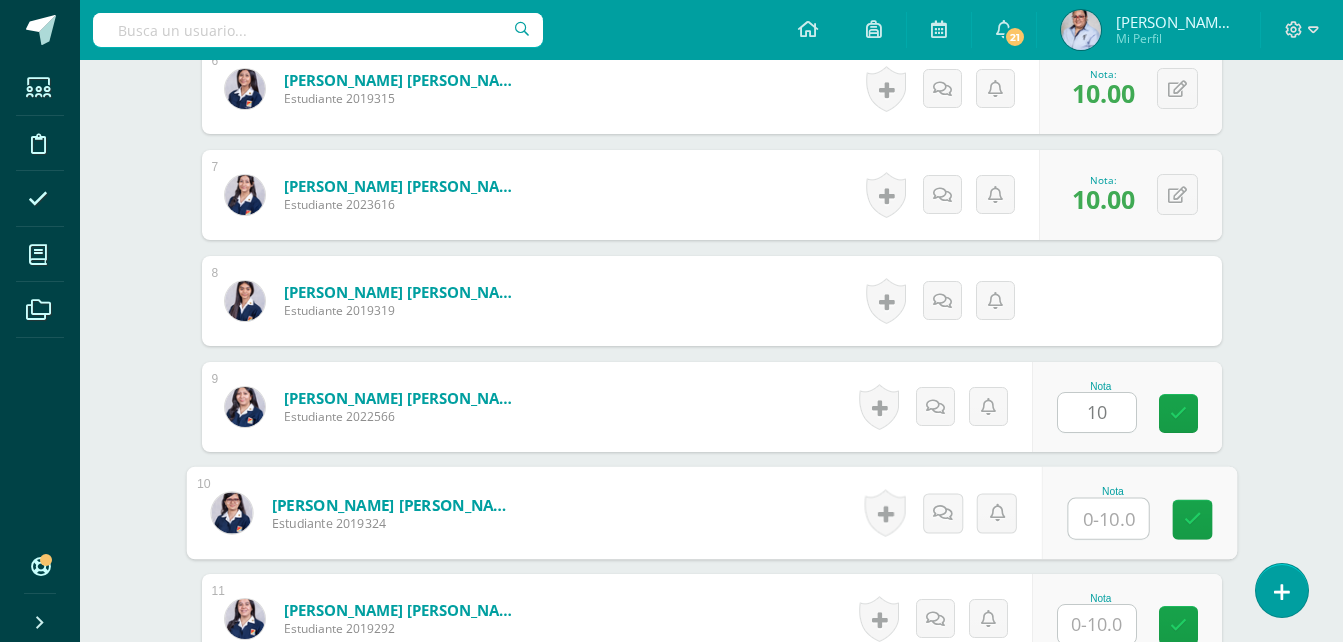 click at bounding box center (1108, 519) 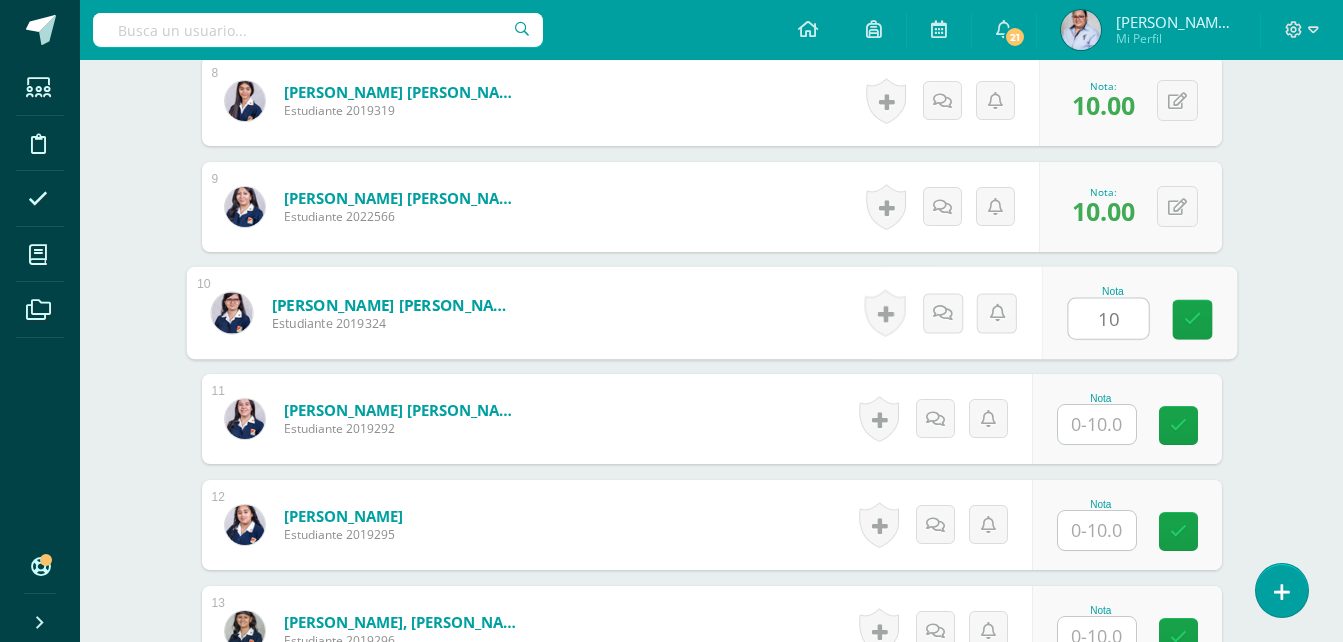 type on "10" 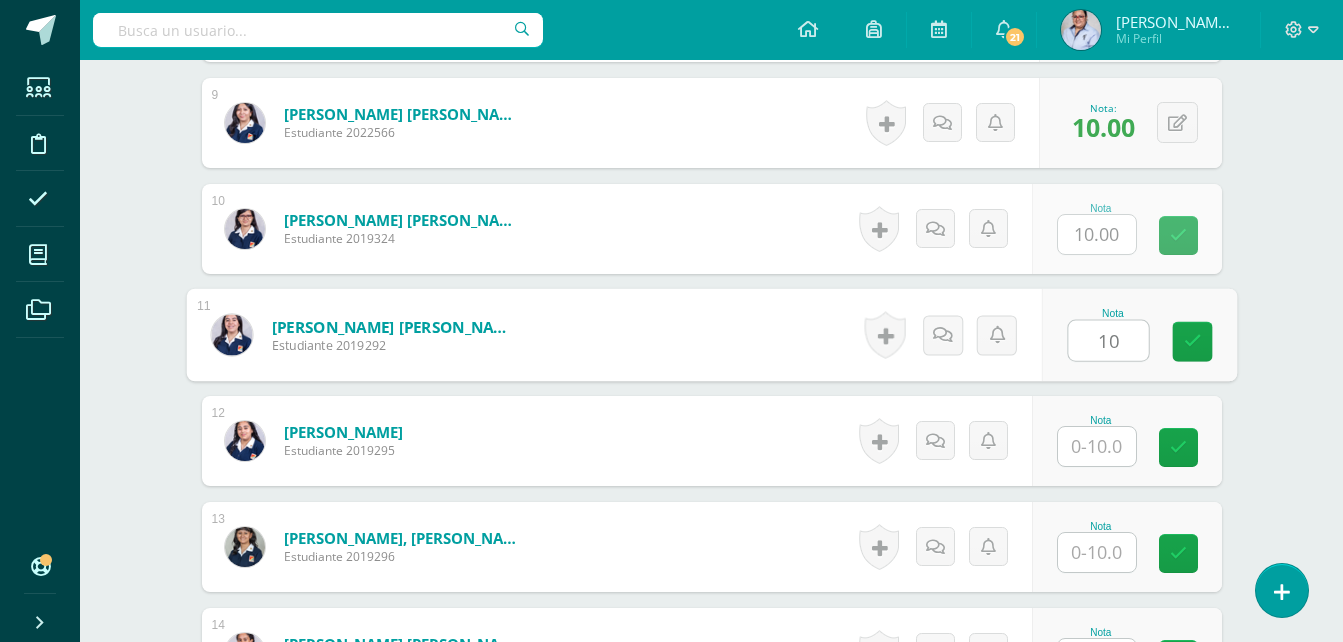 scroll, scrollTop: 1600, scrollLeft: 0, axis: vertical 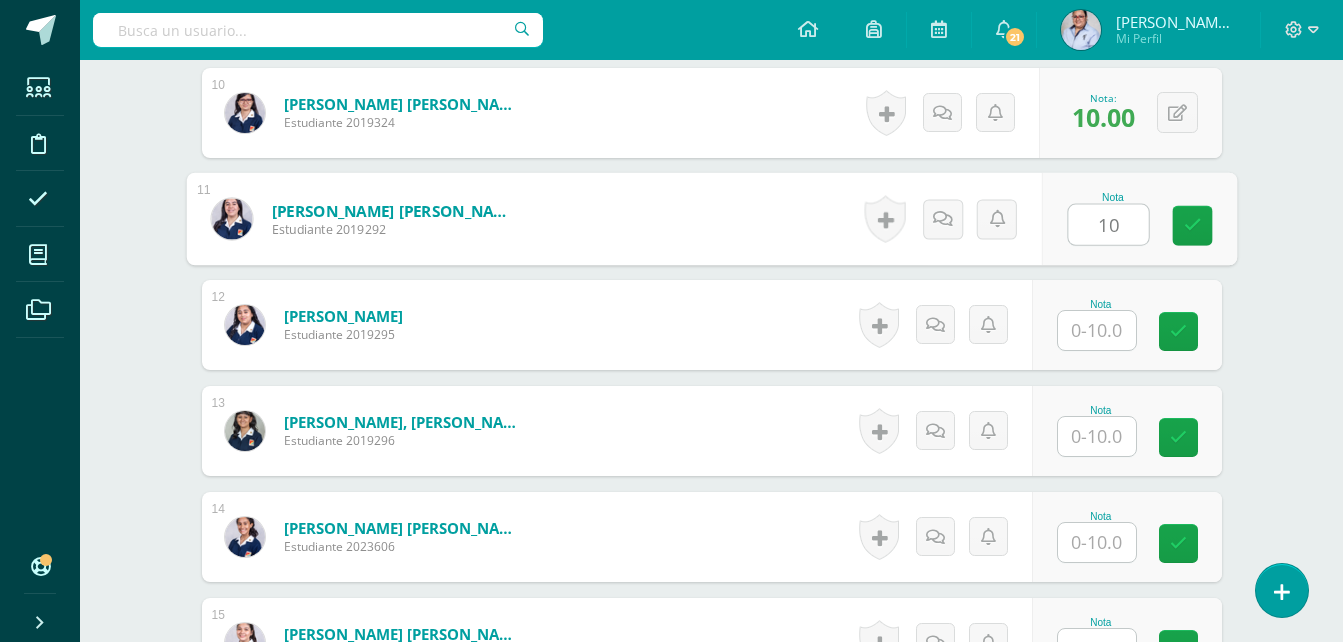 type on "10" 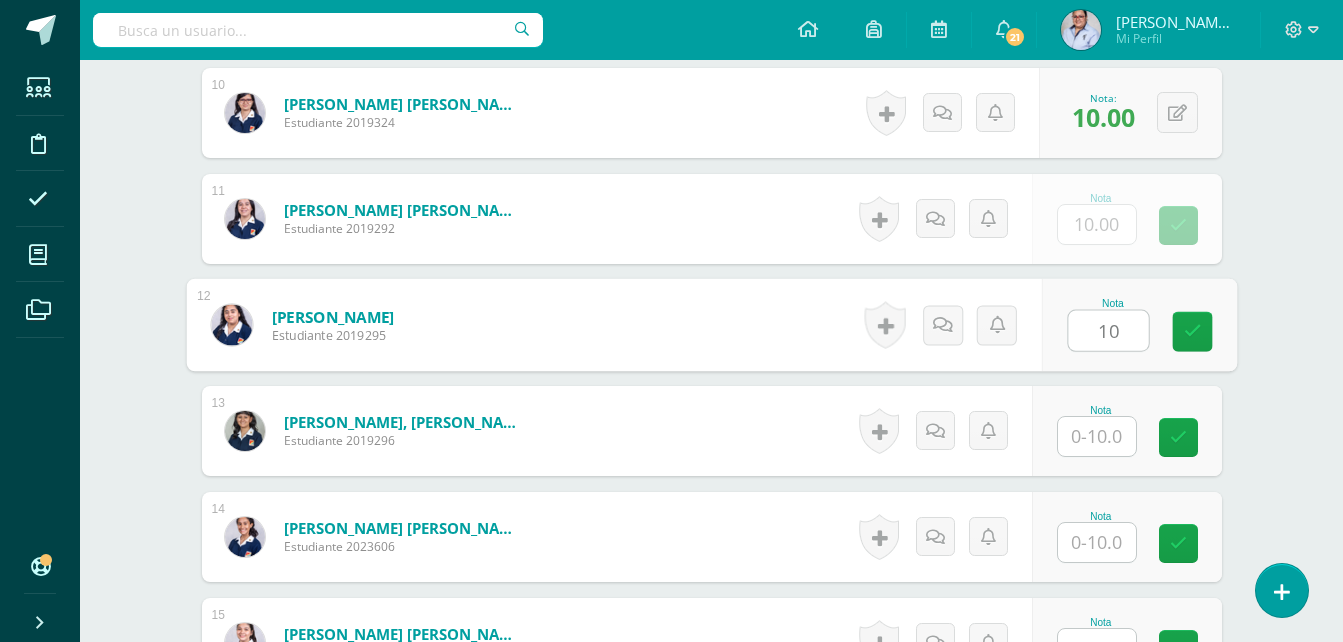 type on "10" 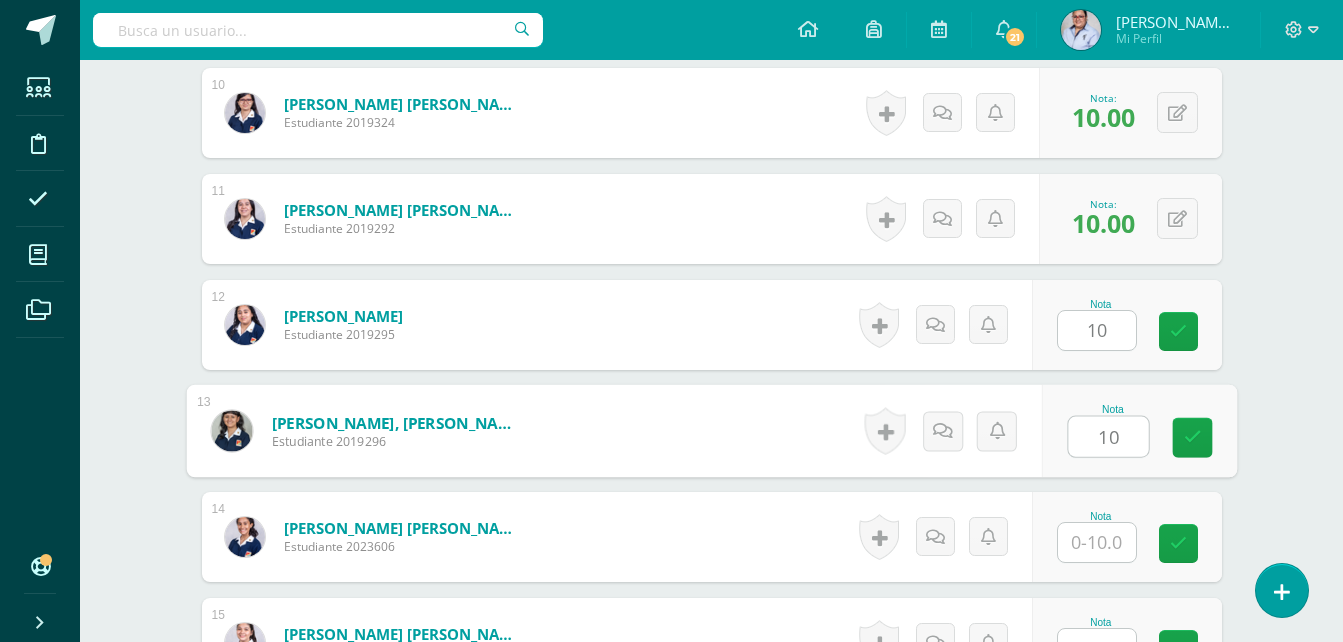 type on "10" 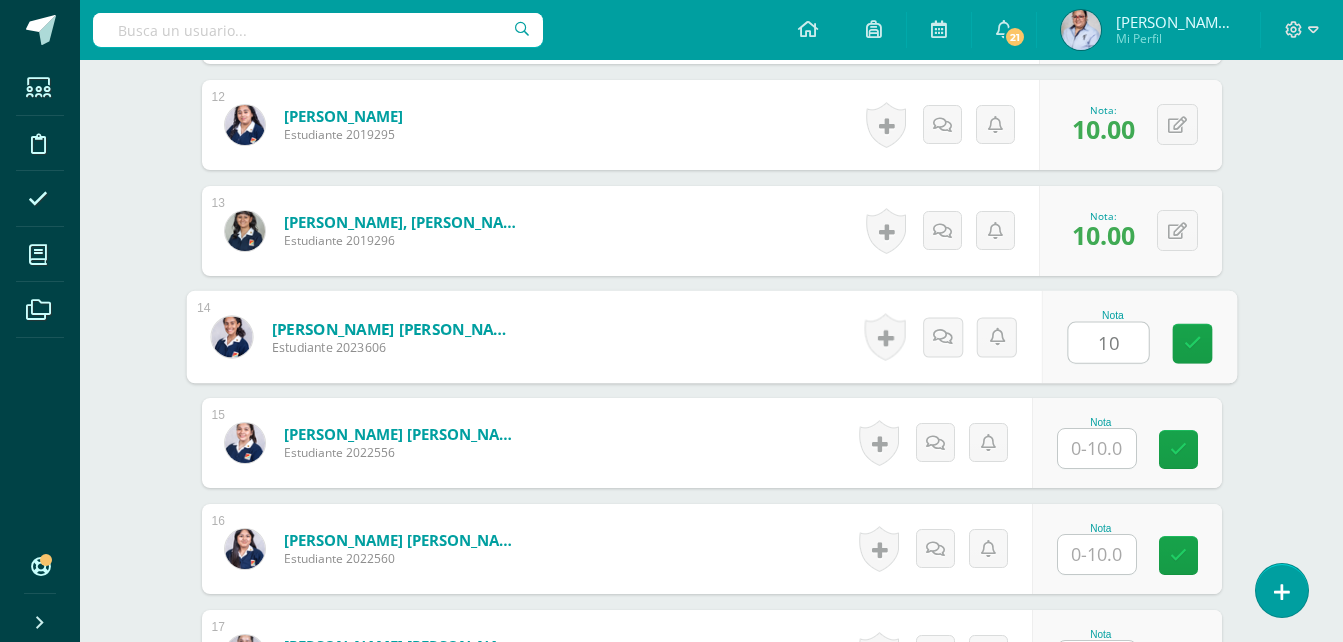 type on "10" 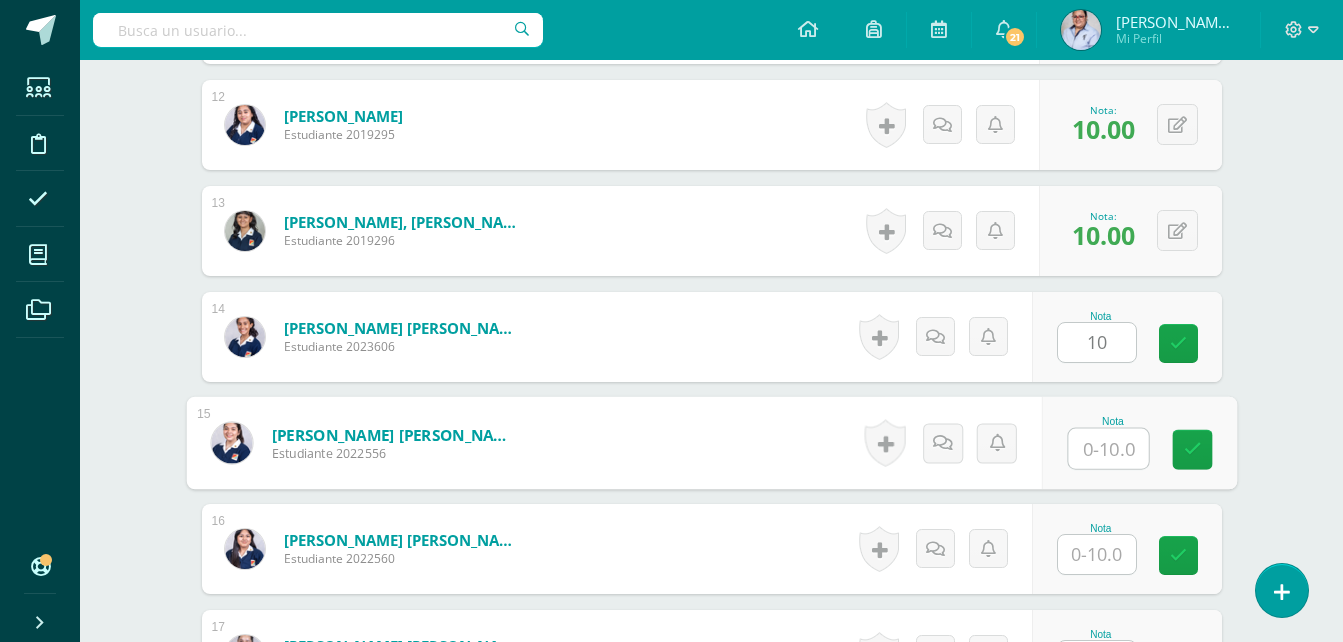 click at bounding box center (1108, 449) 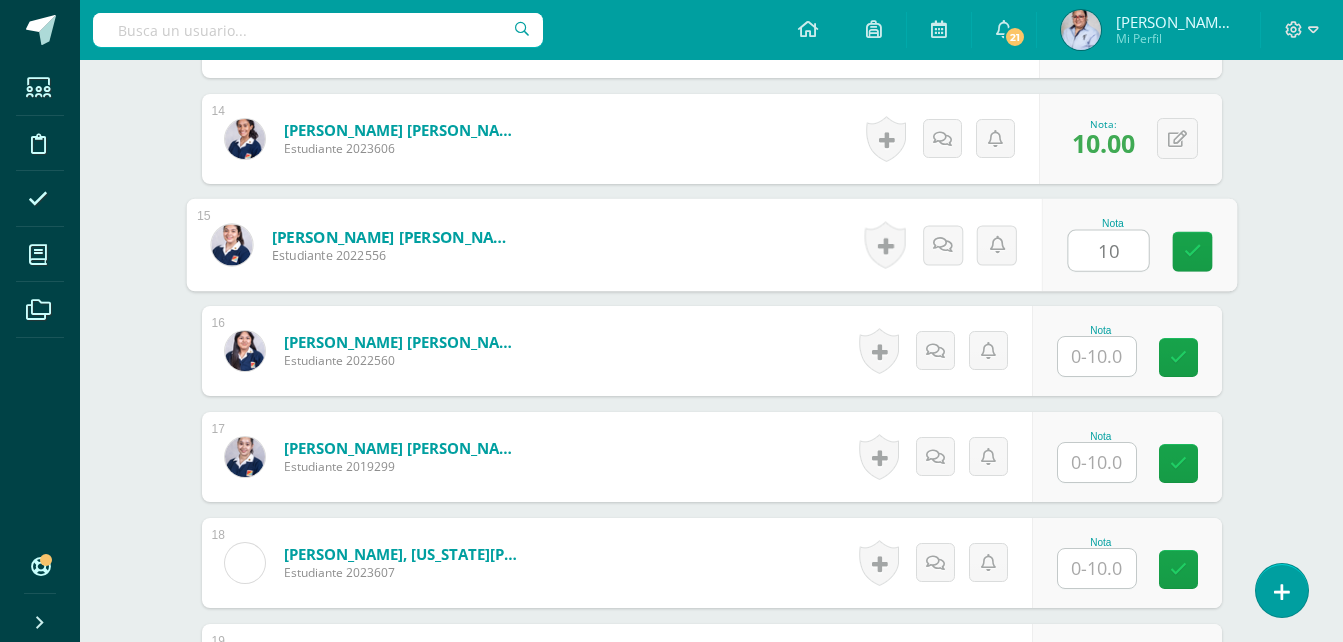 scroll, scrollTop: 2000, scrollLeft: 0, axis: vertical 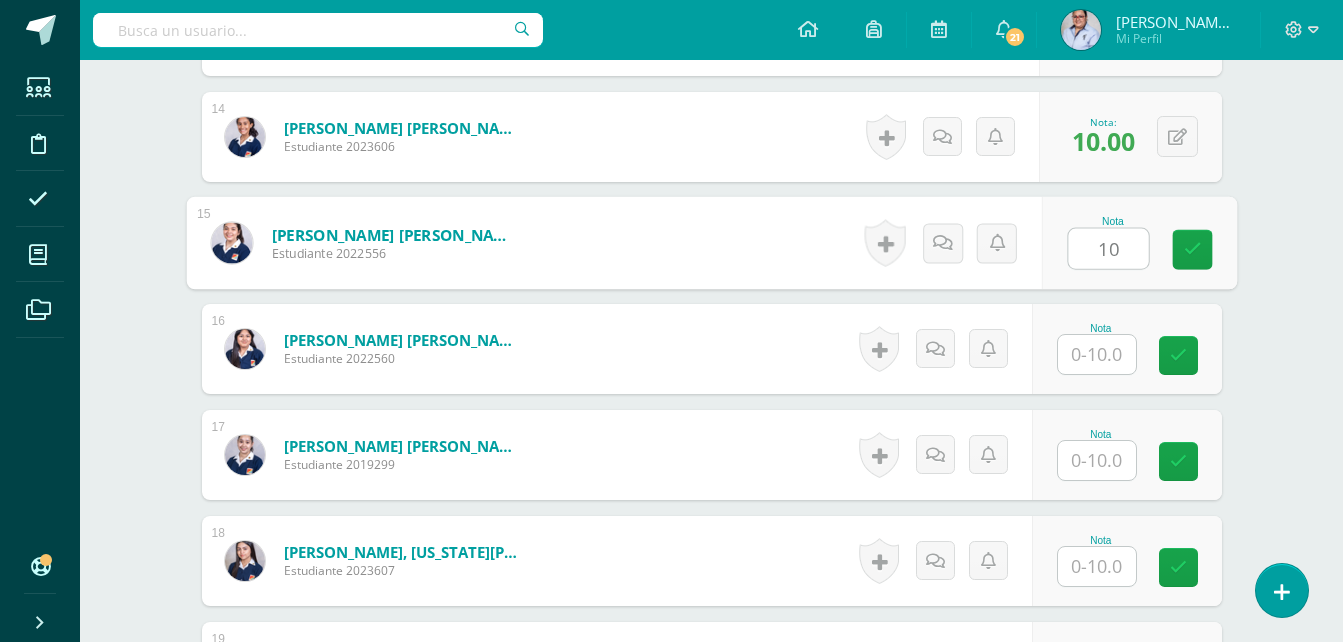 type on "10" 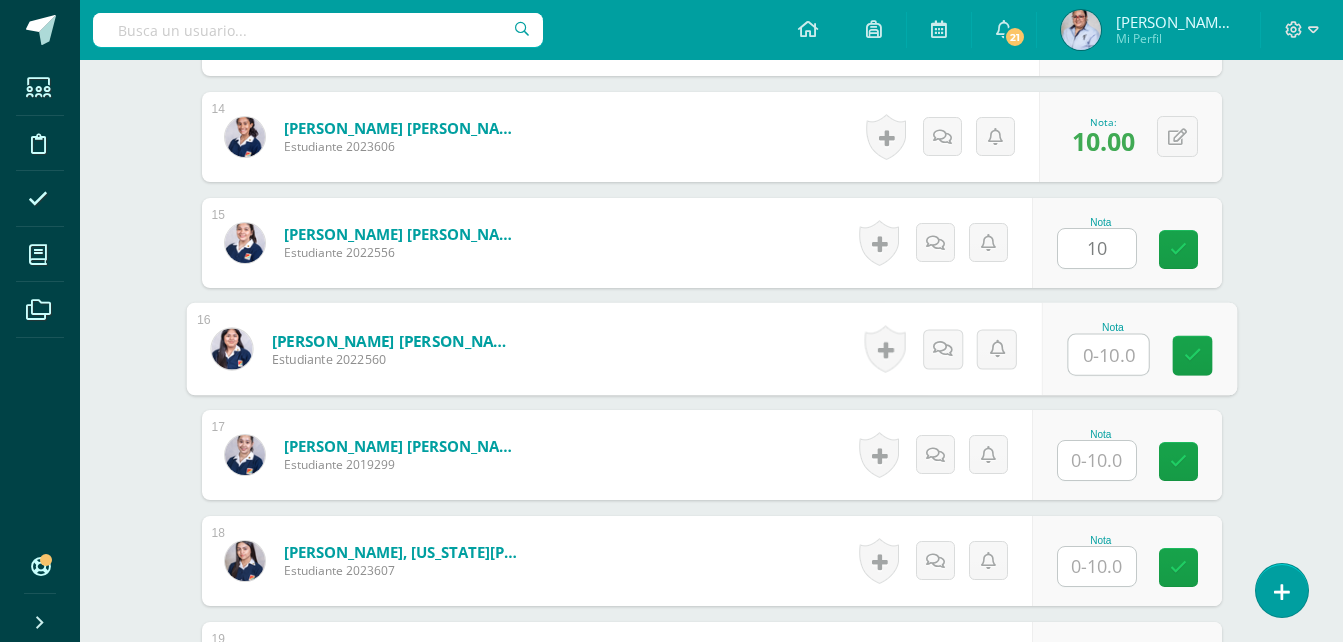 click at bounding box center [1108, 355] 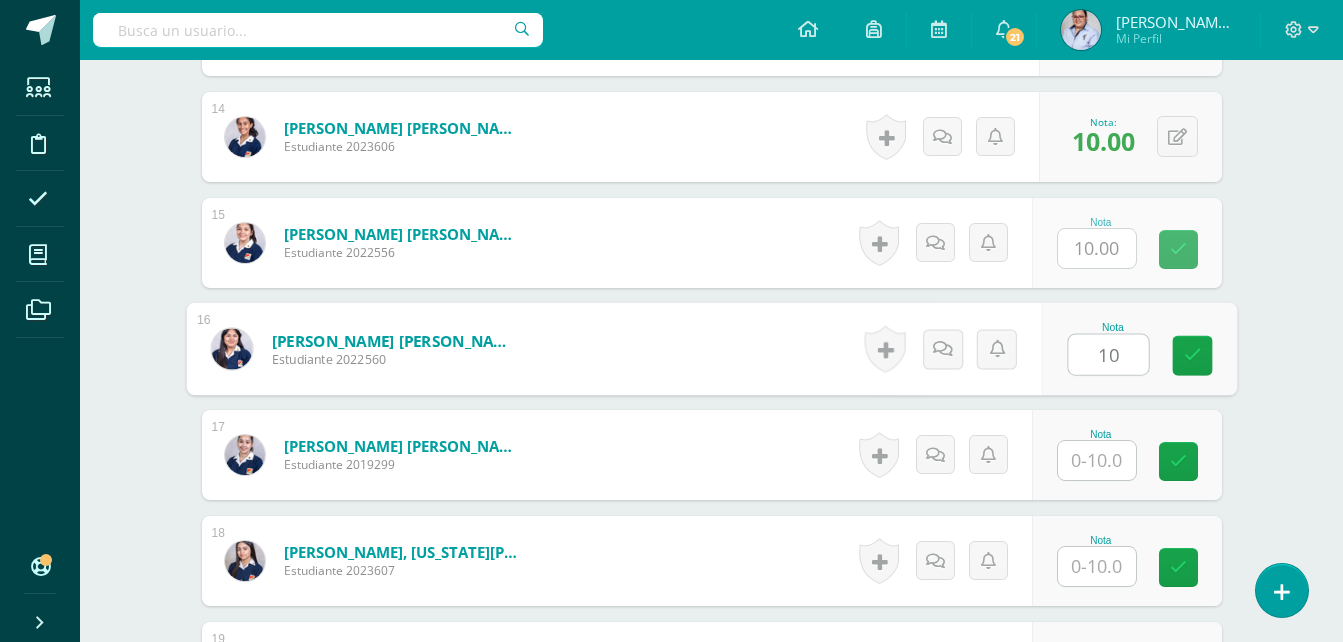 type on "10" 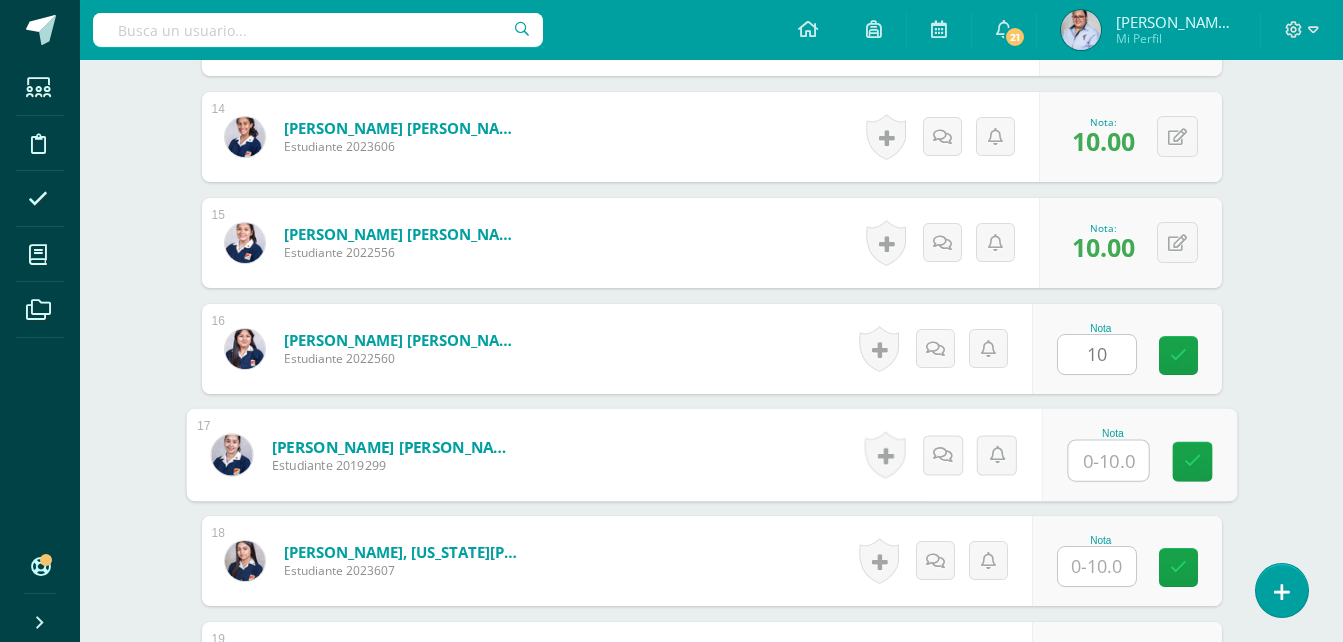 click at bounding box center [1108, 461] 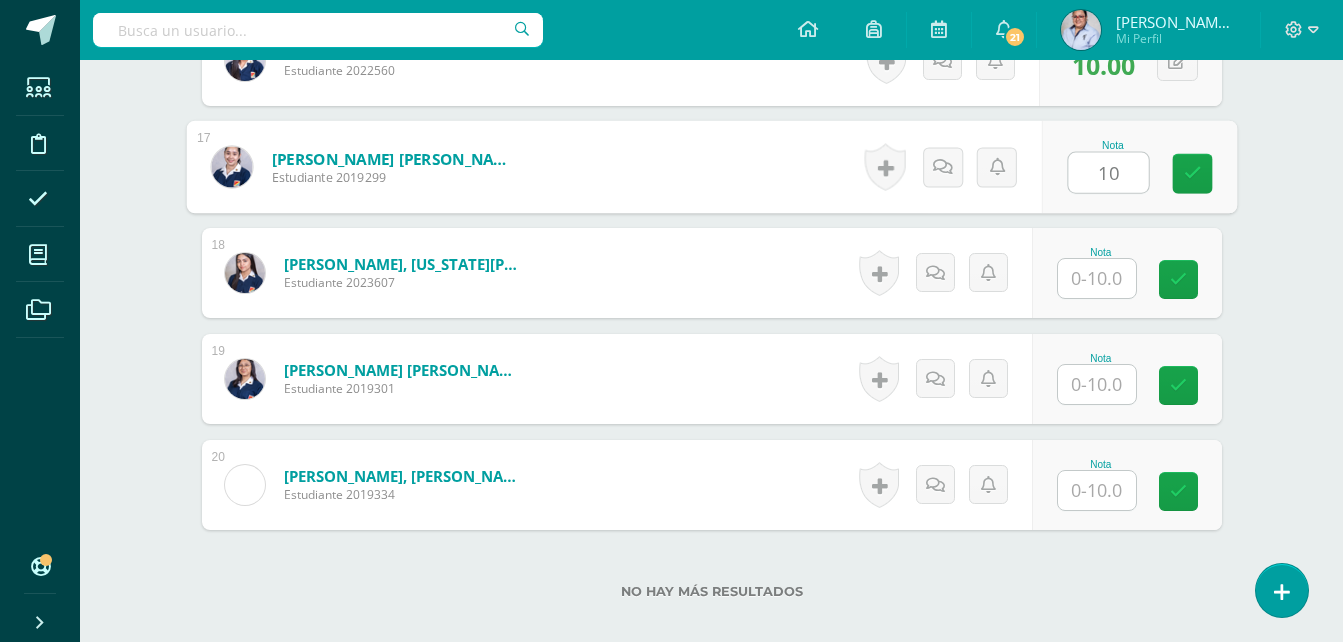 scroll, scrollTop: 2300, scrollLeft: 0, axis: vertical 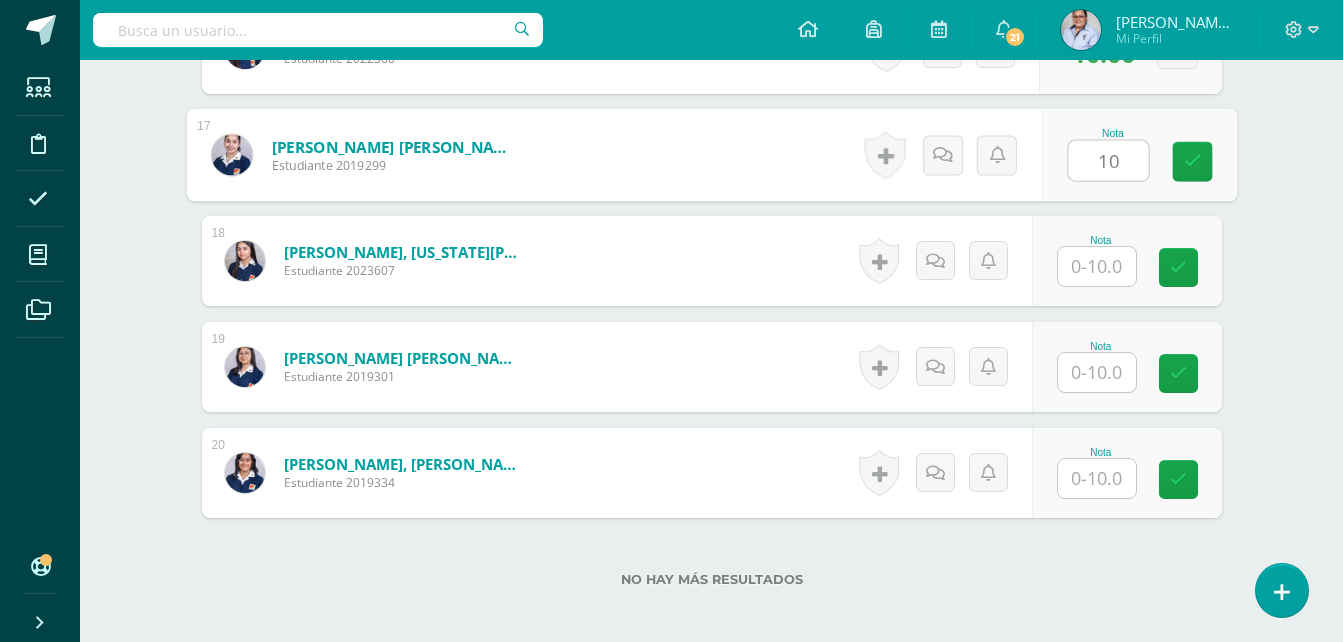 type on "10" 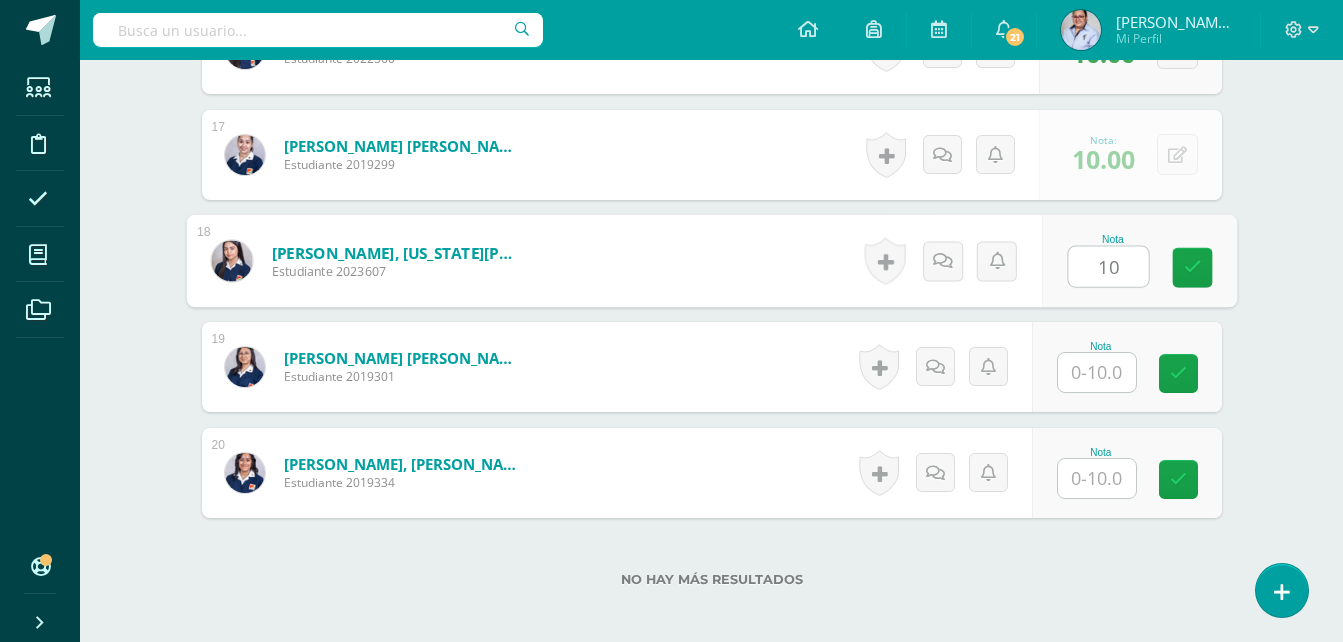type on "10" 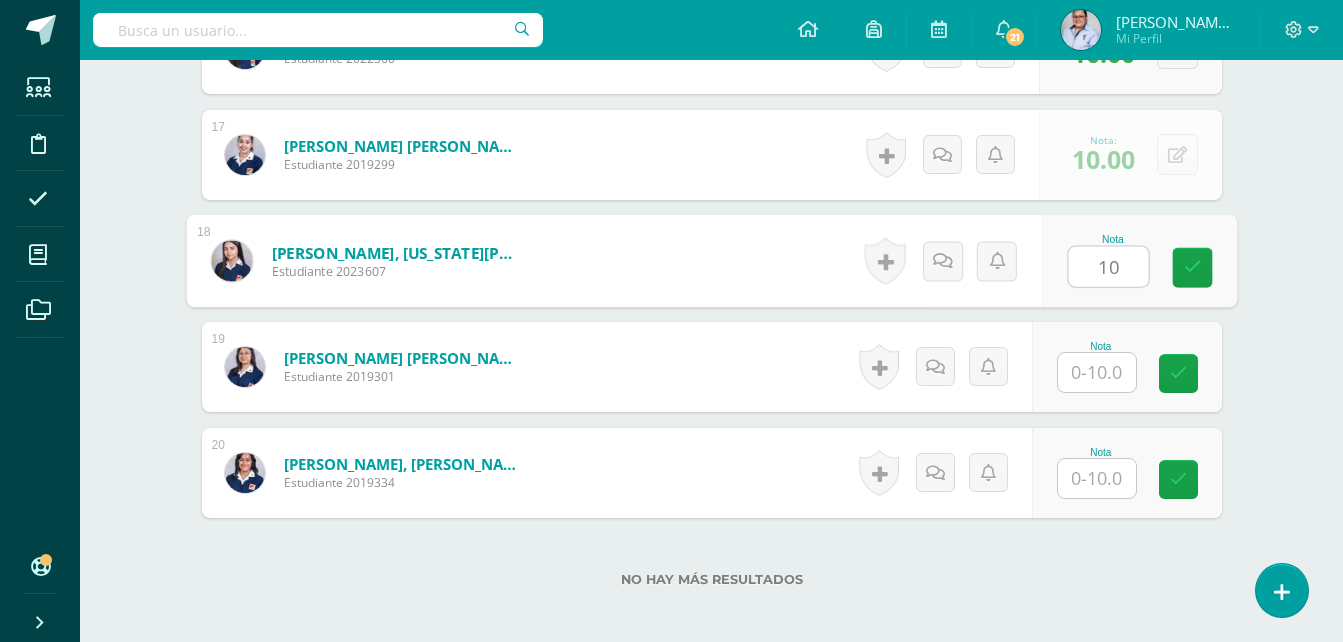 click at bounding box center [1097, 372] 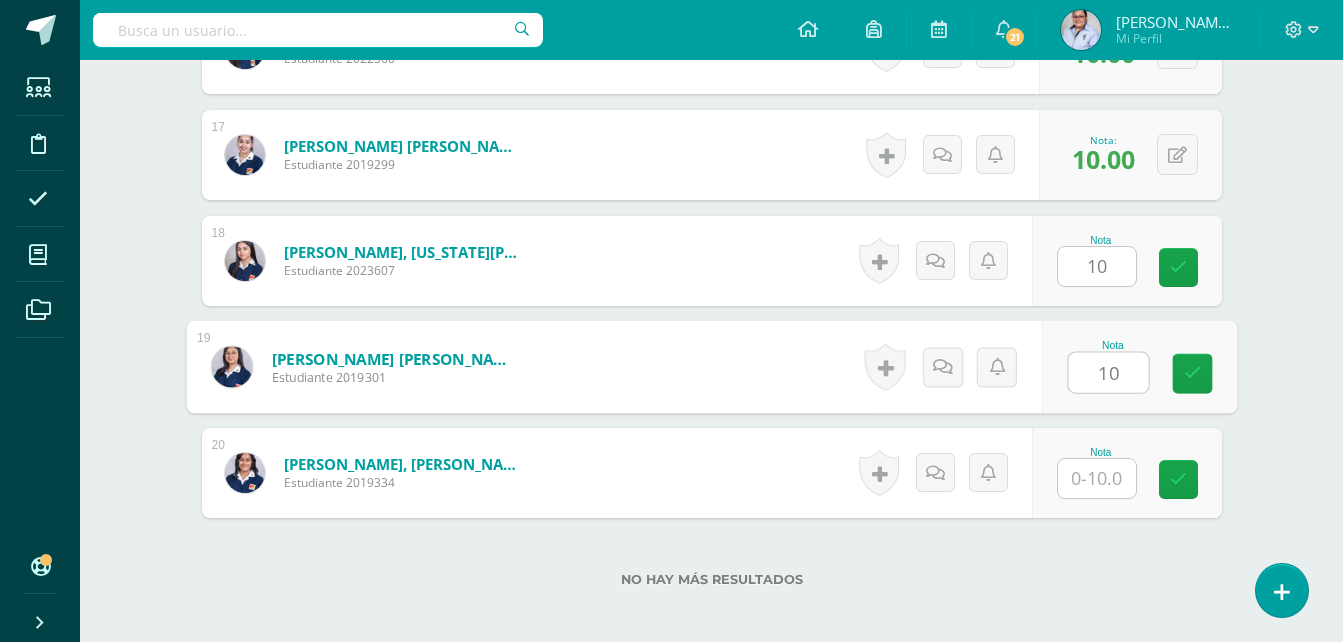 type on "10" 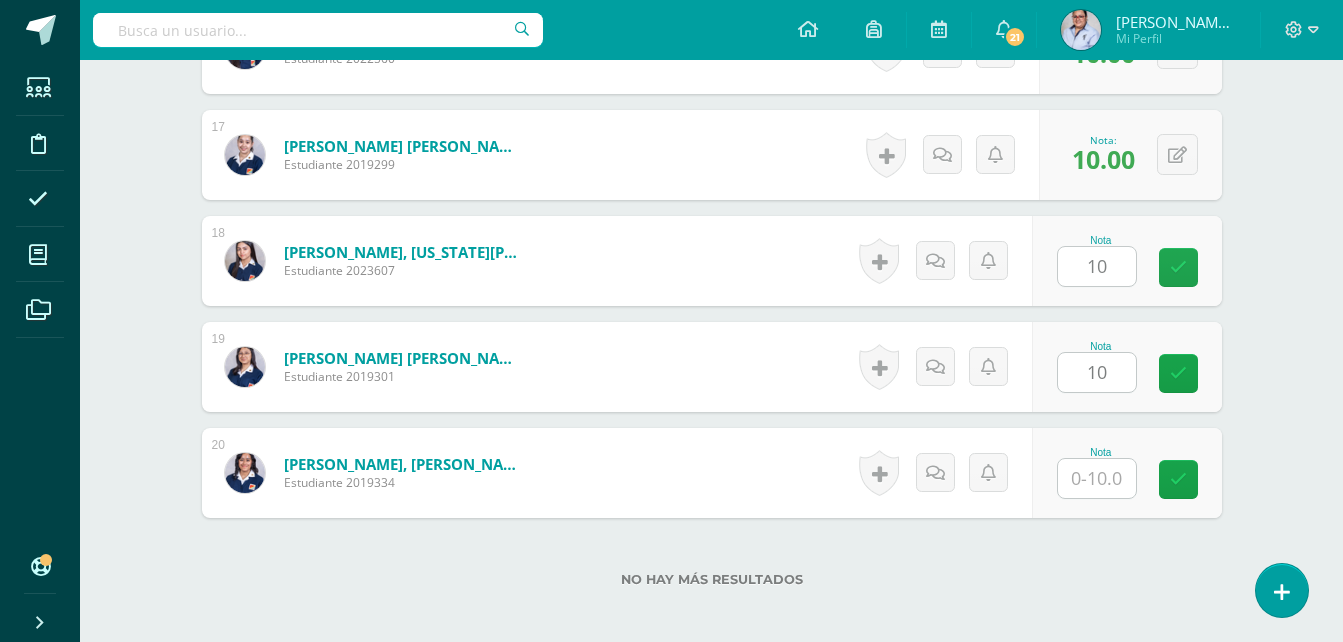 click on "Nota" at bounding box center (1101, 473) 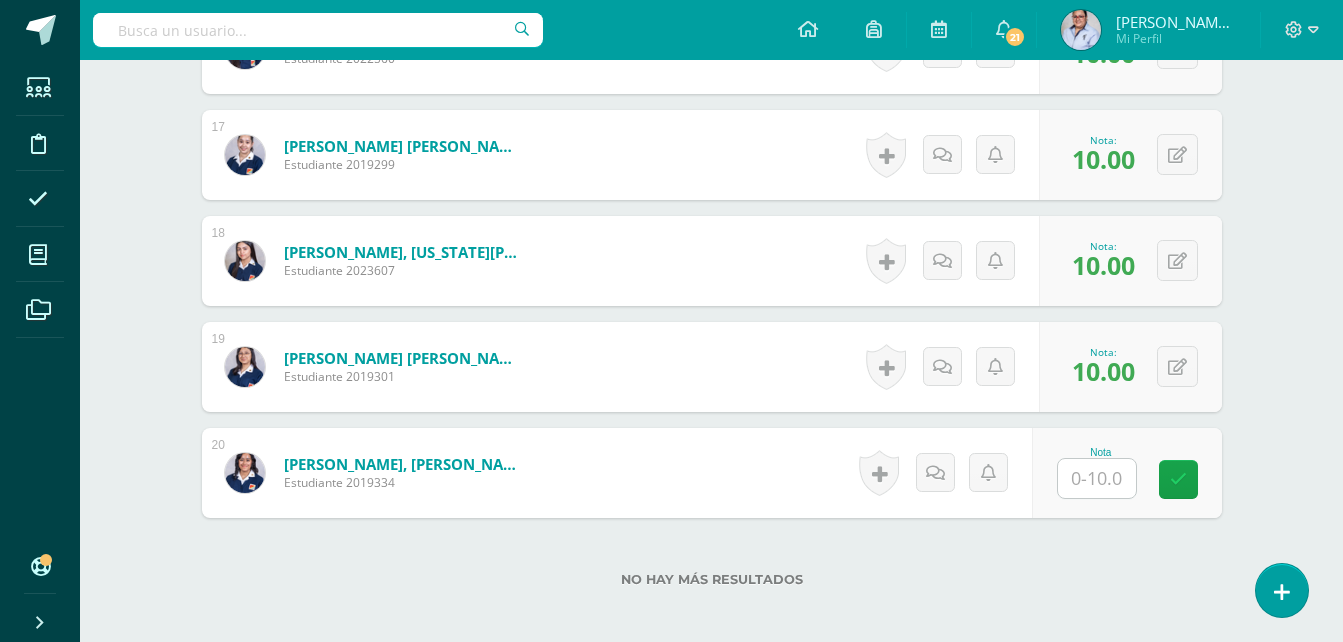 click at bounding box center (1097, 478) 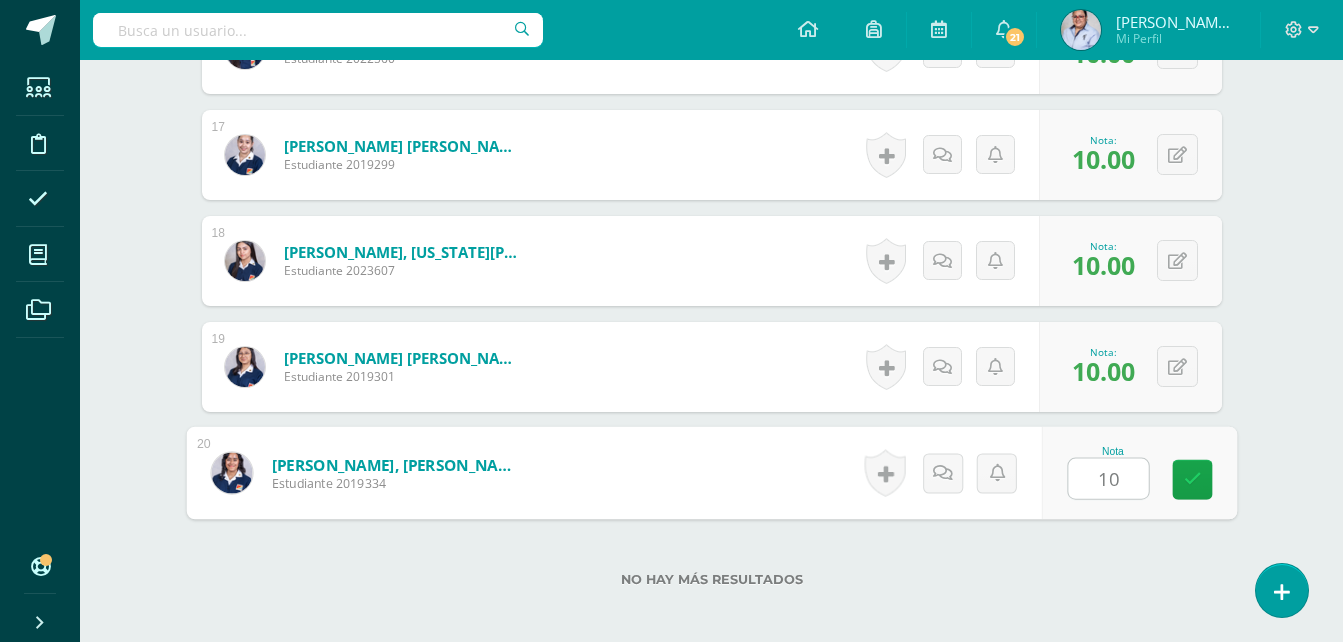 type on "10" 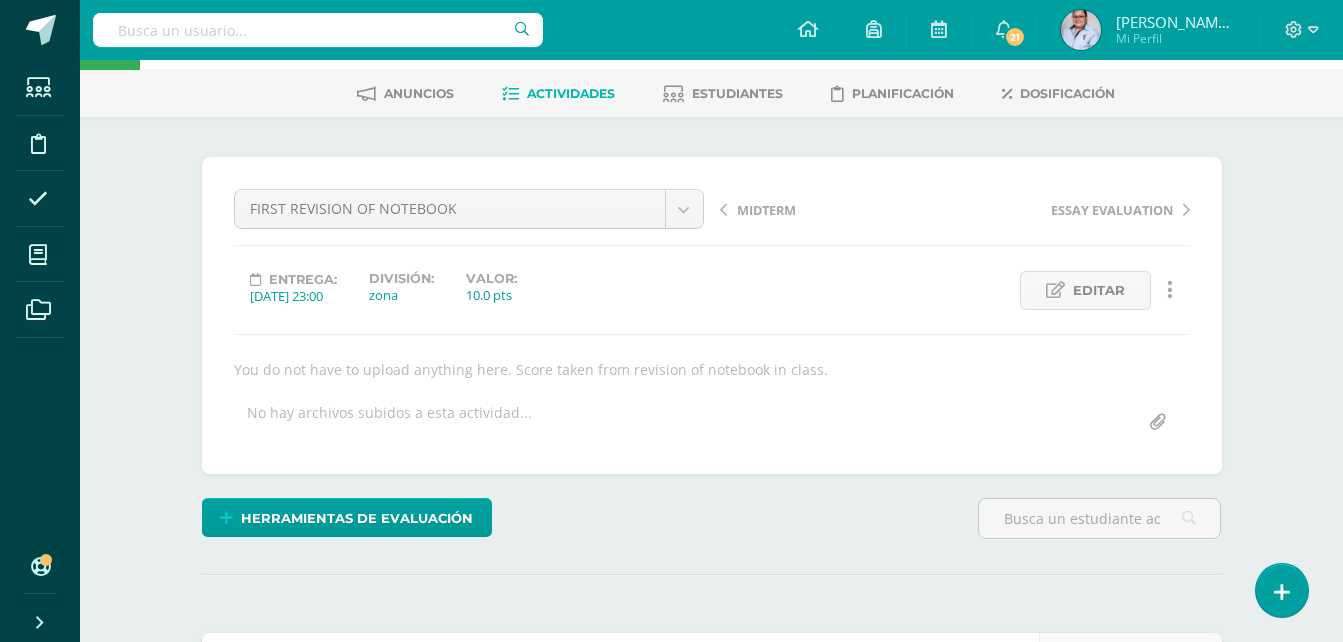 scroll, scrollTop: 0, scrollLeft: 0, axis: both 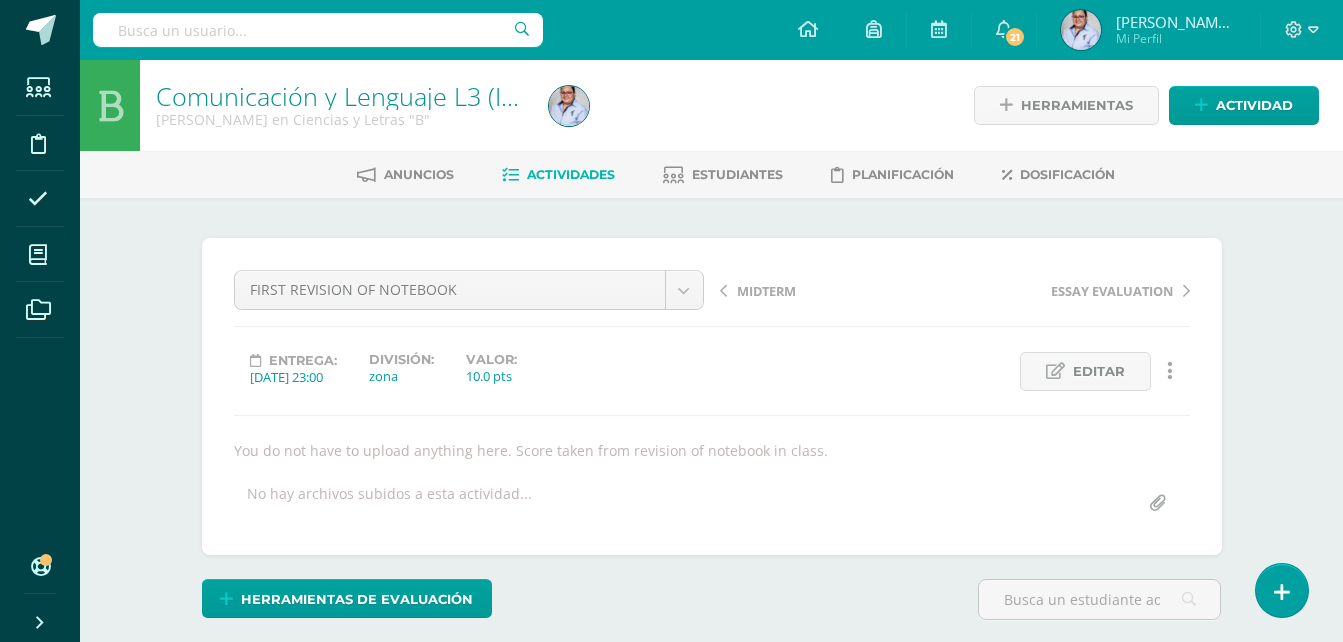 click on "Actividades" at bounding box center (571, 174) 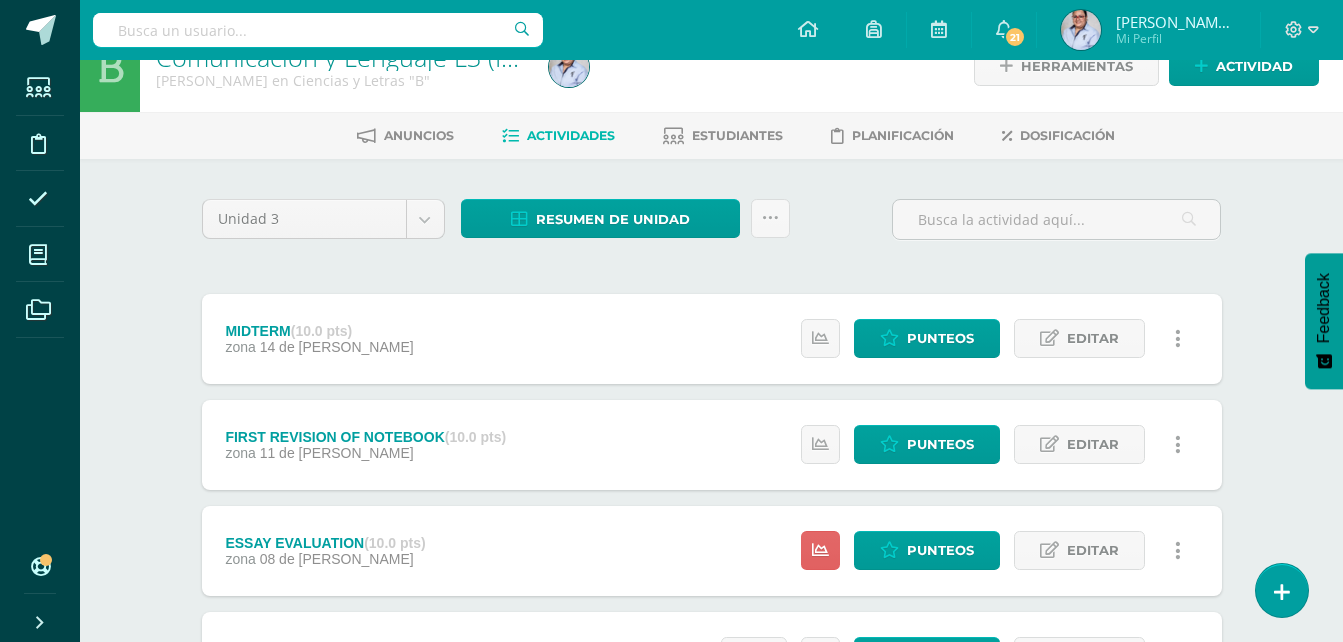 scroll, scrollTop: 0, scrollLeft: 0, axis: both 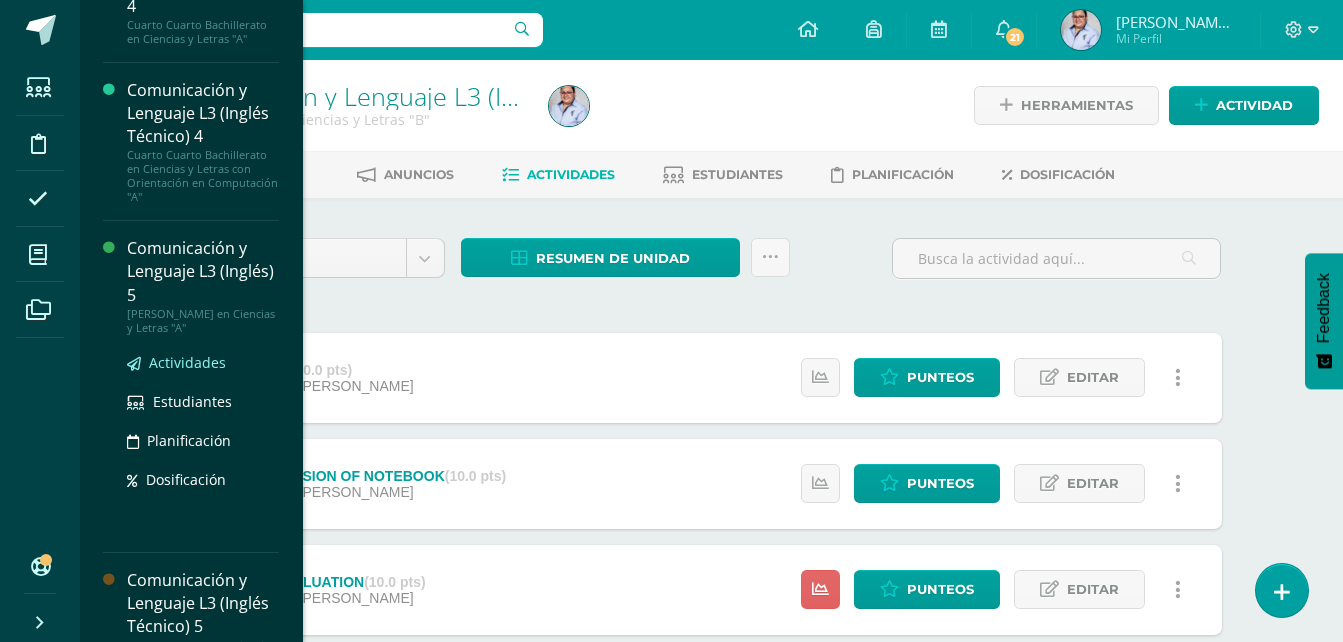 click on "Actividades" at bounding box center (187, 362) 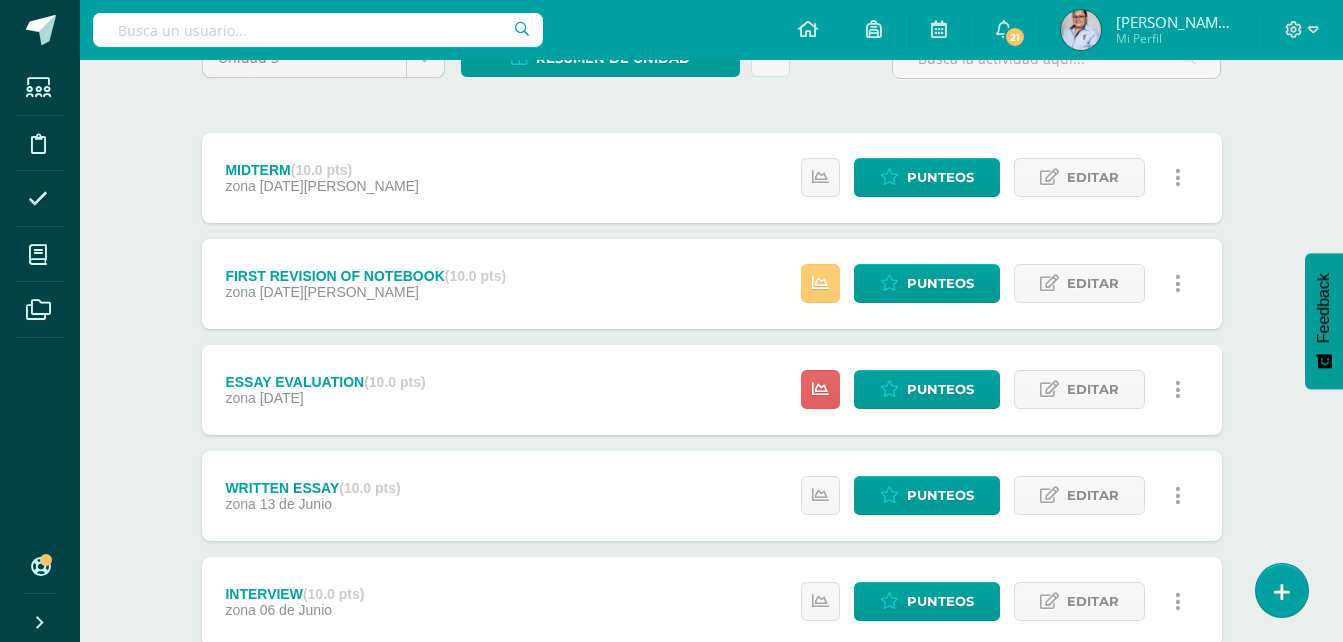 scroll, scrollTop: 0, scrollLeft: 0, axis: both 